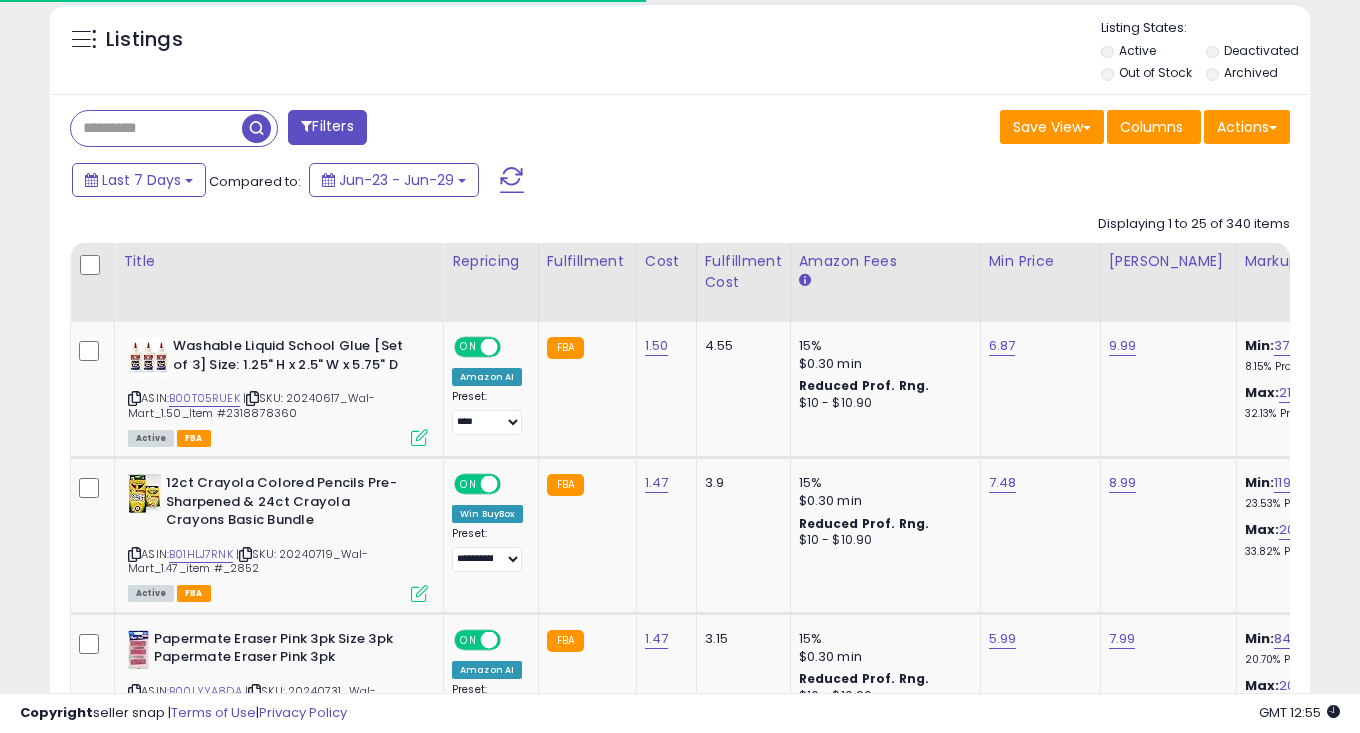 scroll, scrollTop: 728, scrollLeft: 0, axis: vertical 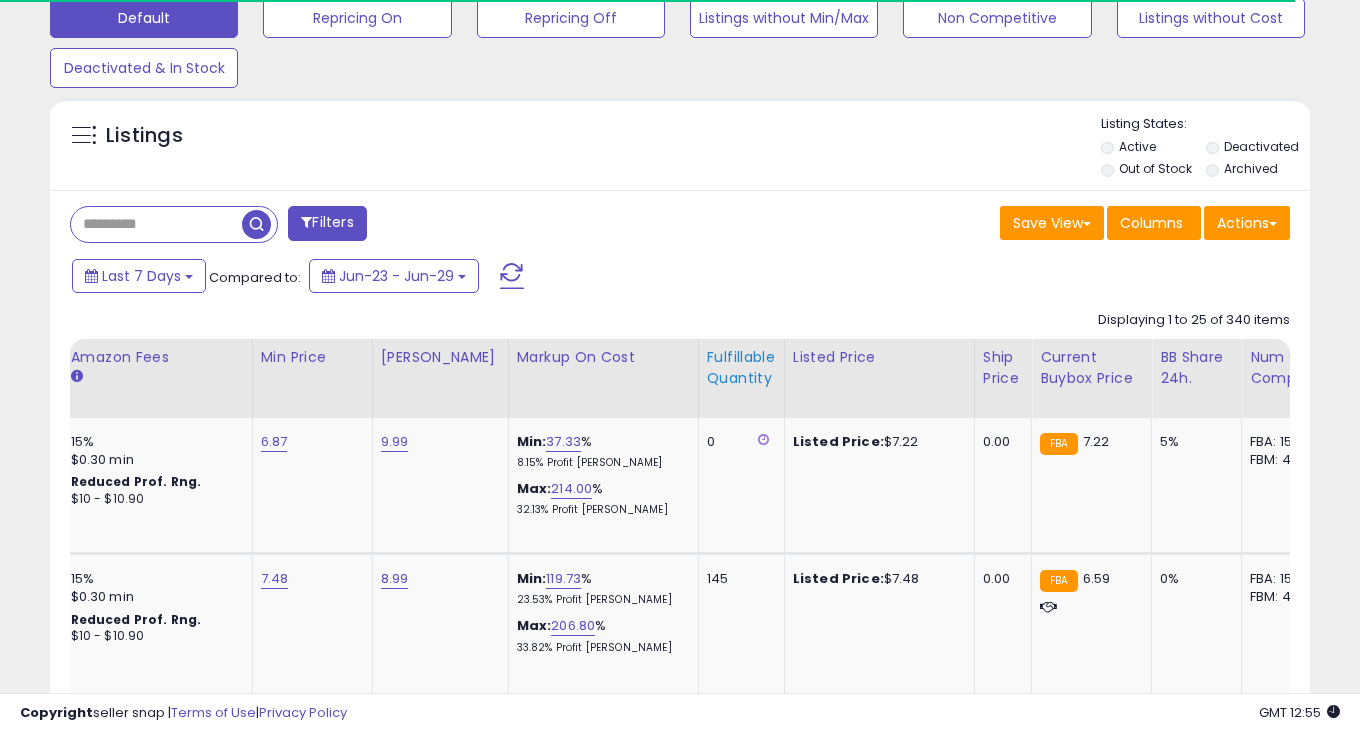 click on "Fulfillable Quantity" at bounding box center [741, 368] 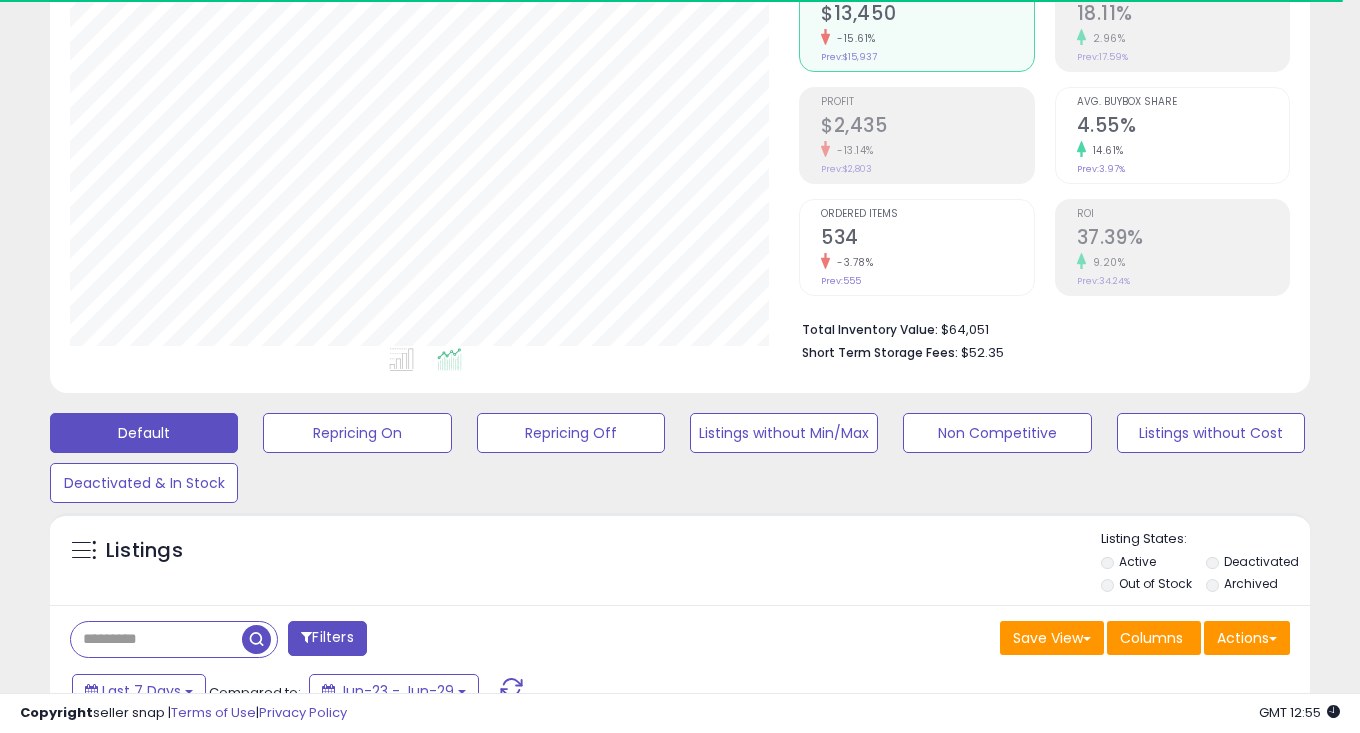 scroll, scrollTop: 0, scrollLeft: 0, axis: both 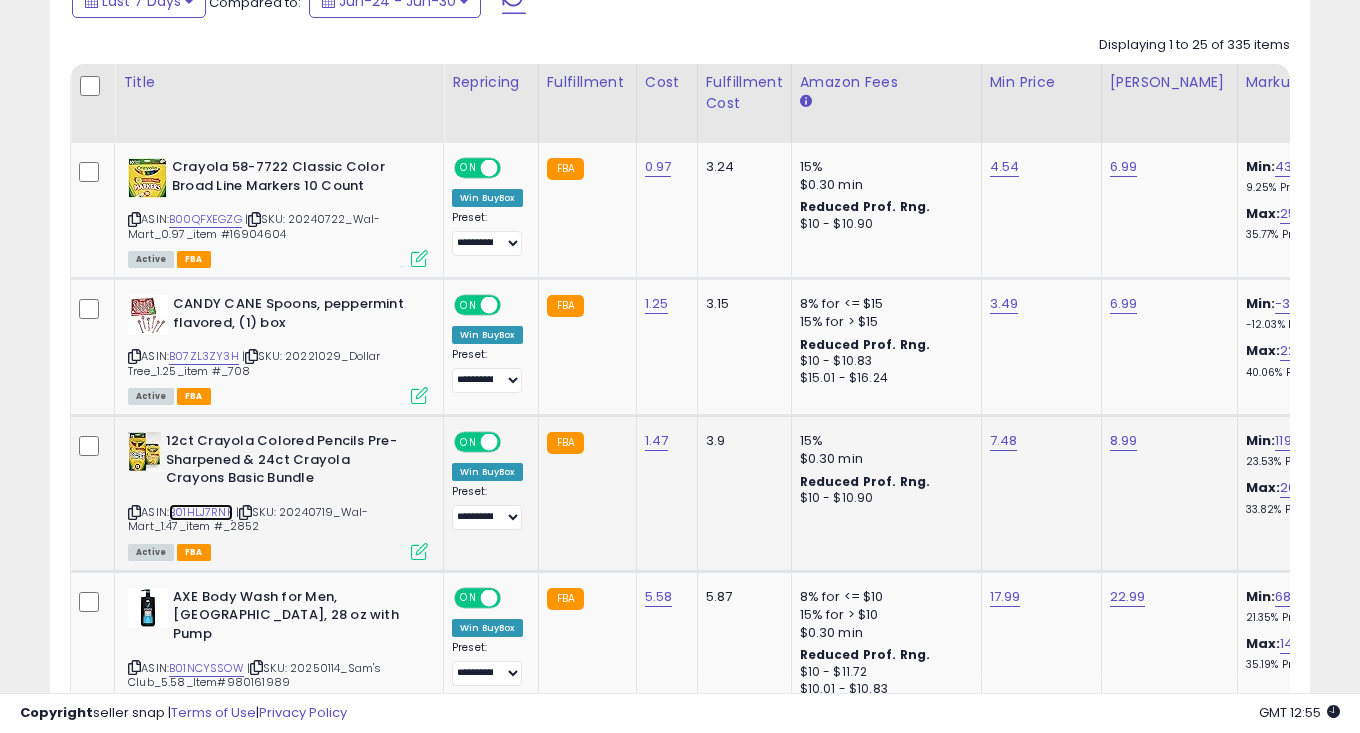 click on "B01HLJ7RNK" at bounding box center [201, 512] 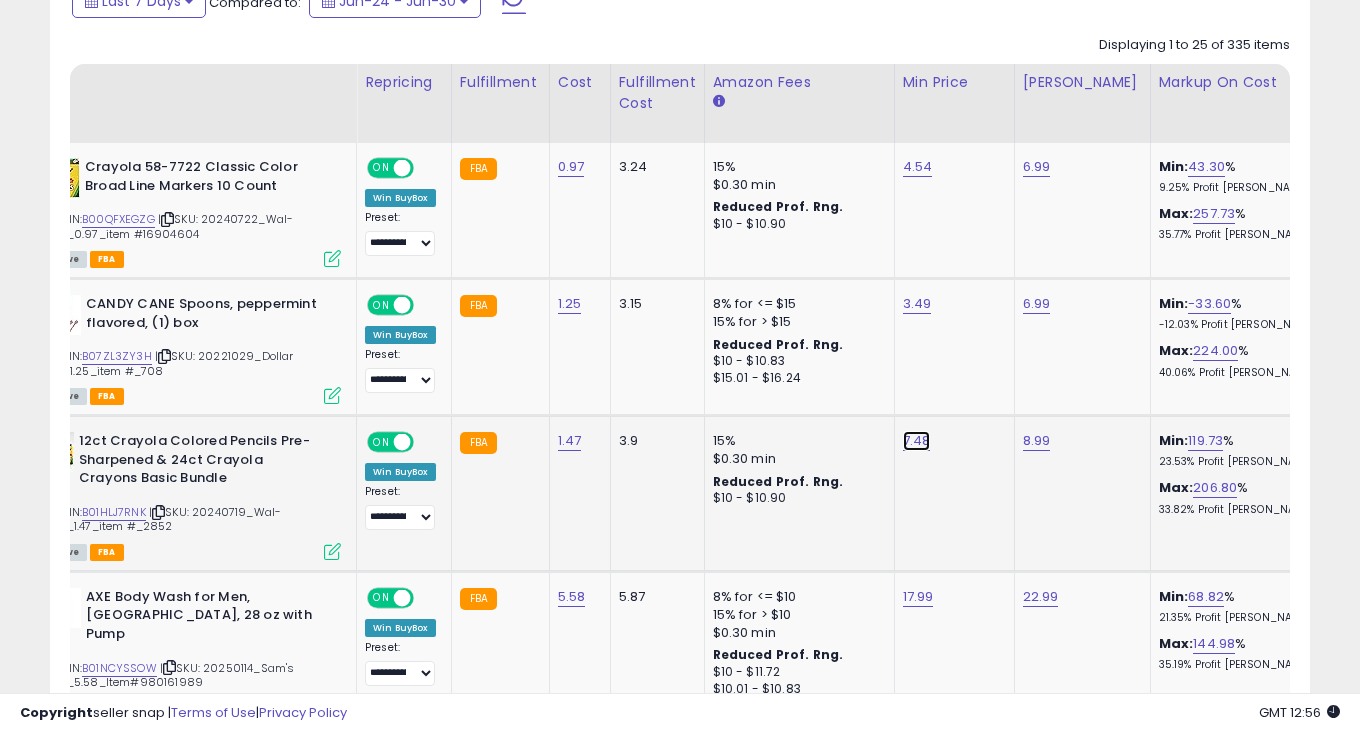 click on "7.48" at bounding box center [918, 167] 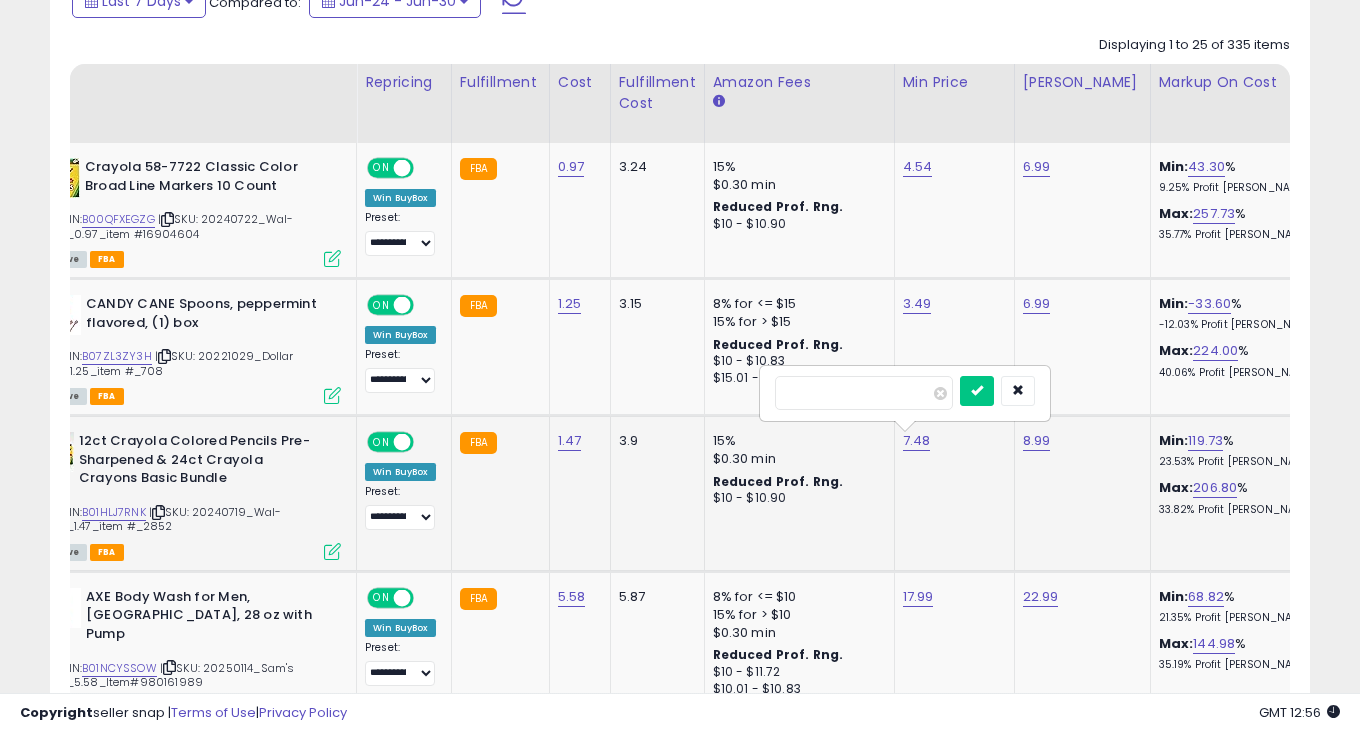 click on "****" at bounding box center (864, 393) 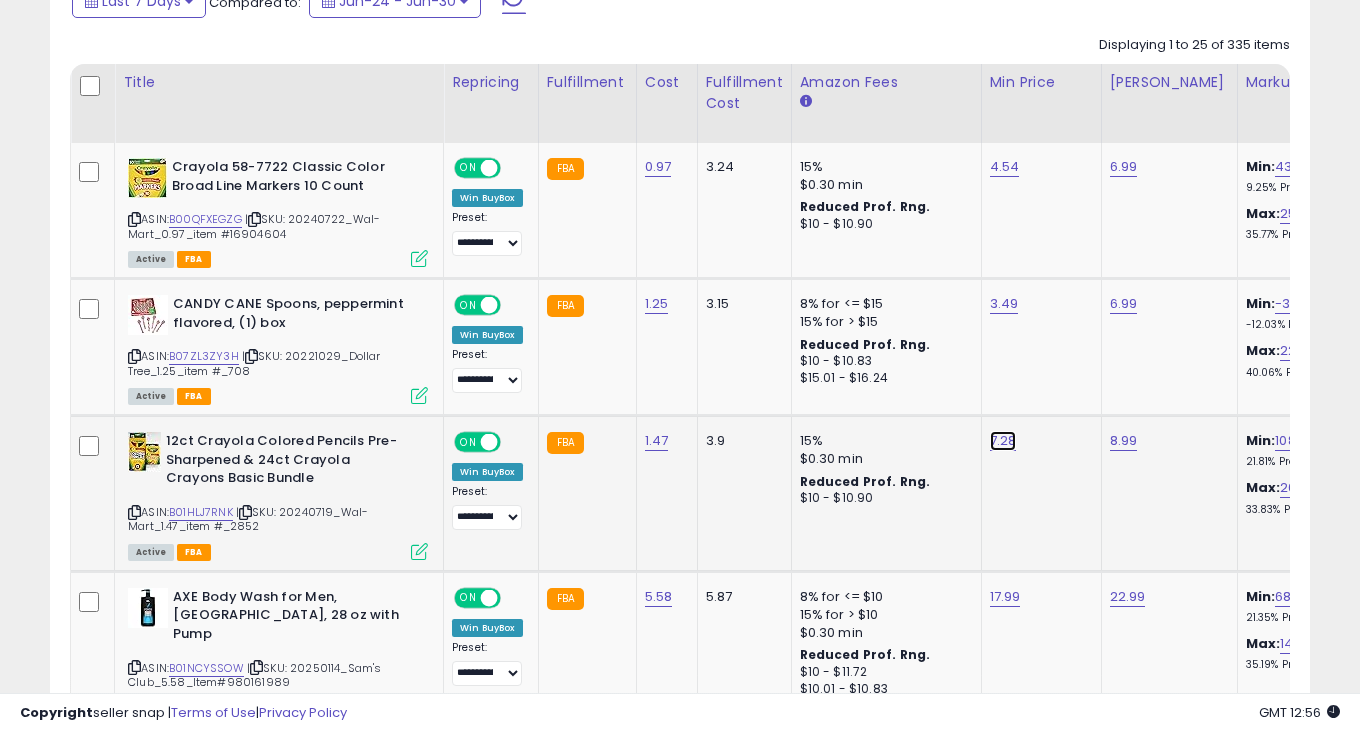 click on "7.28" at bounding box center [1005, 167] 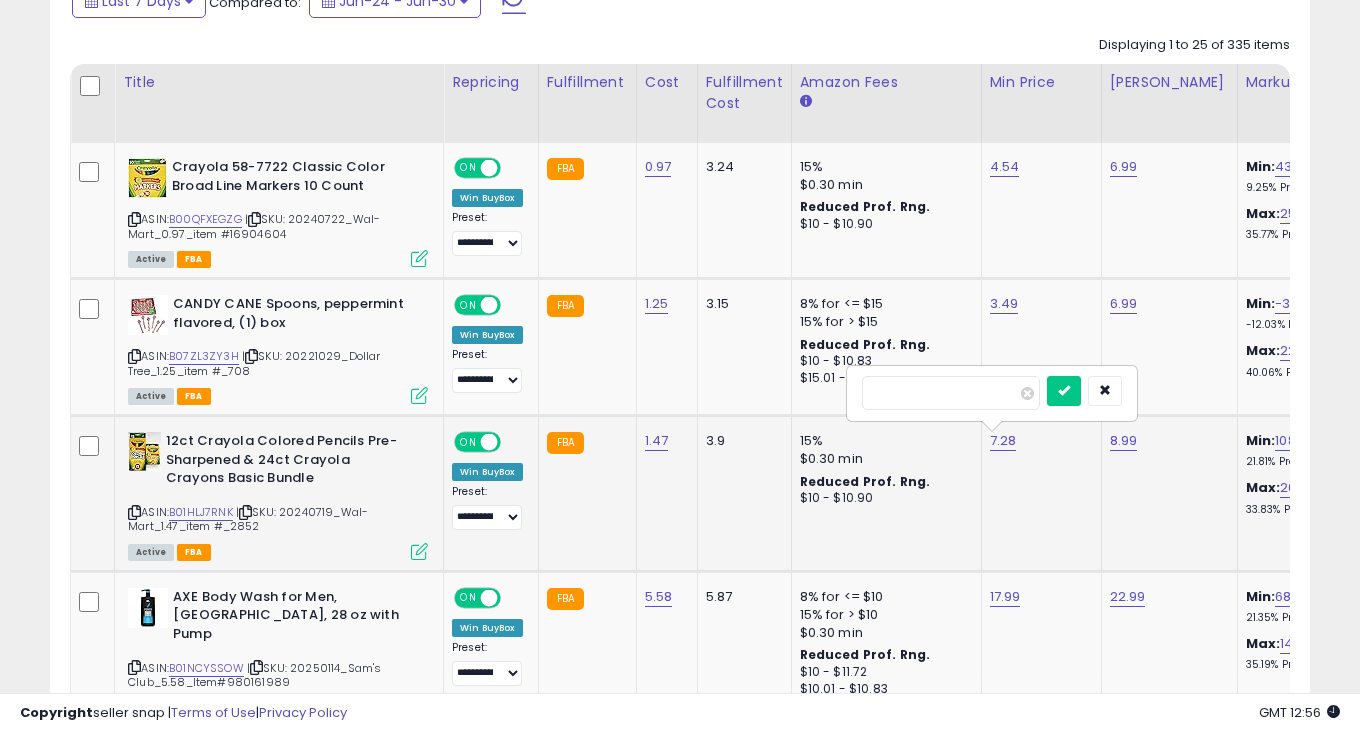 click on "****" at bounding box center [951, 393] 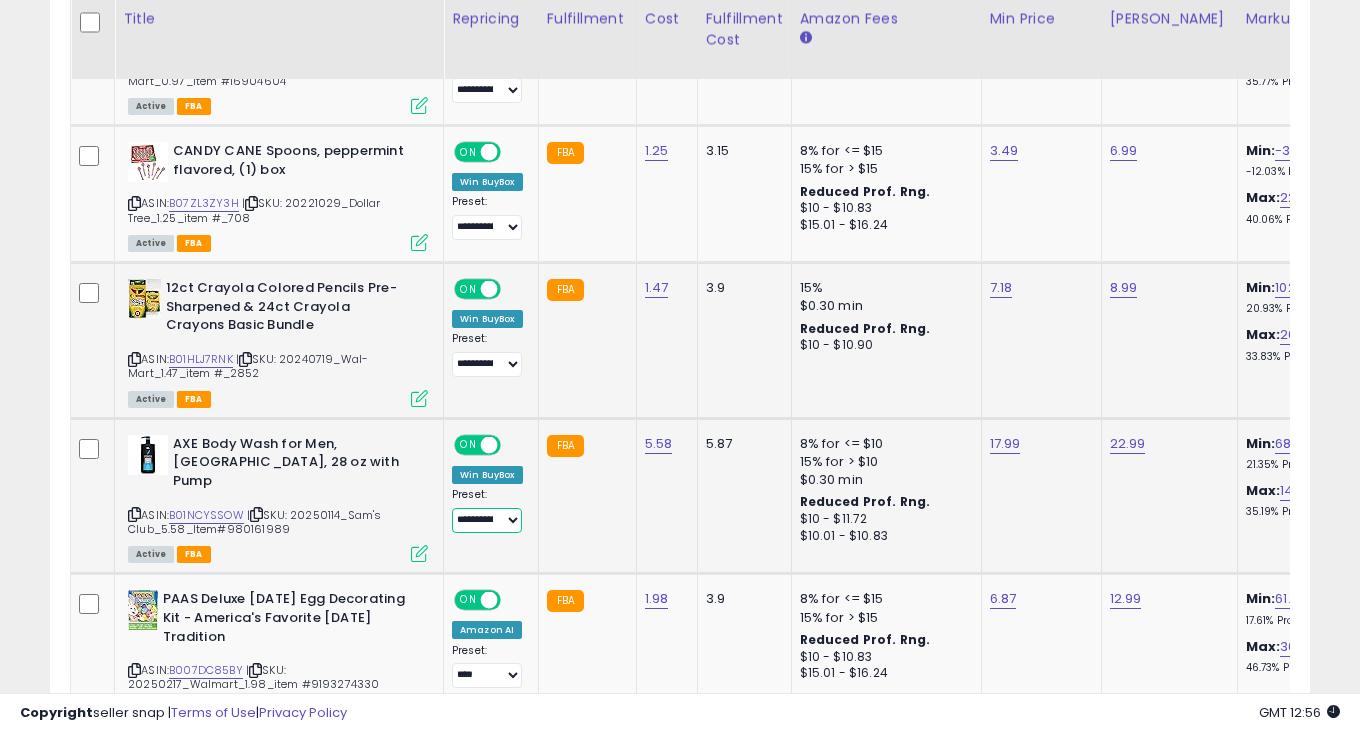 click on "**********" at bounding box center [487, 520] 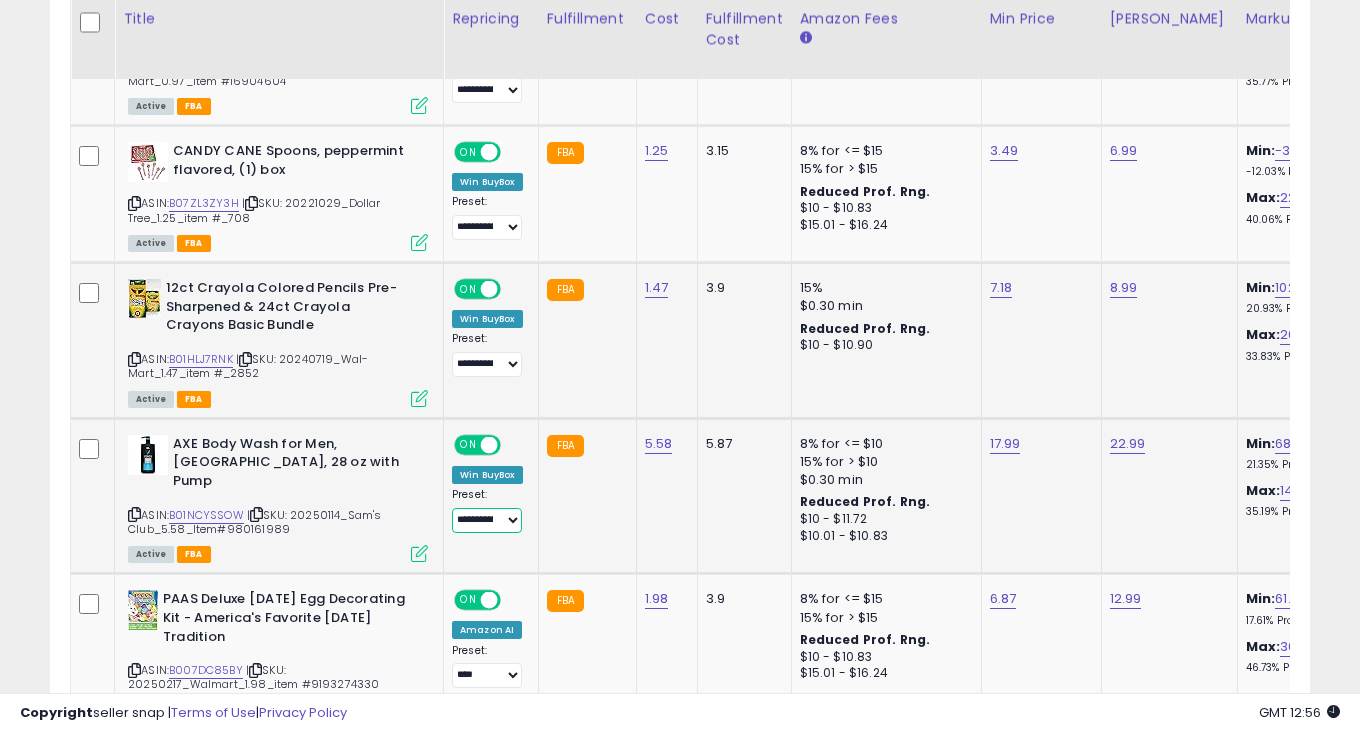 select on "**********" 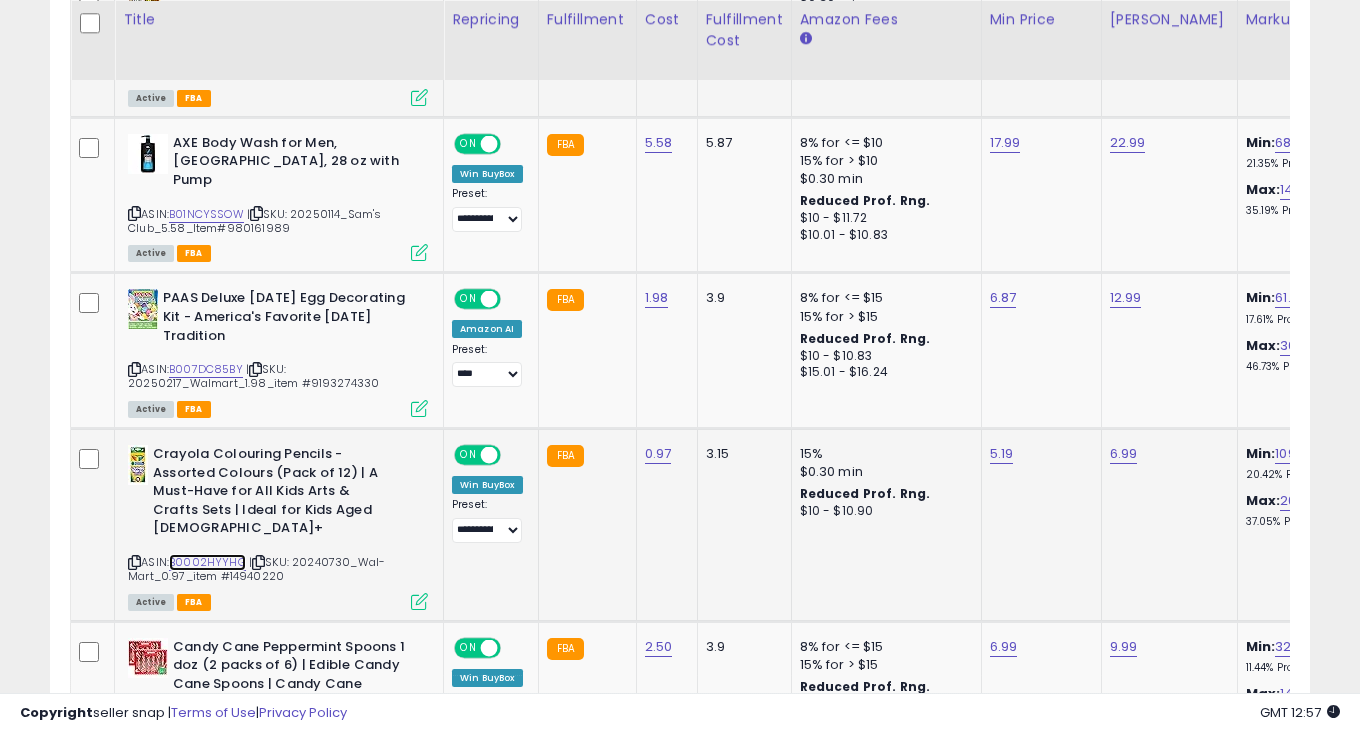 click on "B0002HYYHG" at bounding box center [207, 562] 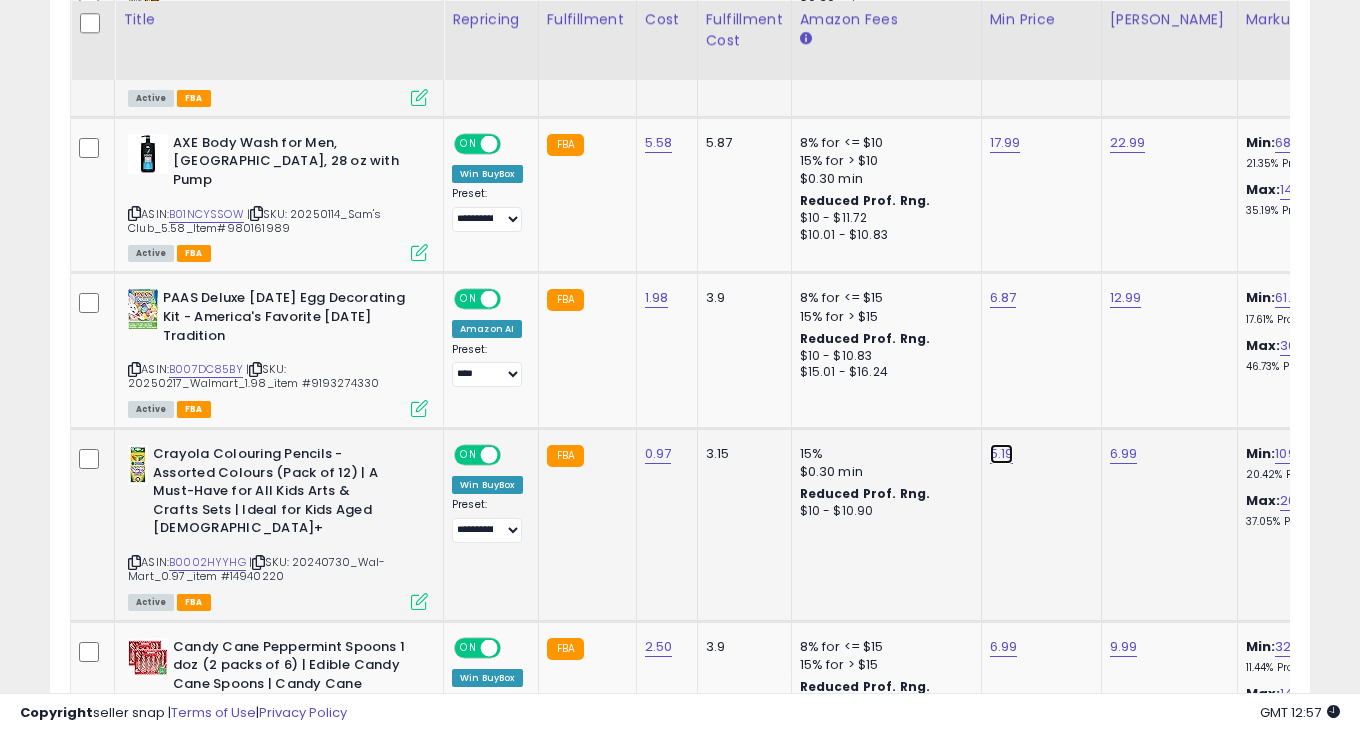 click on "5.19" at bounding box center (1005, -287) 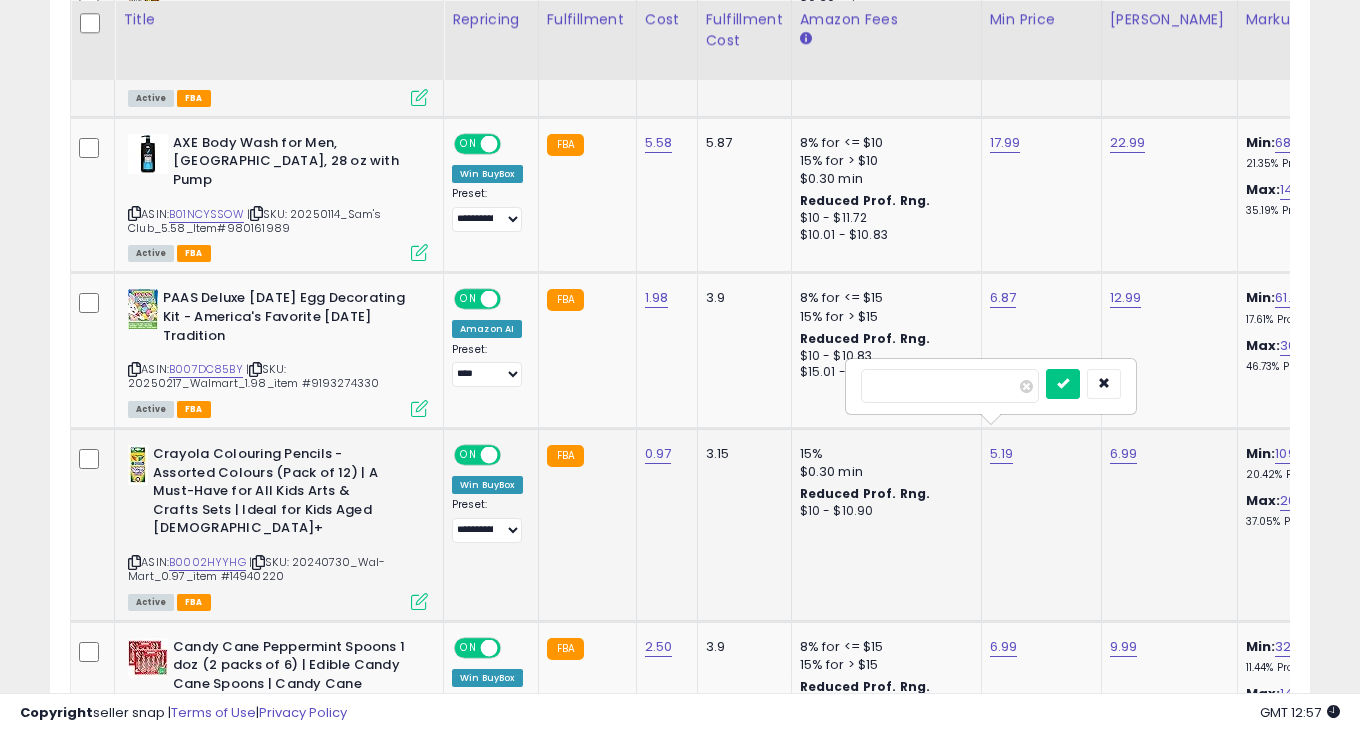 click on "****" at bounding box center (950, 386) 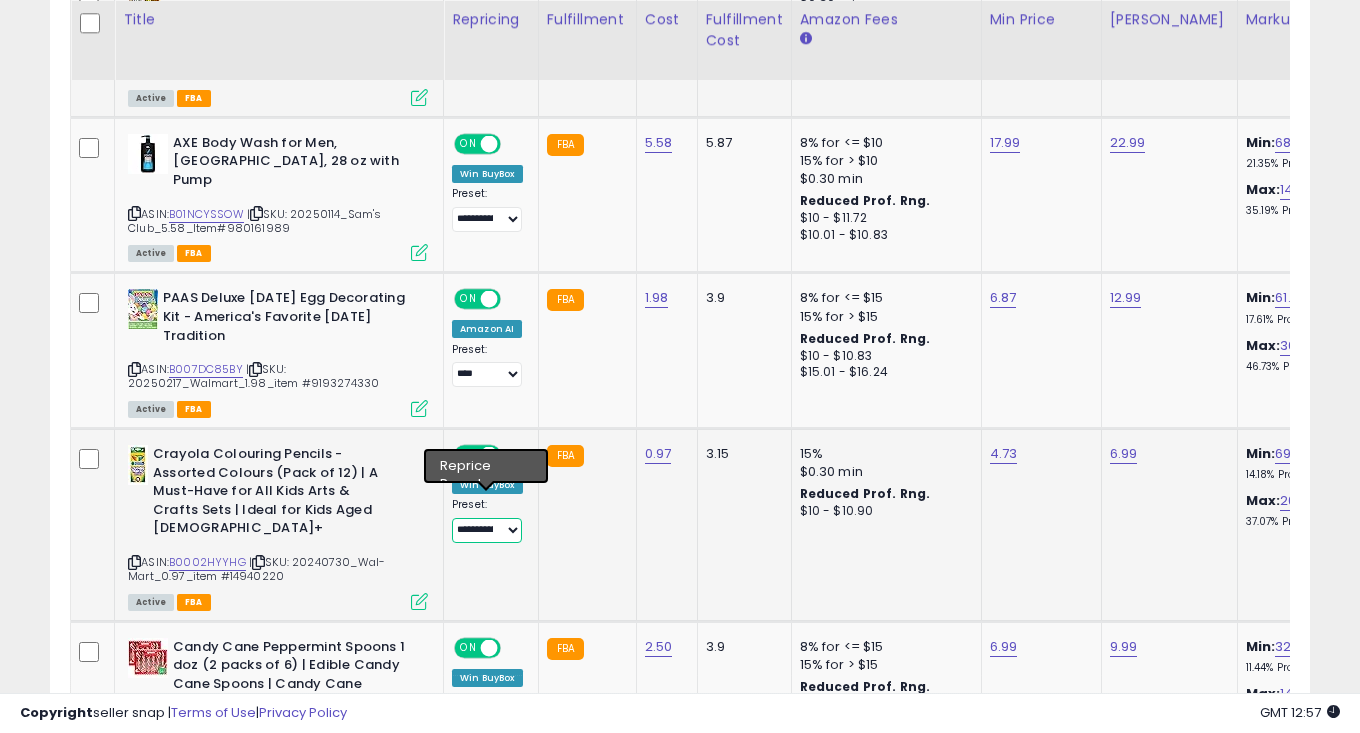 click on "**********" at bounding box center [487, 530] 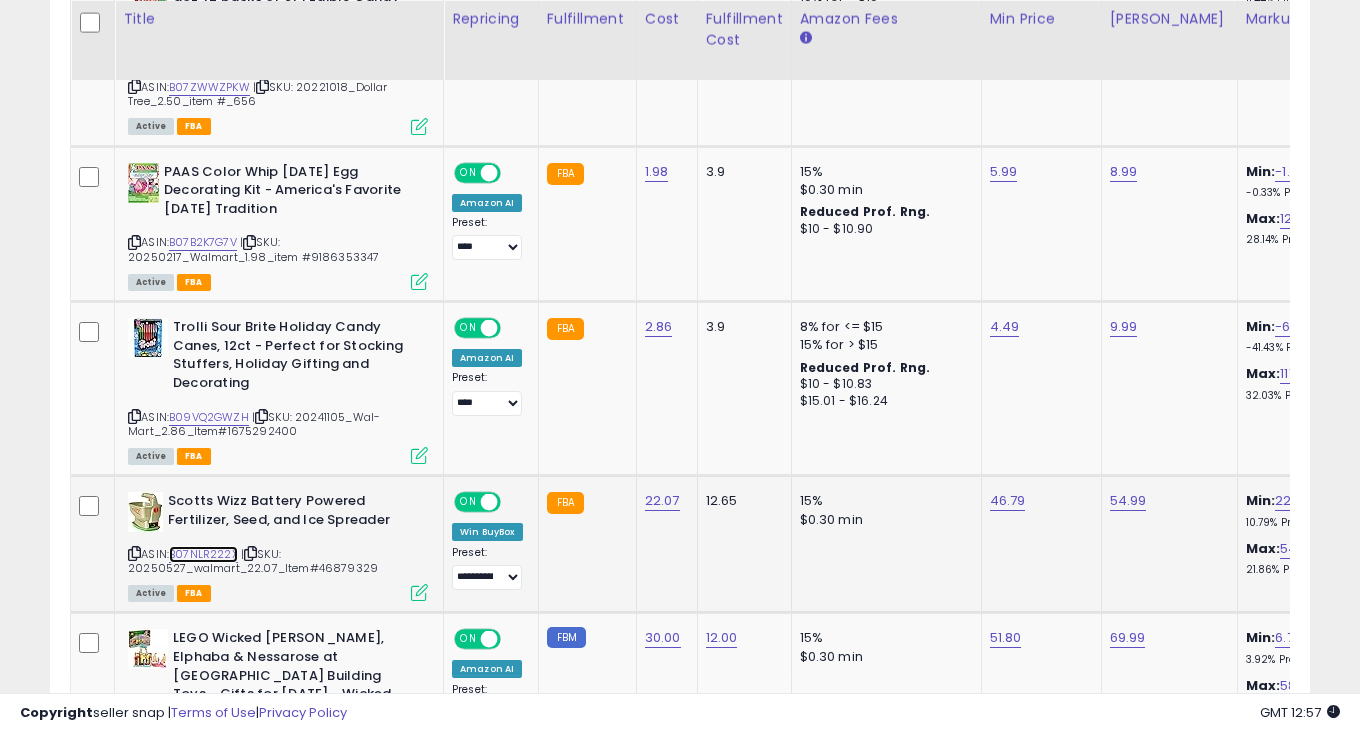 click on "B07NLR222X" at bounding box center (203, 554) 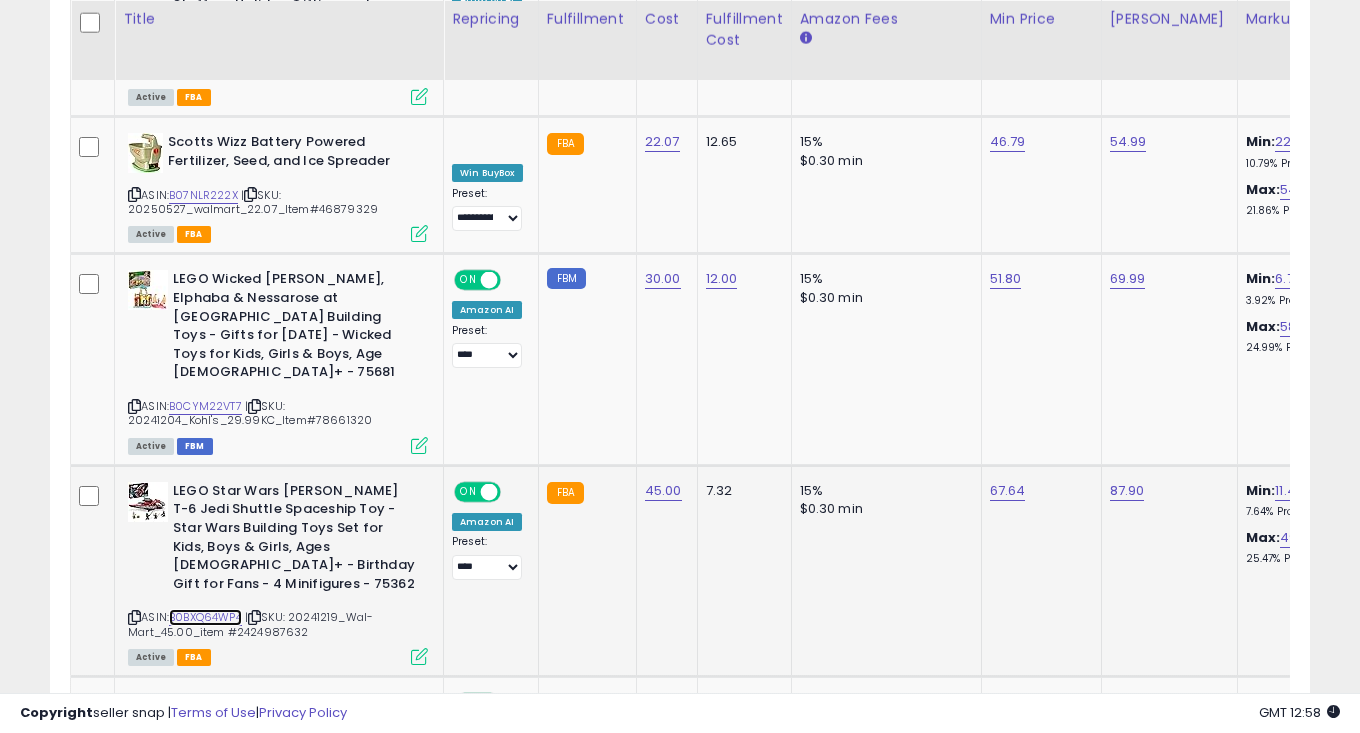 click on "B0BXQ64WP4" at bounding box center [205, 617] 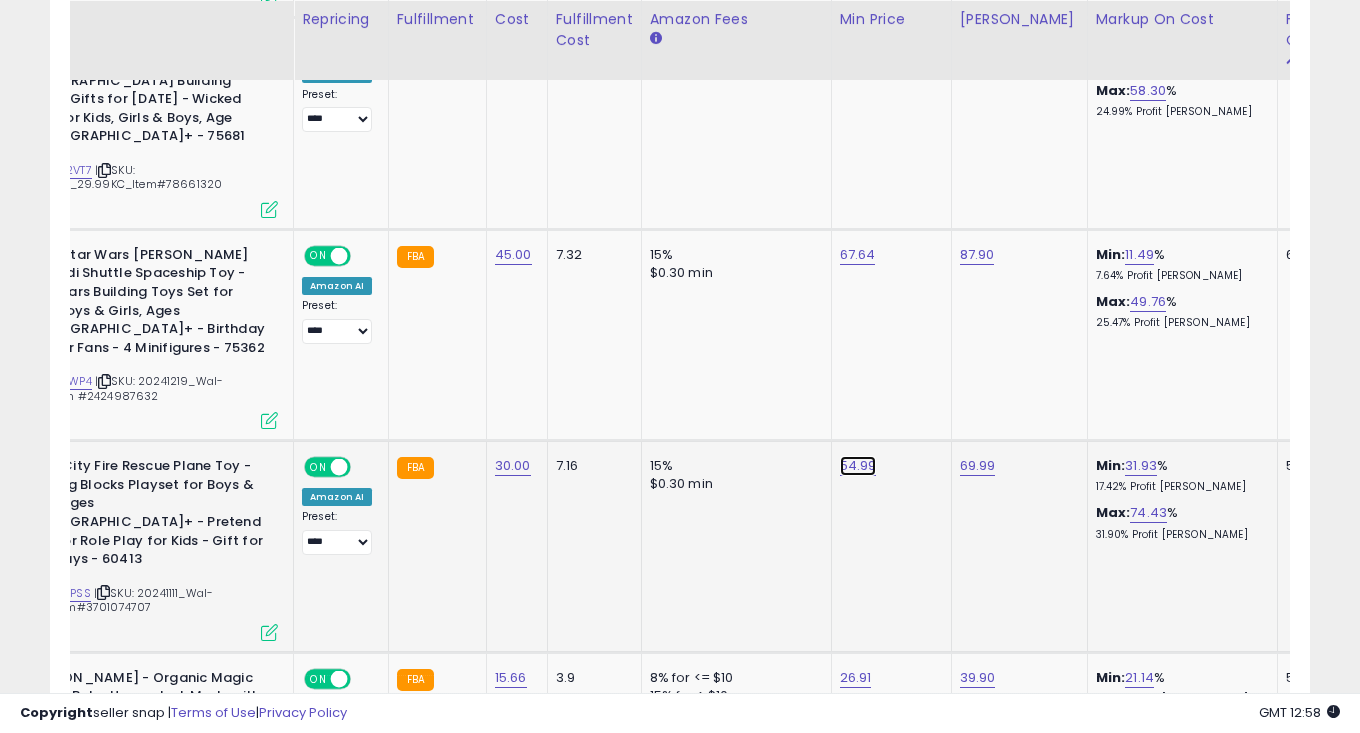 click on "54.99" at bounding box center (855, -1550) 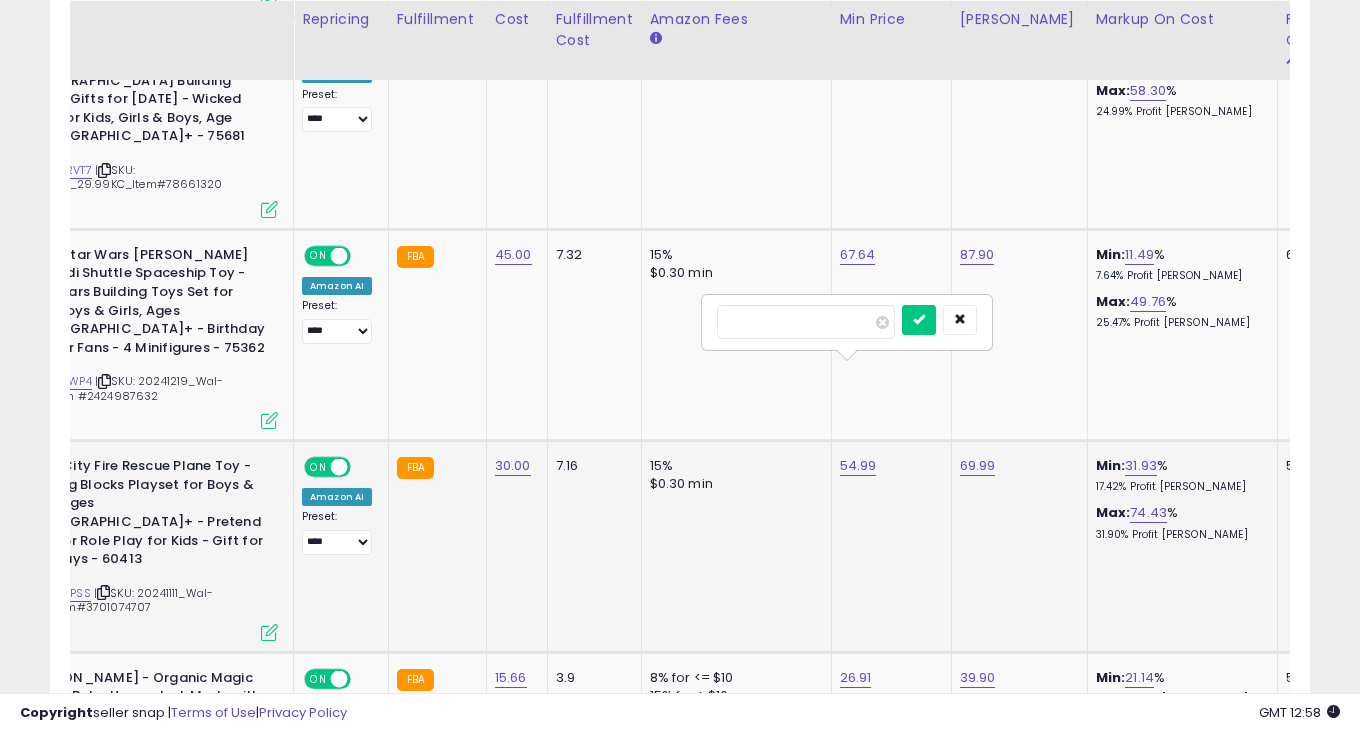 type on "*****" 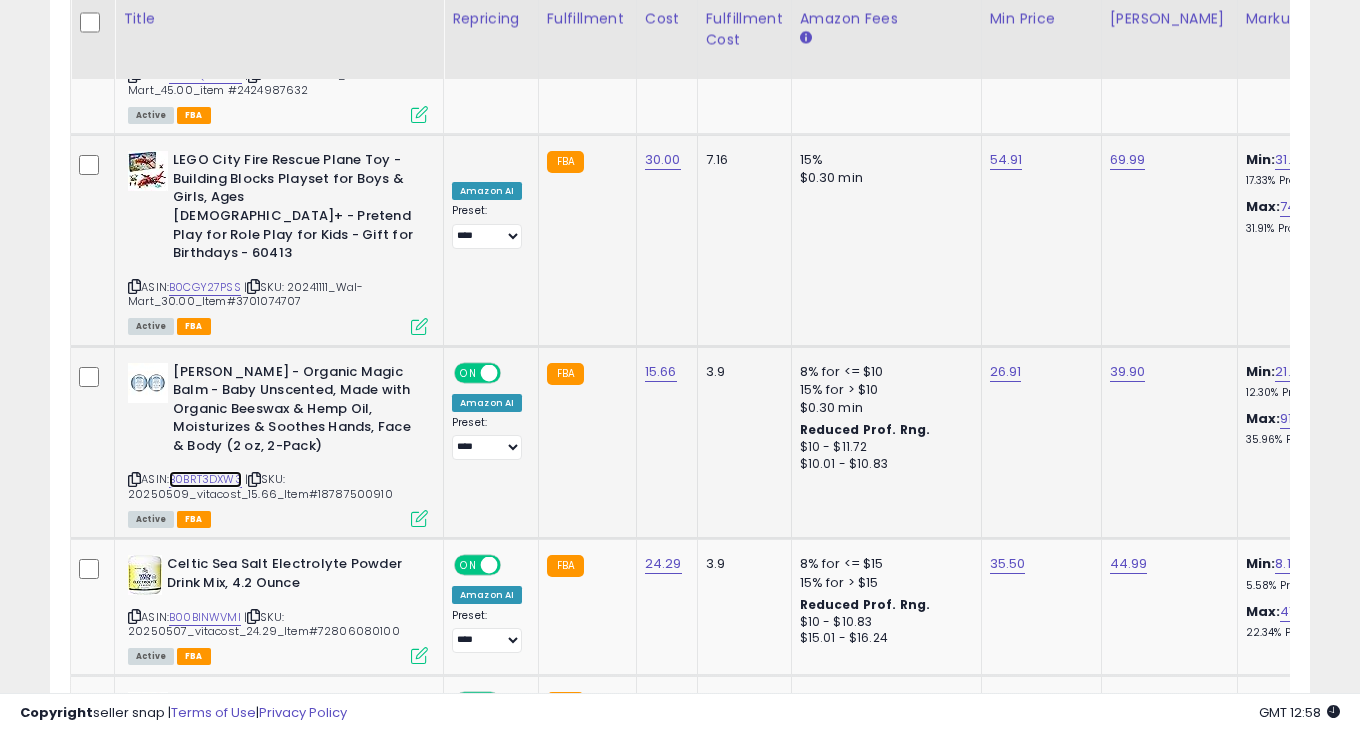 click on "B0BRT3DXW3" at bounding box center (205, 479) 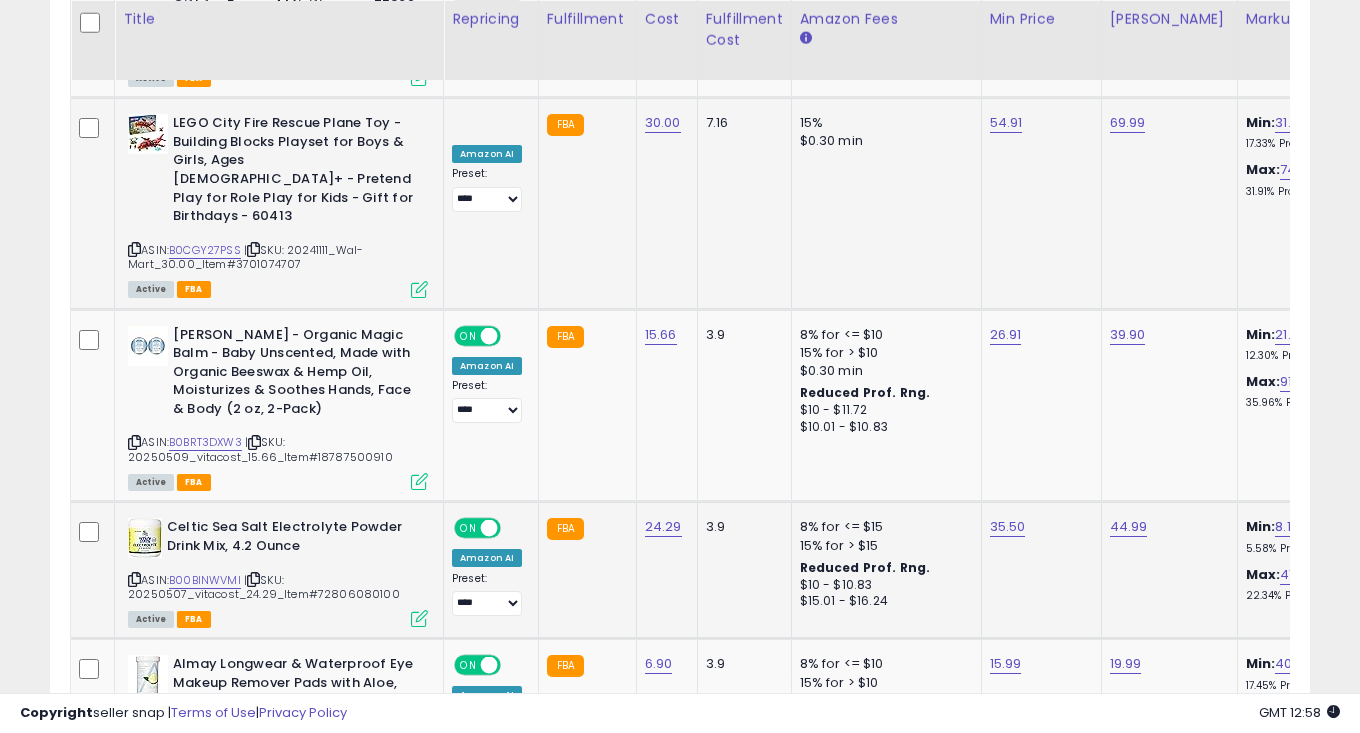click on "ASIN:  B00BINWVMI    |   SKU: 20250507_vitacost_24.29_Item#72806080100 Active FBA" at bounding box center (278, 571) 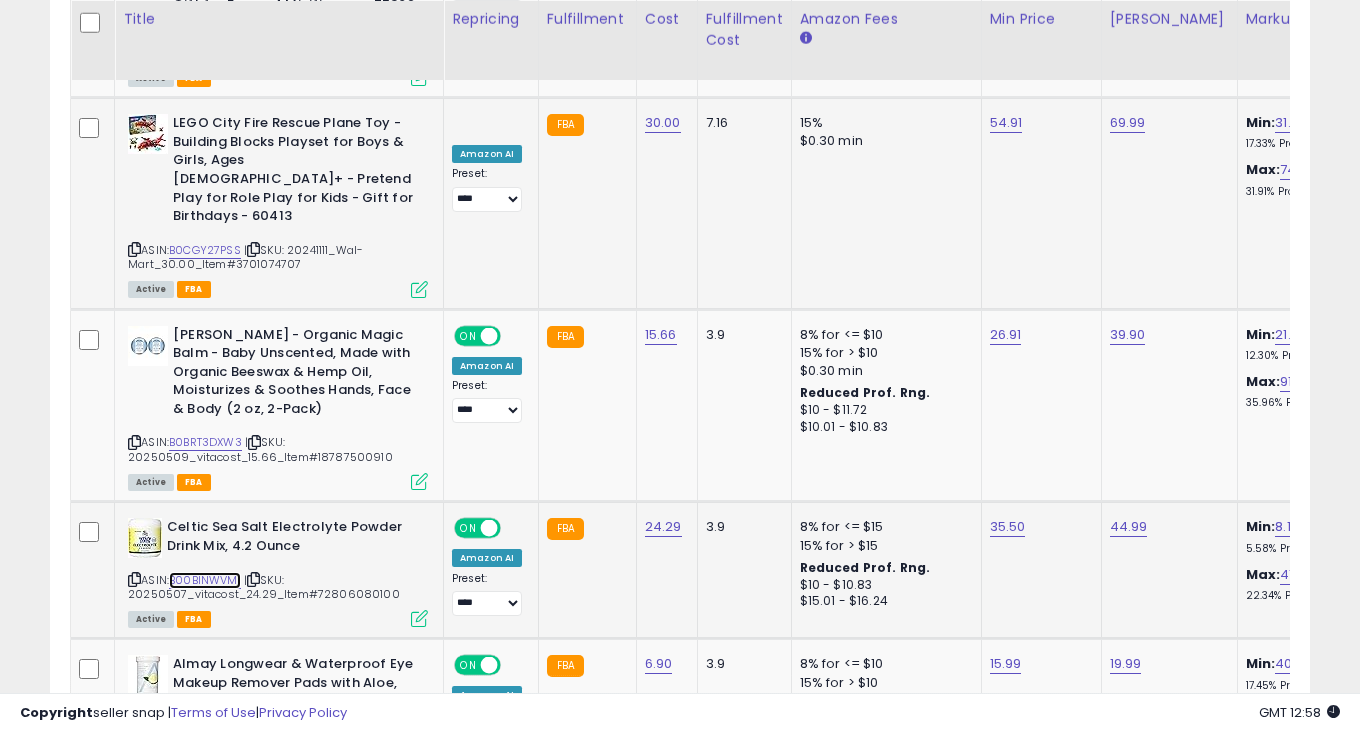 click on "B00BINWVMI" at bounding box center [205, 580] 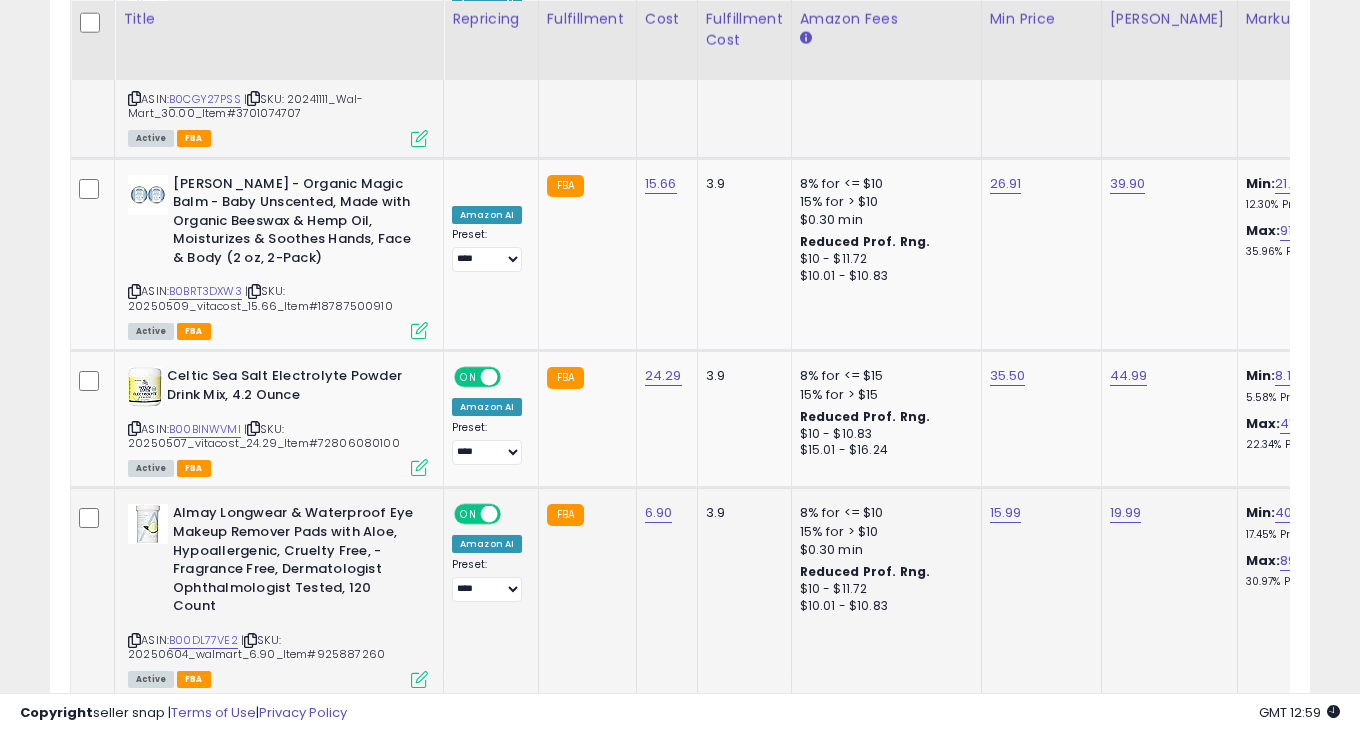 click on "|   SKU: 20250604_walmart_6.90_Item#925887260" at bounding box center [256, 647] 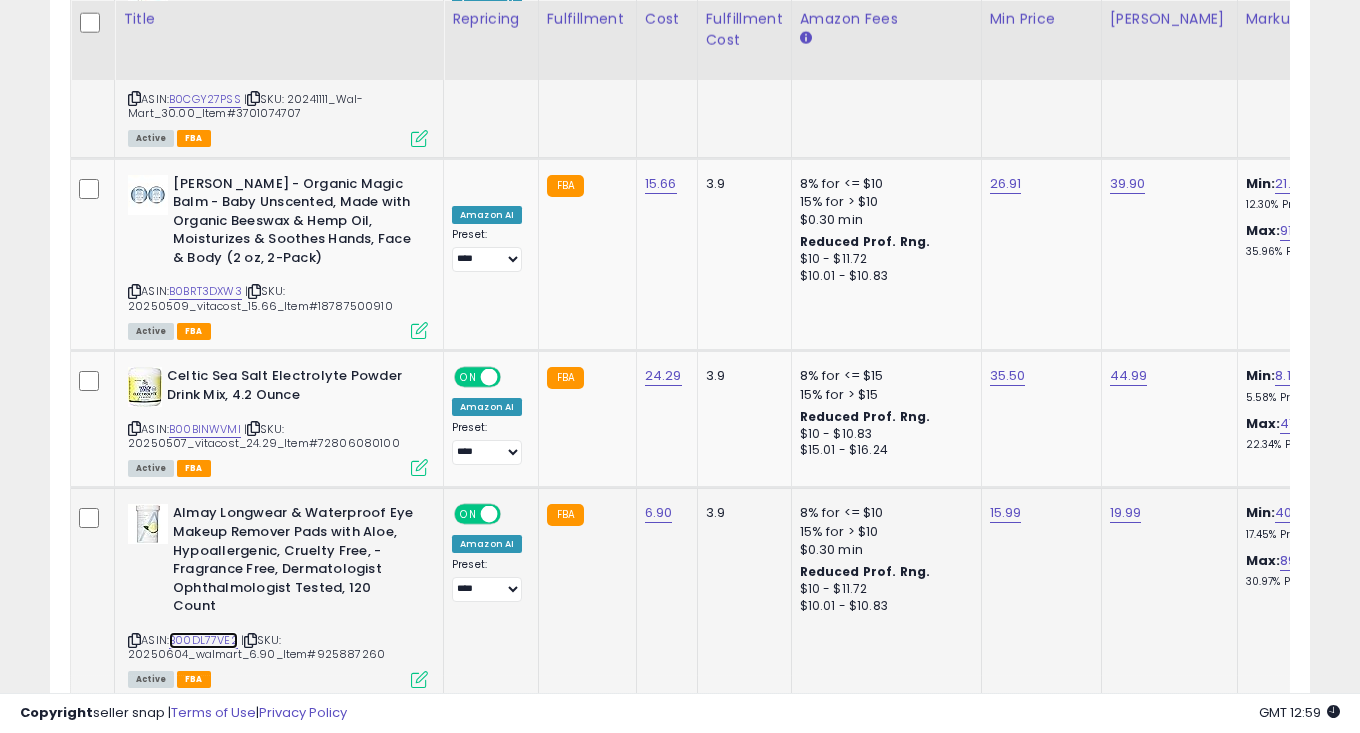 click on "B00DL77VE2" at bounding box center (203, 640) 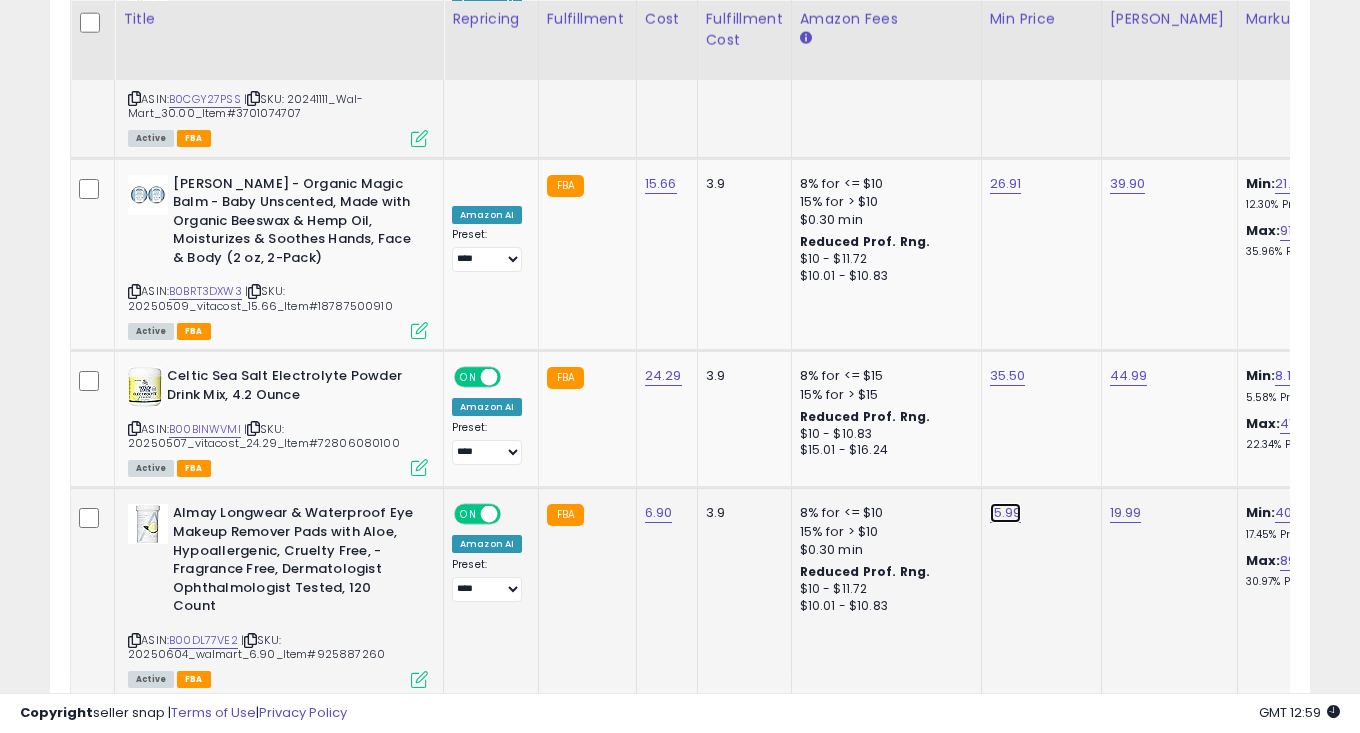 click on "15.99" at bounding box center [1005, -2044] 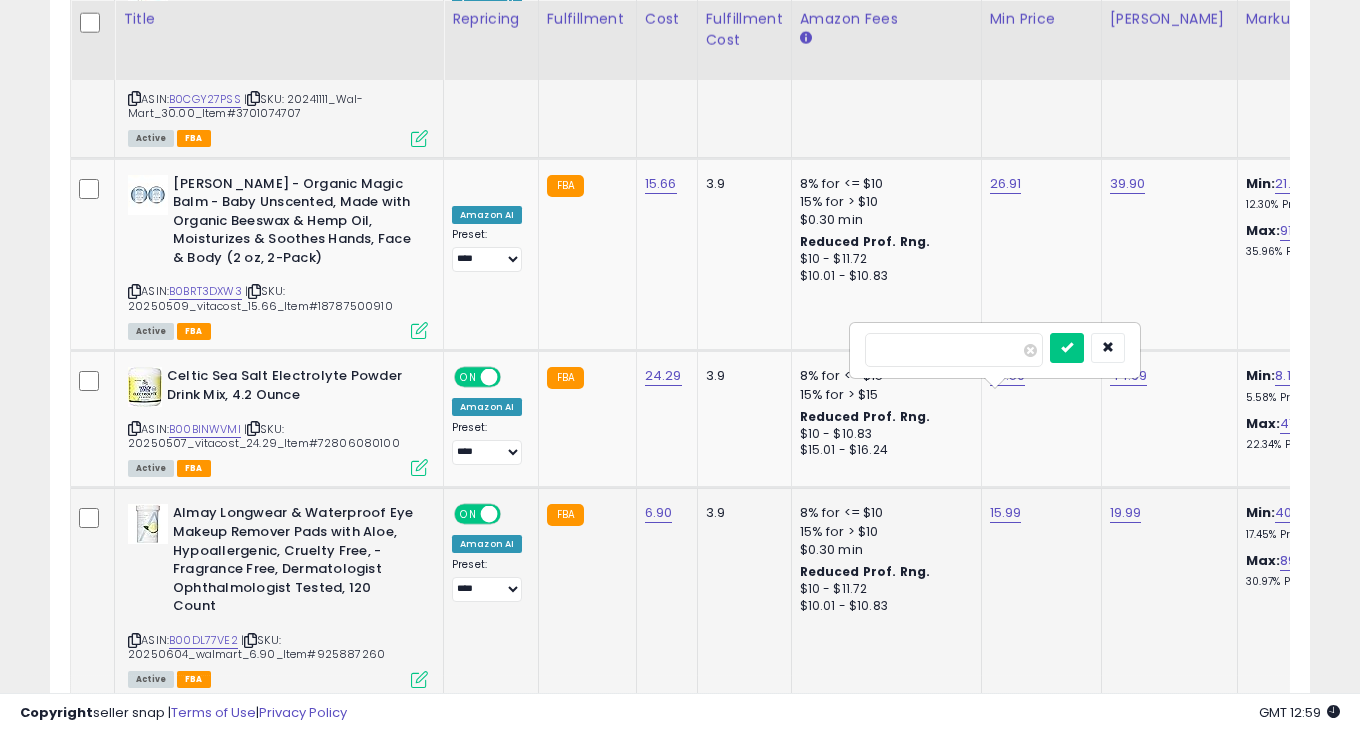 type on "*****" 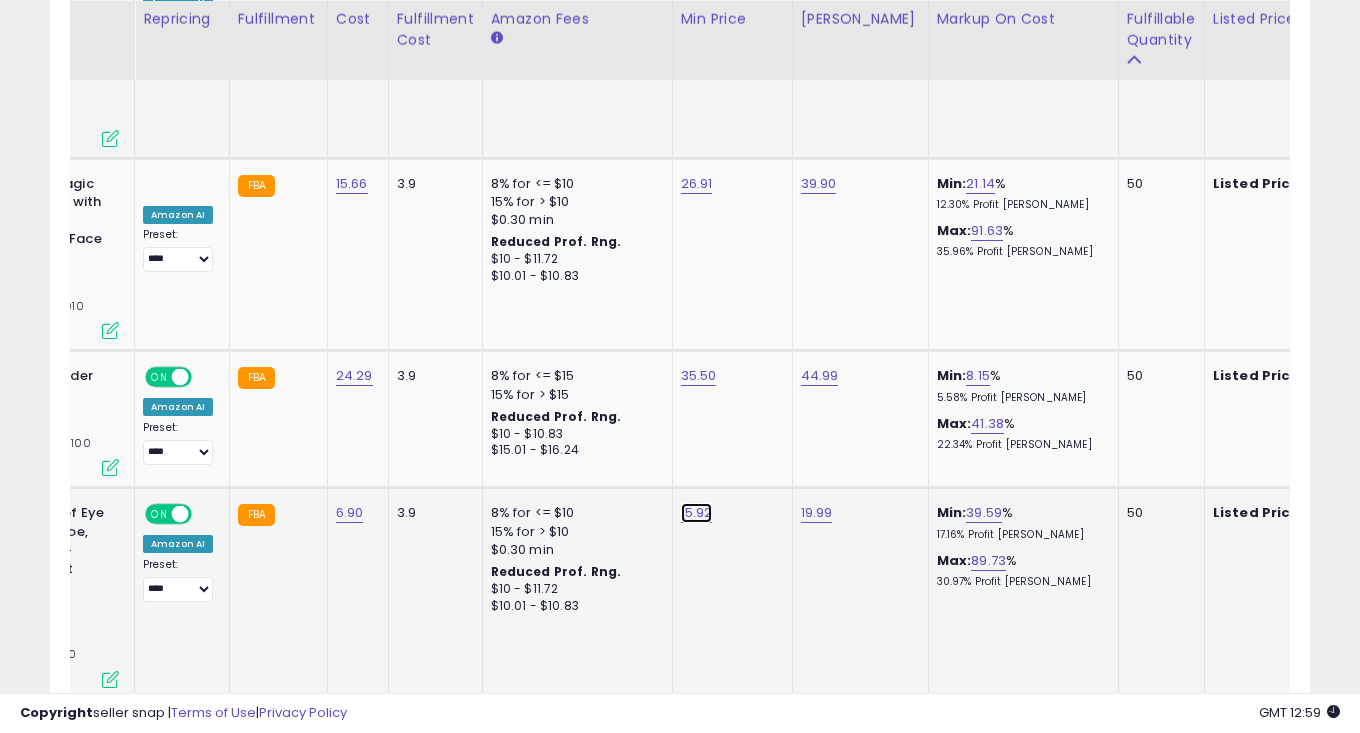 click on "15.92" at bounding box center [696, -2044] 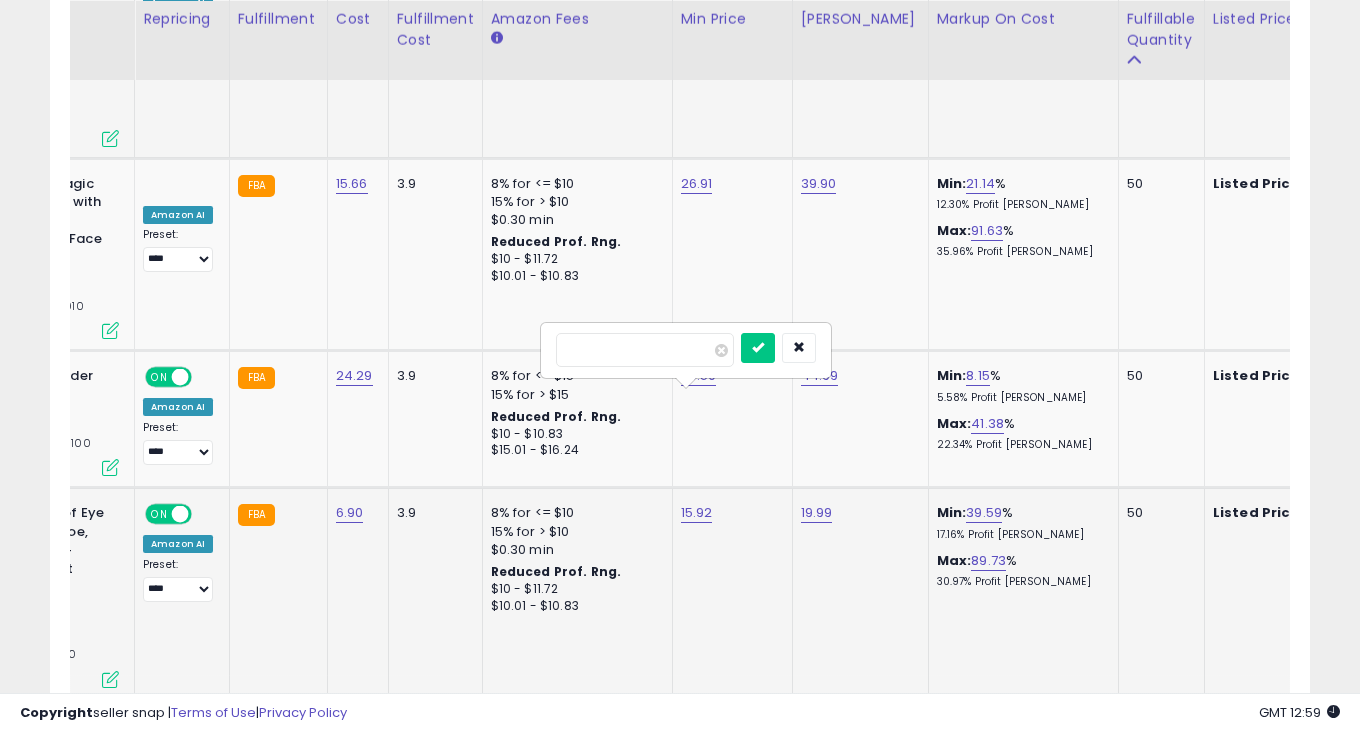 drag, startPoint x: 591, startPoint y: 348, endPoint x: 631, endPoint y: 348, distance: 40 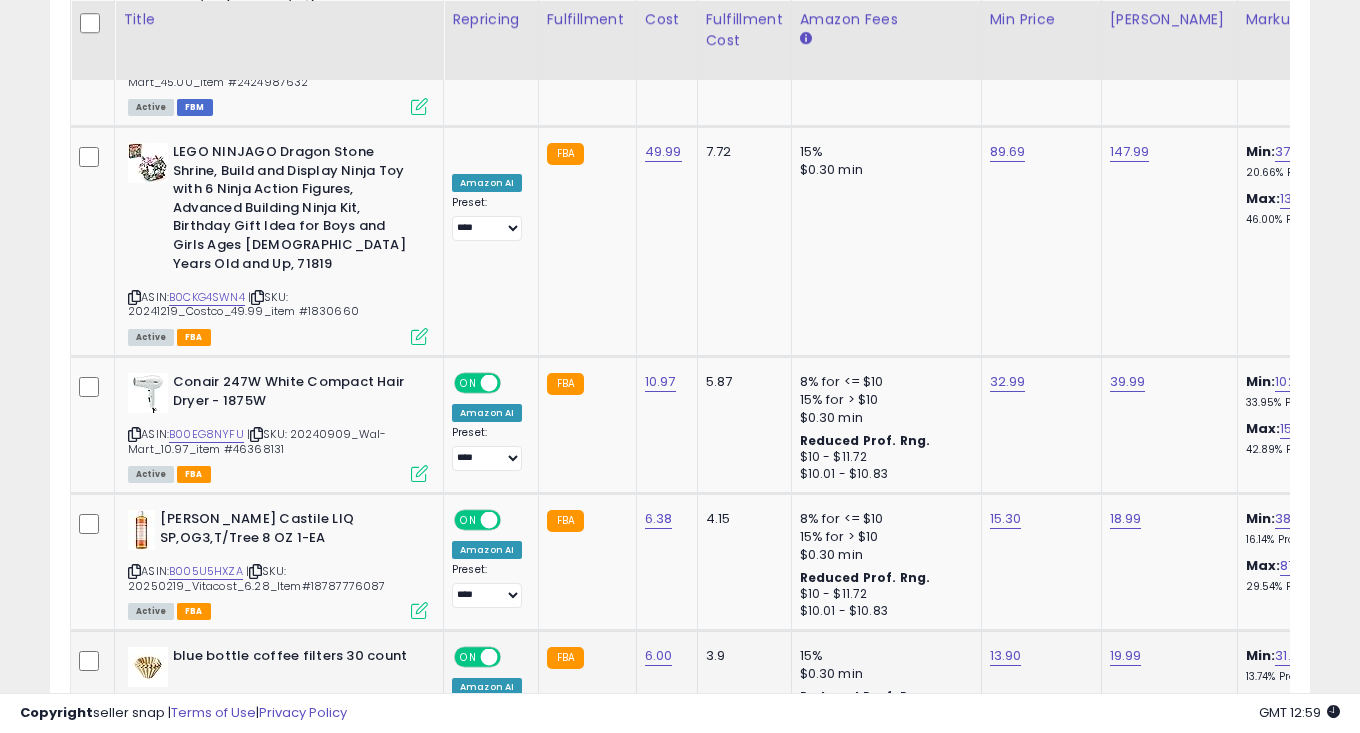 click on "B08HVSZ6FY" at bounding box center [206, 706] 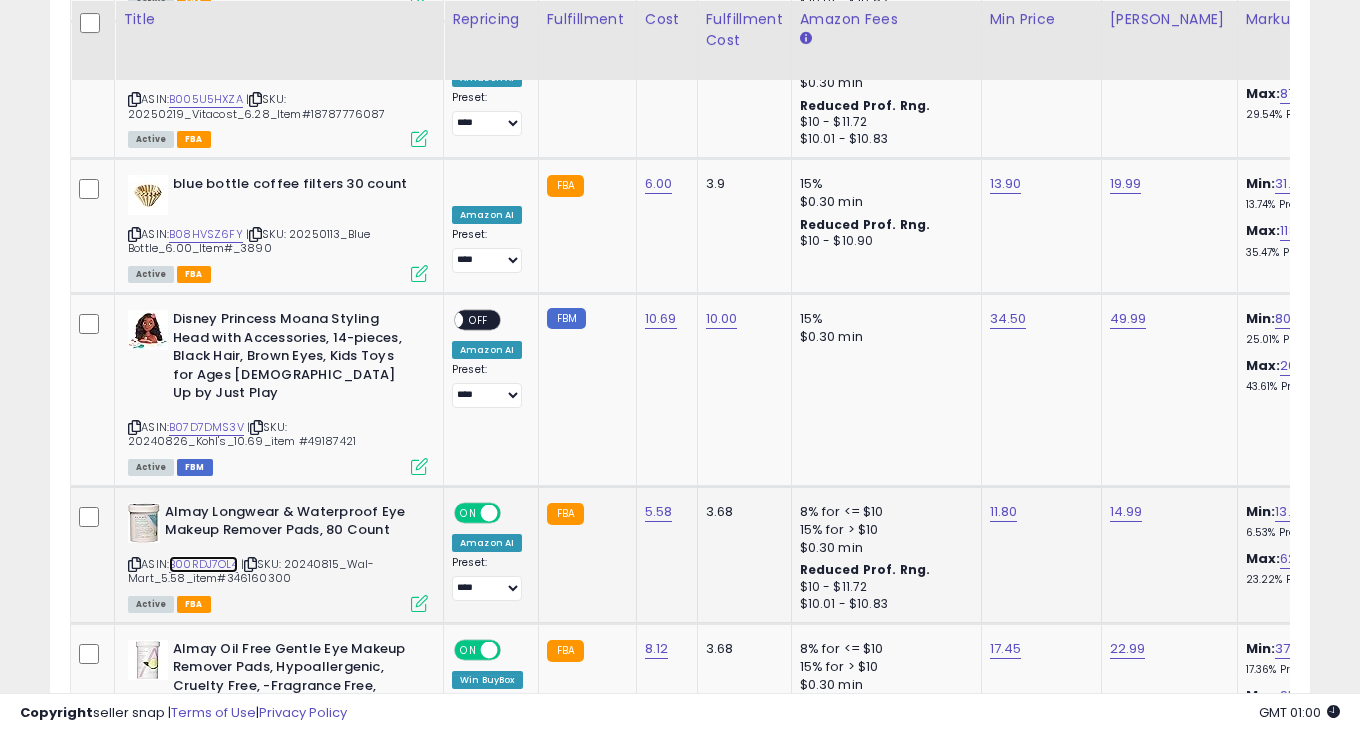click on "B00RDJ7OL4" at bounding box center (203, 564) 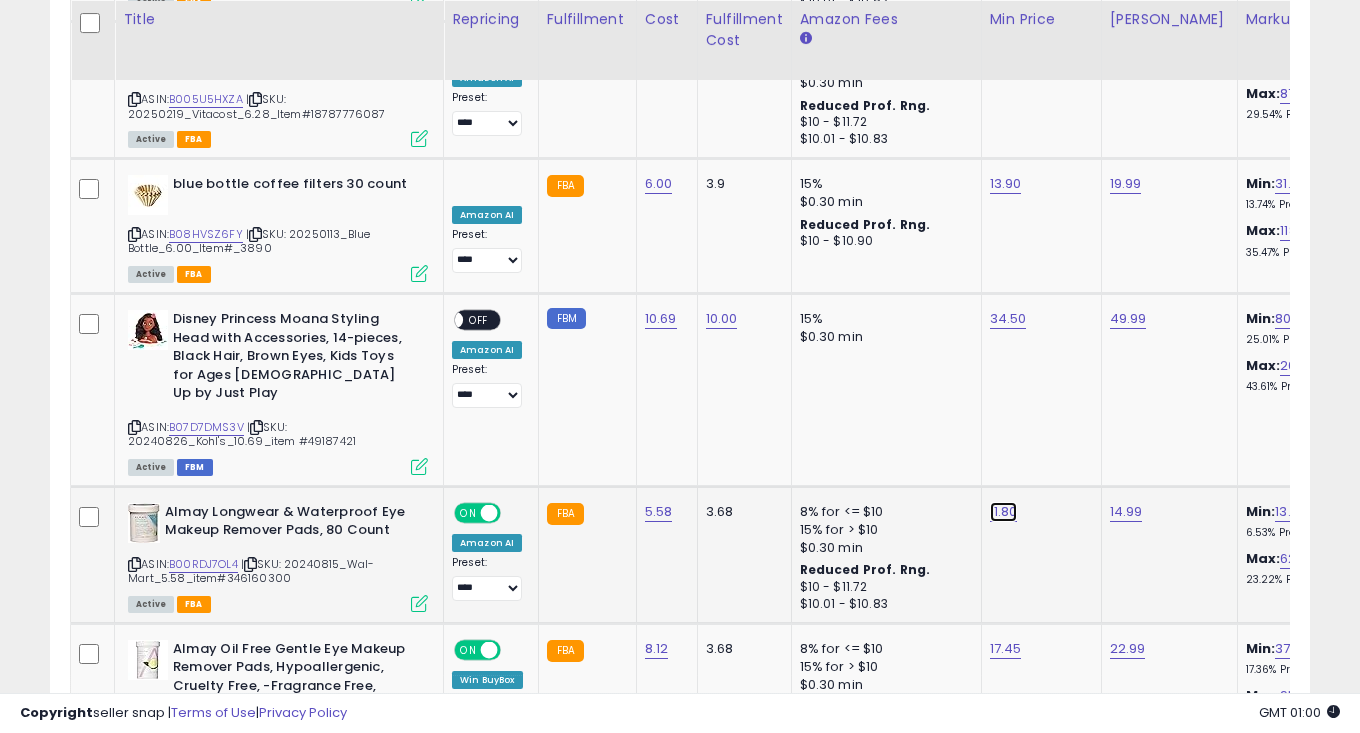 click on "11.80" at bounding box center [1005, -3300] 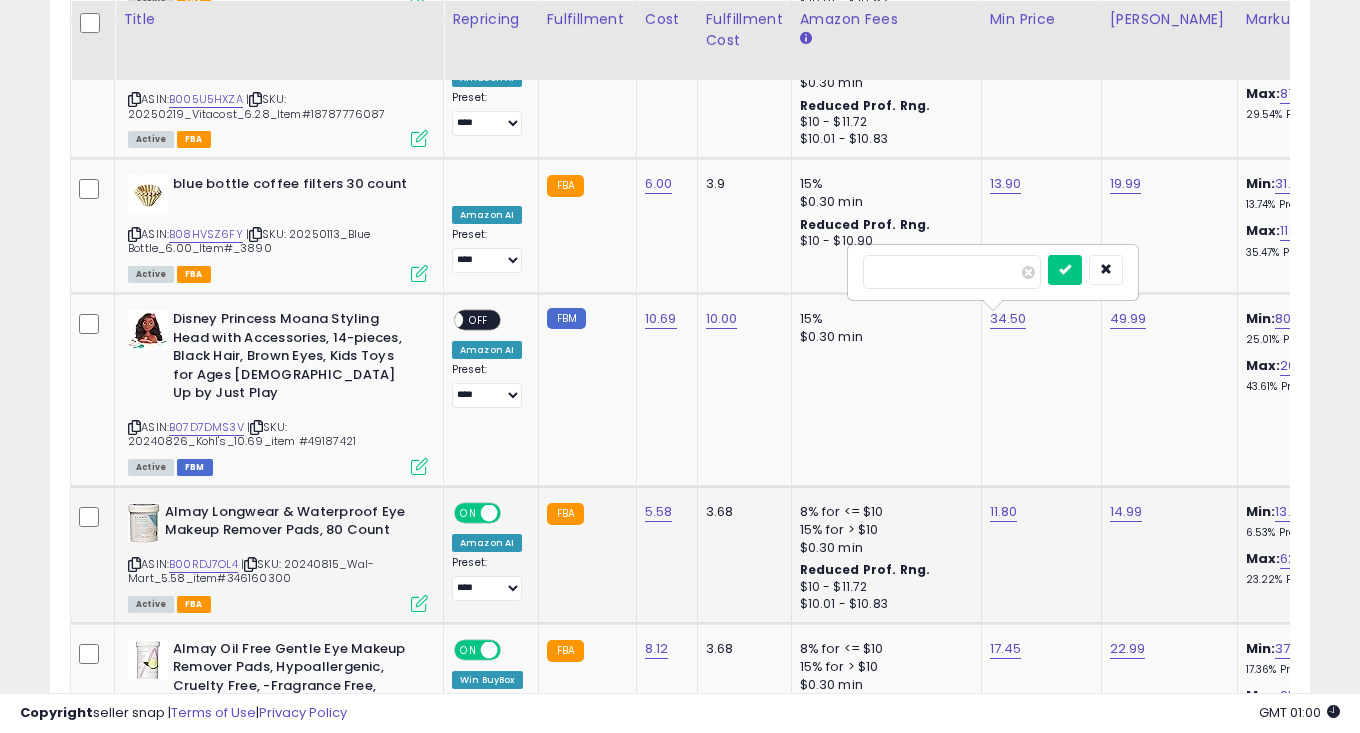 click on "*****" at bounding box center [952, 272] 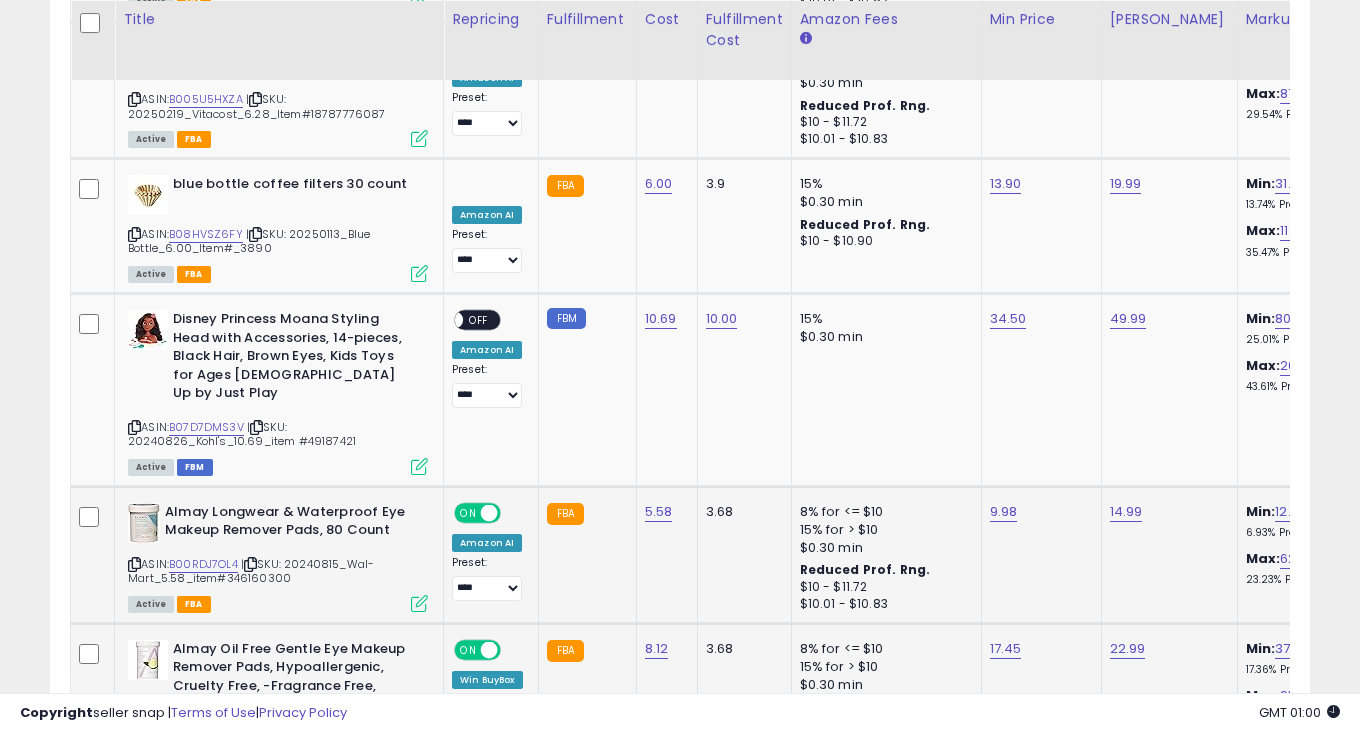 click on "B00DL77W0A" at bounding box center (206, 738) 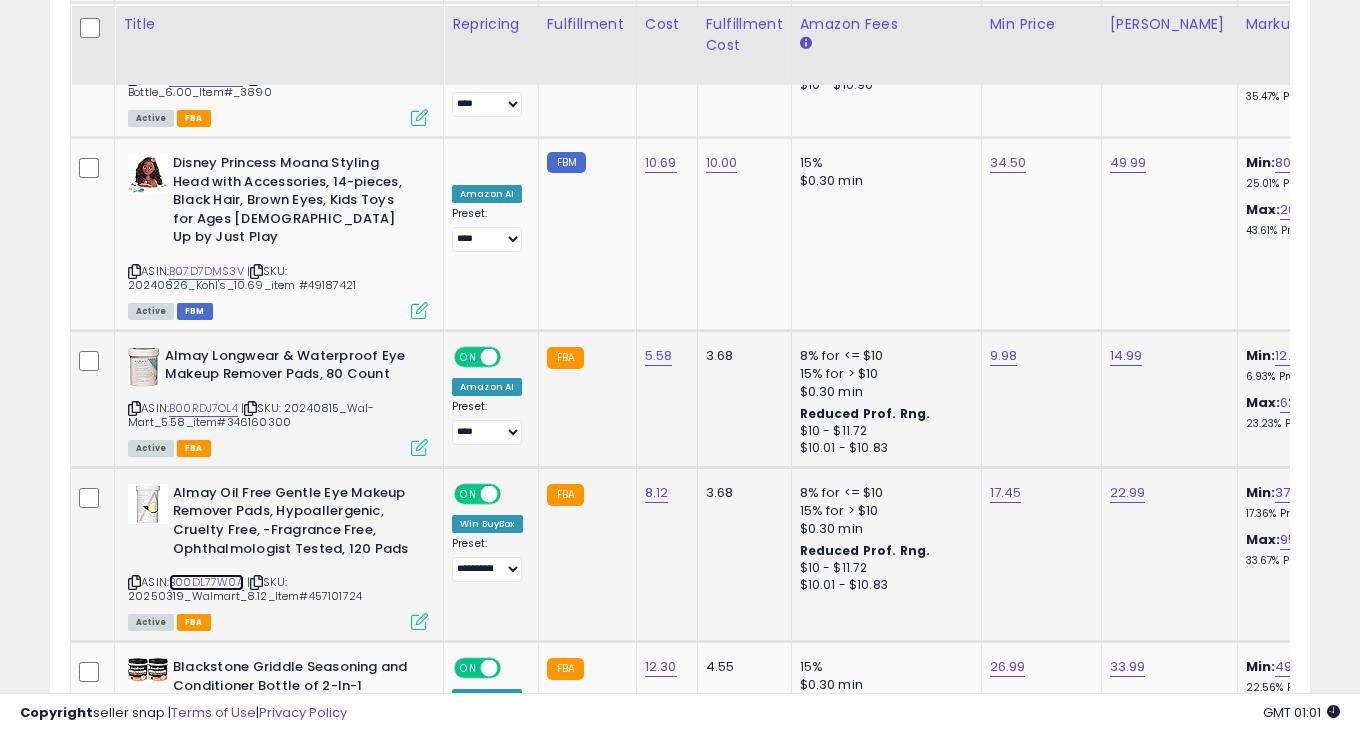 scroll, scrollTop: 4535, scrollLeft: 0, axis: vertical 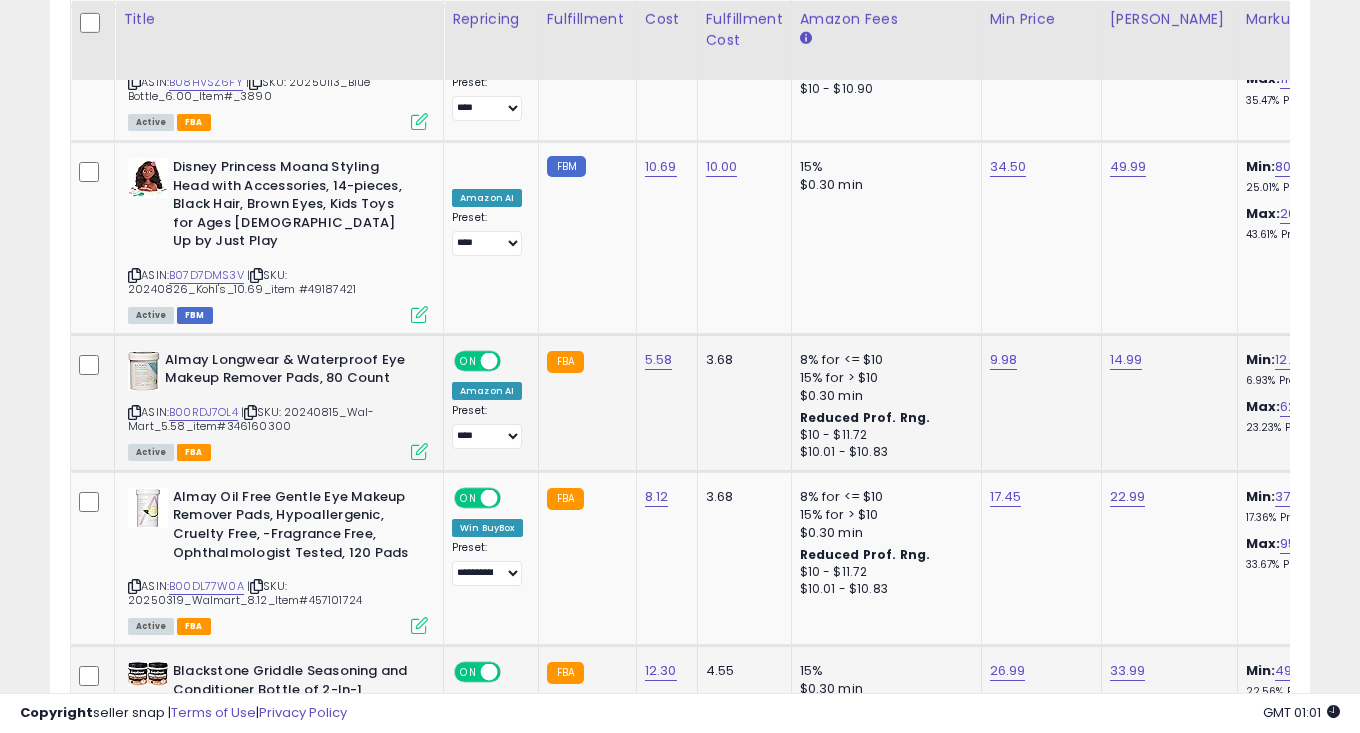 click on "B09YNVFB51" at bounding box center [203, 742] 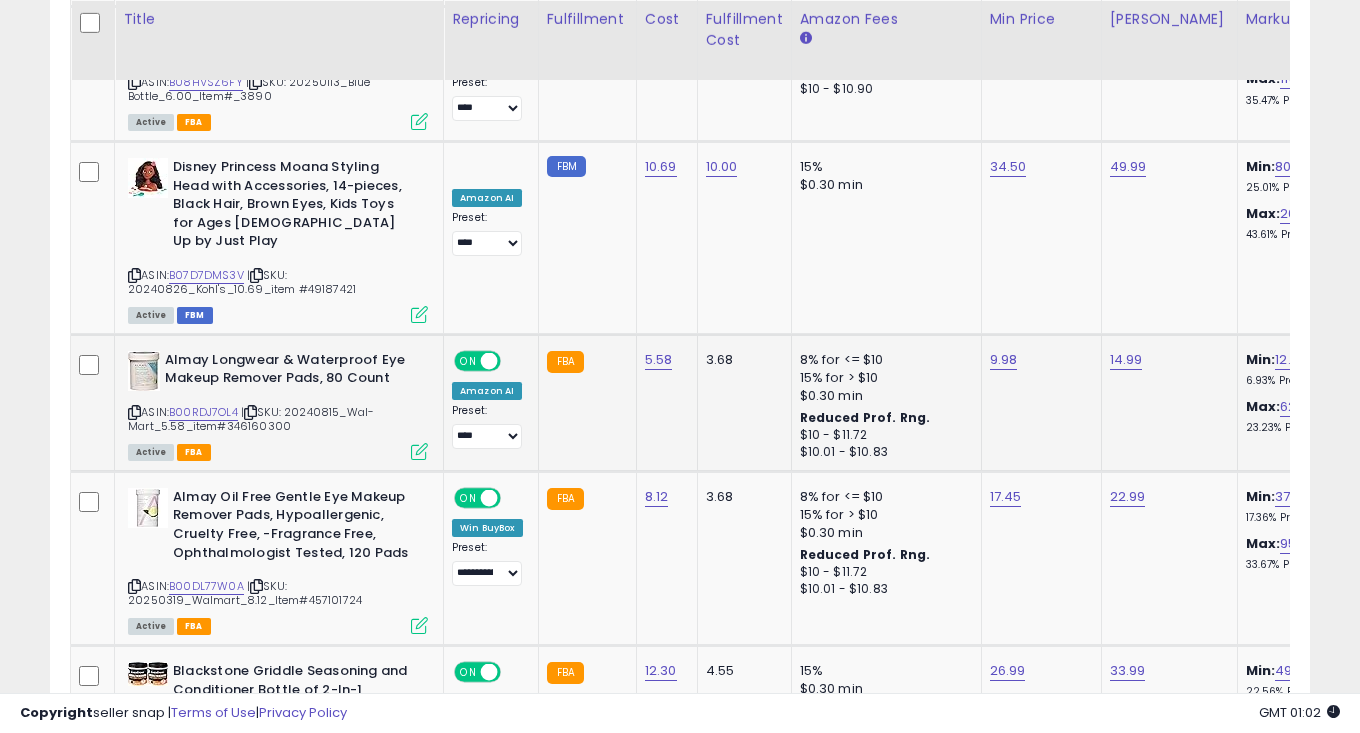 click on "2" 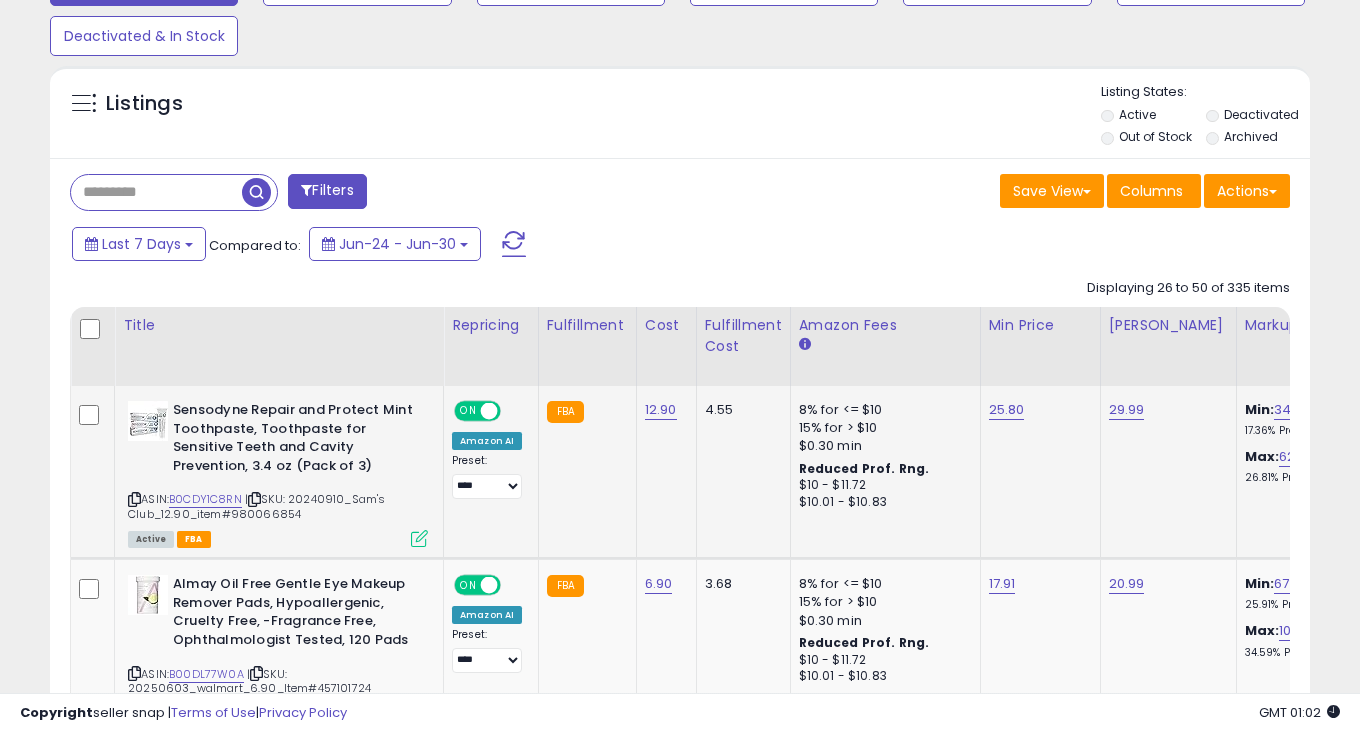 scroll, scrollTop: 672, scrollLeft: 0, axis: vertical 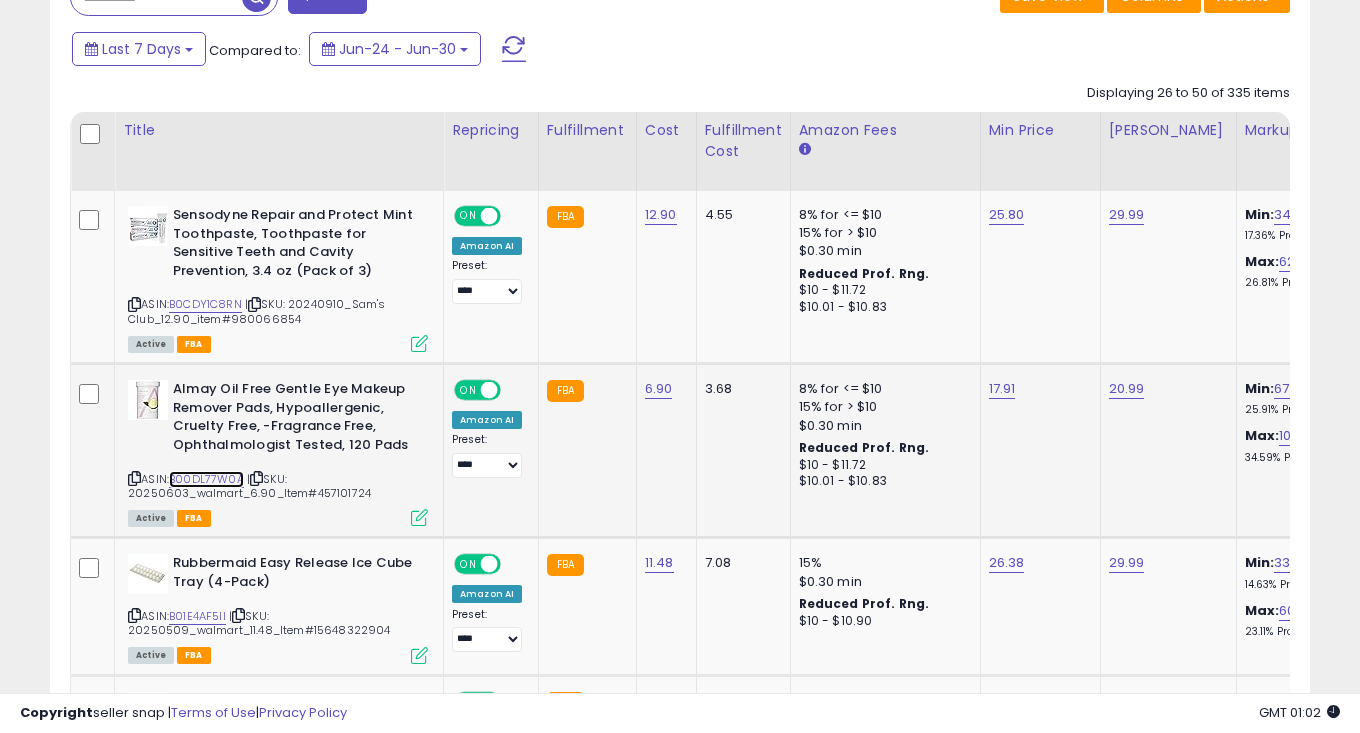 click on "B00DL77W0A" at bounding box center (206, 479) 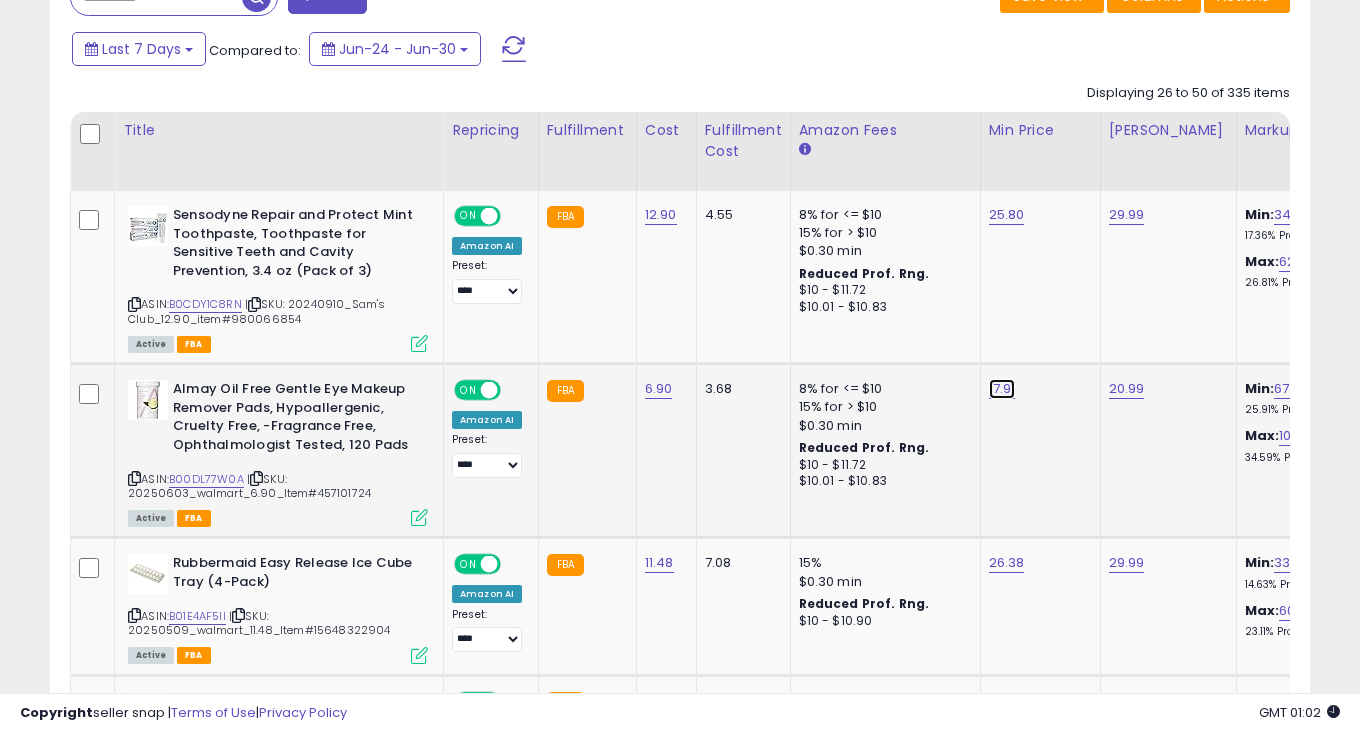 click on "17.91" at bounding box center (1007, 215) 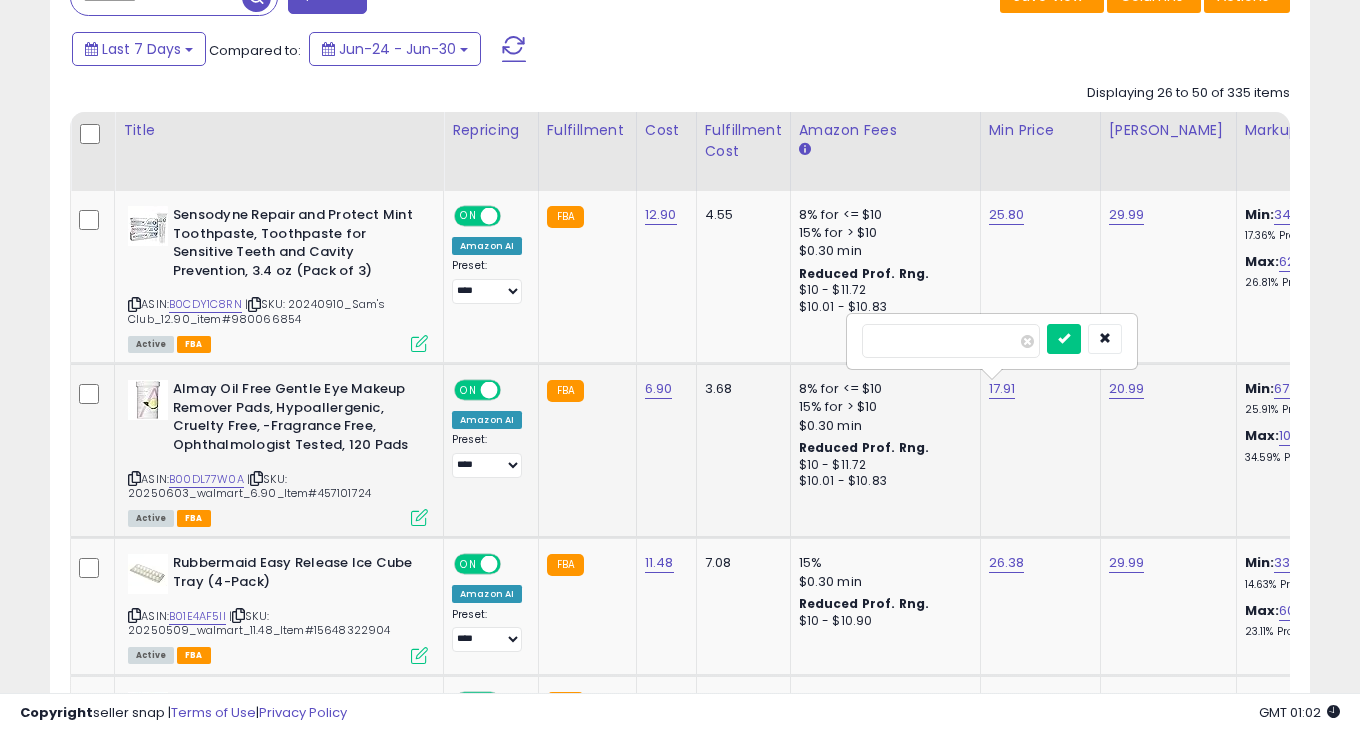 click on "*****" at bounding box center [951, 341] 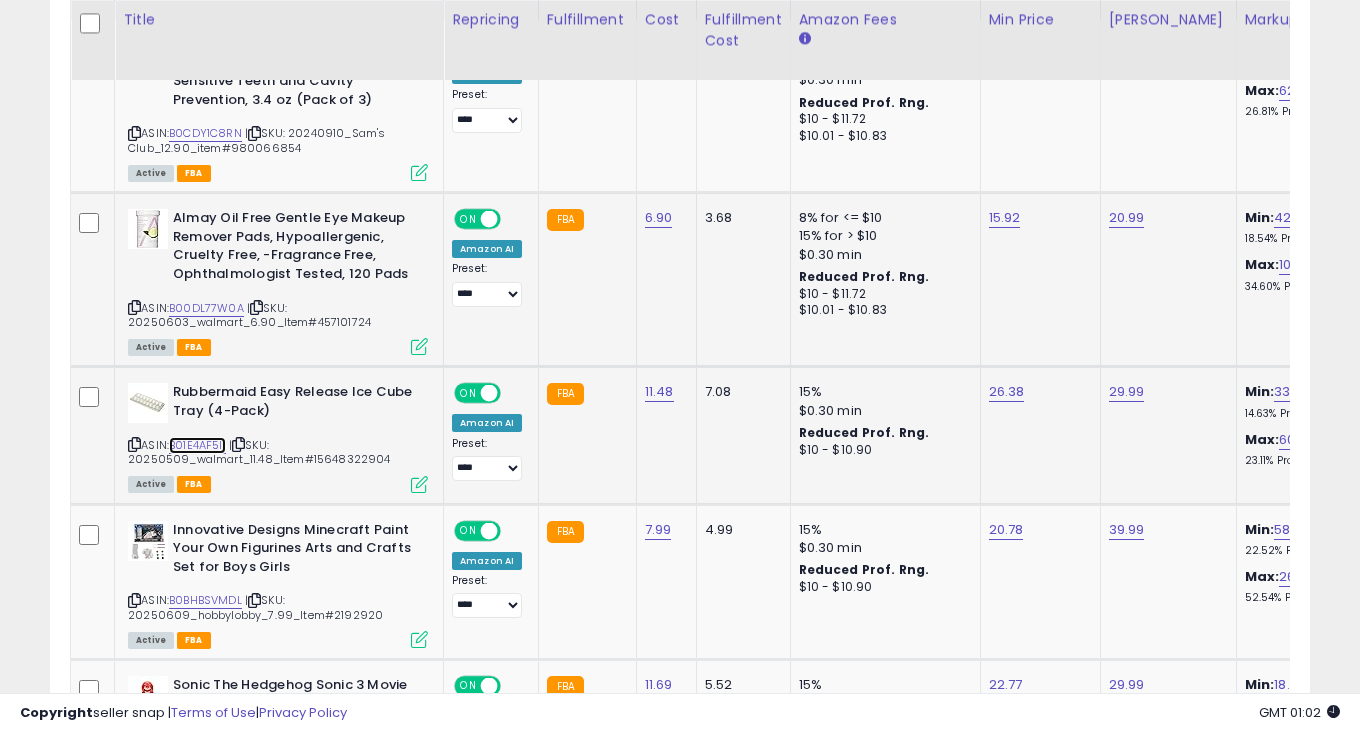 click on "B01E4AF5II" at bounding box center [197, 445] 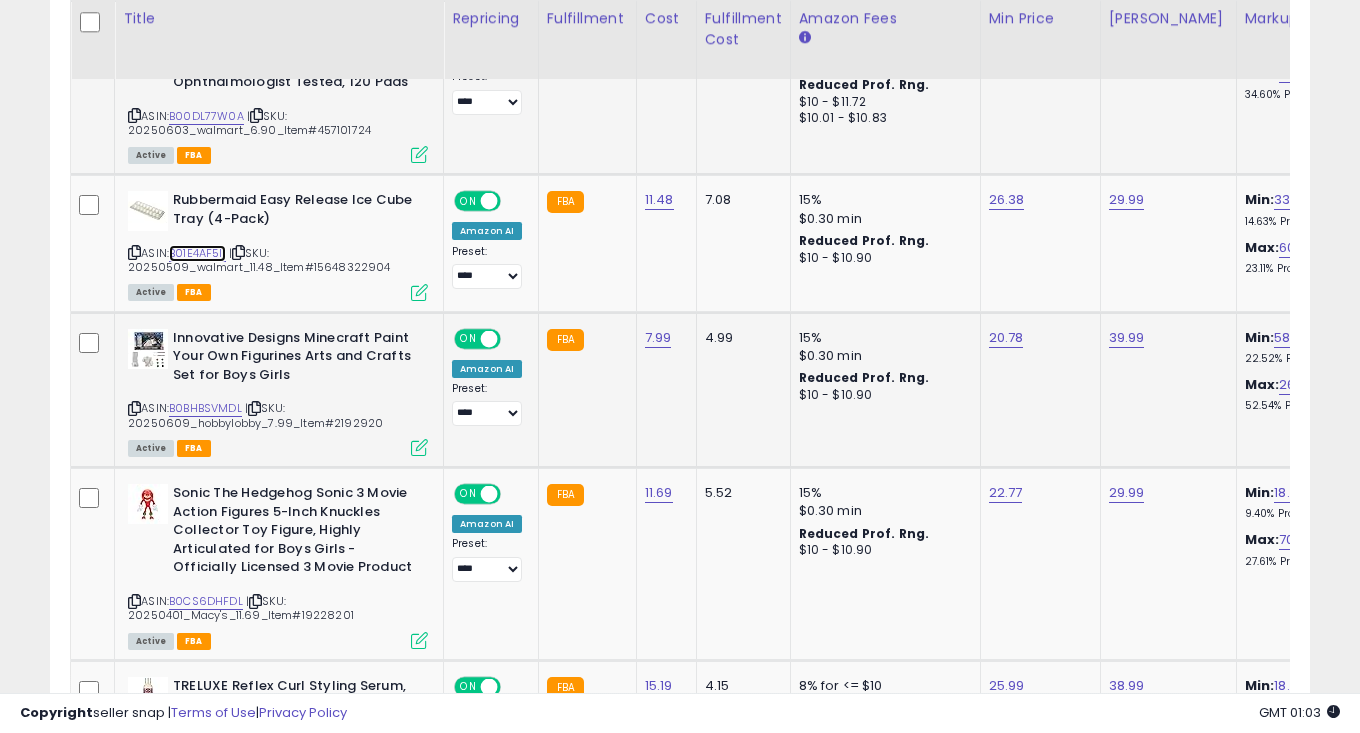 scroll, scrollTop: 1221, scrollLeft: 0, axis: vertical 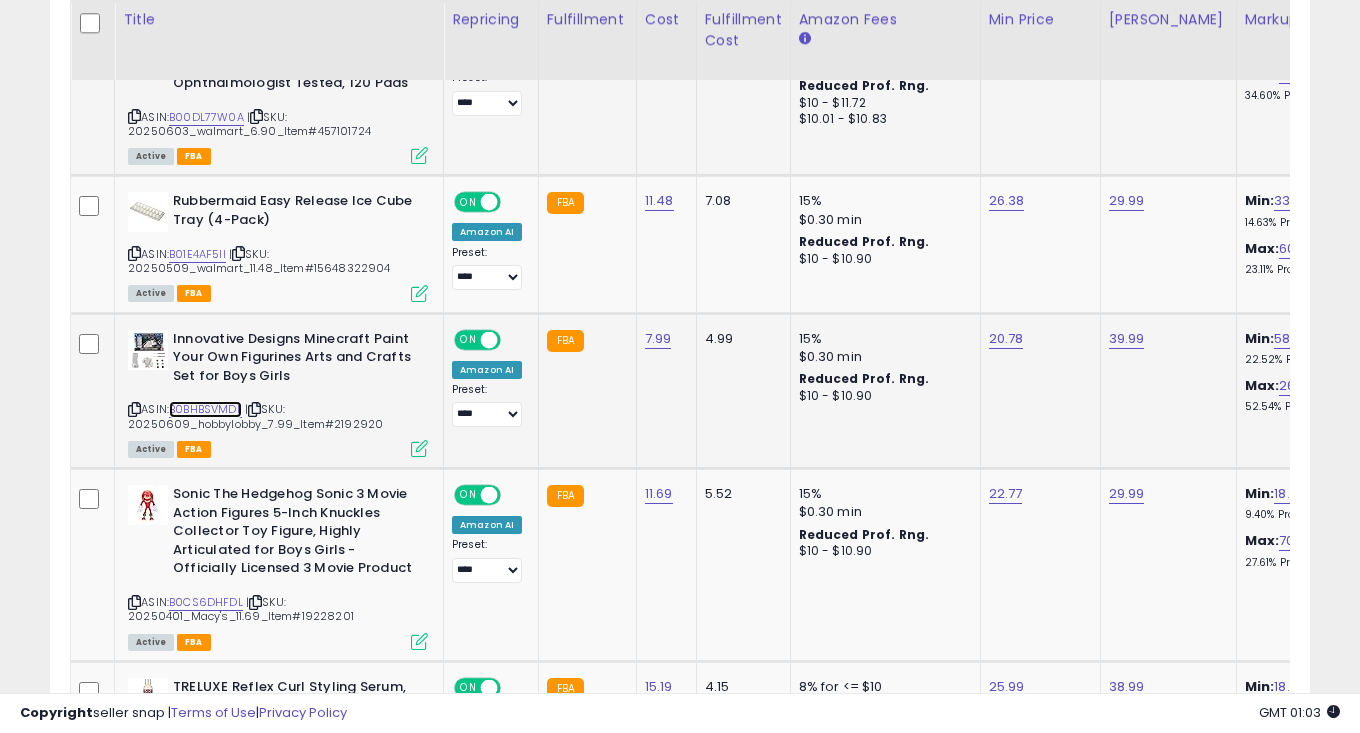 click on "B0BHBSVMDL" at bounding box center (205, 409) 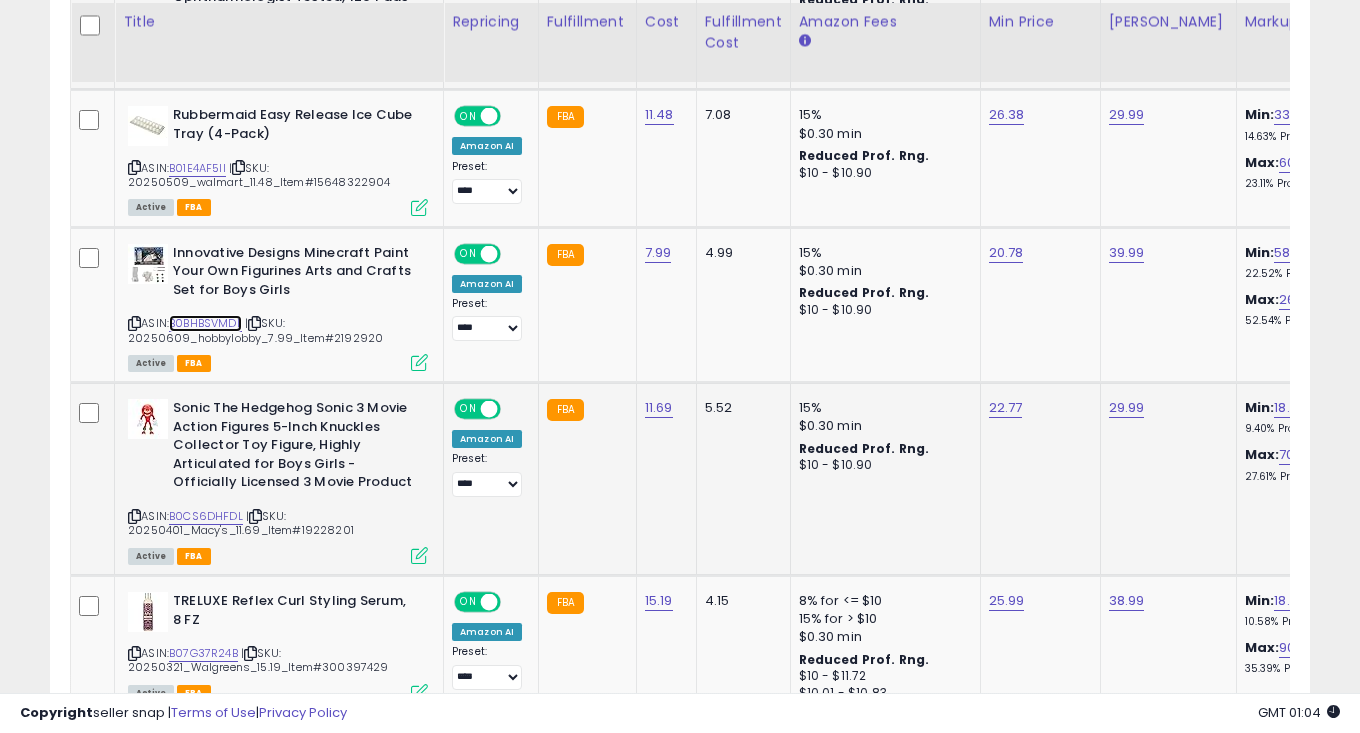 scroll, scrollTop: 1310, scrollLeft: 0, axis: vertical 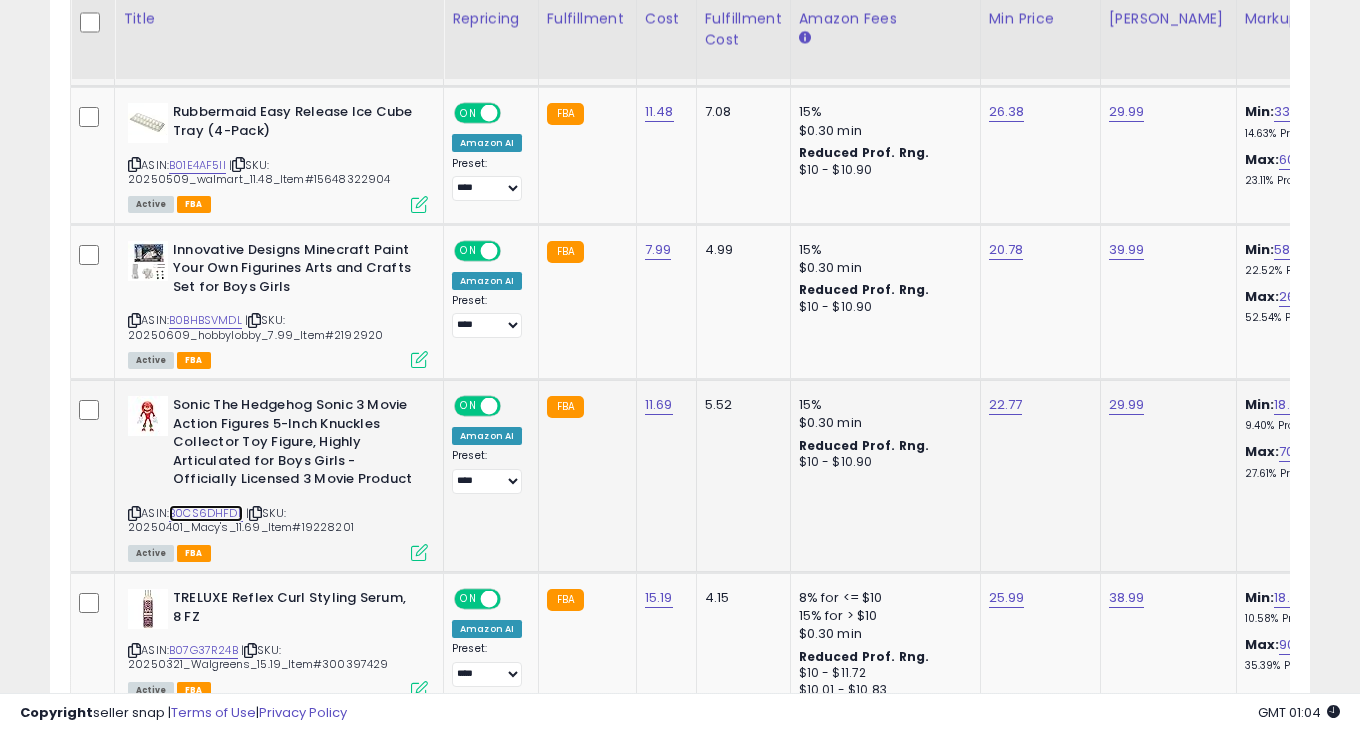 click on "B0CS6DHFDL" at bounding box center [206, 513] 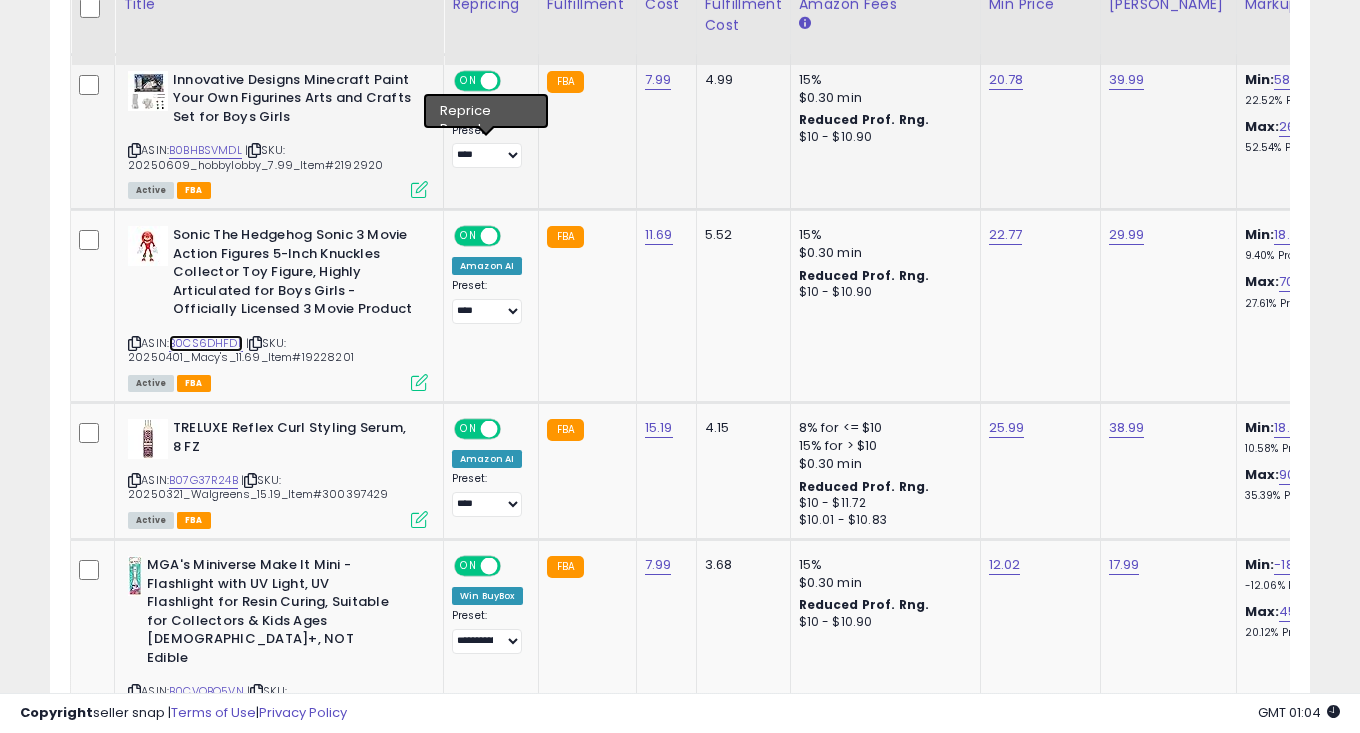 scroll, scrollTop: 1484, scrollLeft: 0, axis: vertical 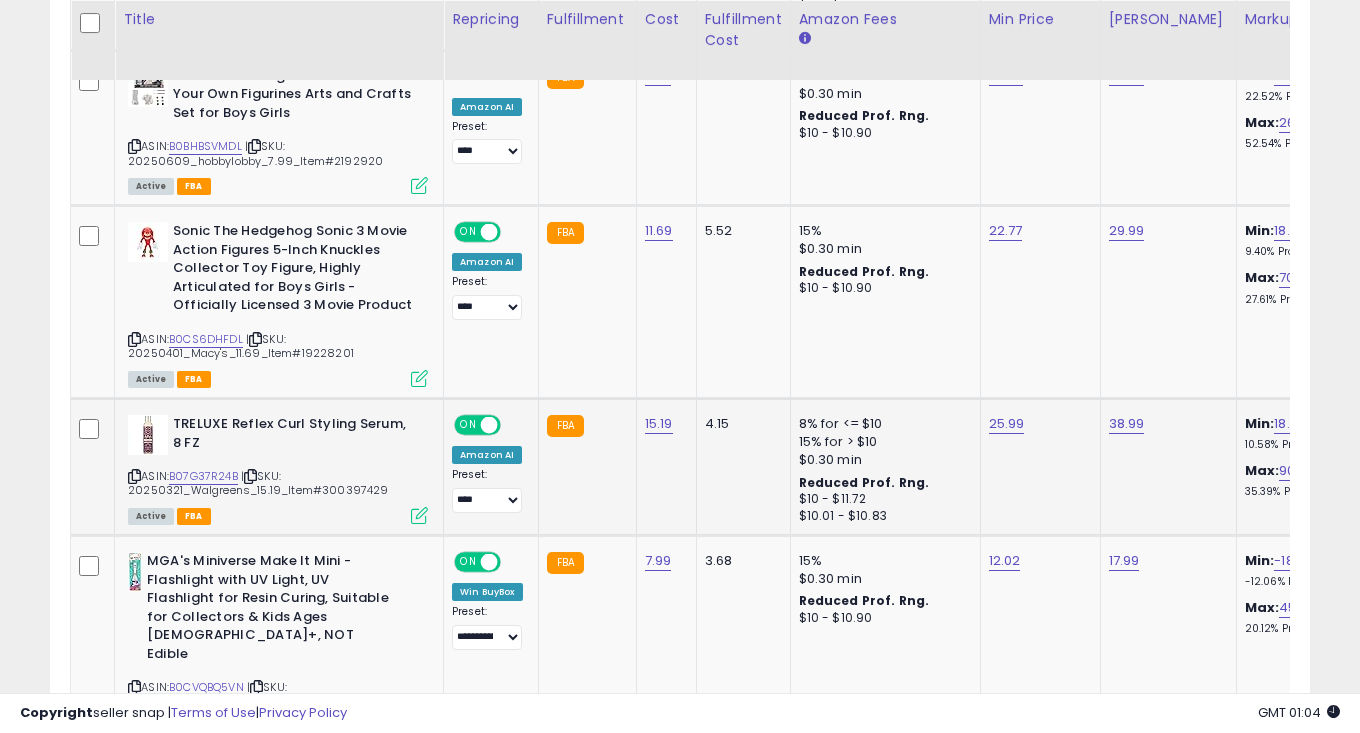 click on "ASIN:  B07G37R24B    |   SKU: 20250321_Walgreens_15.19_Item#300397429 Active FBA" at bounding box center [278, 468] 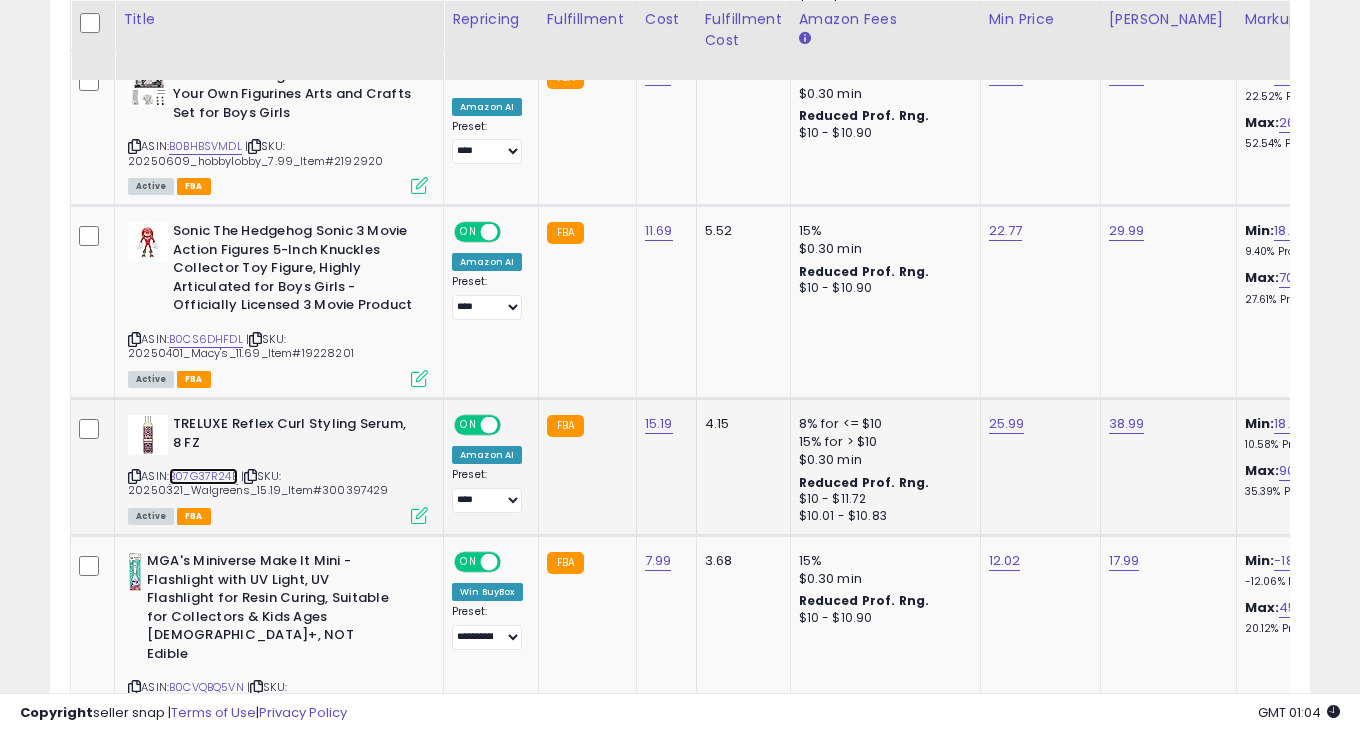 click on "B07G37R24B" at bounding box center (203, 476) 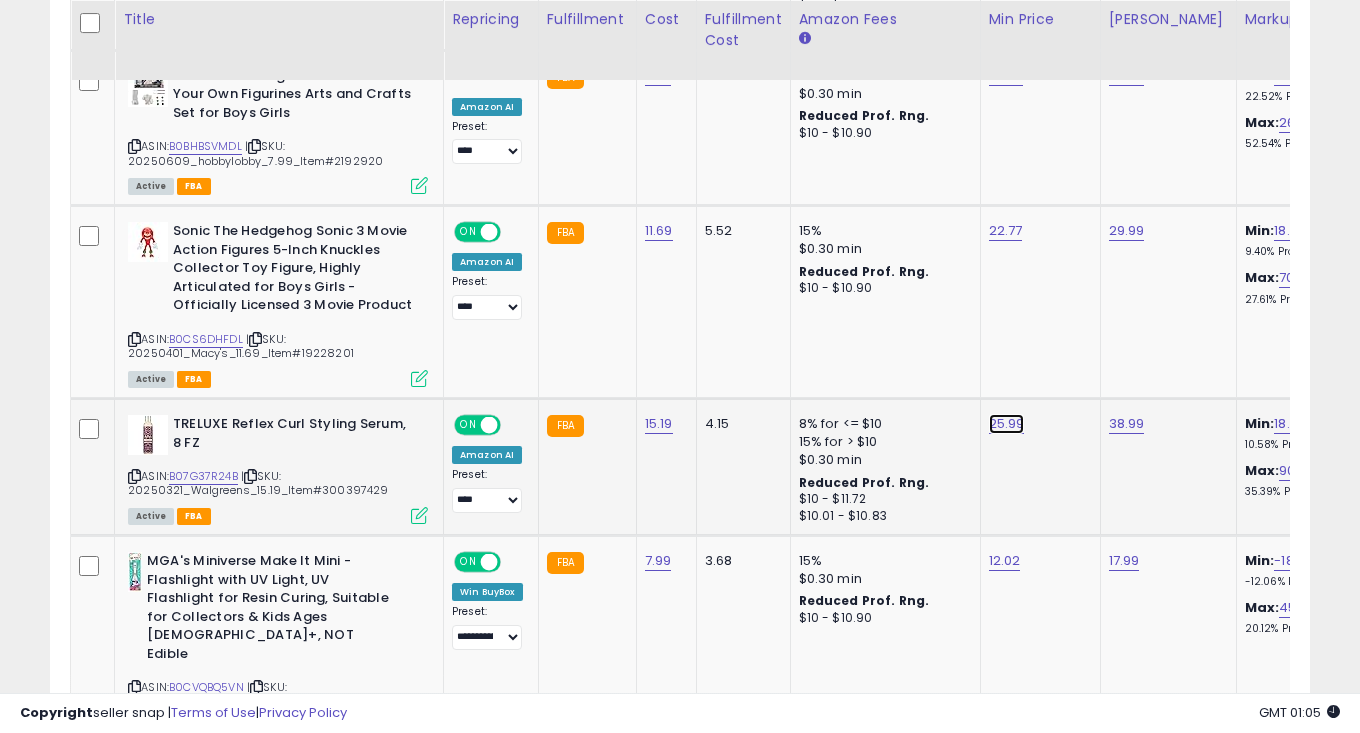 click on "25.99" at bounding box center [1007, -410] 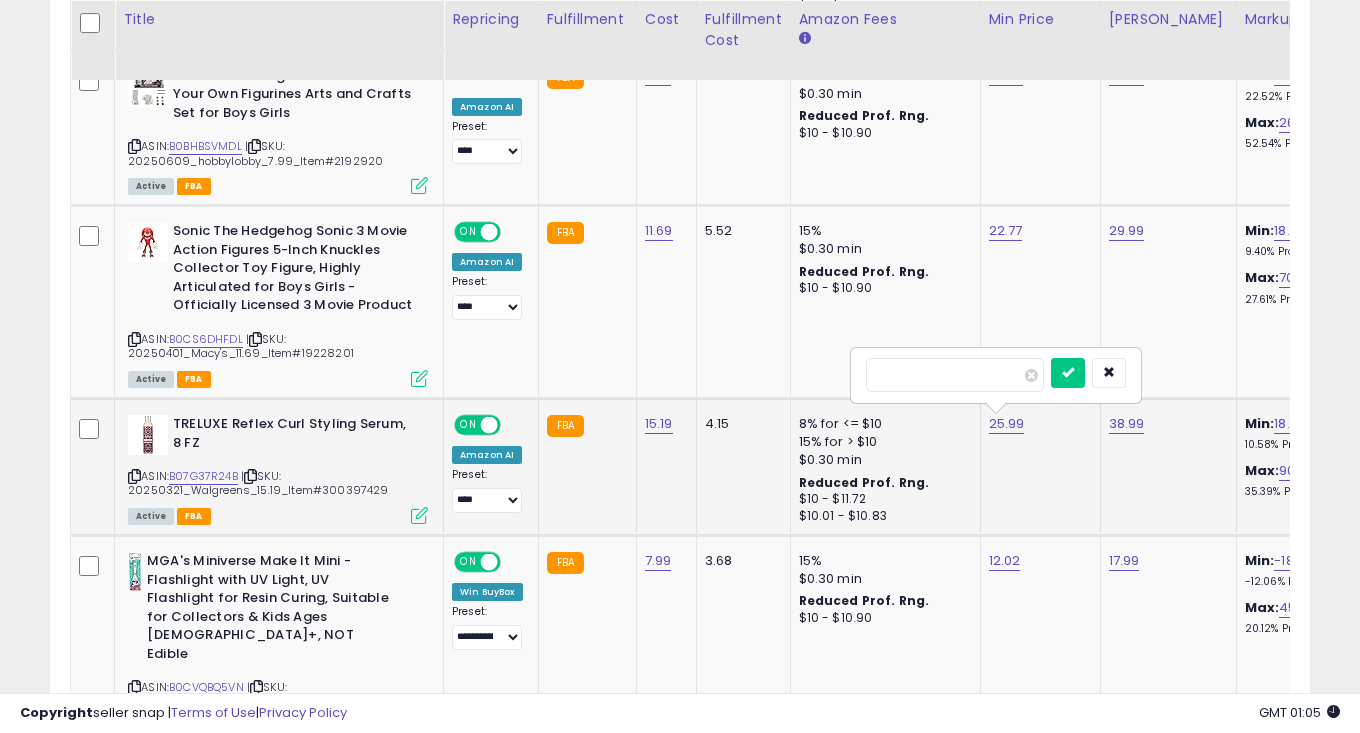 click on "*****" at bounding box center [955, 375] 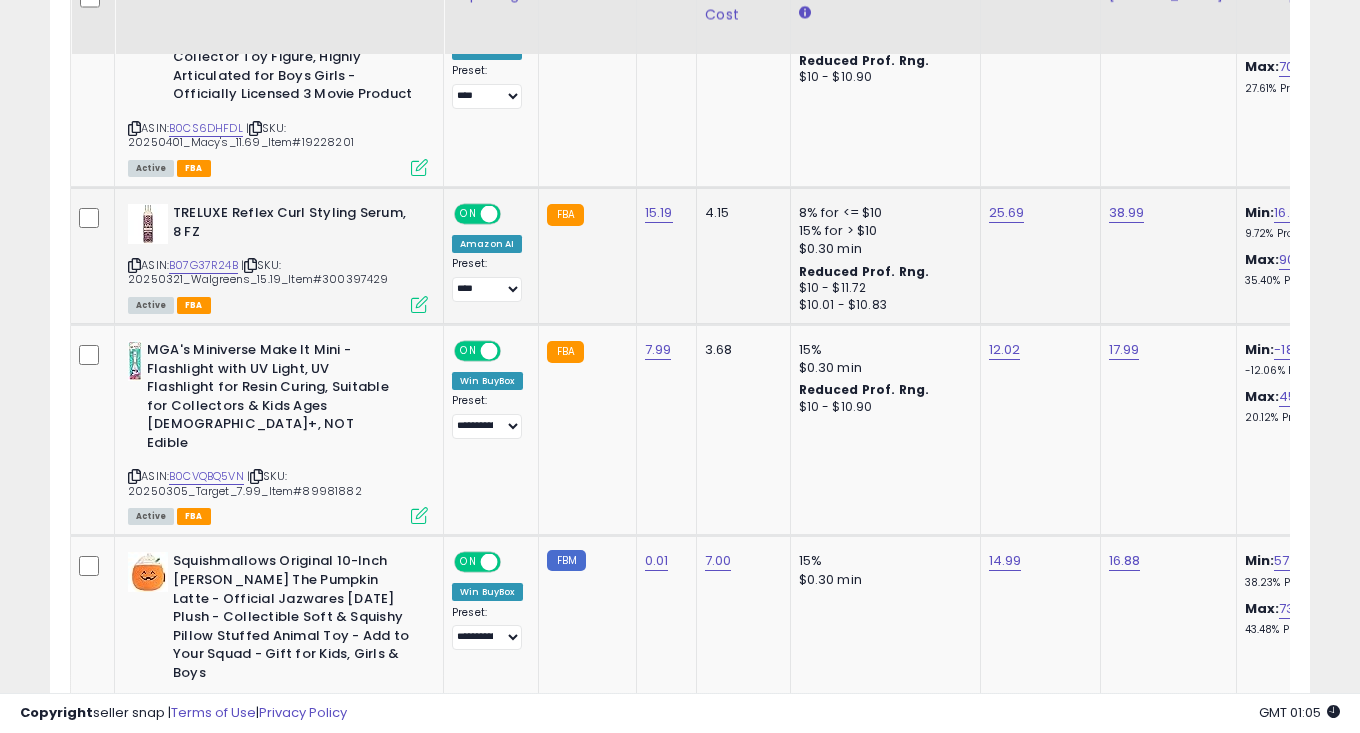 scroll, scrollTop: 1702, scrollLeft: 0, axis: vertical 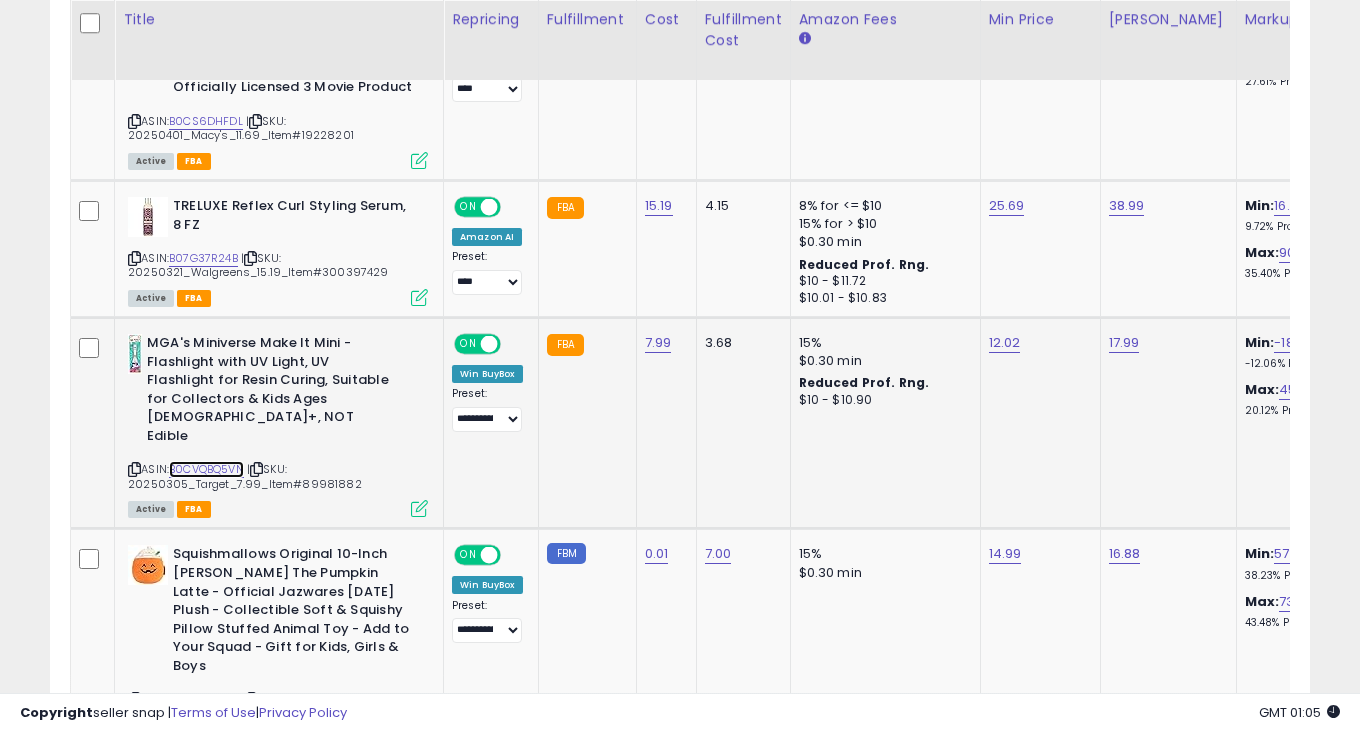 click on "B0CVQBQ5VN" at bounding box center [206, 469] 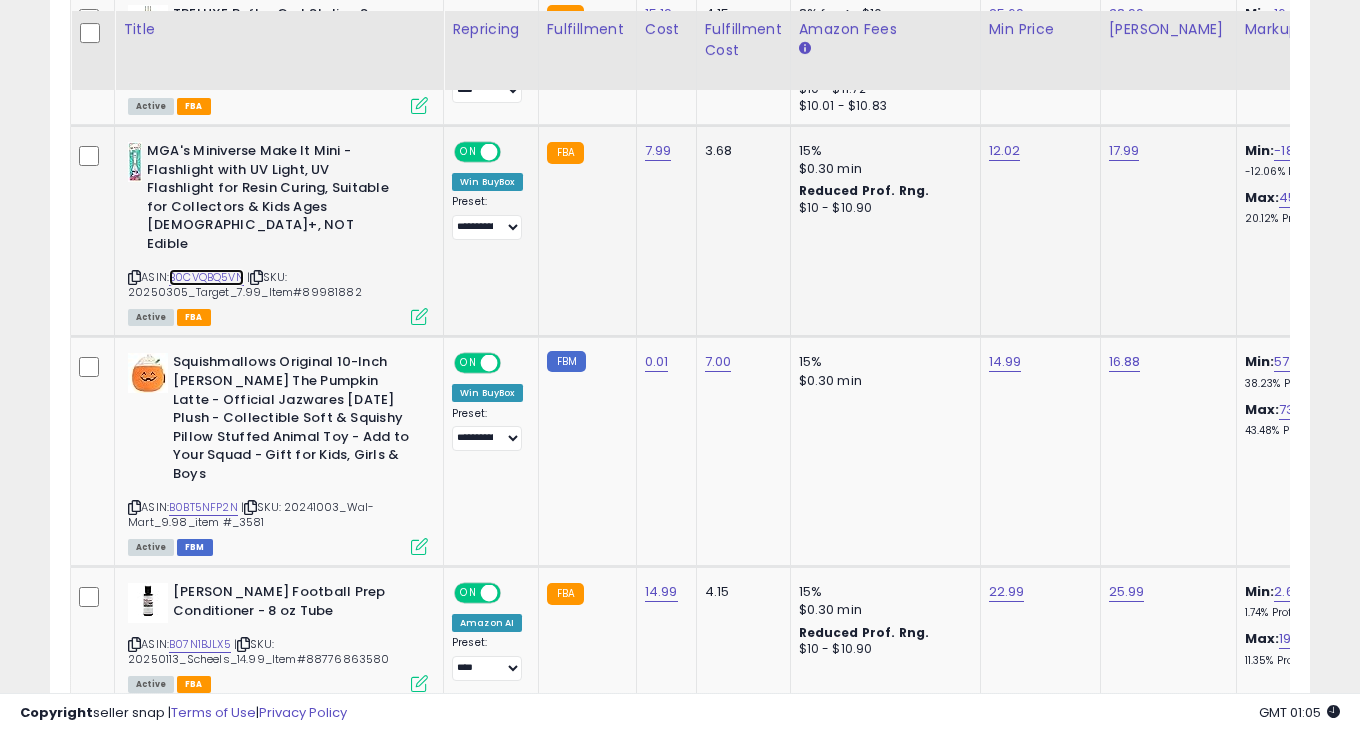 scroll, scrollTop: 1904, scrollLeft: 0, axis: vertical 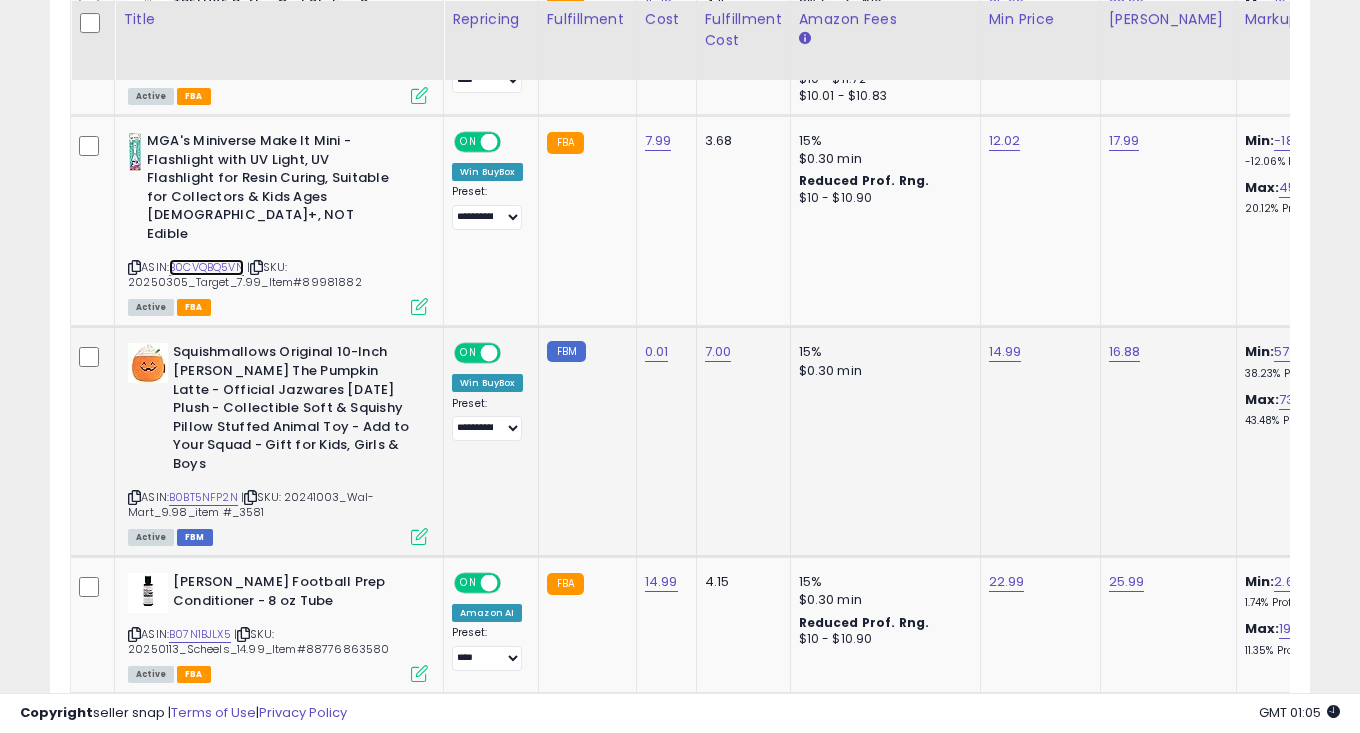 click at bounding box center (489, 353) 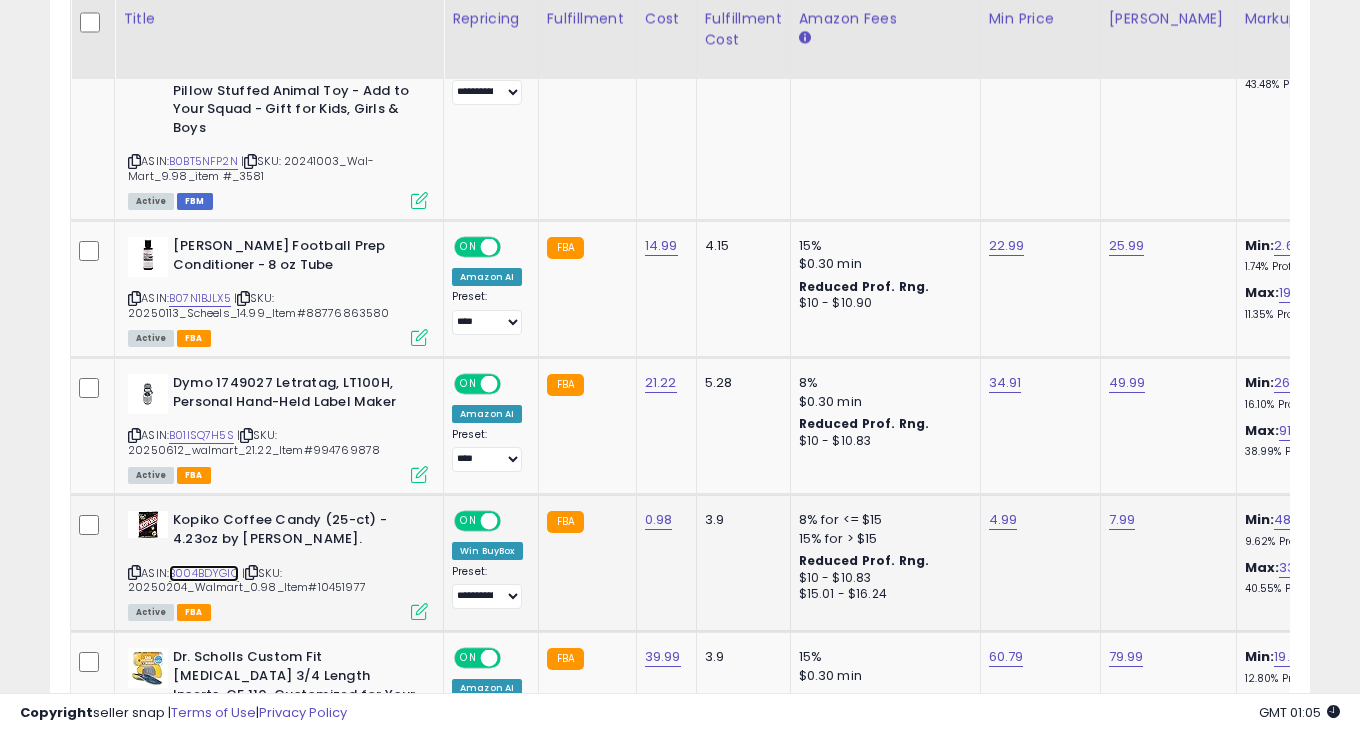 click on "B004BDYGIO" at bounding box center (204, 573) 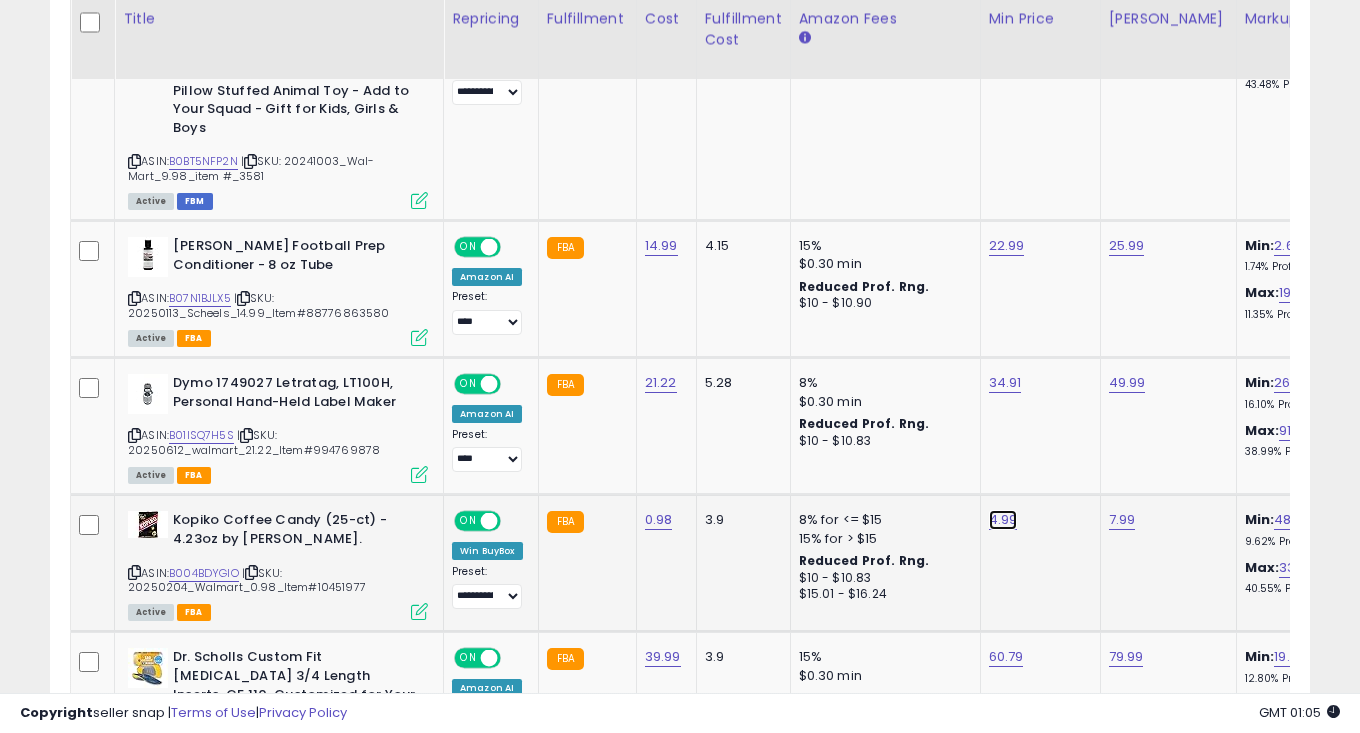 click on "4.99" at bounding box center [1007, -1166] 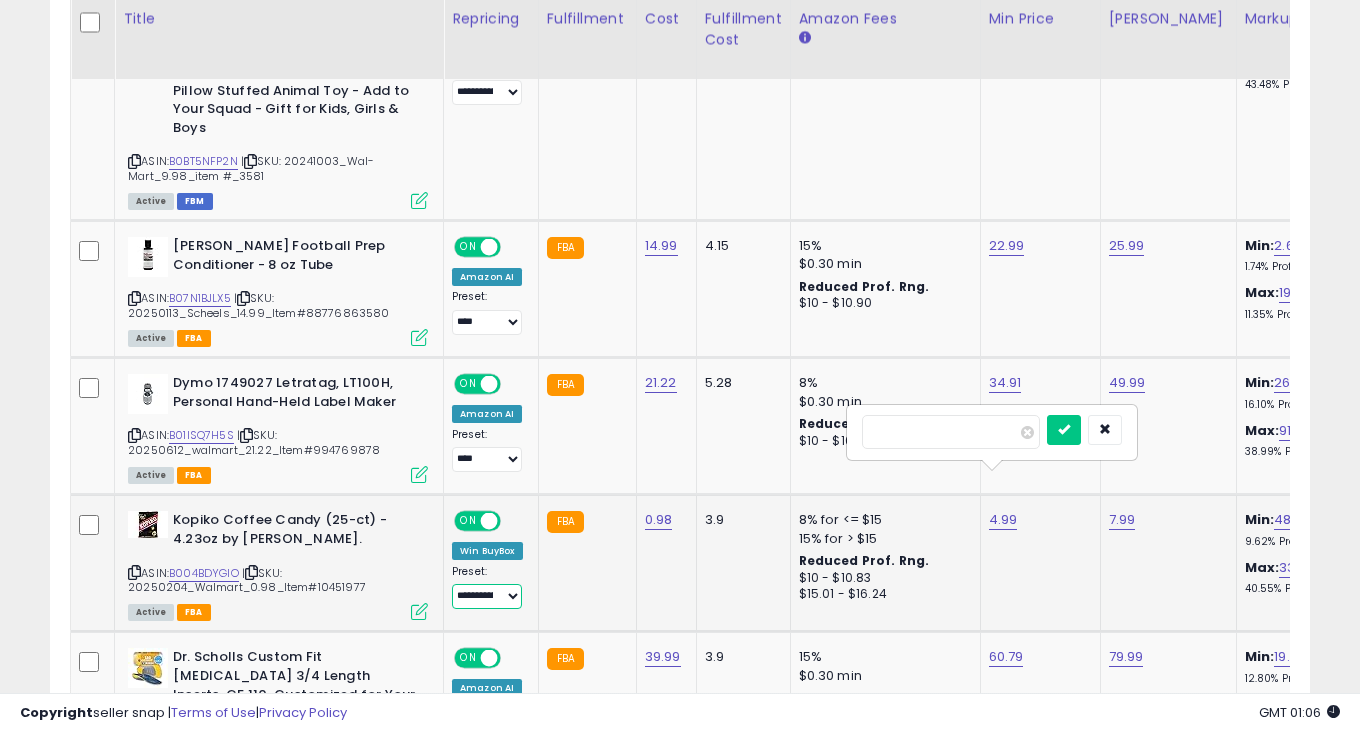click on "**********" at bounding box center (487, 596) 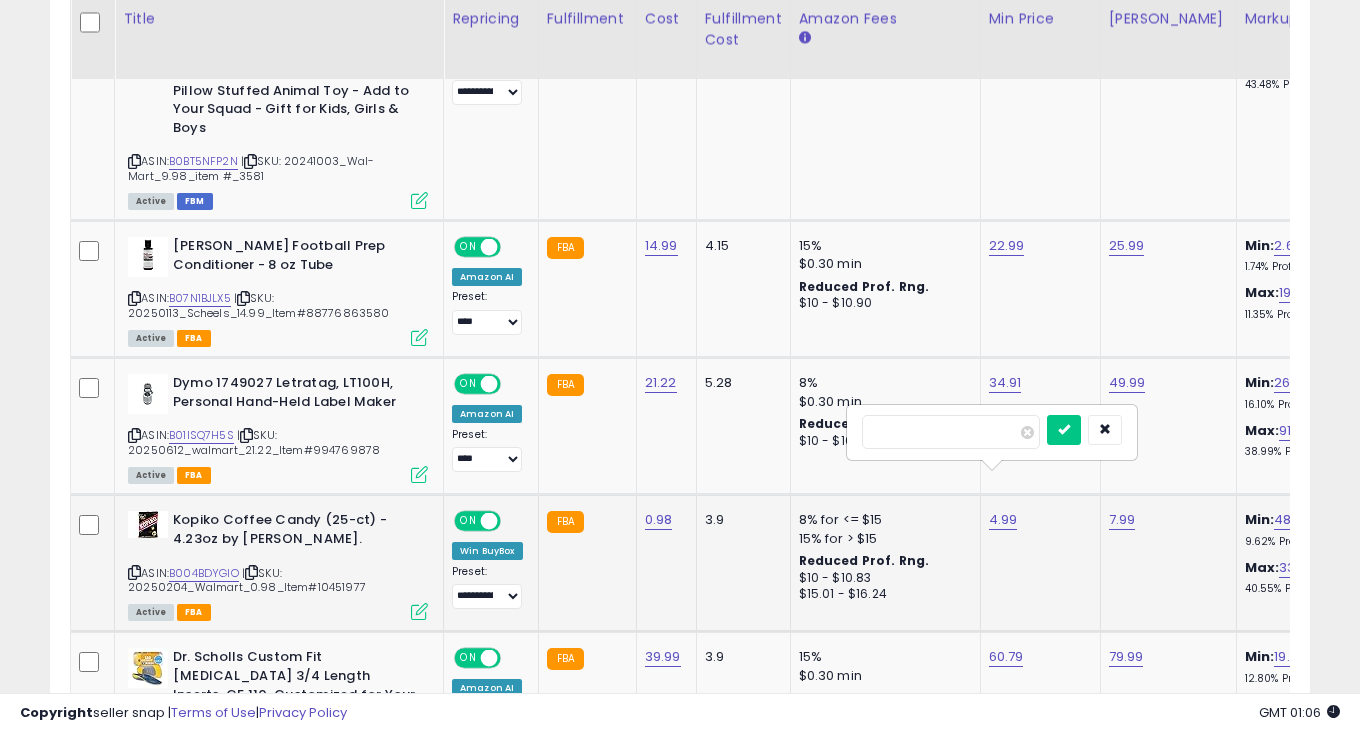 click on "**********" at bounding box center [487, 587] 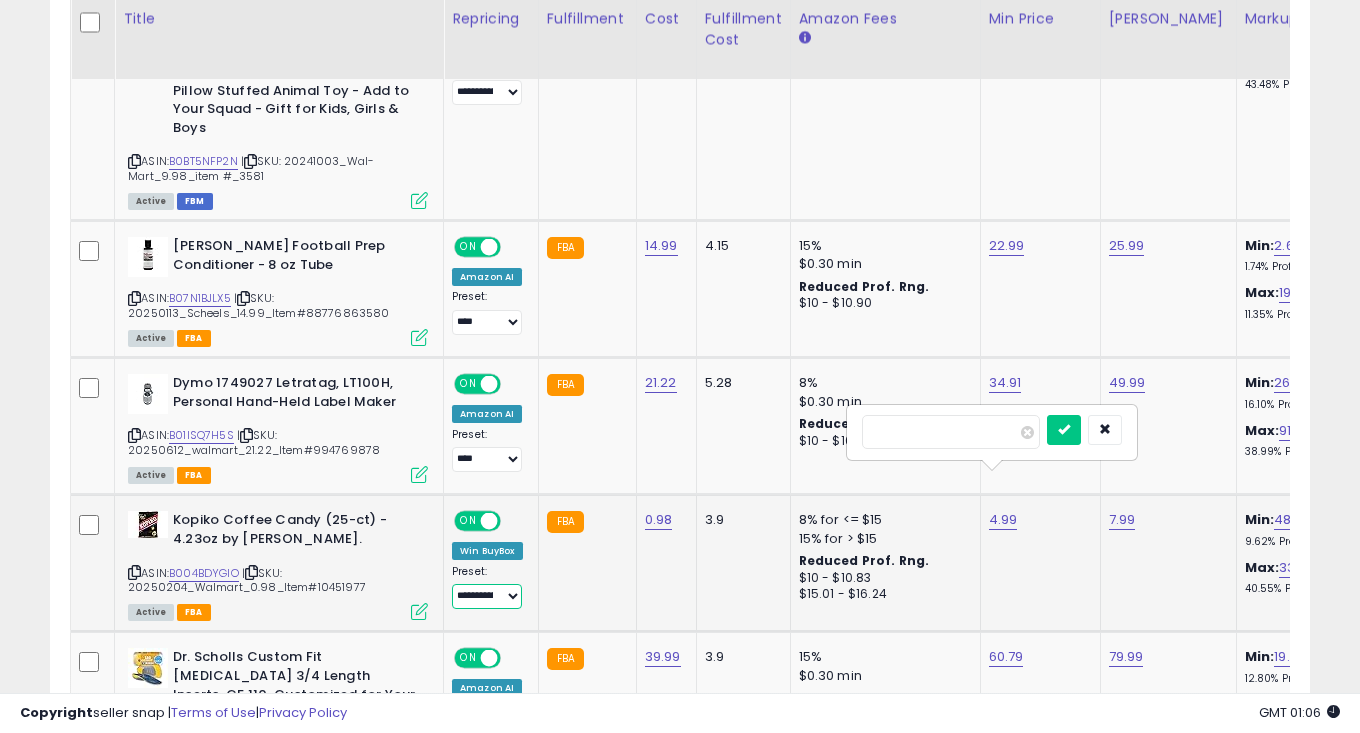click on "**********" at bounding box center [487, 596] 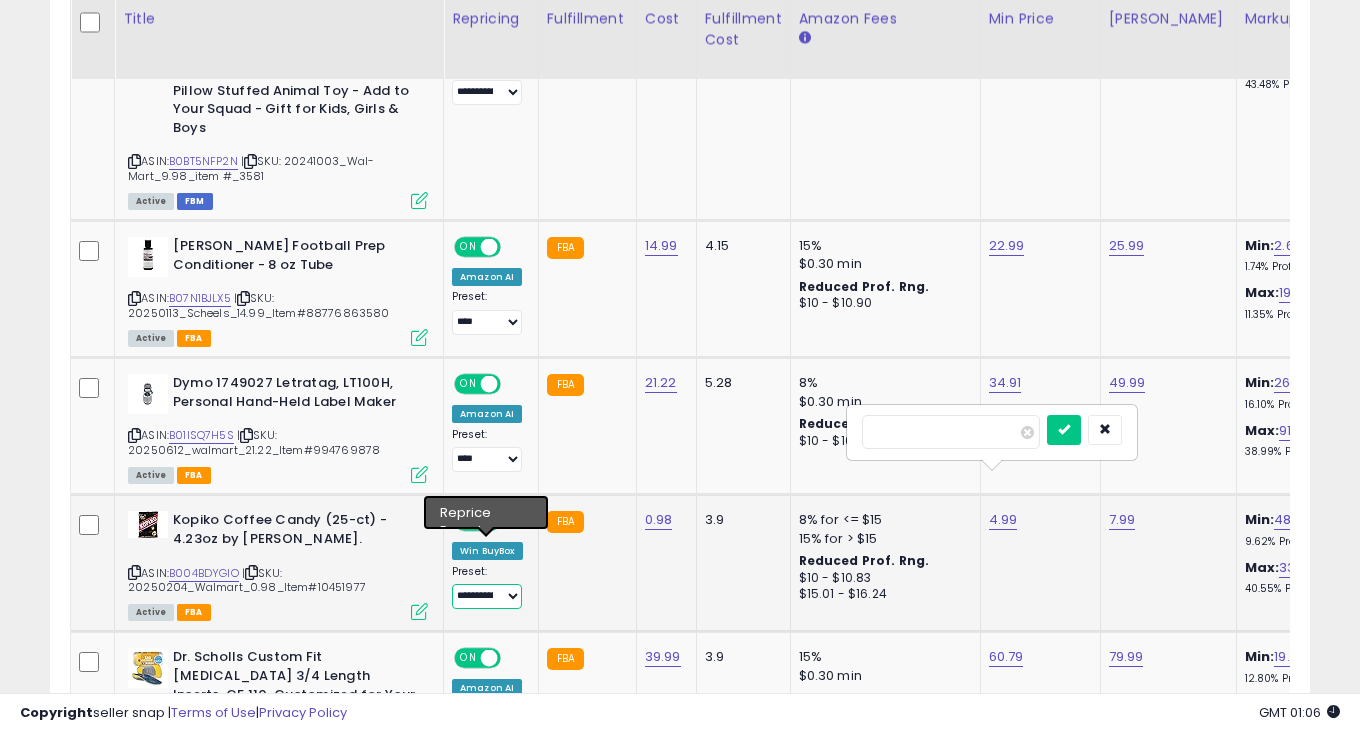 select on "**********" 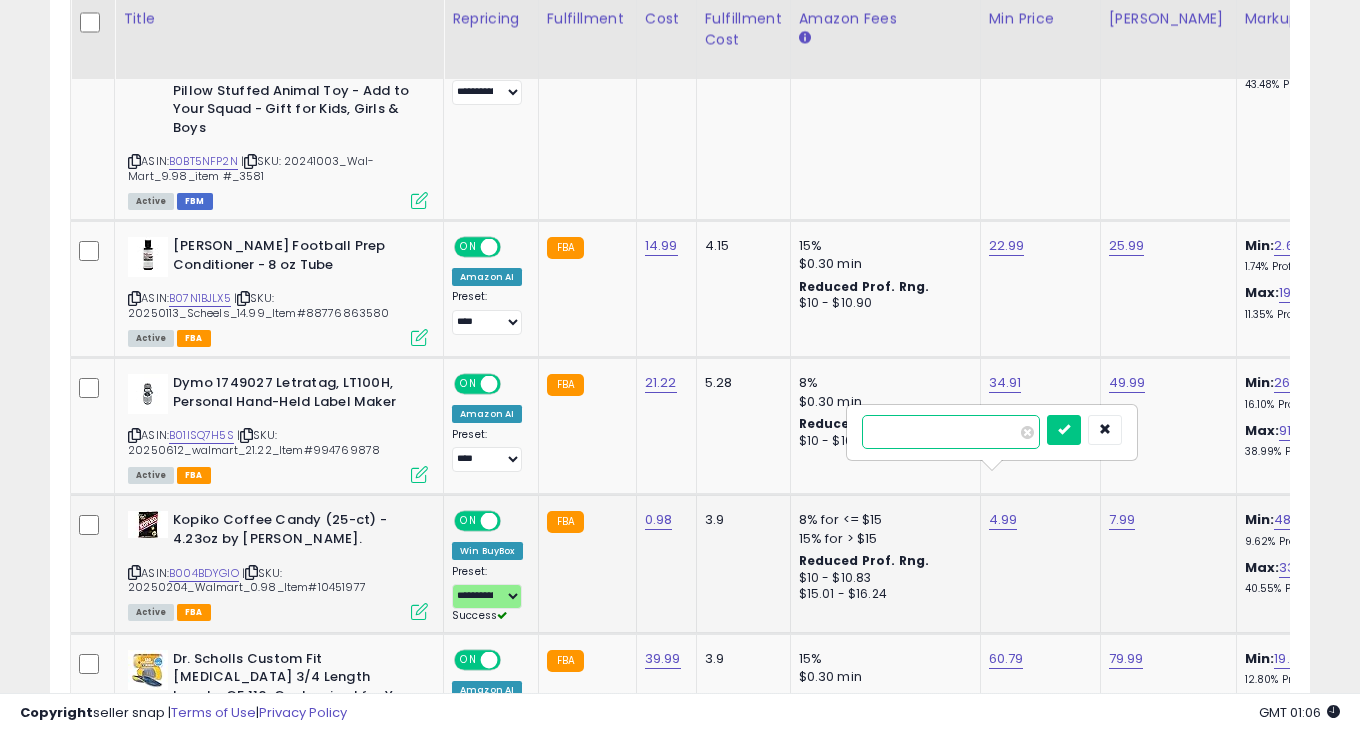 click on "****" at bounding box center (951, 432) 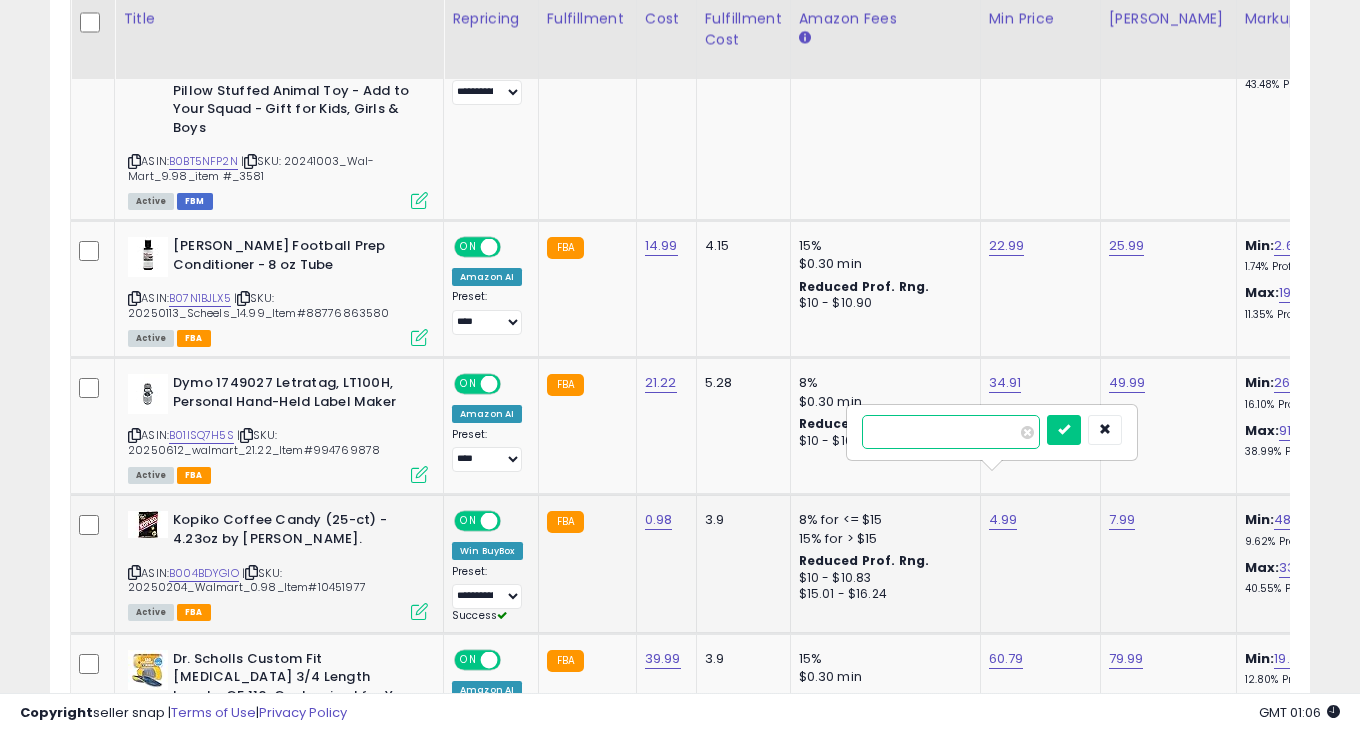type on "****" 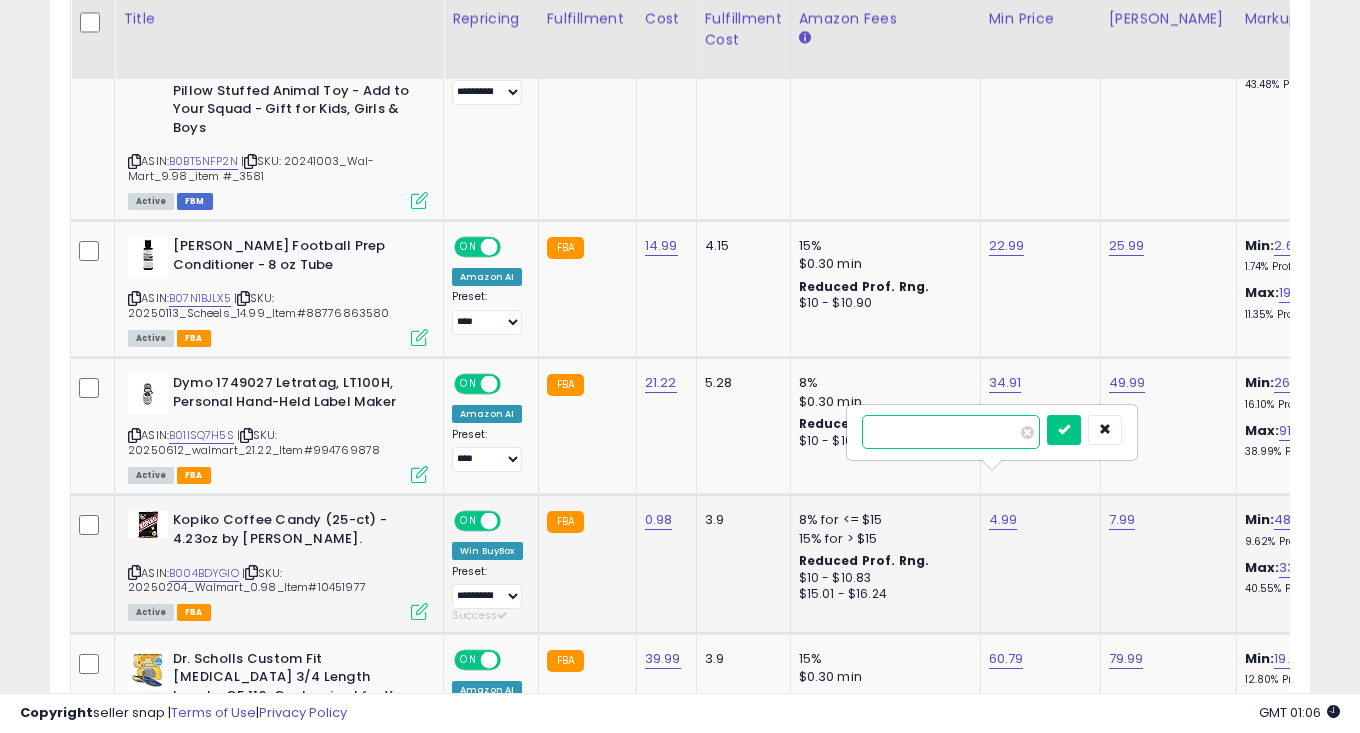 click at bounding box center (1064, 430) 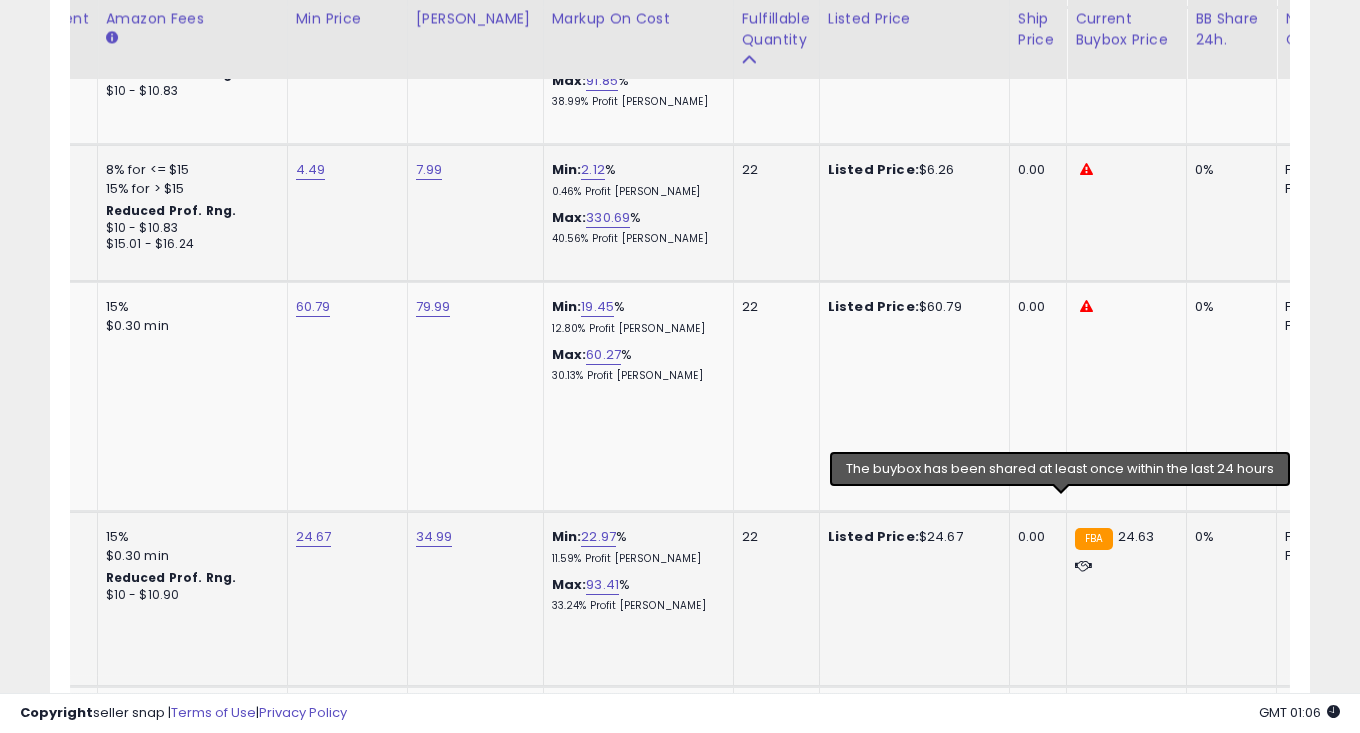 click at bounding box center (1083, 565) 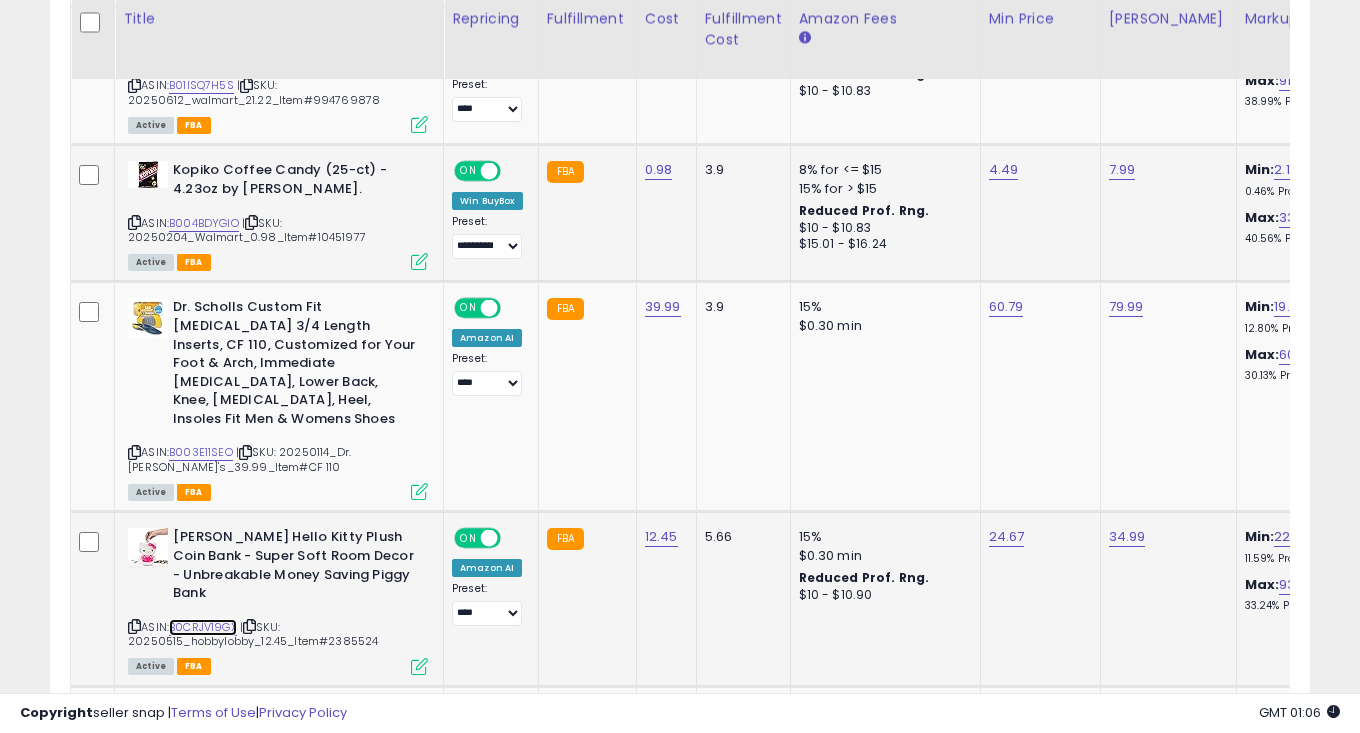 click on "B0CRJV19GX" at bounding box center [203, 627] 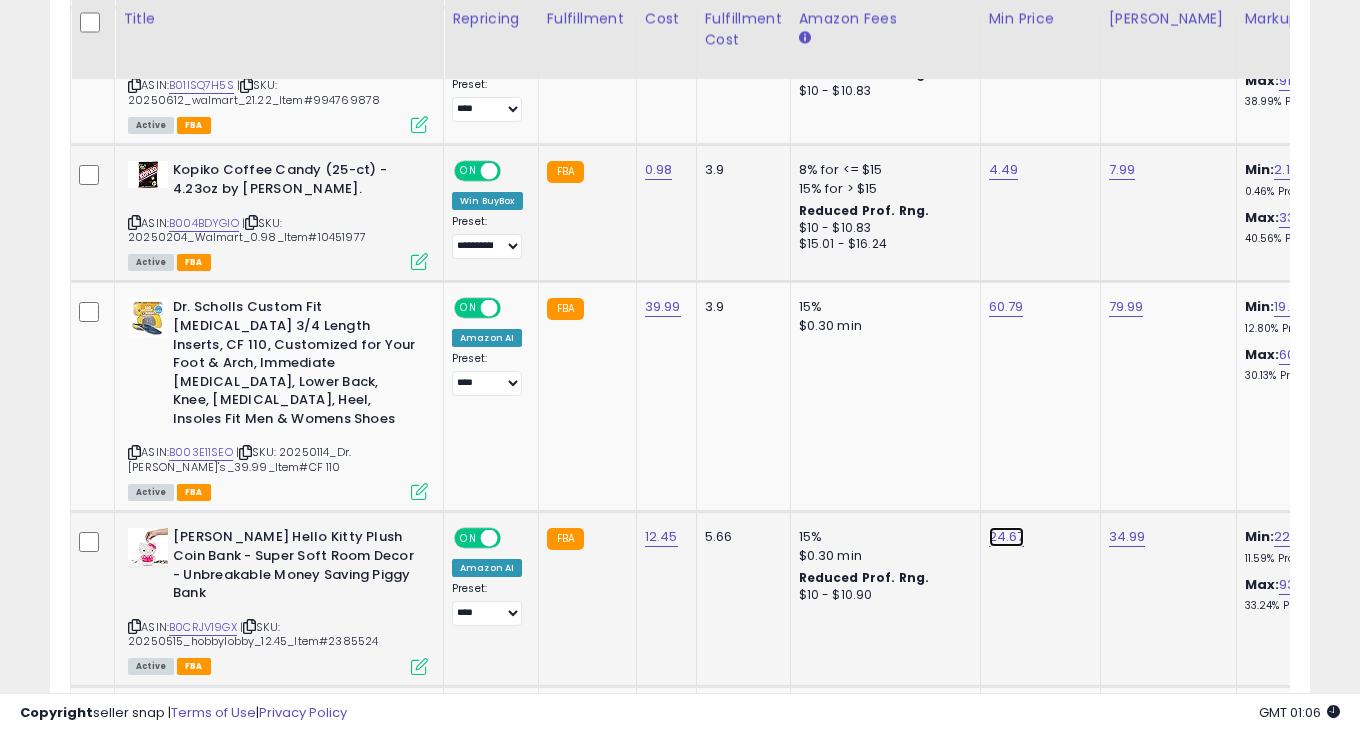 click on "24.67" at bounding box center [1007, -1516] 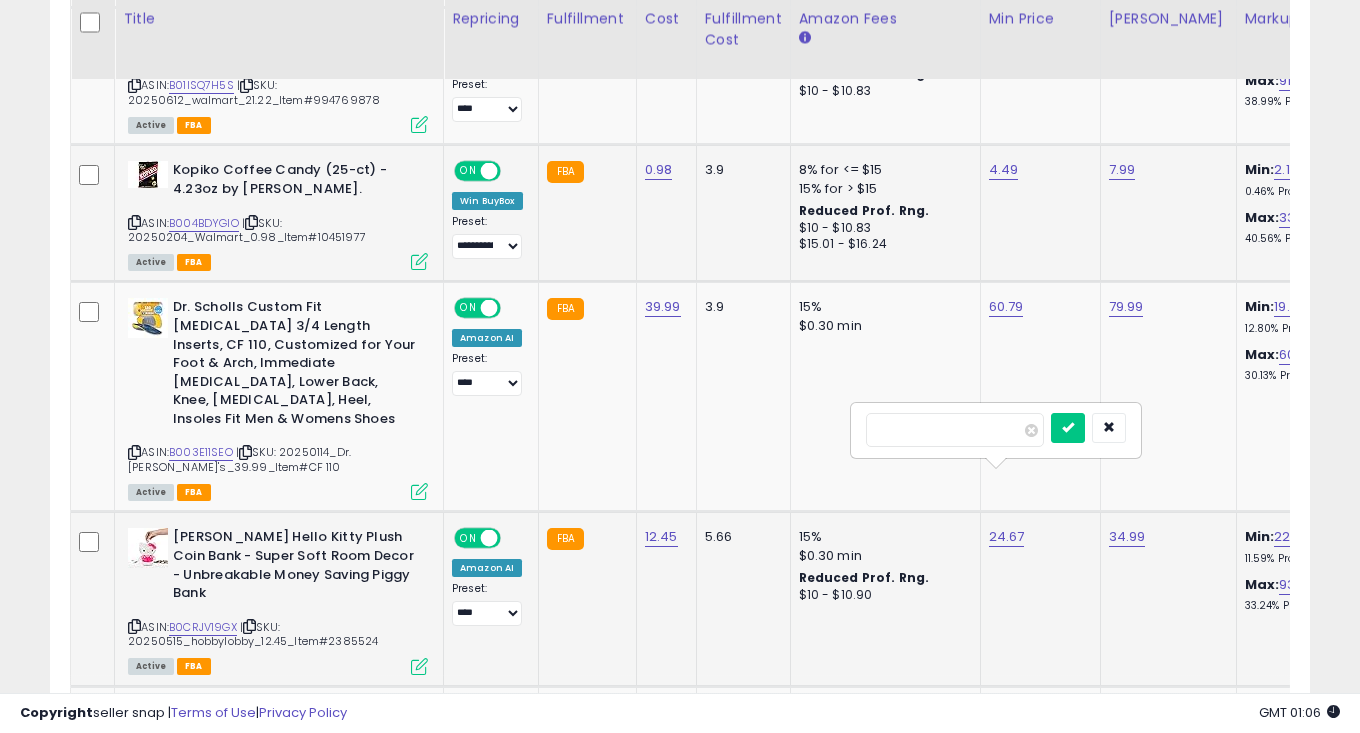 type on "*****" 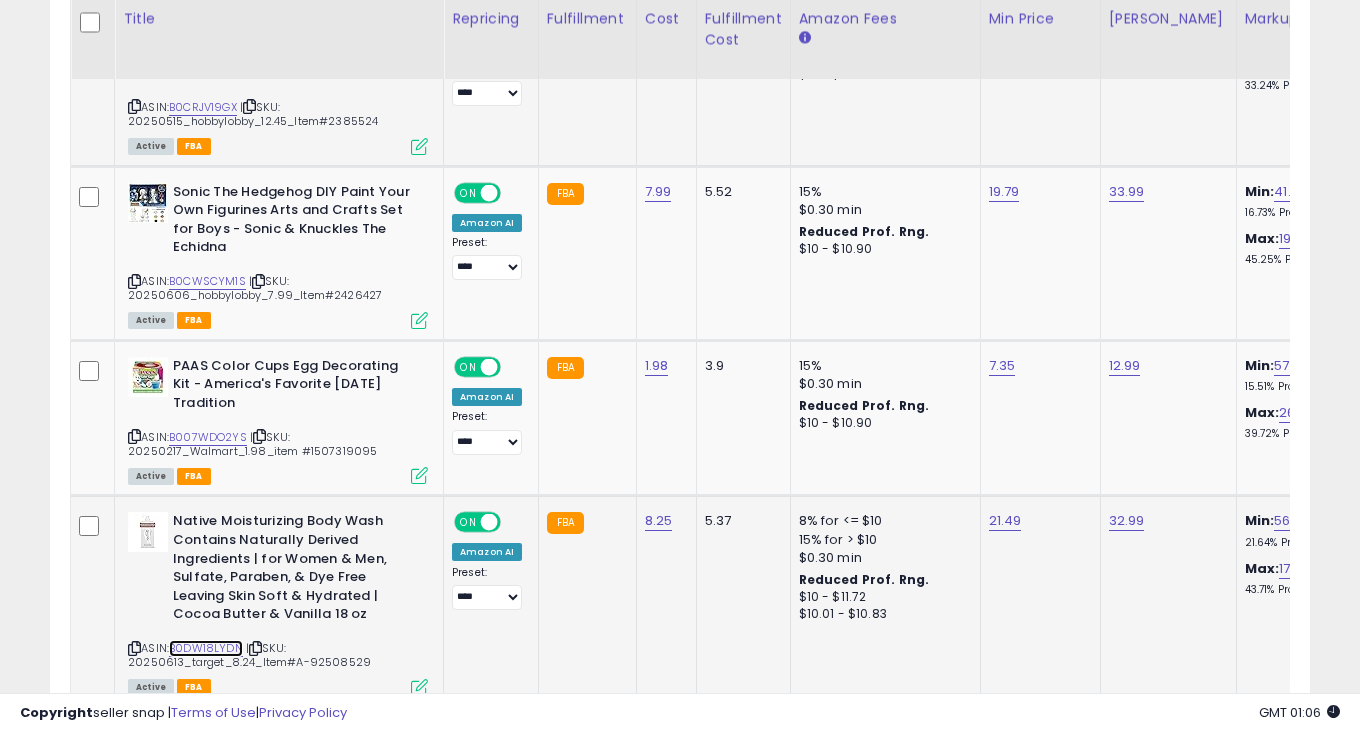 click on "B0DW18LYDN" at bounding box center (206, 648) 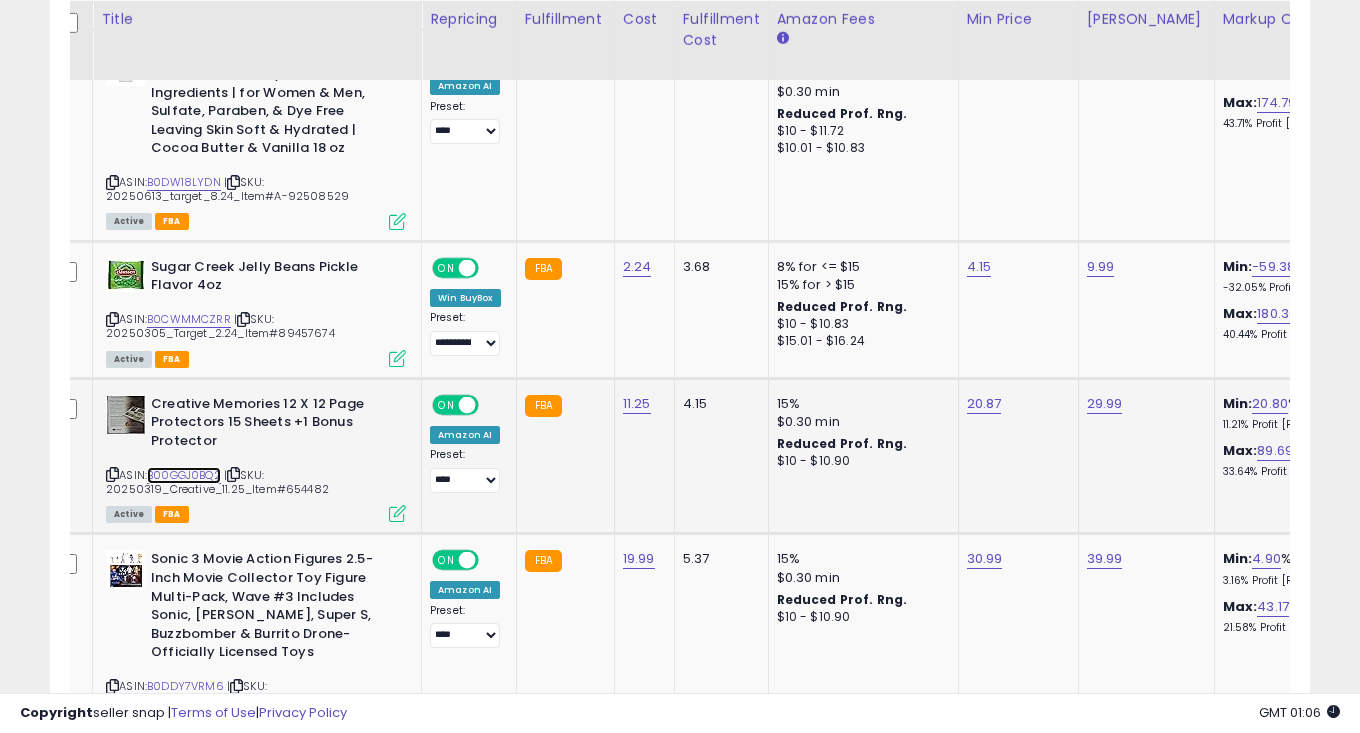 click on "B00GGJ0BQ2" at bounding box center (184, 475) 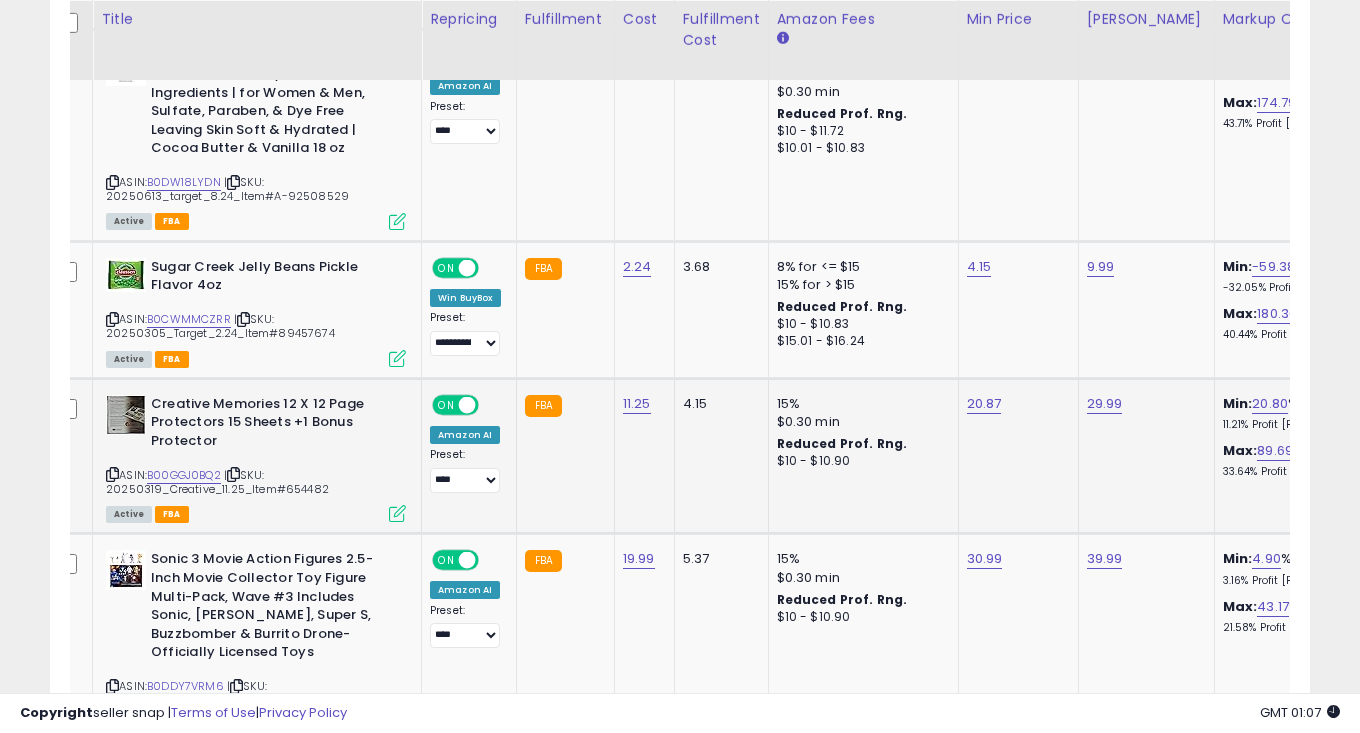 click on "20.87" 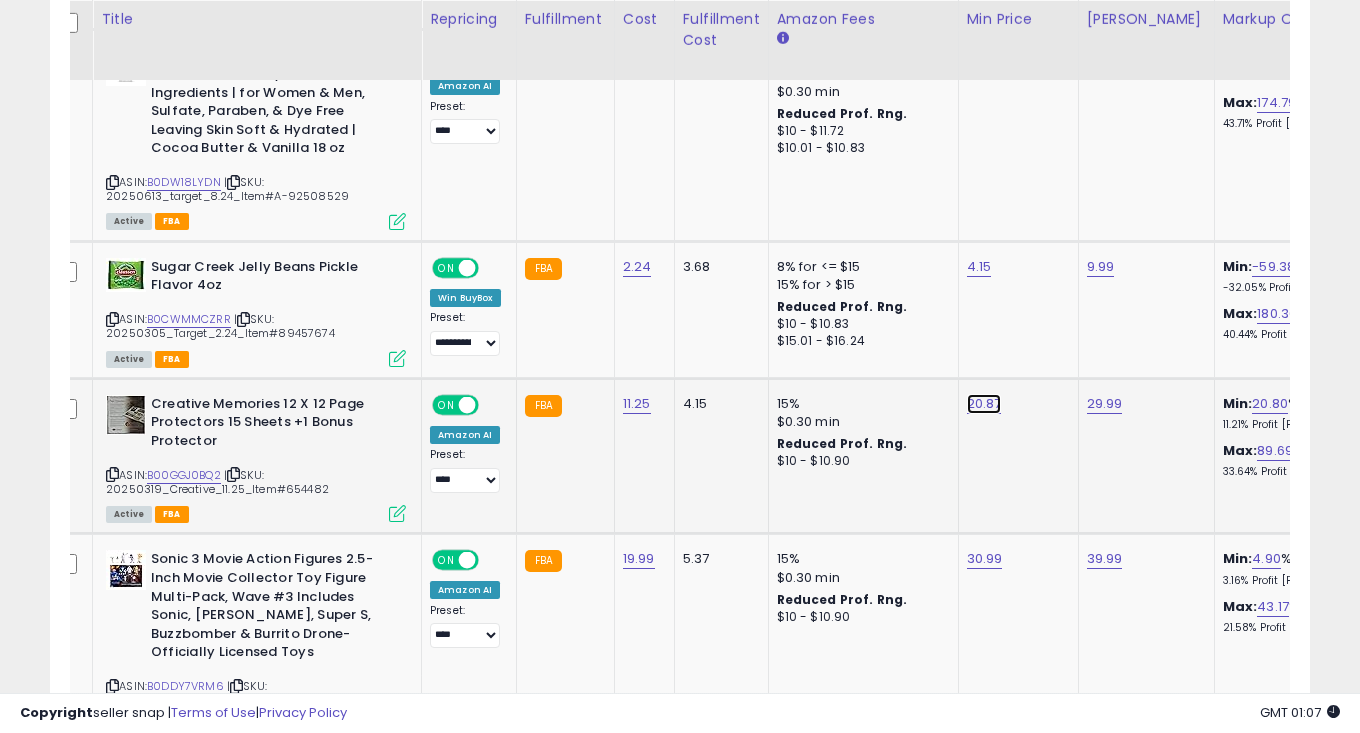 click on "20.87" at bounding box center (985, -2502) 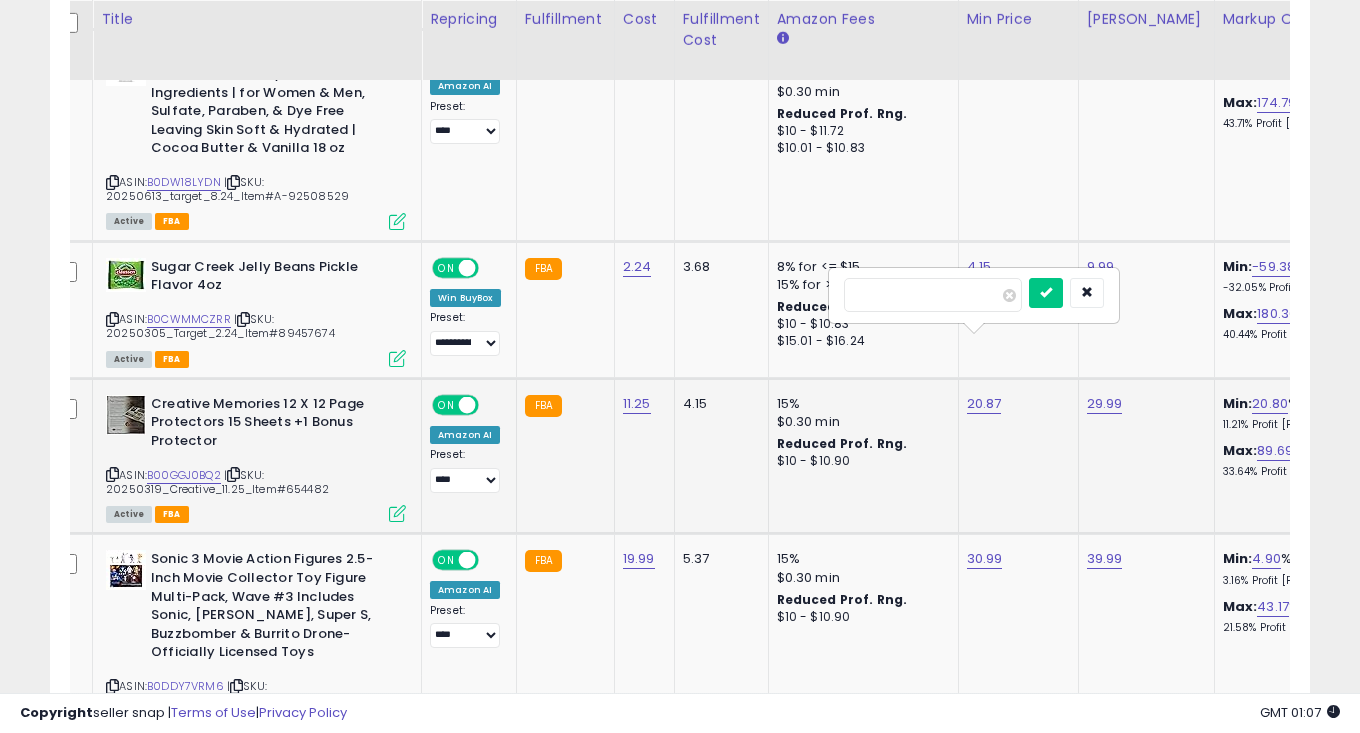 click on "*****" at bounding box center (933, 295) 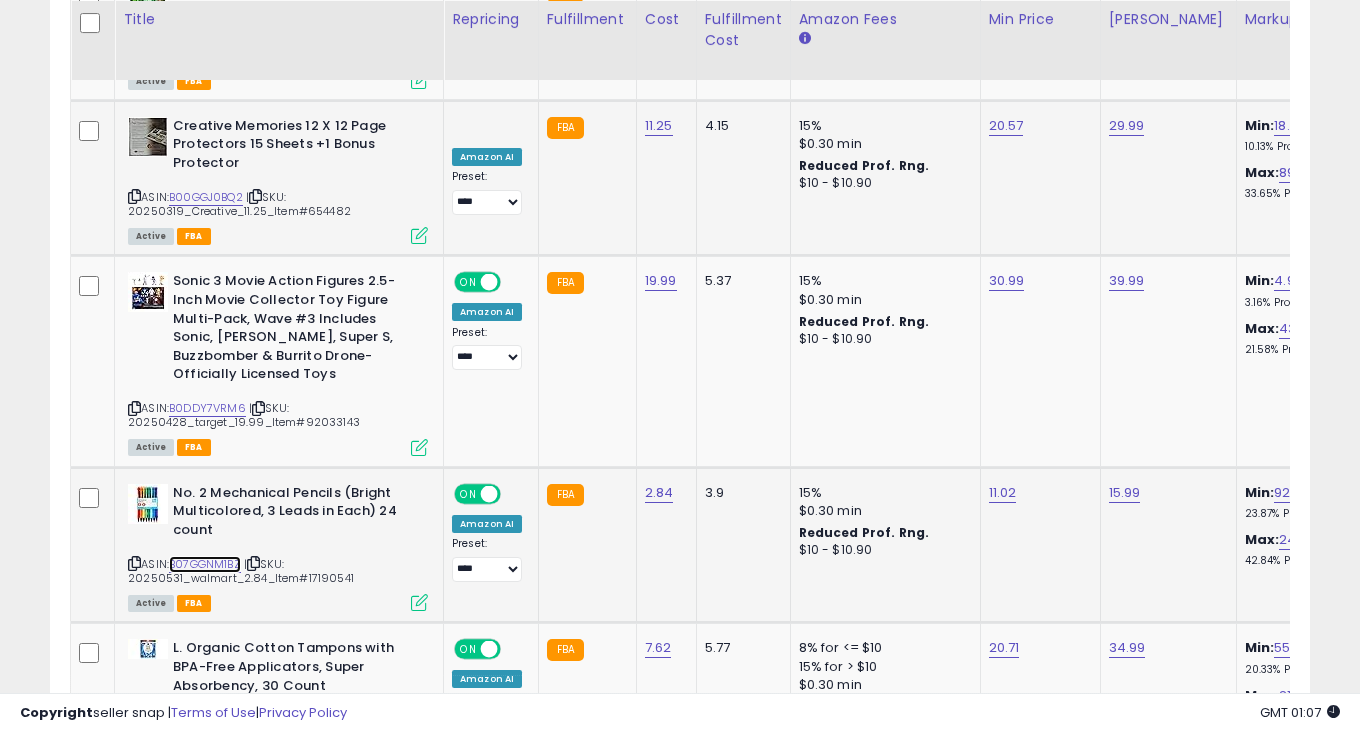 click on "B07GGNM1BZ" at bounding box center [205, 564] 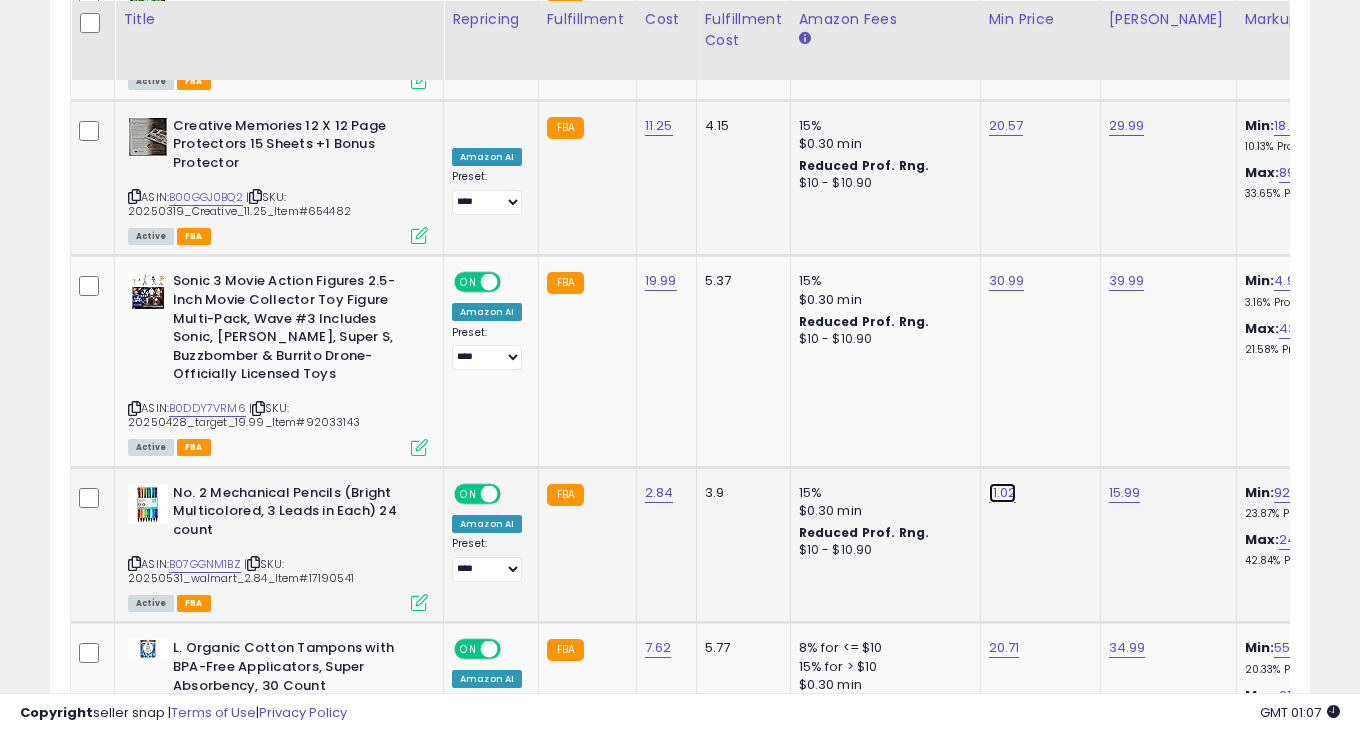 click on "11.02" at bounding box center (1007, -2780) 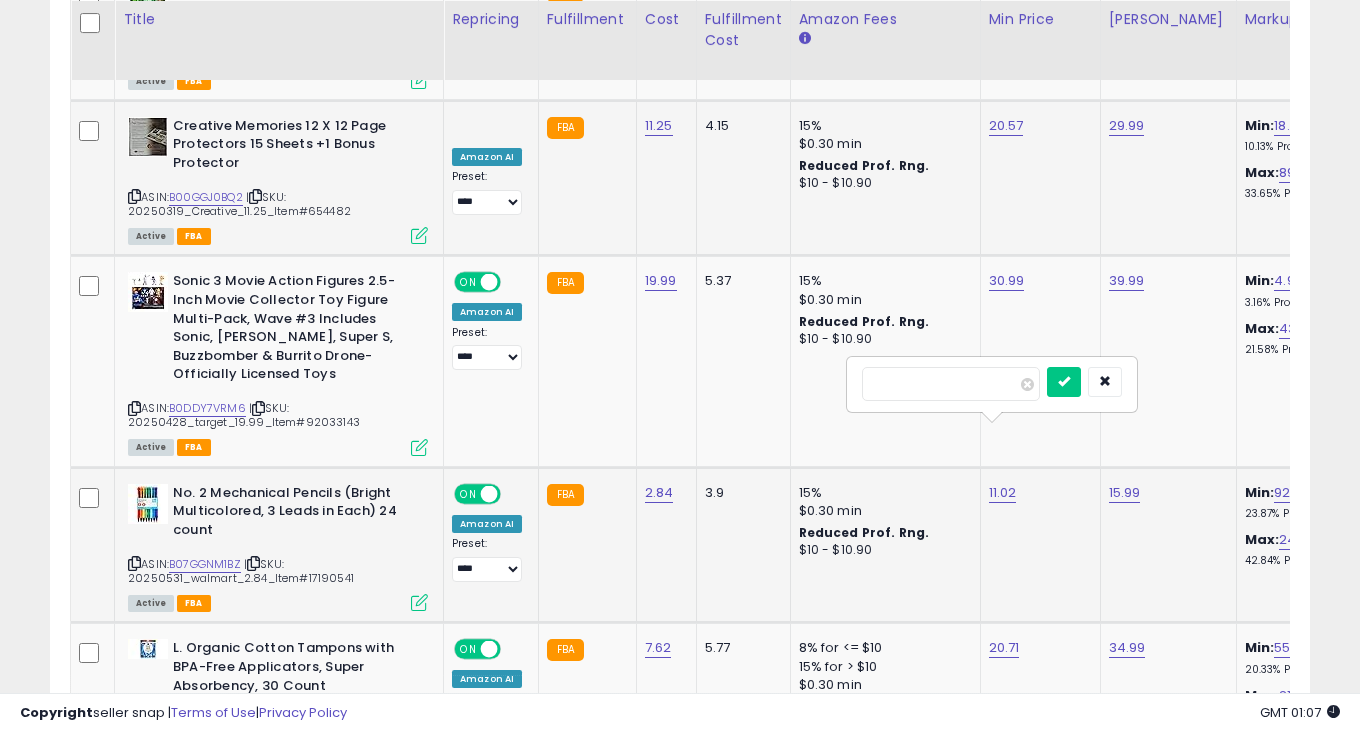 click on "*****" at bounding box center (951, 384) 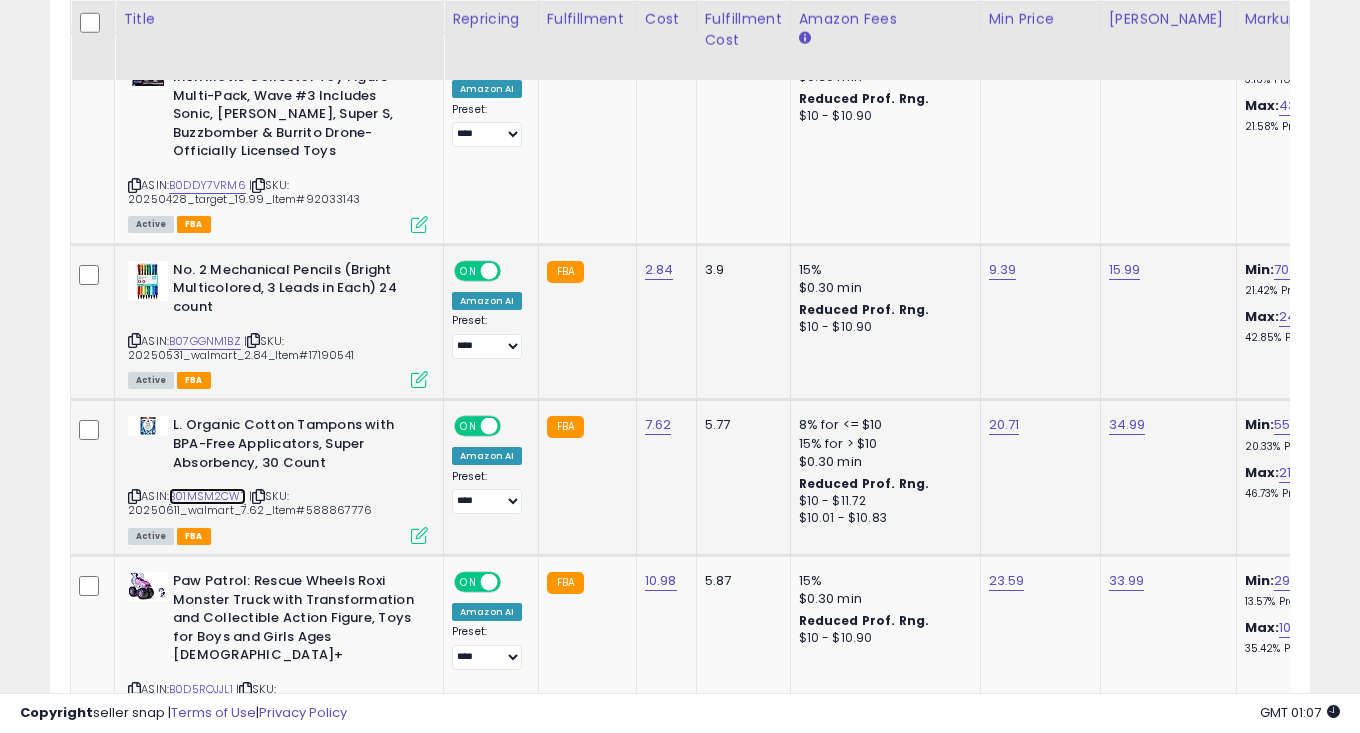 click on "B01MSM2CWT" at bounding box center (207, 496) 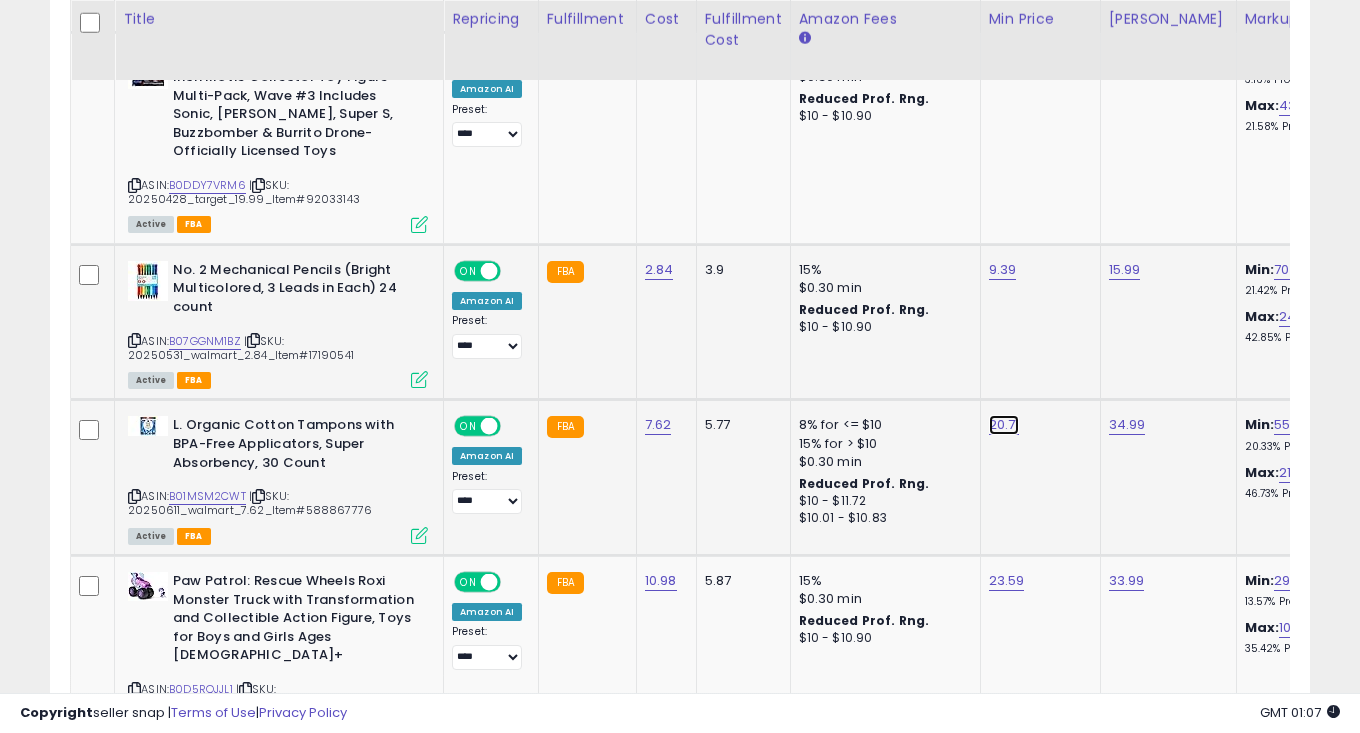 click on "20.71" at bounding box center (1007, -3003) 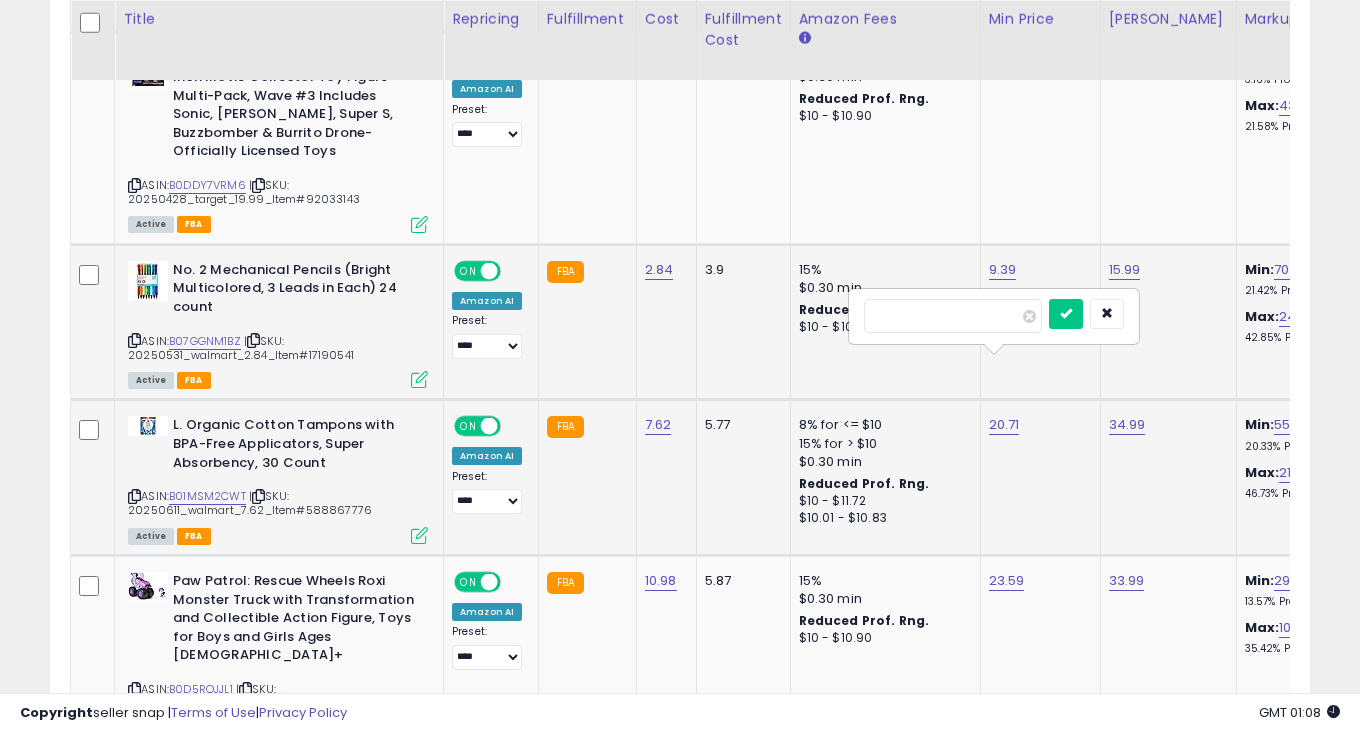 drag, startPoint x: 893, startPoint y: 317, endPoint x: 849, endPoint y: 316, distance: 44.011364 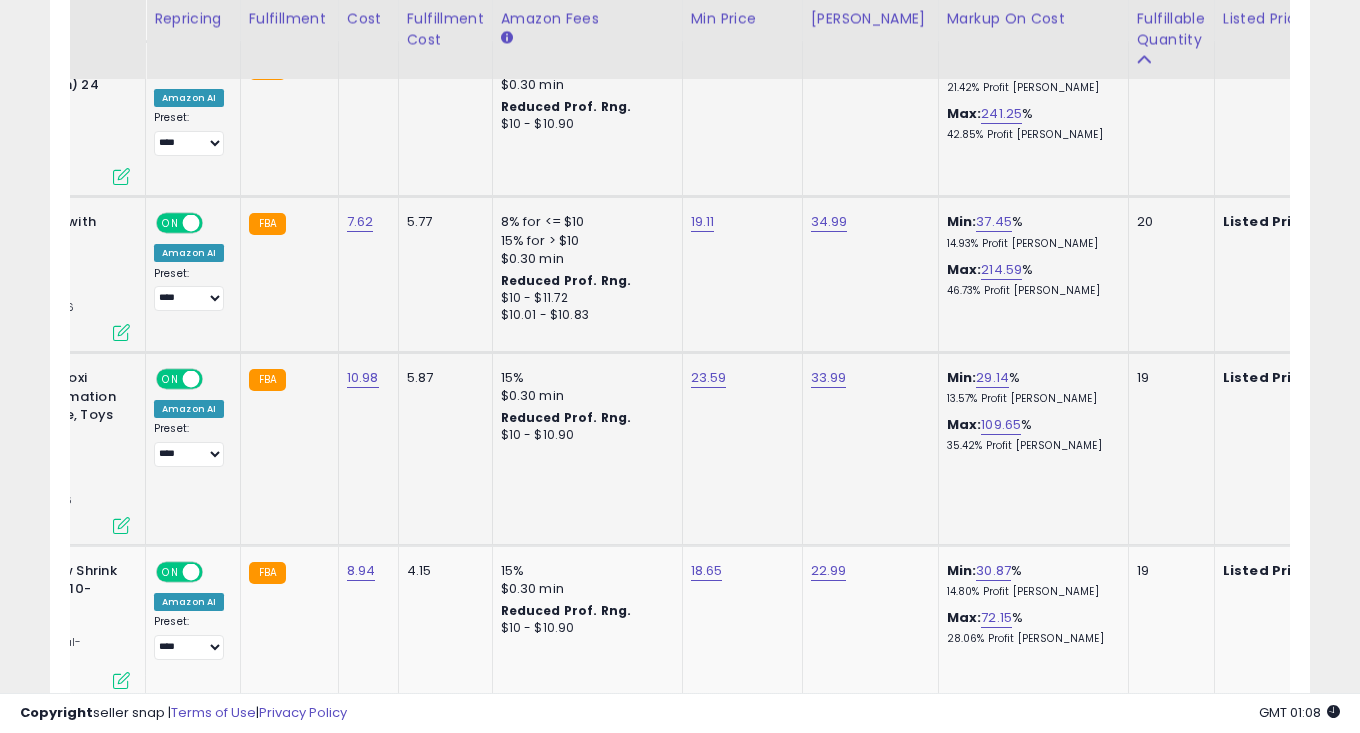 scroll, scrollTop: 0, scrollLeft: 221, axis: horizontal 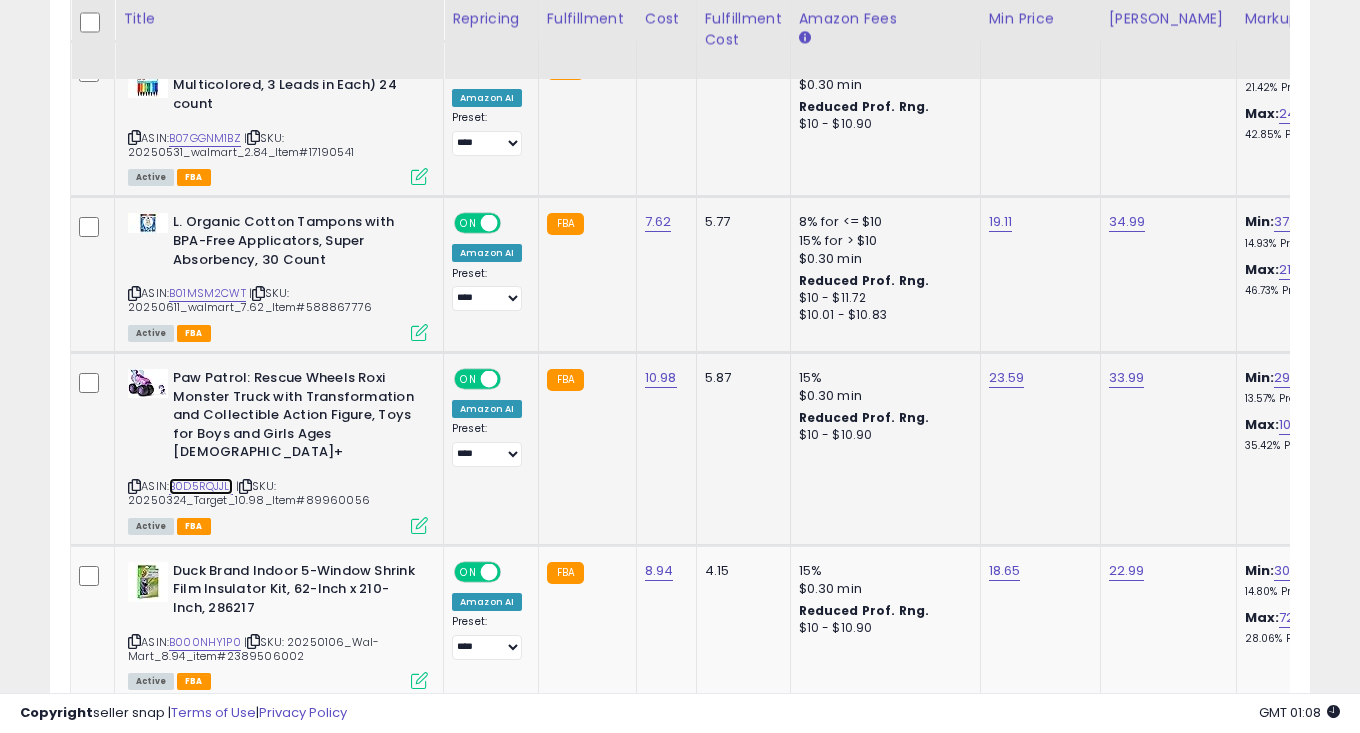 click on "B0D5RQJJL1" at bounding box center (201, 486) 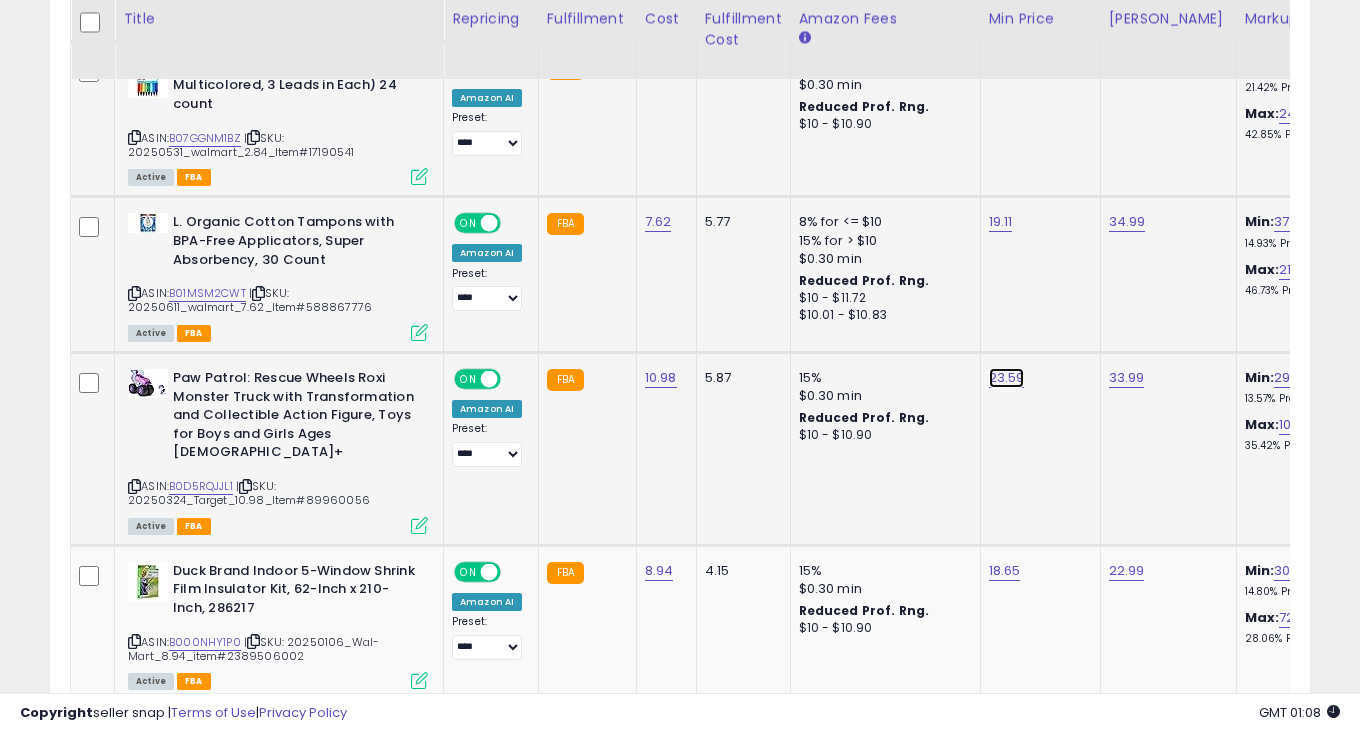 click on "23.59" at bounding box center [1007, -3206] 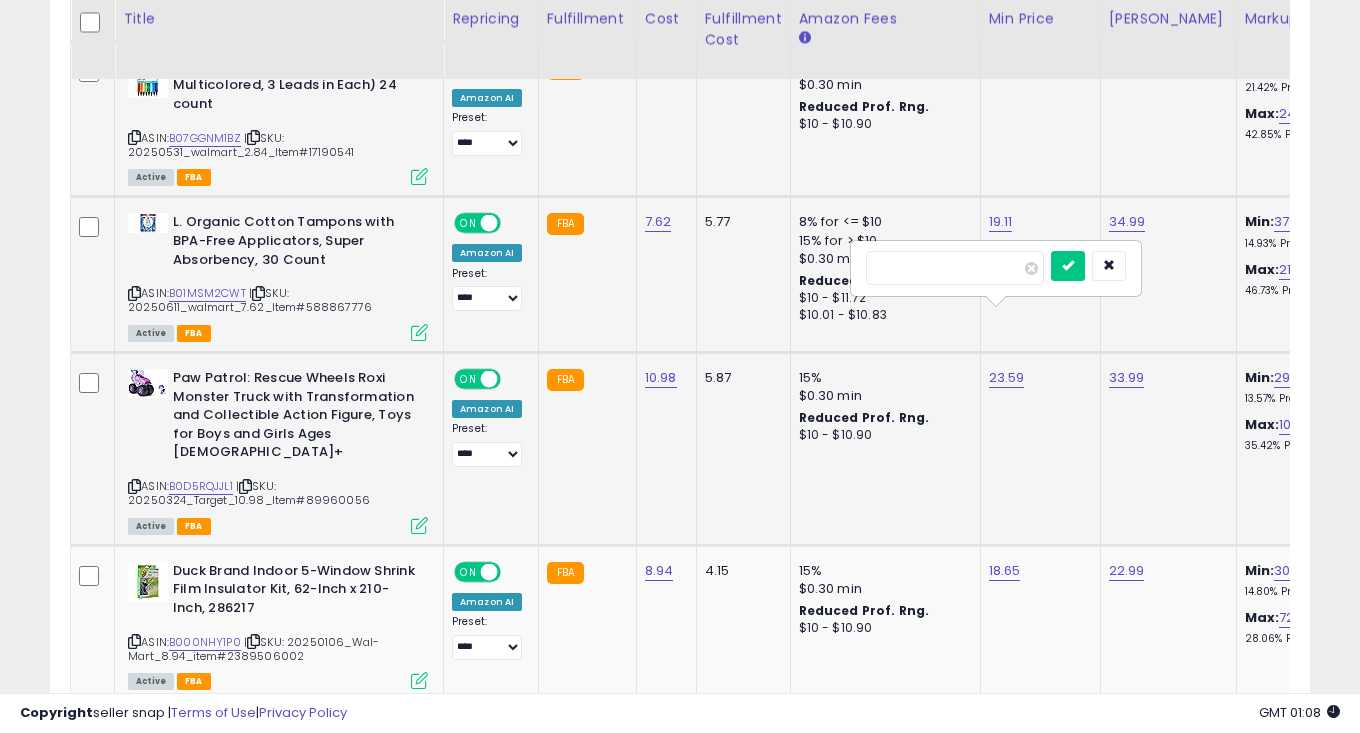 click on "*****" at bounding box center (955, 268) 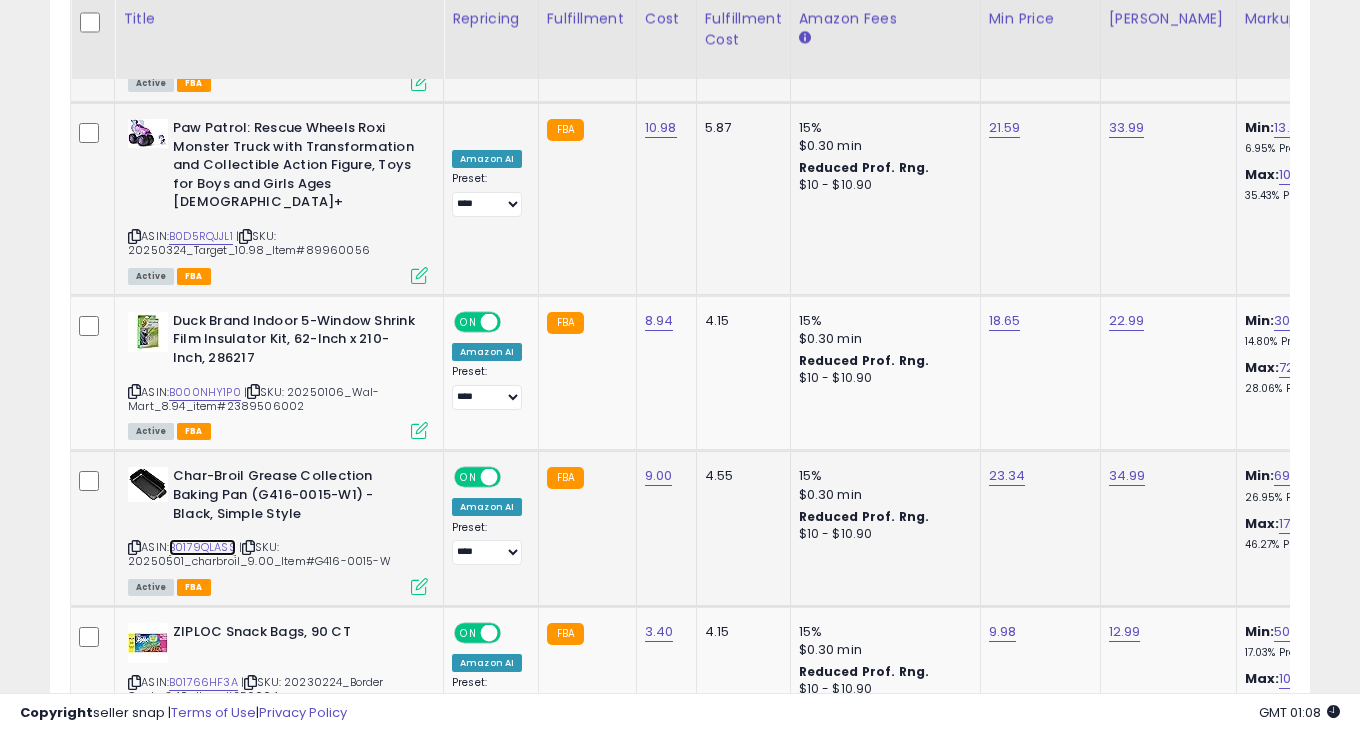 click on "B0179QLASS" at bounding box center [202, 547] 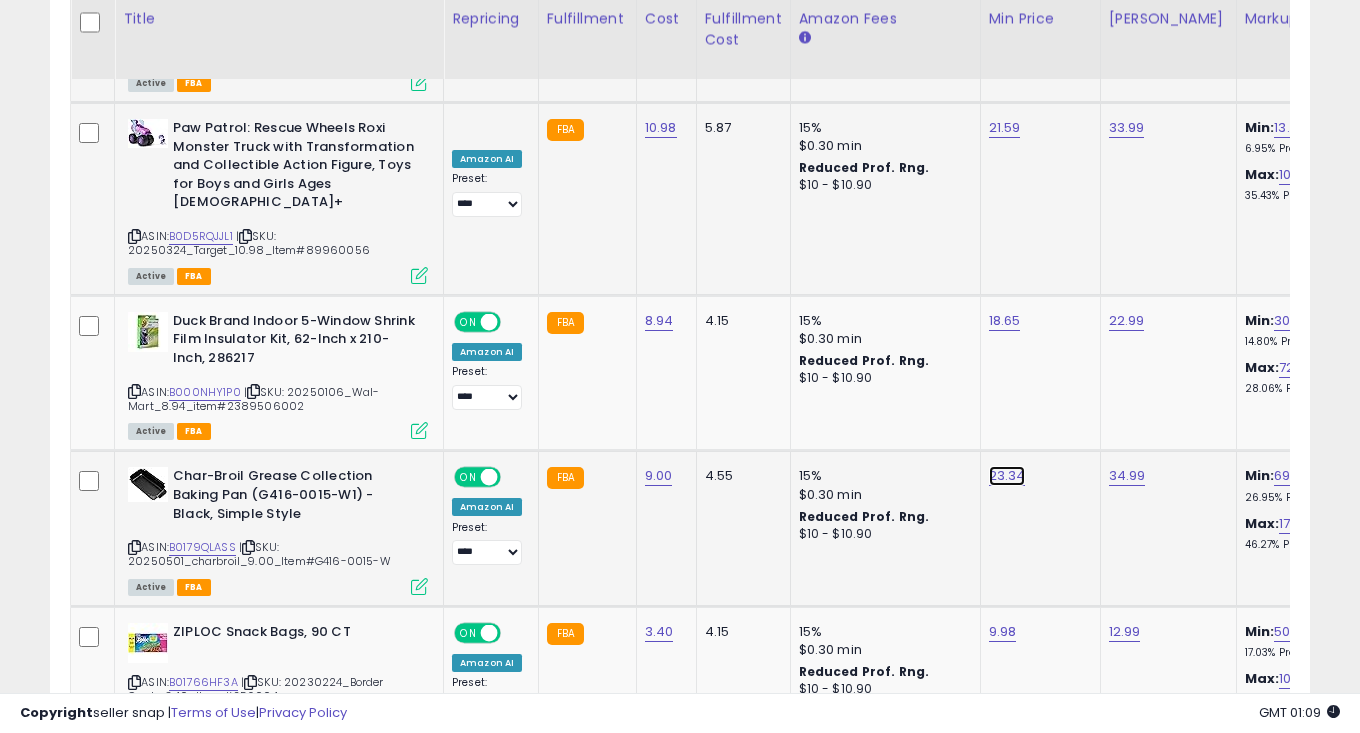 click on "23.34" at bounding box center (1007, -3456) 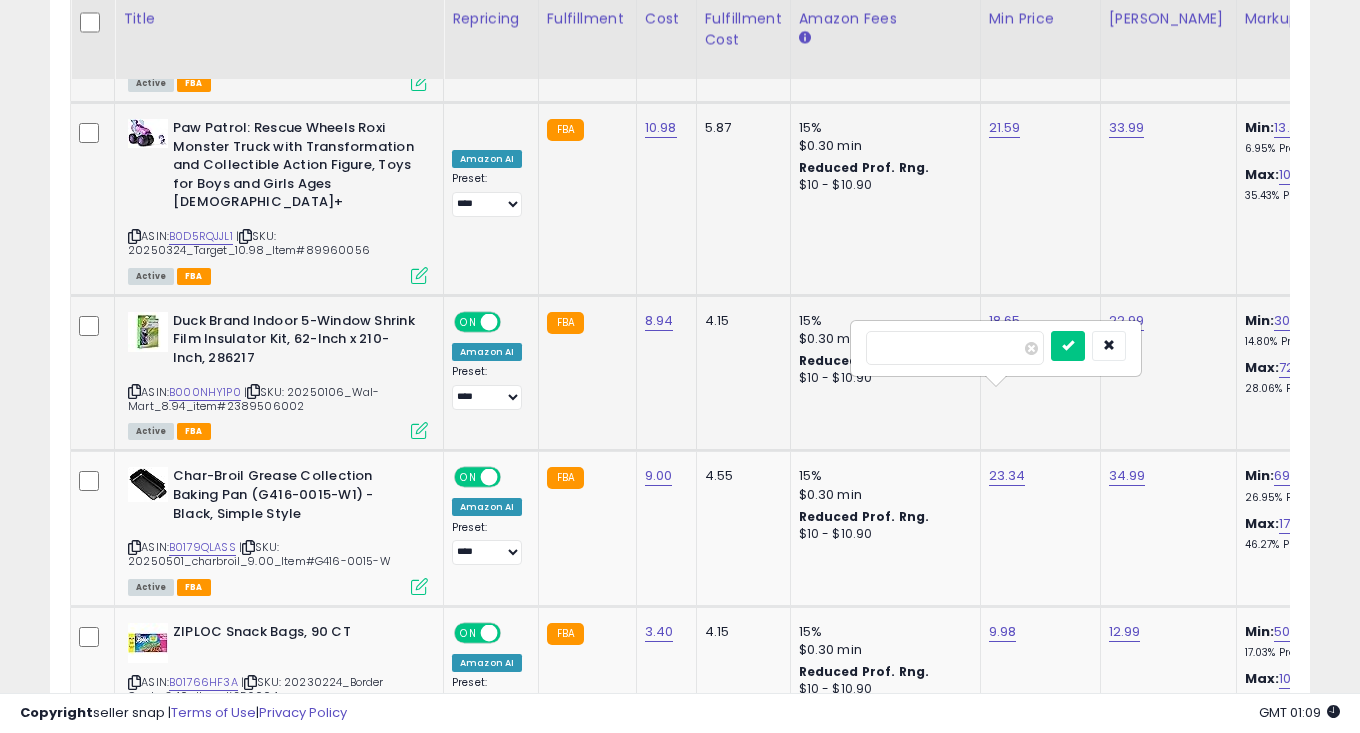 drag, startPoint x: 893, startPoint y: 344, endPoint x: 840, endPoint y: 344, distance: 53 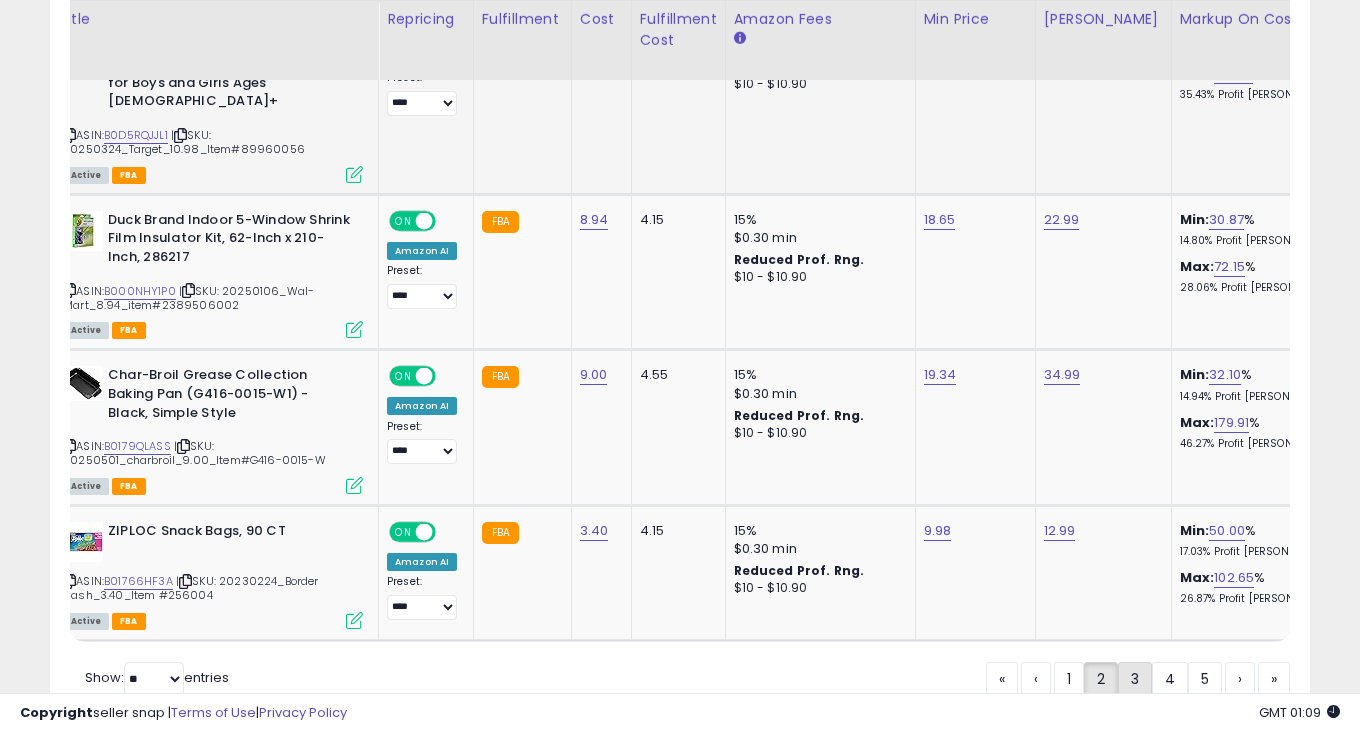 click on "3" 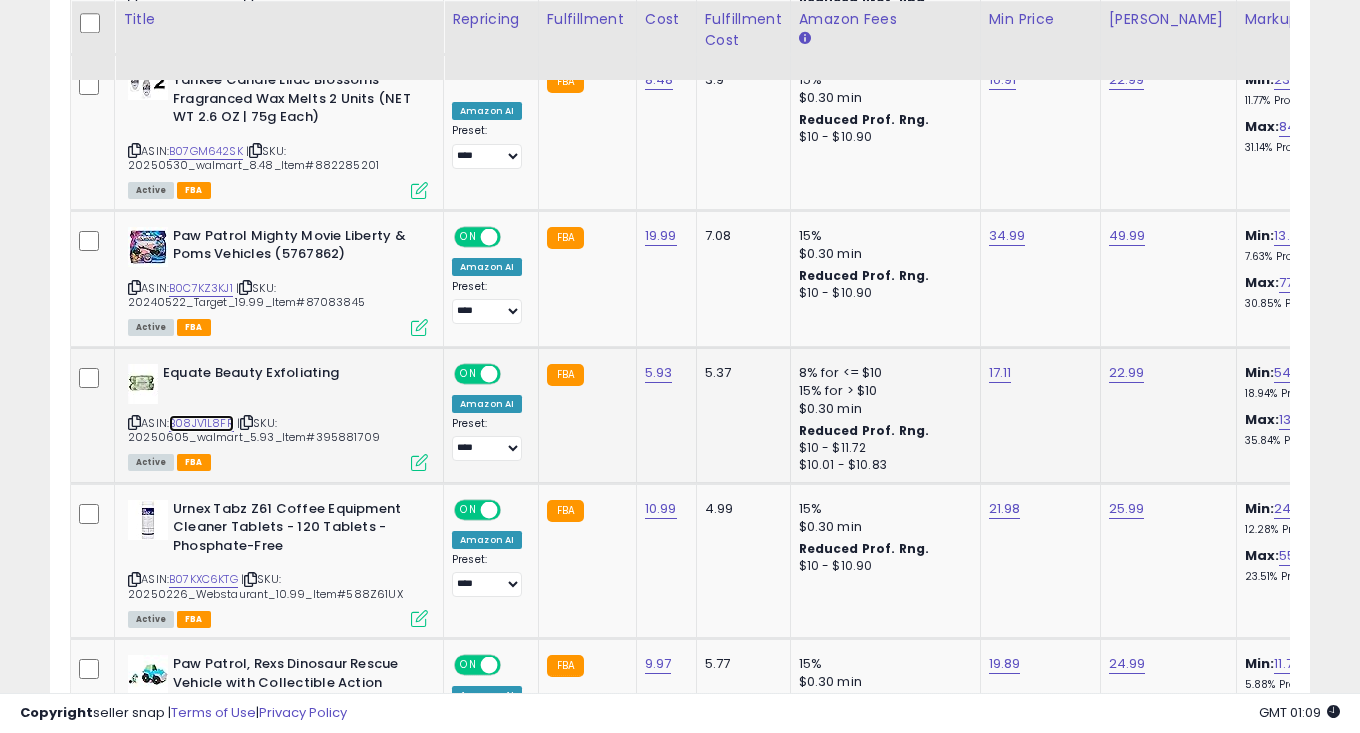 click on "B08JV1L8FR" at bounding box center (201, 423) 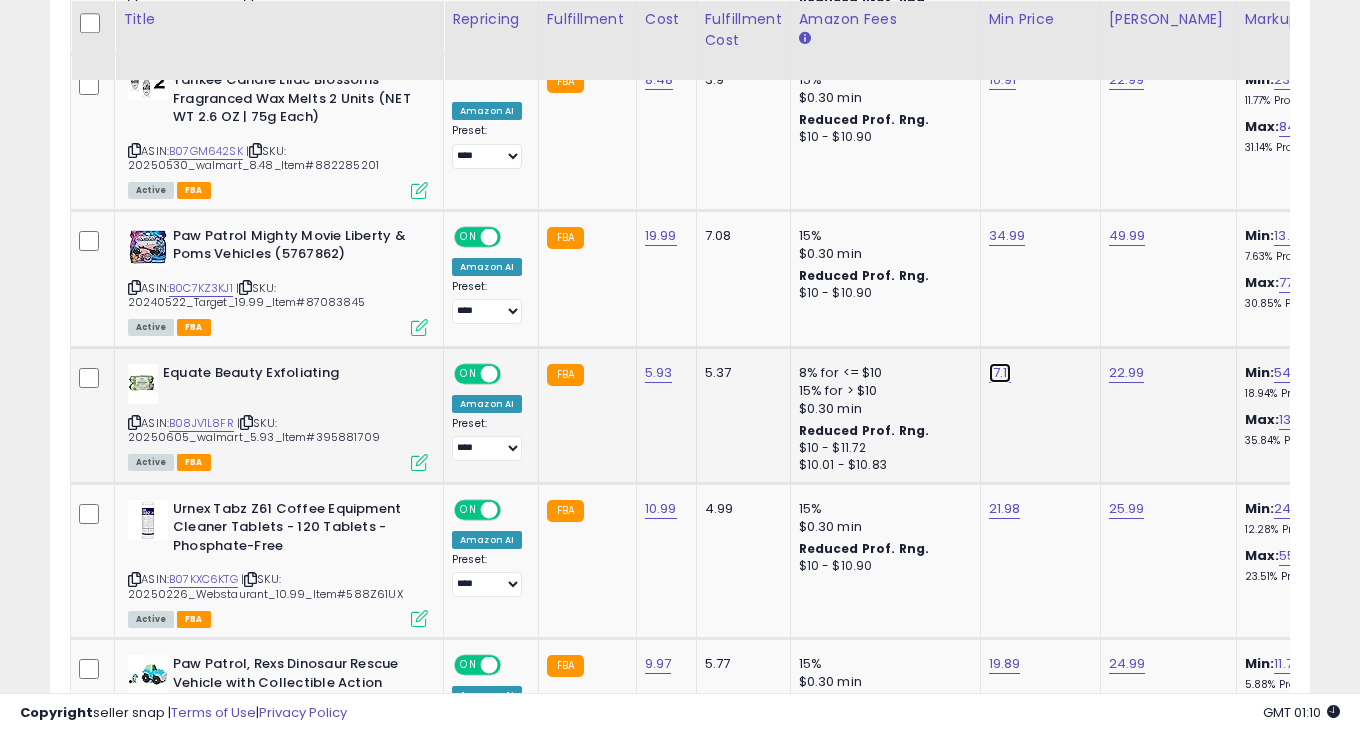 click on "17.11" at bounding box center [1003, -192] 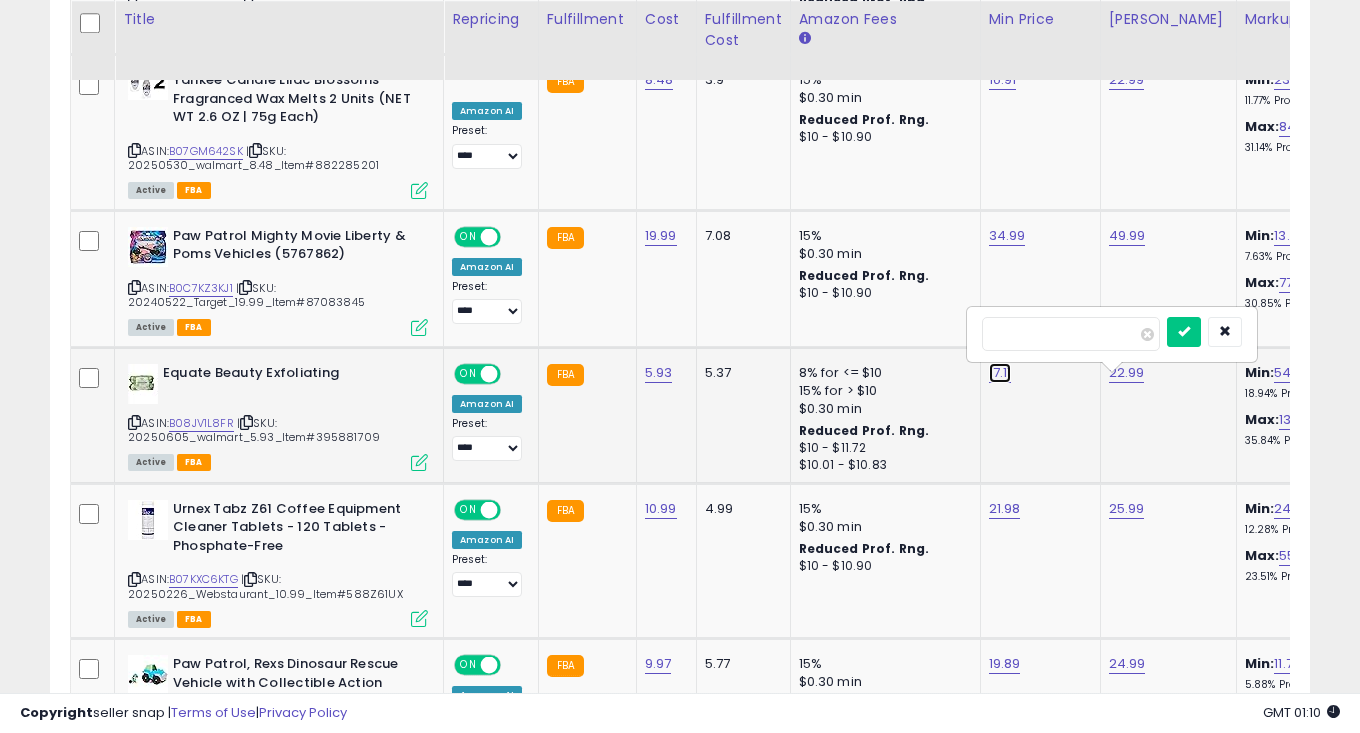 click on "17.11" at bounding box center (1000, 373) 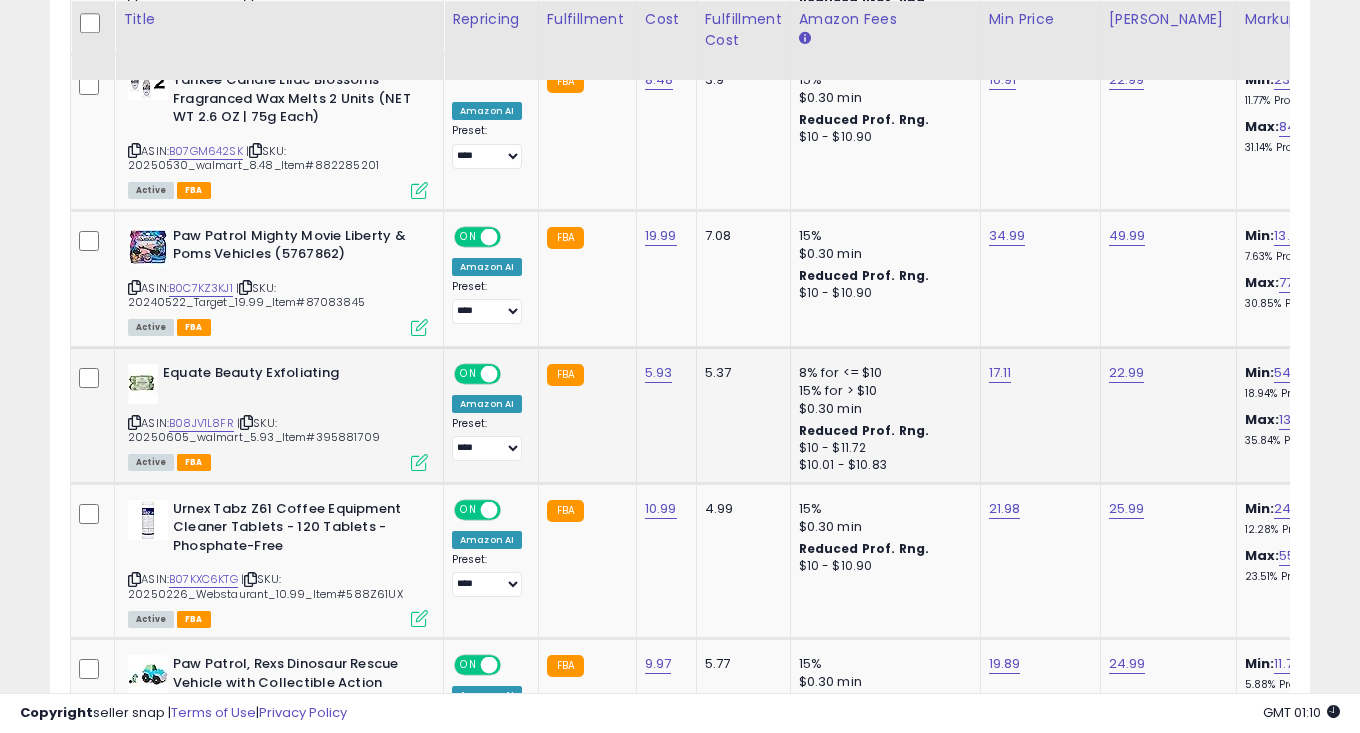 click on "17.11" 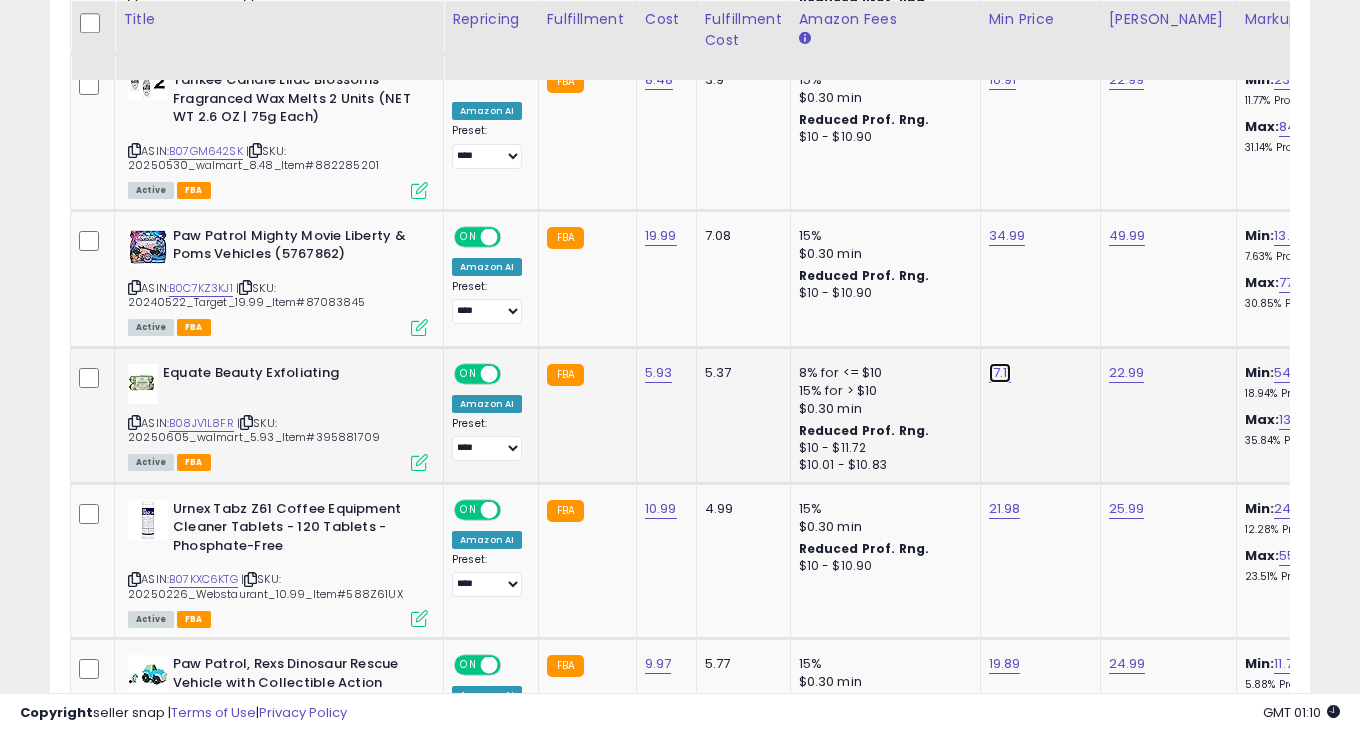 click on "17.11" at bounding box center (1003, -192) 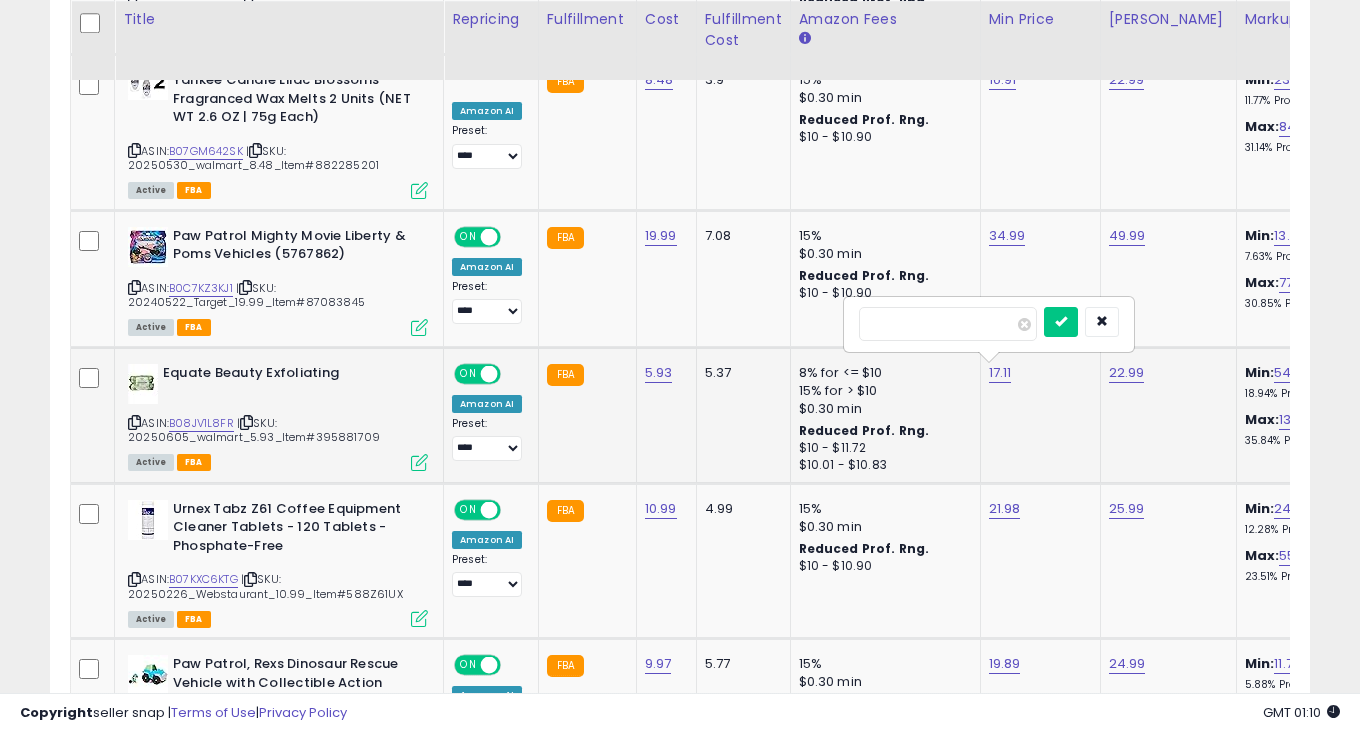 click on "*****" at bounding box center (948, 324) 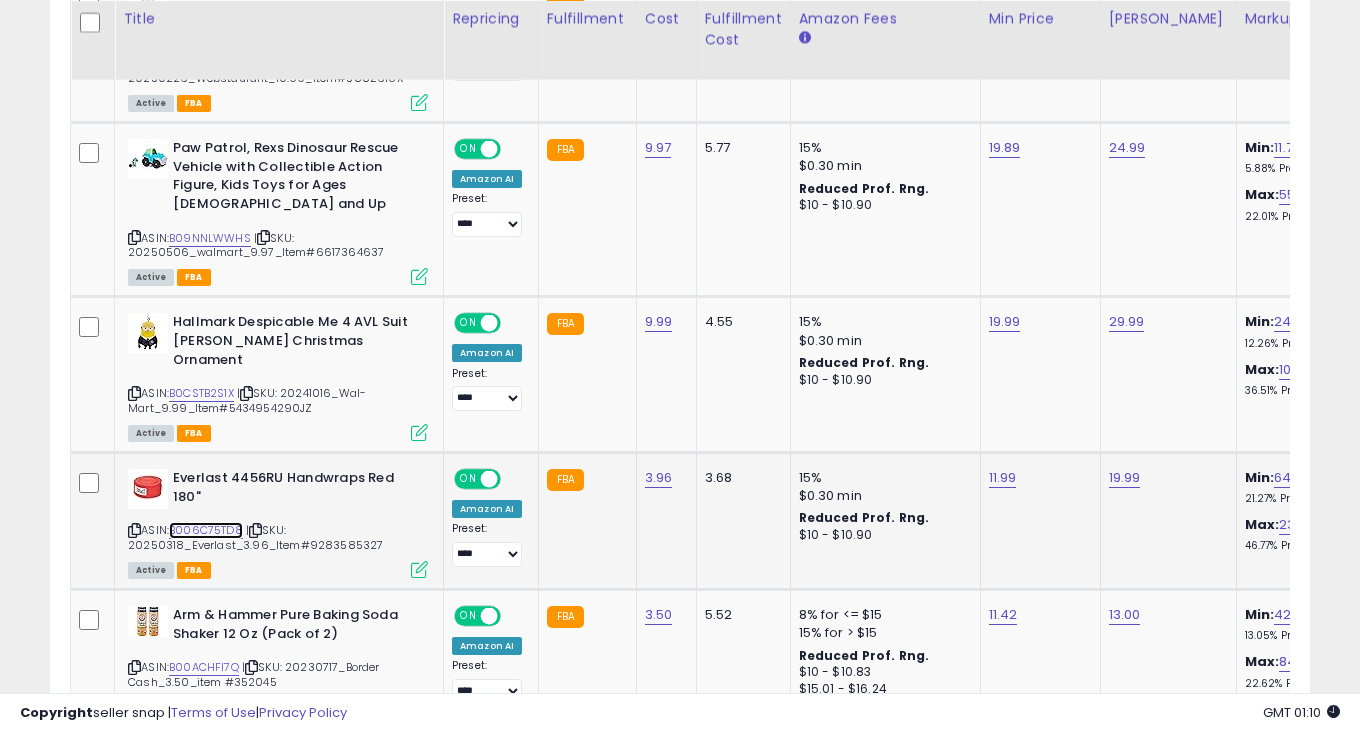click on "B006C75TD8" at bounding box center [206, 530] 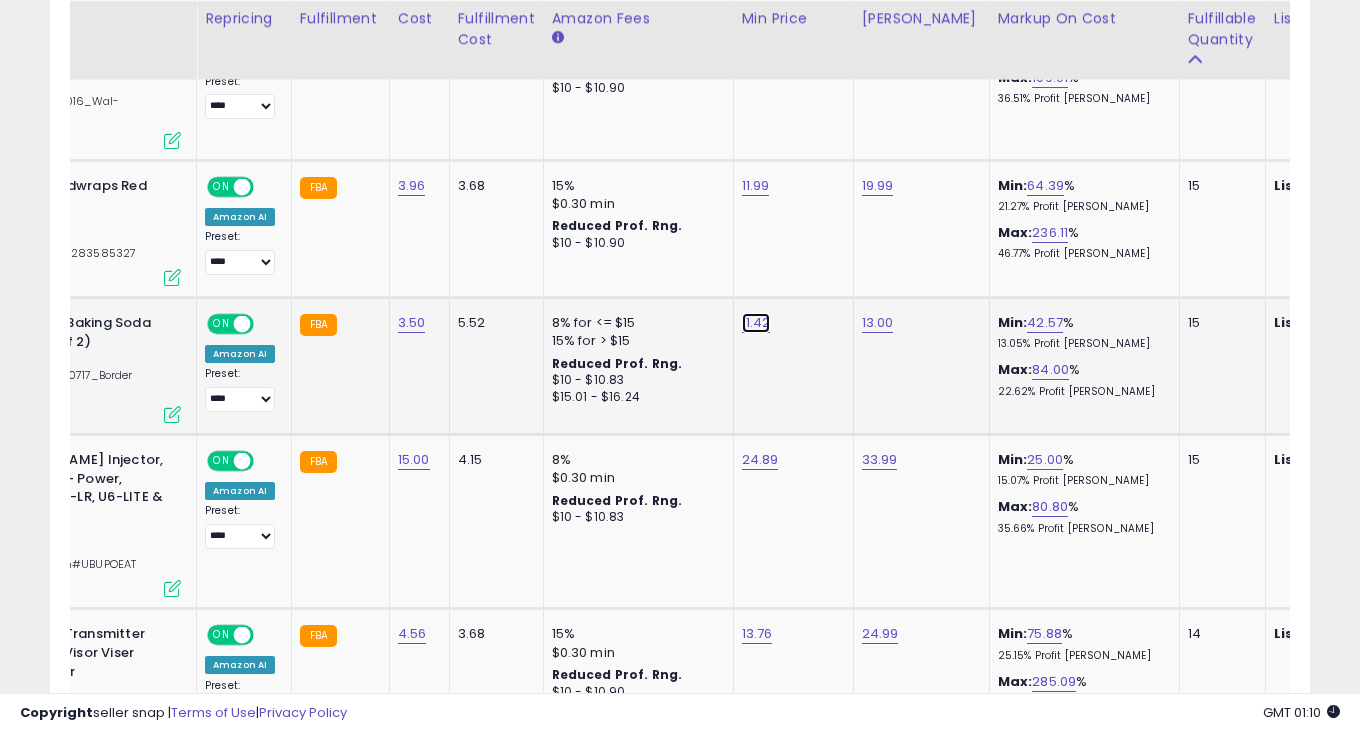 click on "11.42" at bounding box center [756, -1000] 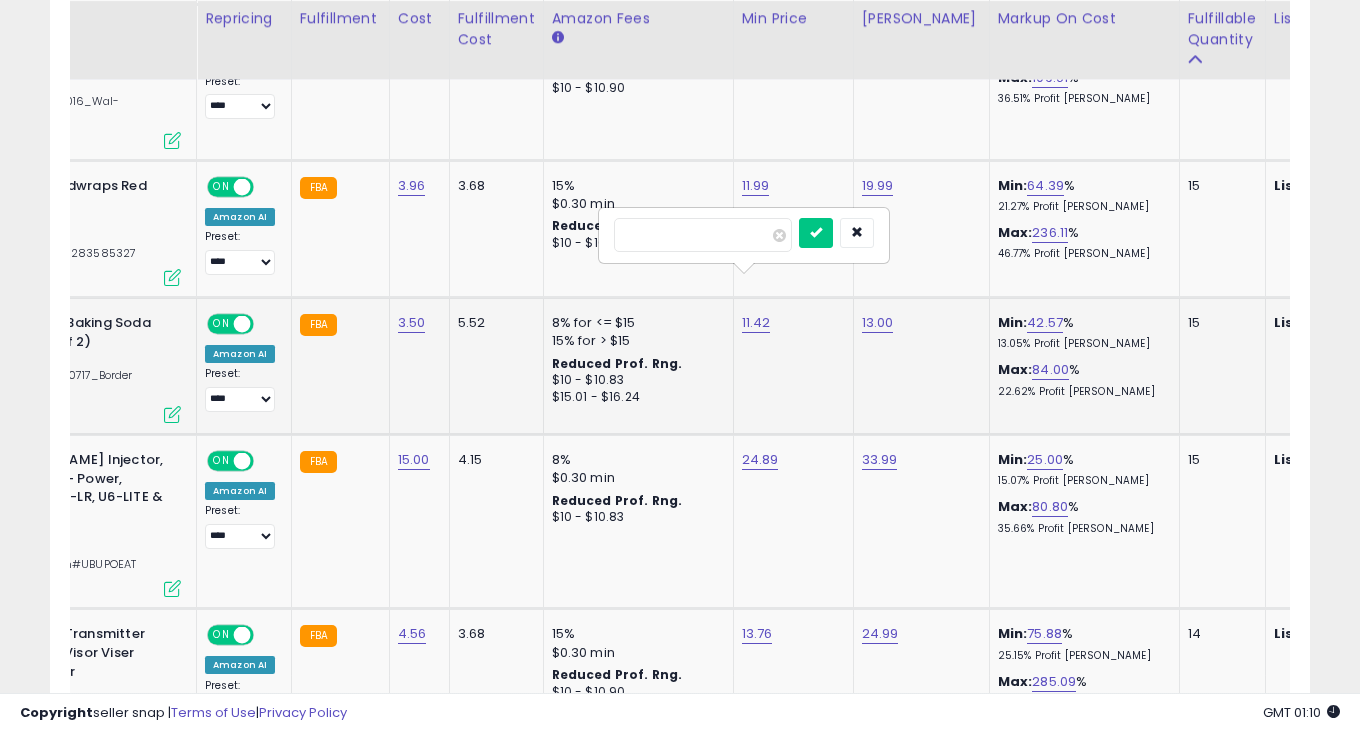 click on "*****" at bounding box center (703, 235) 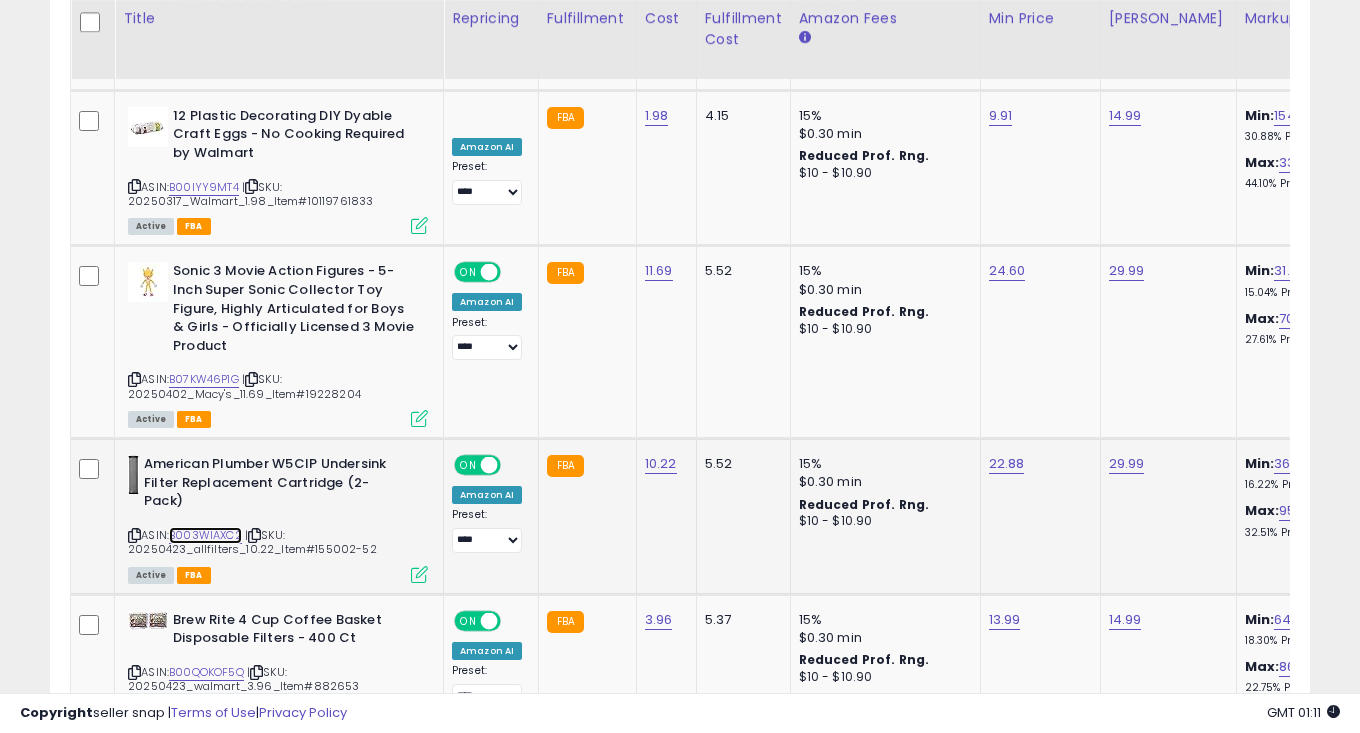 click on "B003WIAXC2" at bounding box center (205, 535) 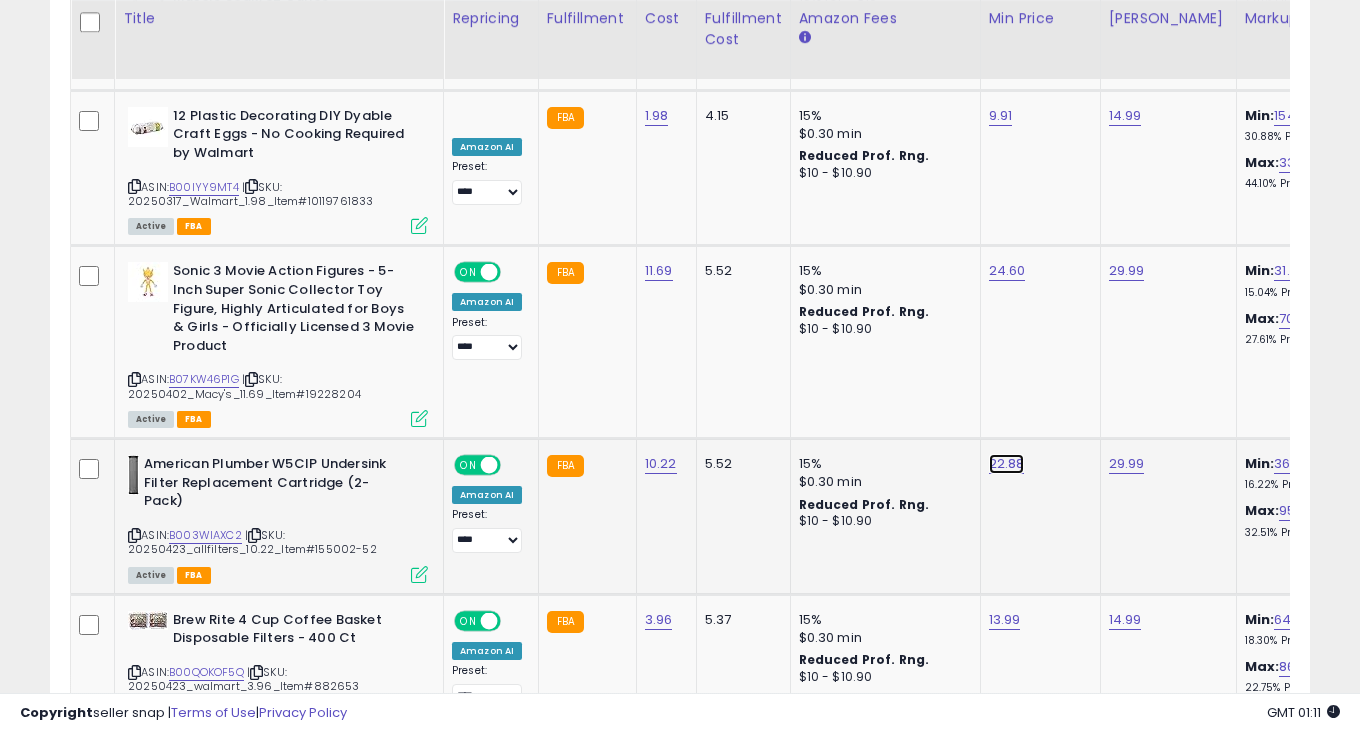 click on "22.88" at bounding box center [1003, -2241] 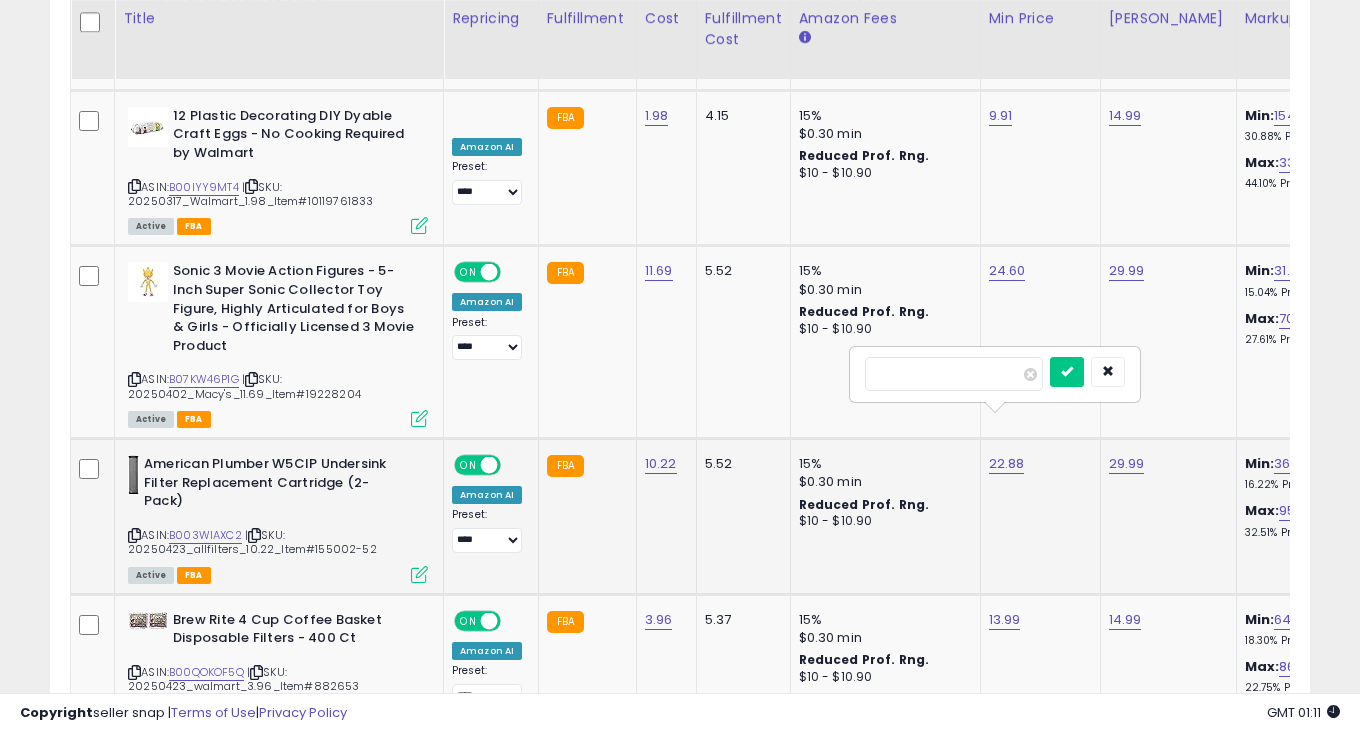 click on "*****" at bounding box center (954, 374) 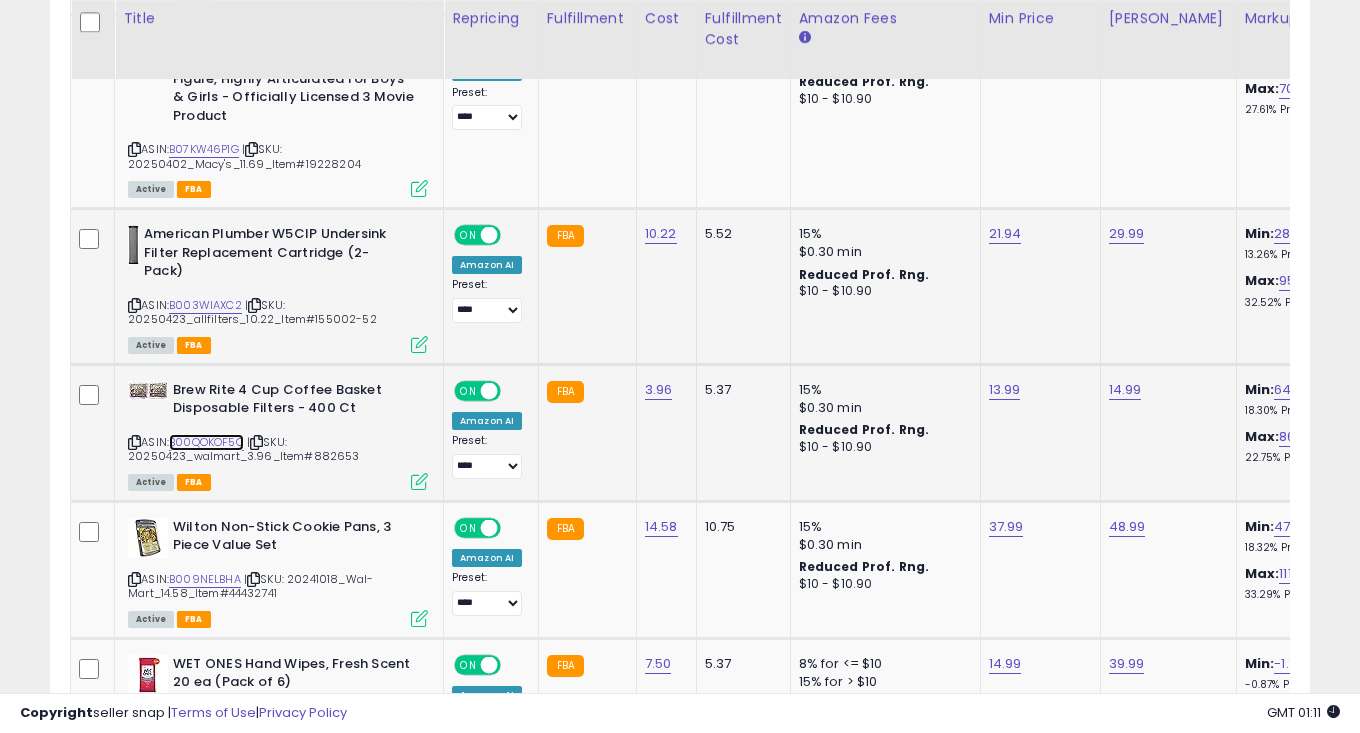 click on "B00QOKOF5Q" at bounding box center [206, 442] 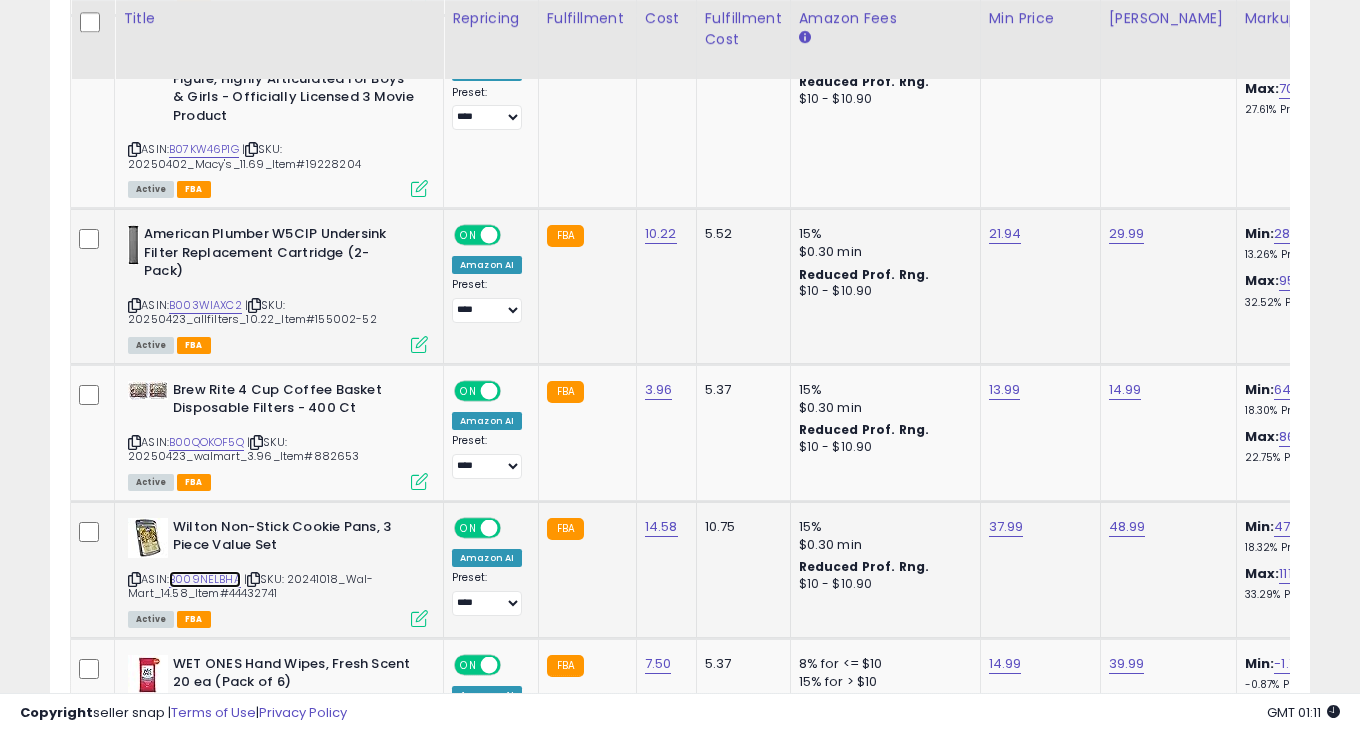 click on "B009NELBHA" at bounding box center (205, 579) 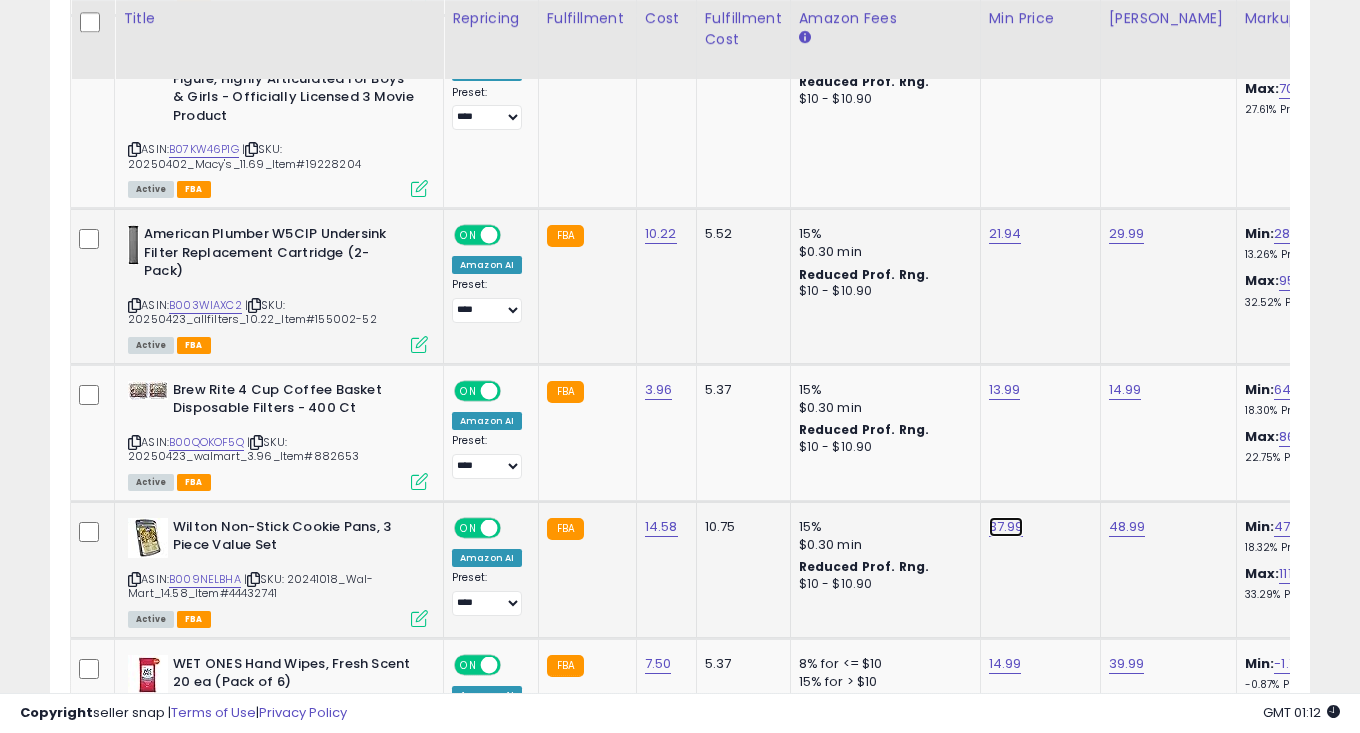 click on "37.99" at bounding box center [1003, -2471] 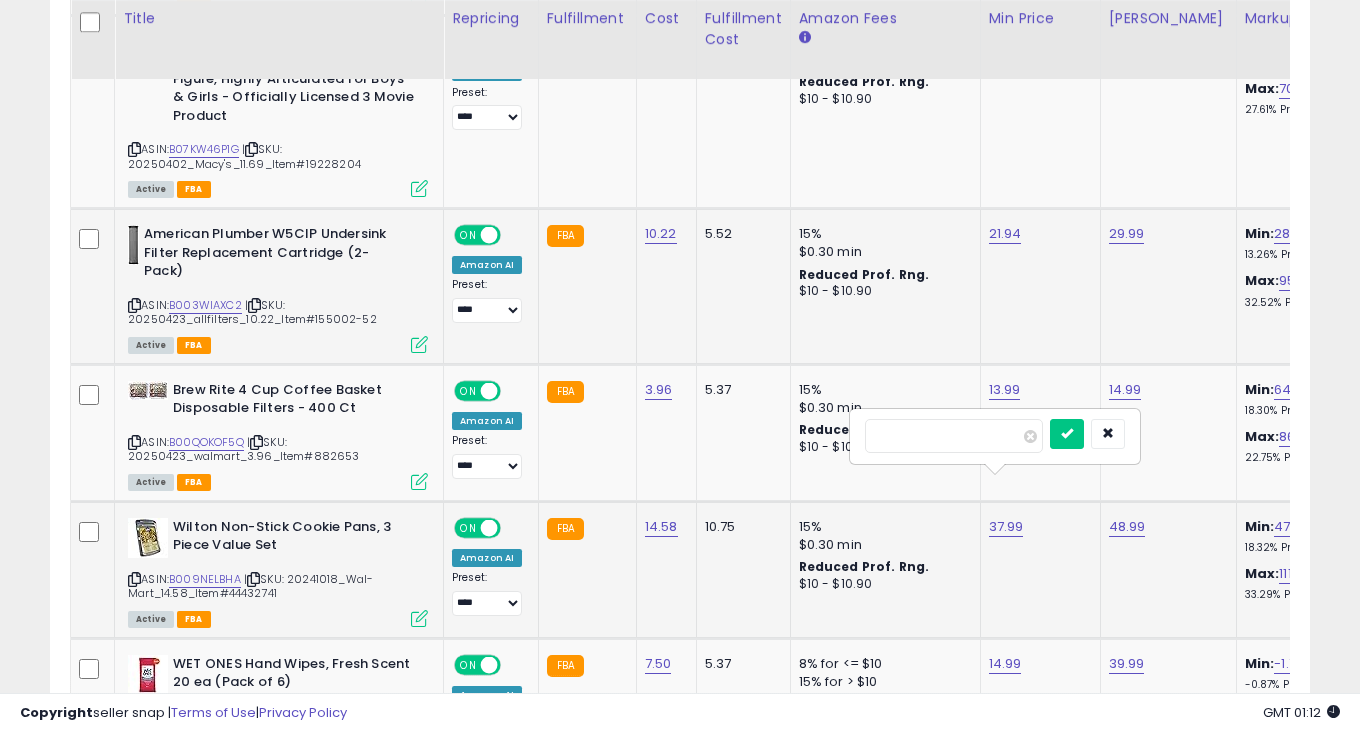 click on "*****" at bounding box center (954, 436) 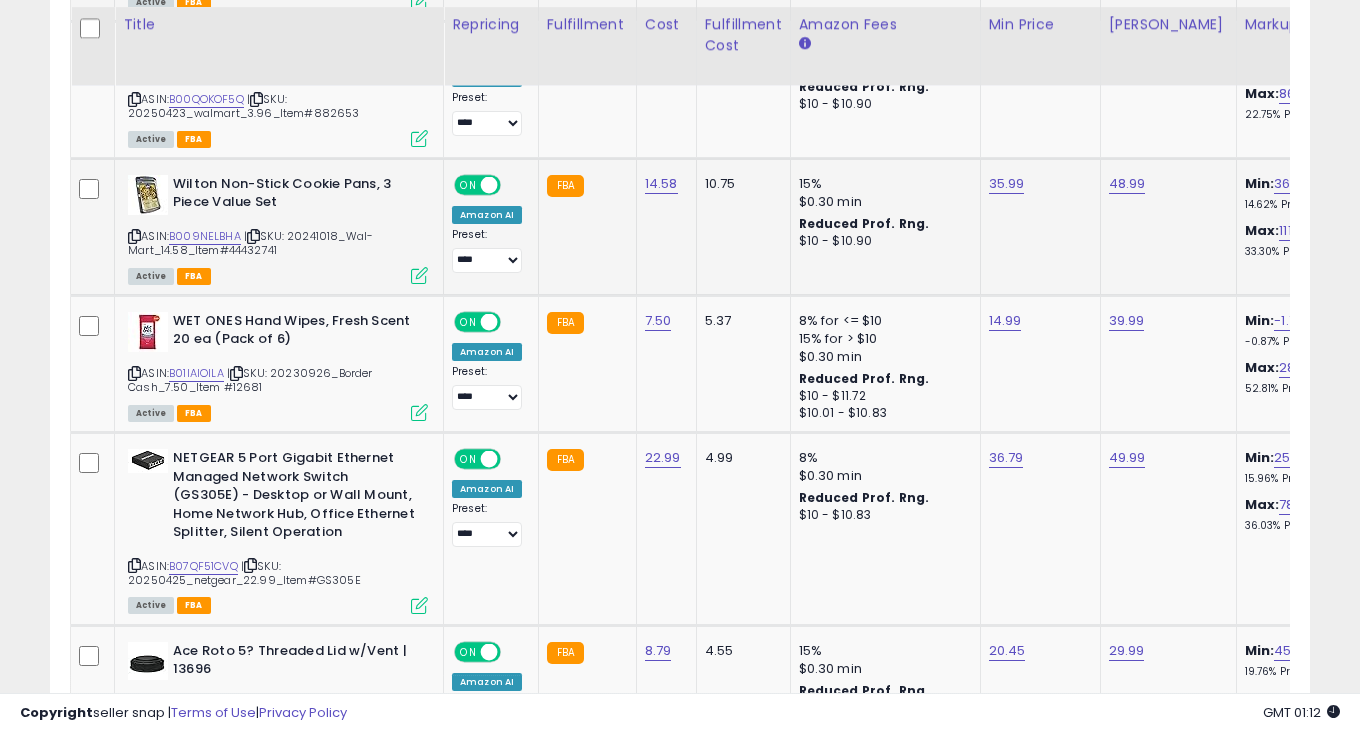 scroll, scrollTop: 3900, scrollLeft: 0, axis: vertical 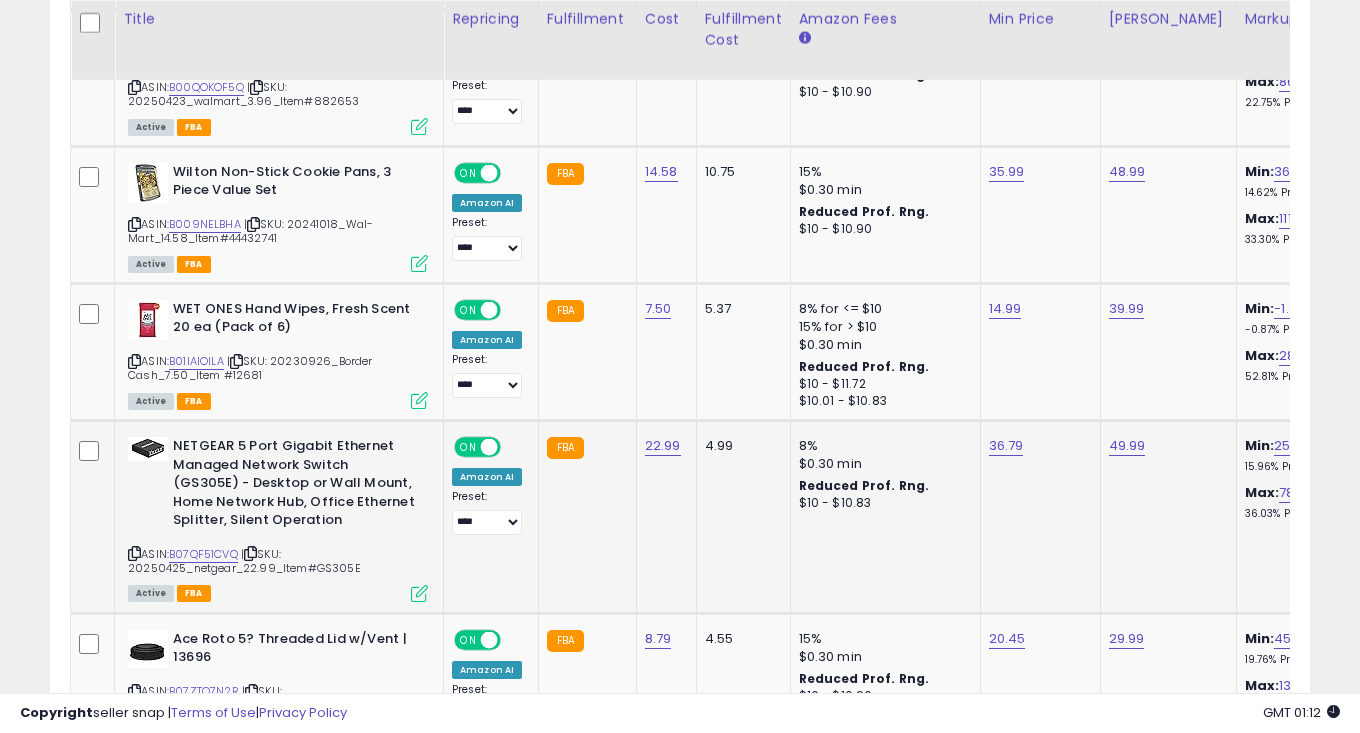 click on "FBA" 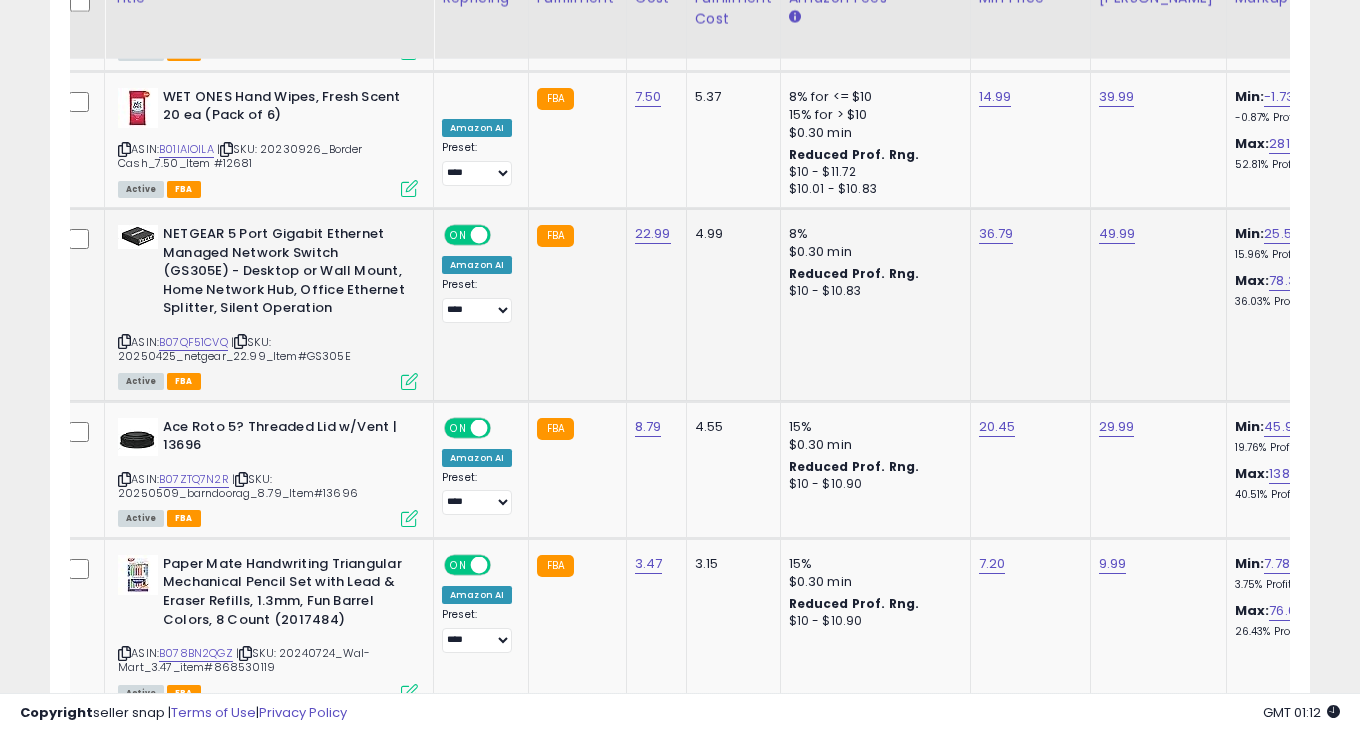 scroll, scrollTop: 4183, scrollLeft: 0, axis: vertical 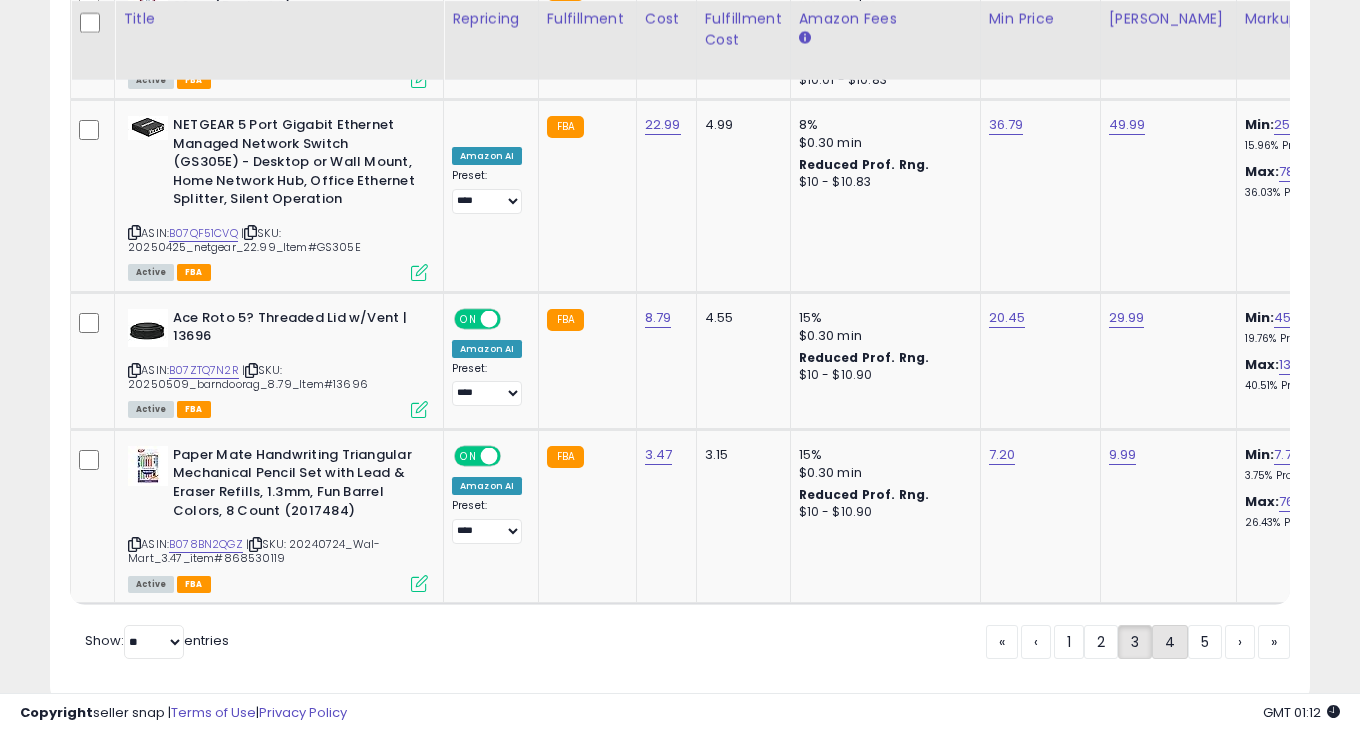 click on "4" 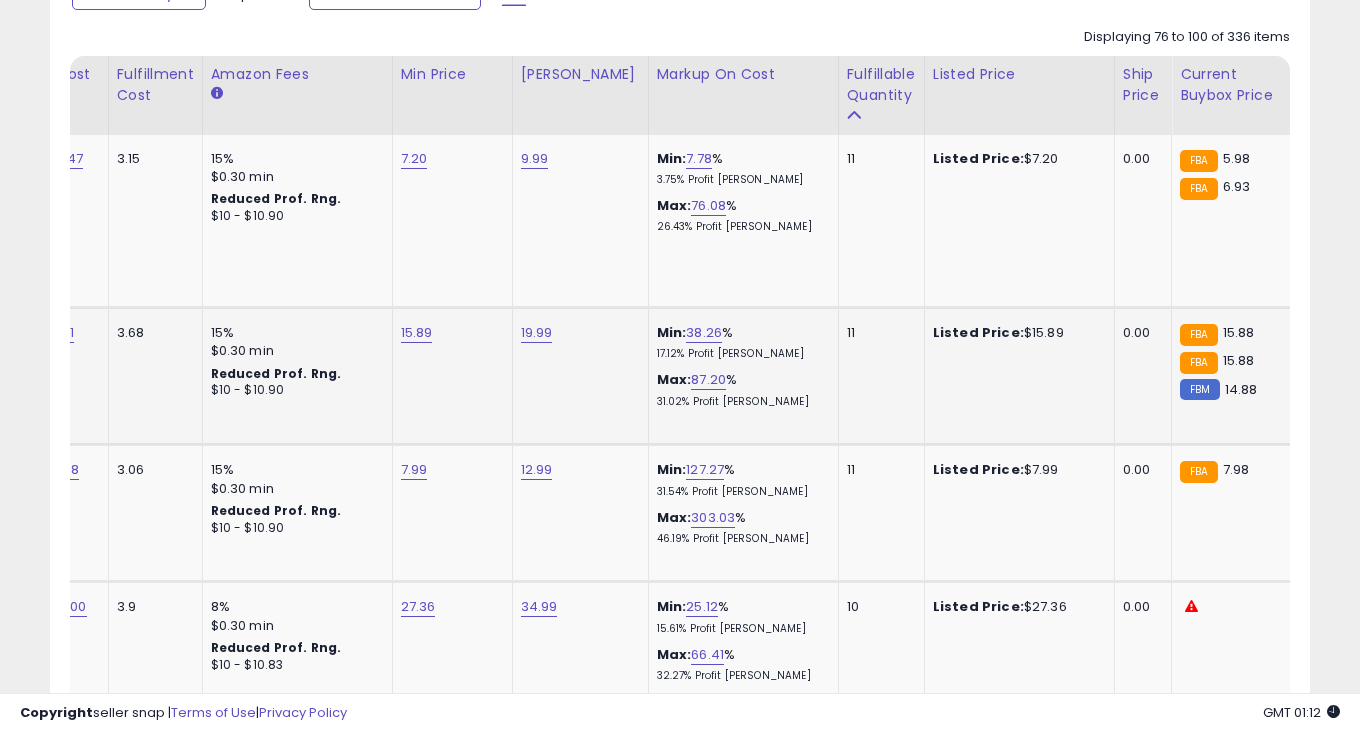 click on "11" 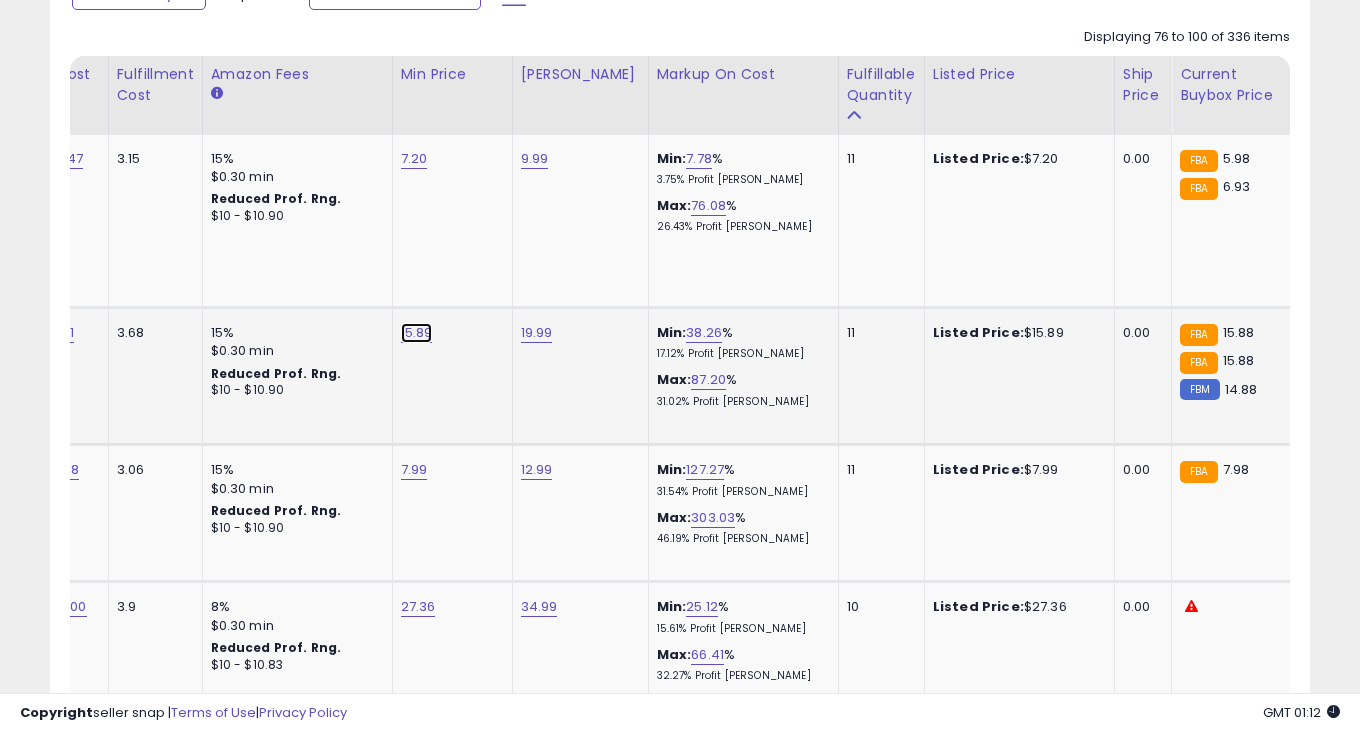 click on "15.89" at bounding box center [414, 159] 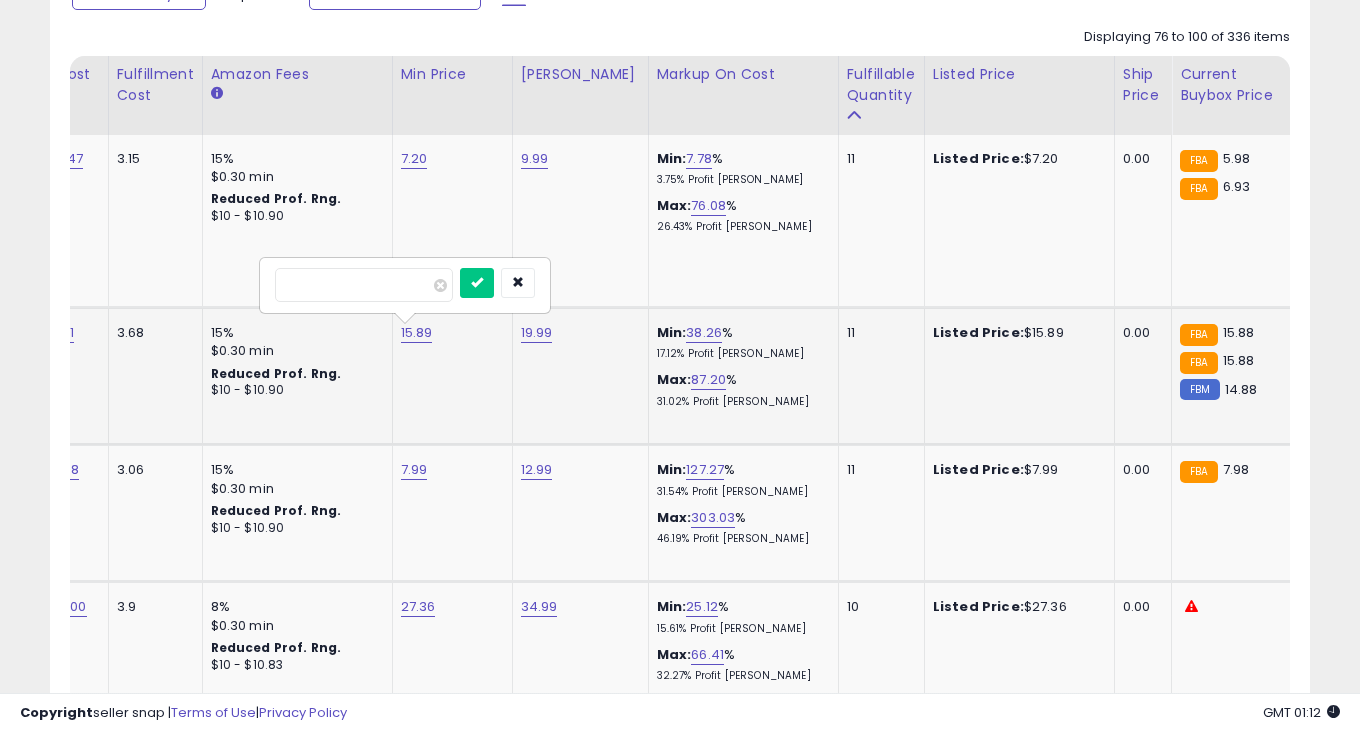 type on "*****" 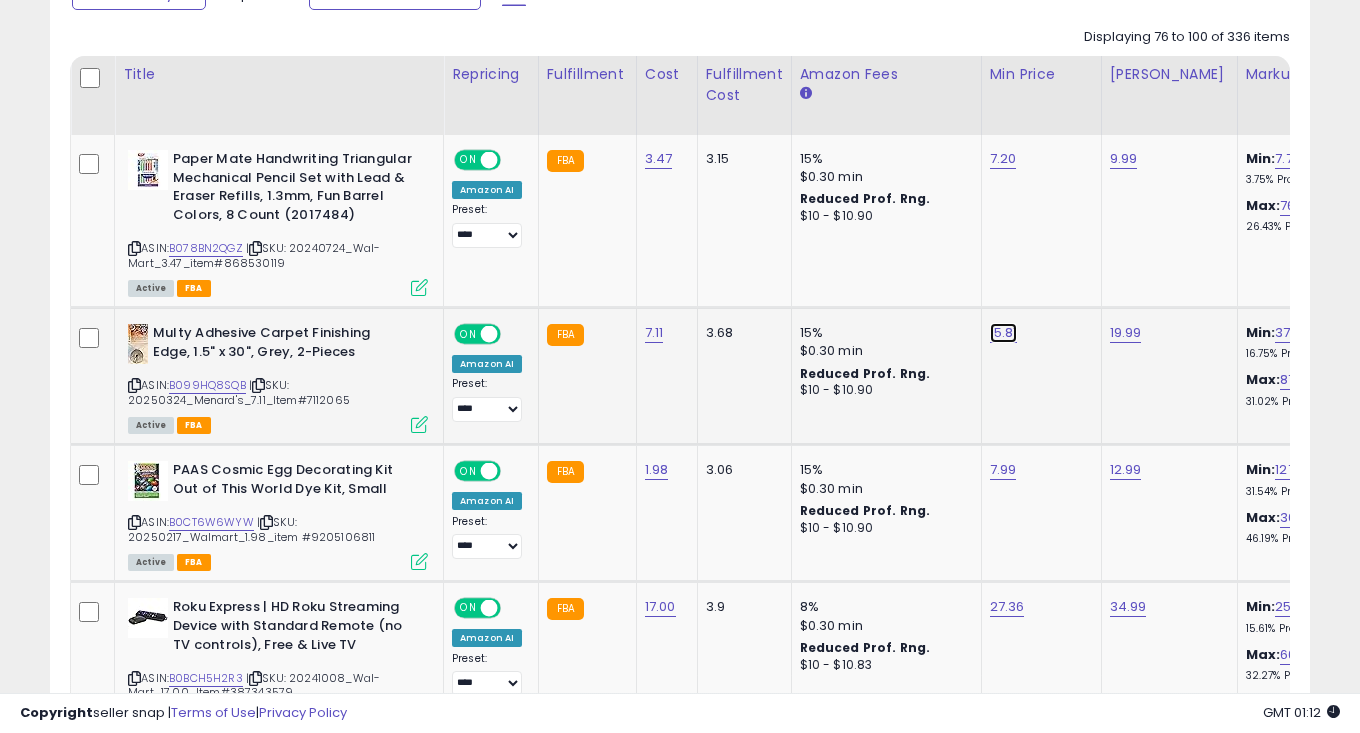 click on "15.81" at bounding box center (1003, 159) 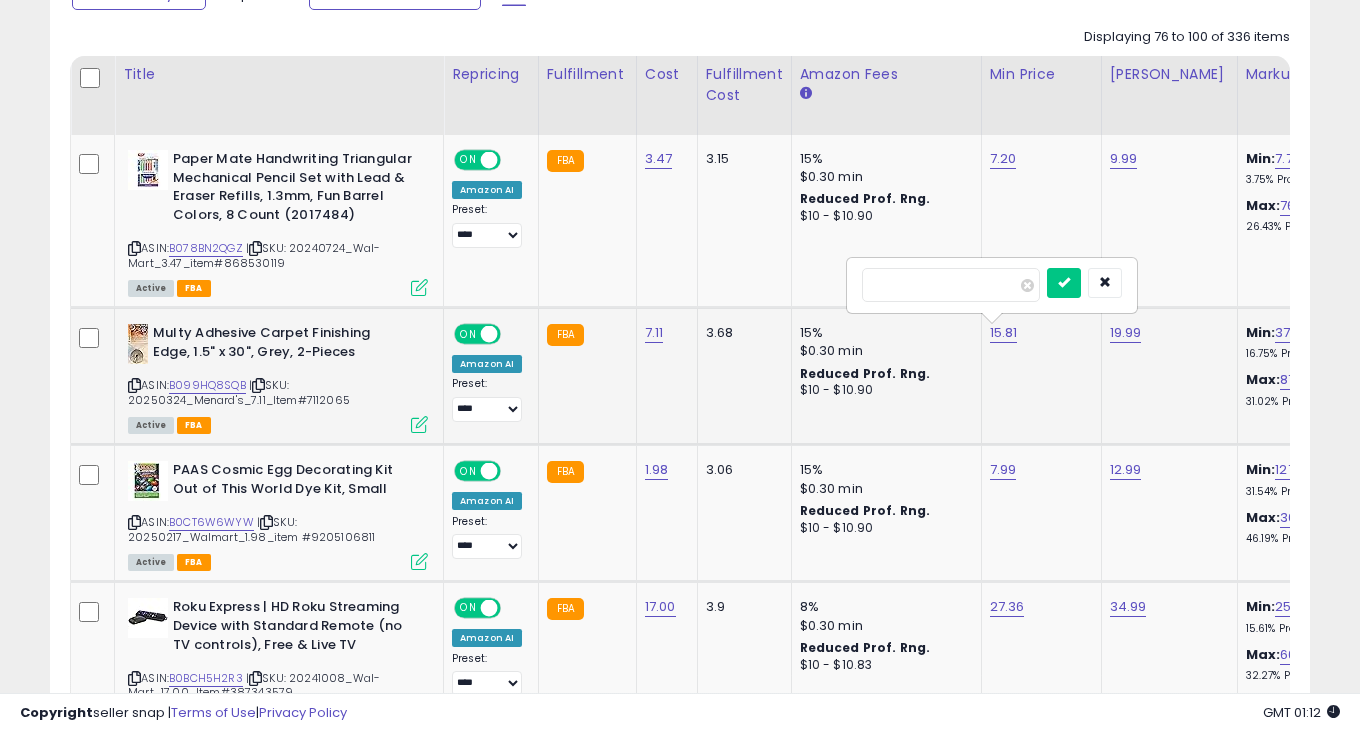 click on "*****" at bounding box center (951, 285) 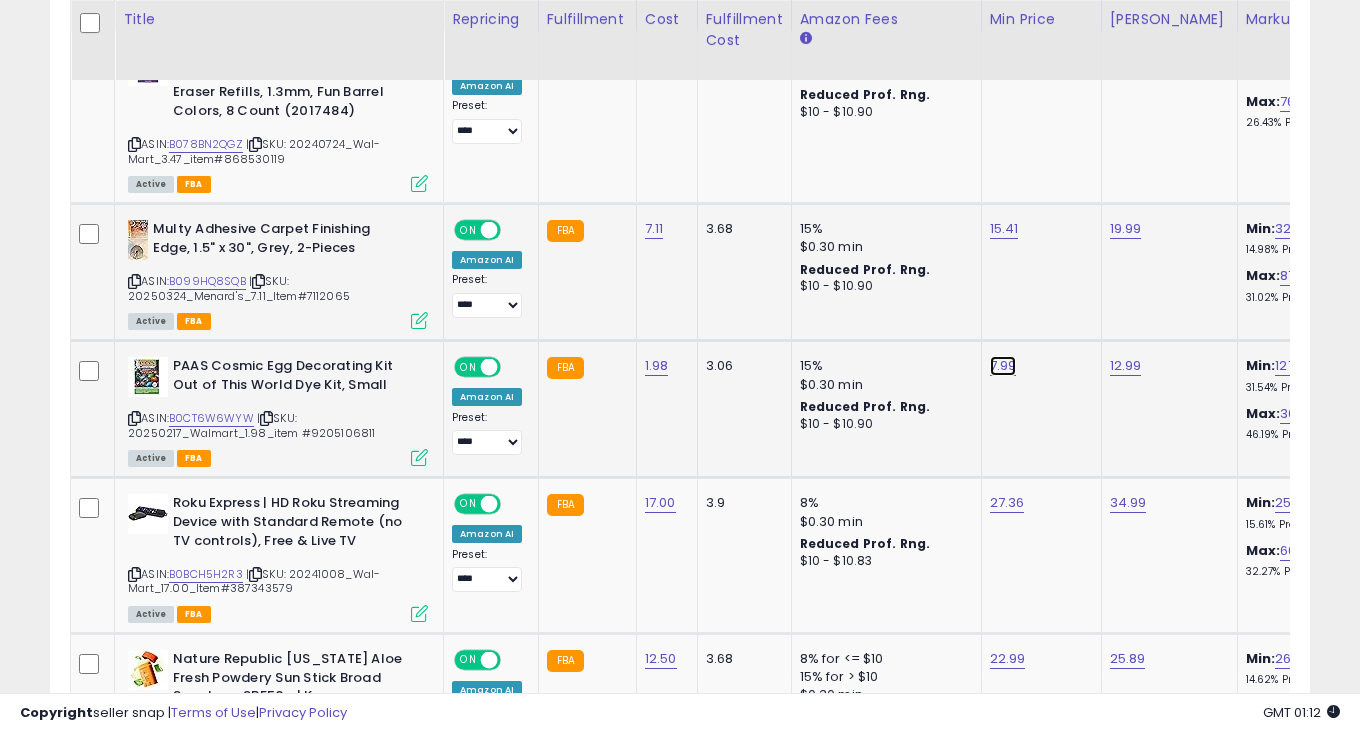 click on "7.99" at bounding box center (1003, 55) 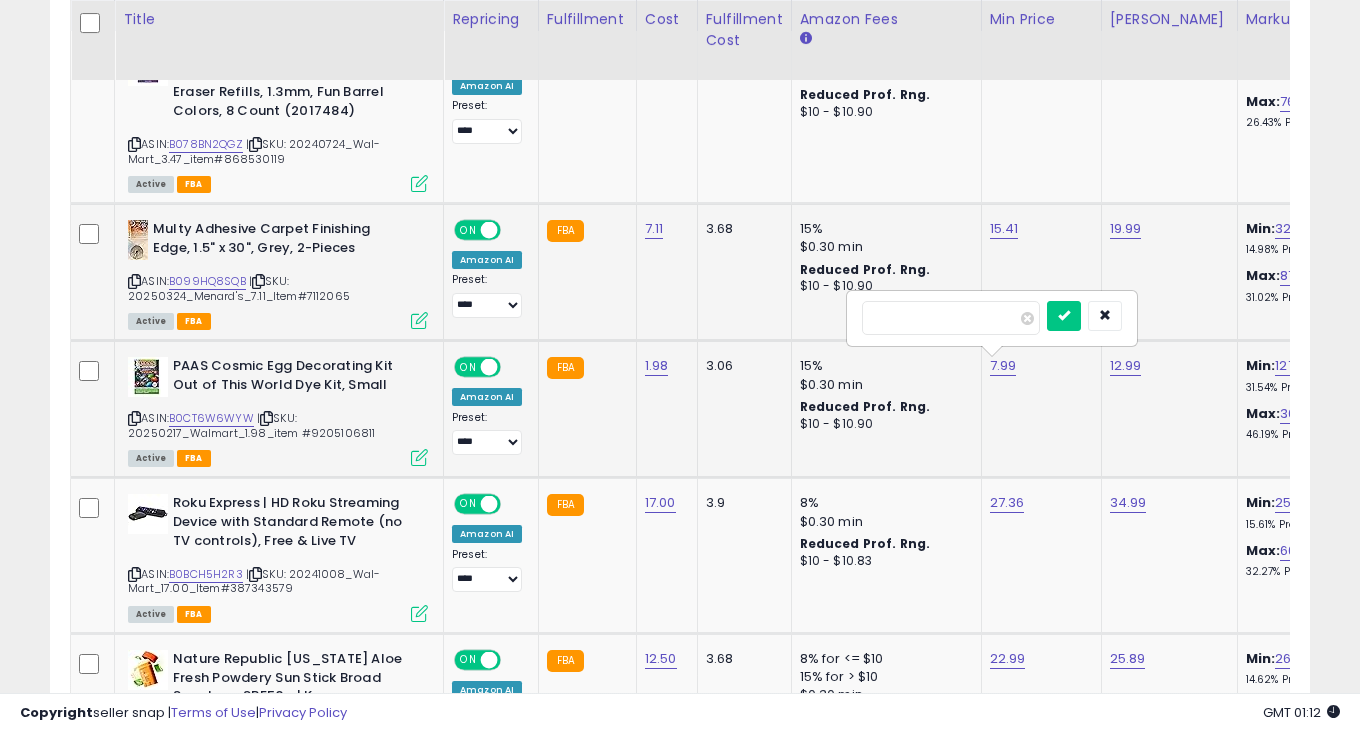 click on "****" at bounding box center [951, 318] 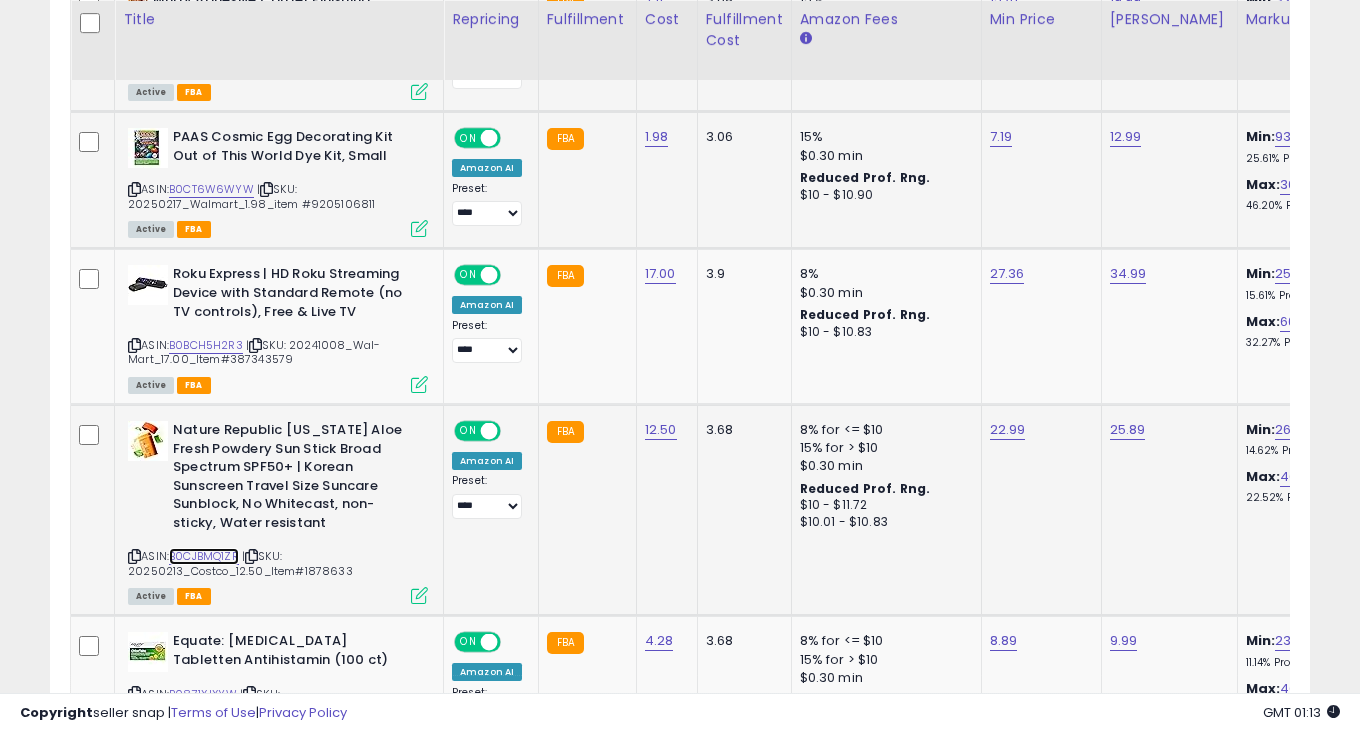 click on "B0CJBMQ1ZR" at bounding box center [204, 556] 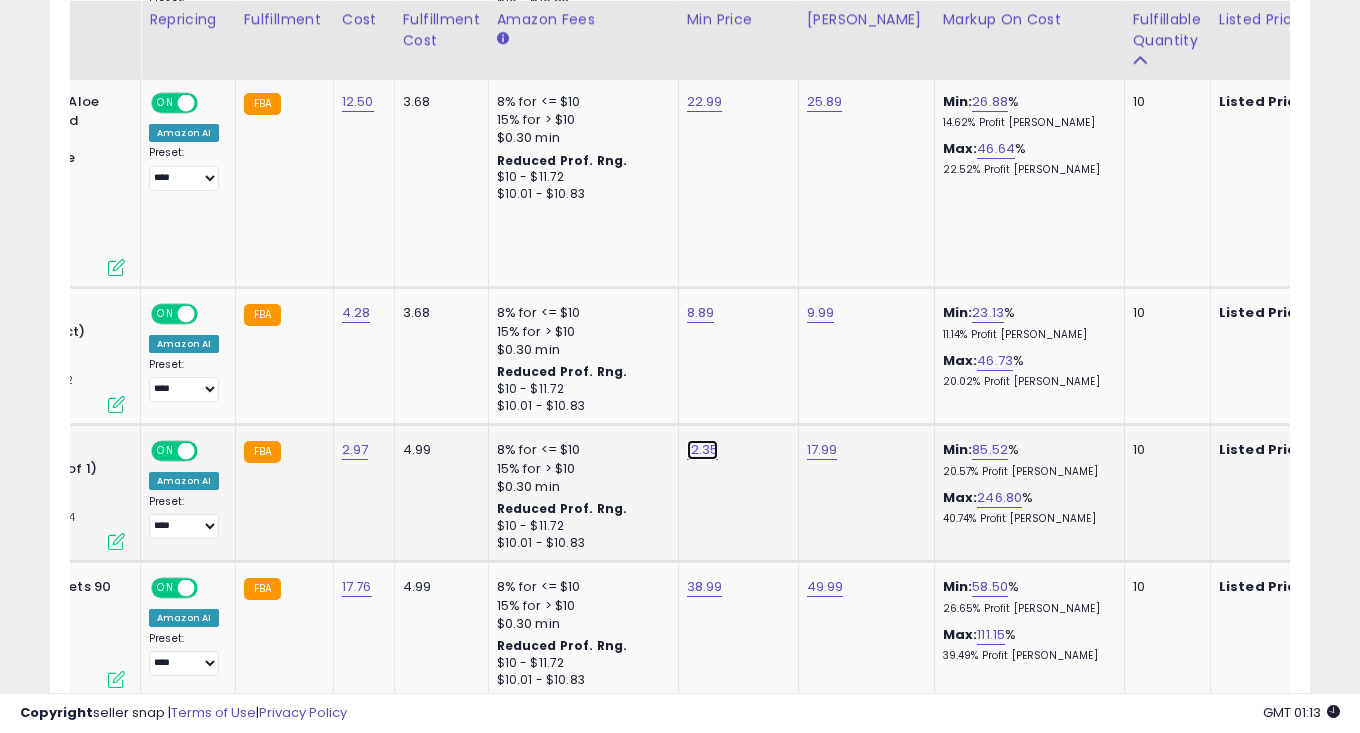 click on "12.35" at bounding box center [700, -502] 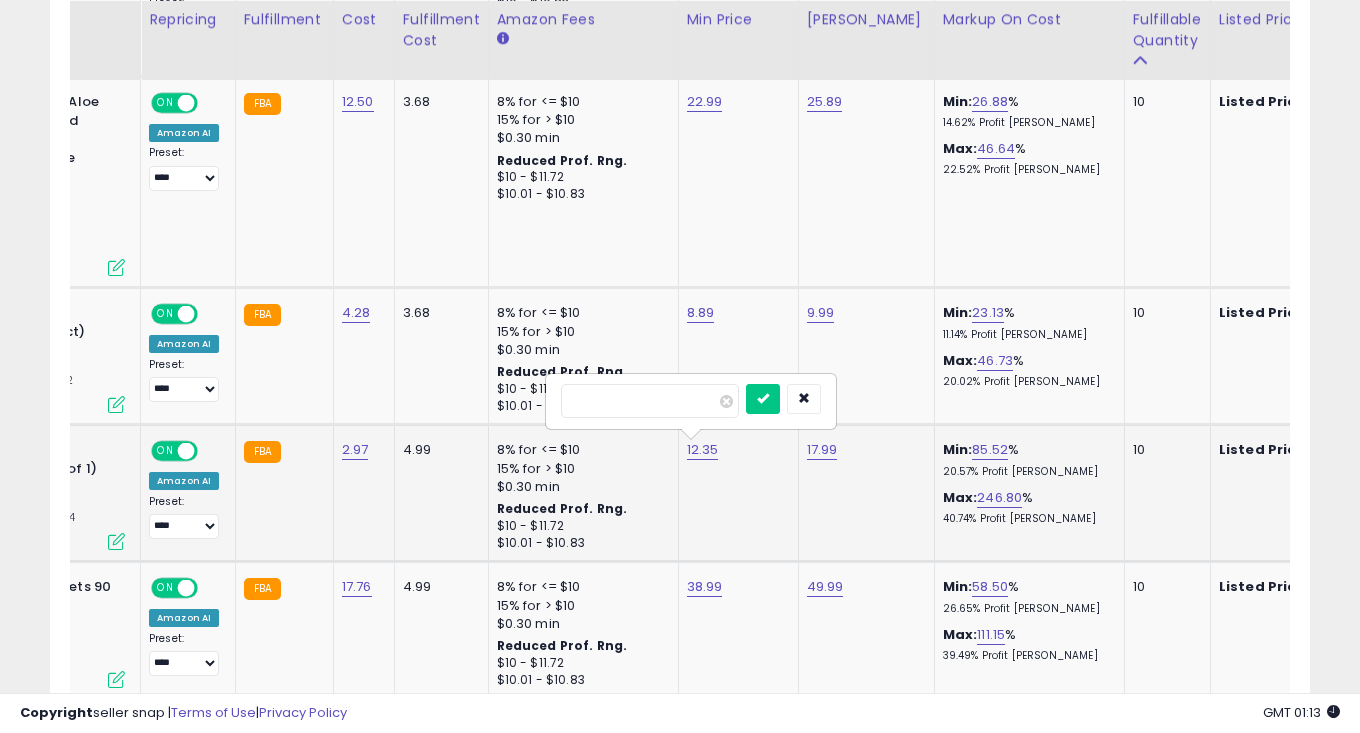 click on "*****" at bounding box center (650, 401) 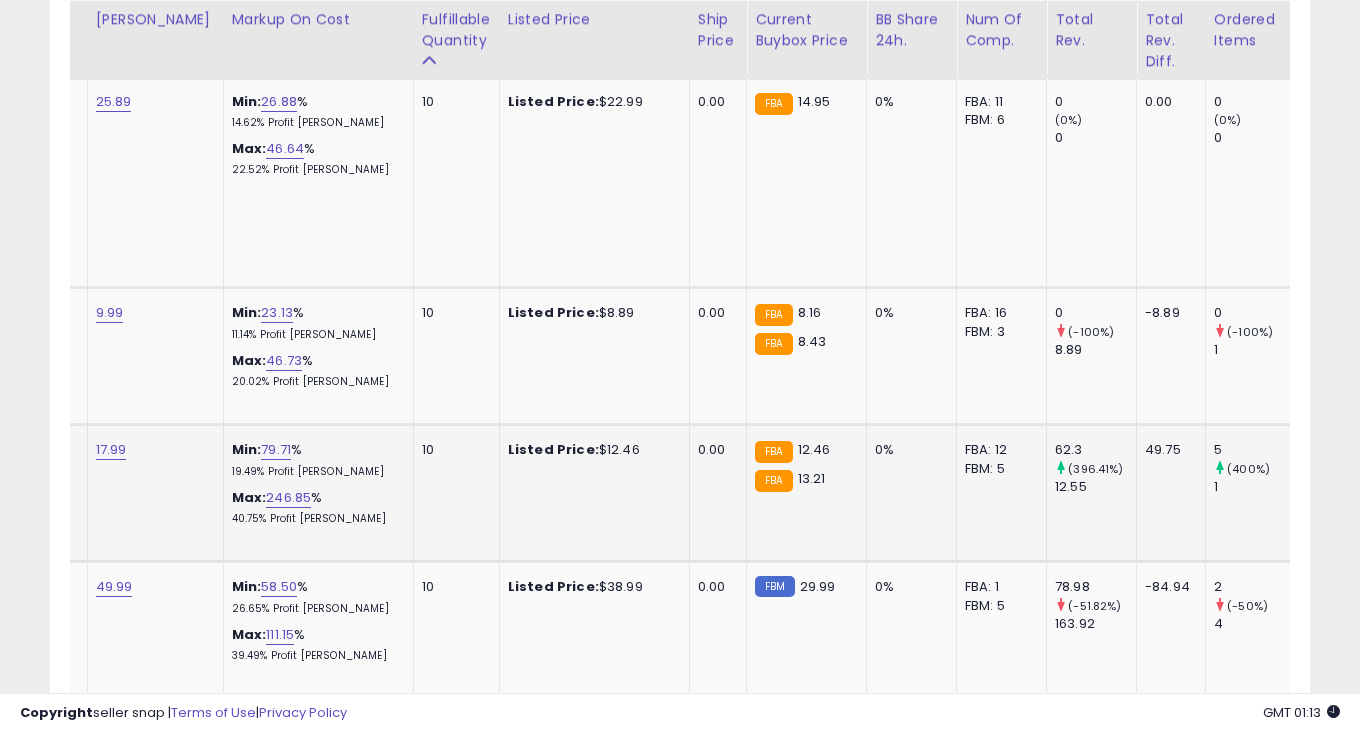 click on "Listed Price:" at bounding box center (553, 449) 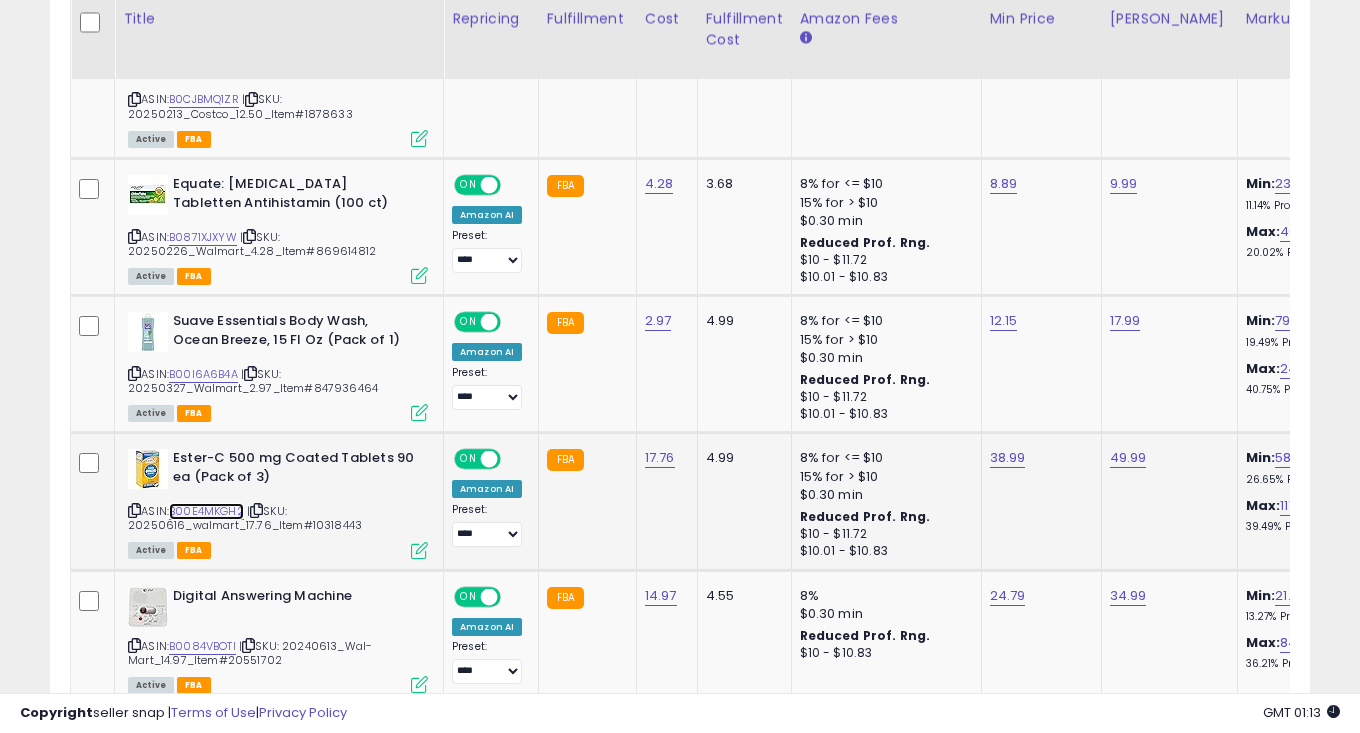 click on "B00E4MKGH2" at bounding box center [206, 511] 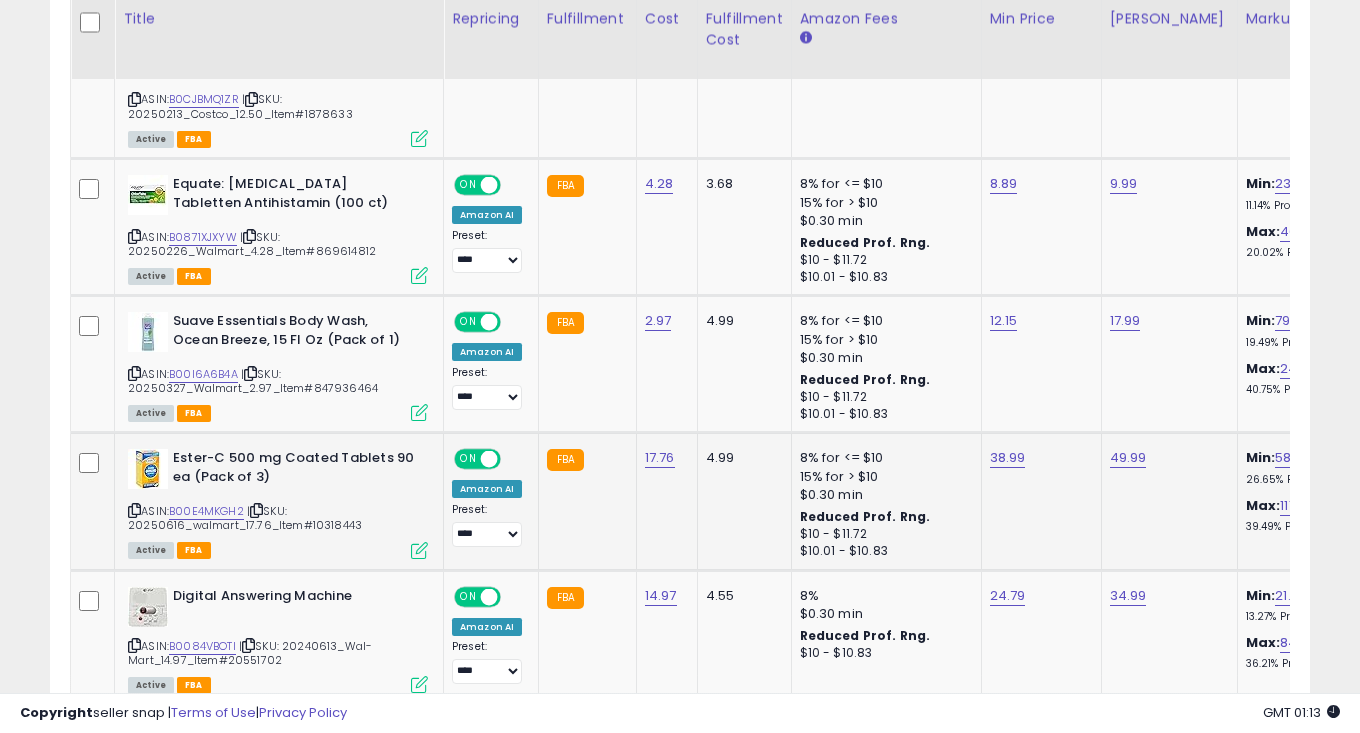 click on "38.99" 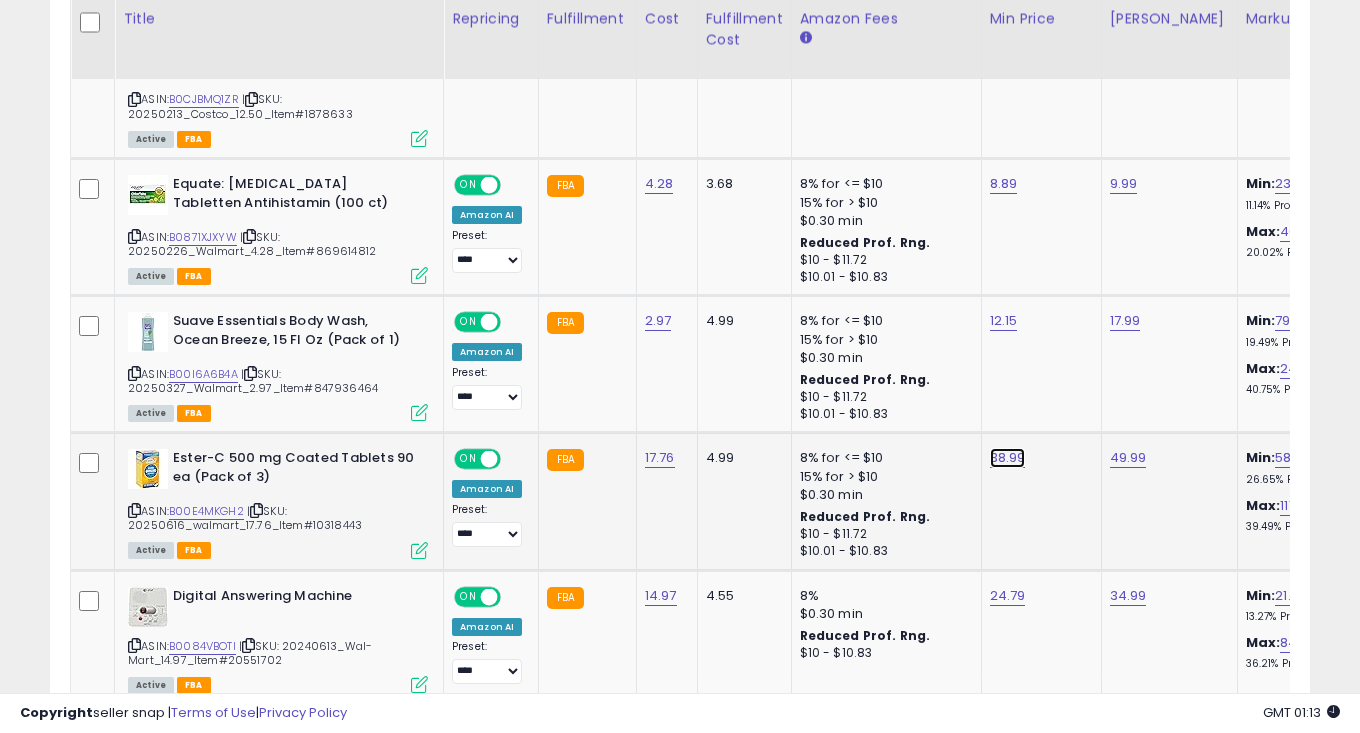 click on "38.99" at bounding box center (1003, -631) 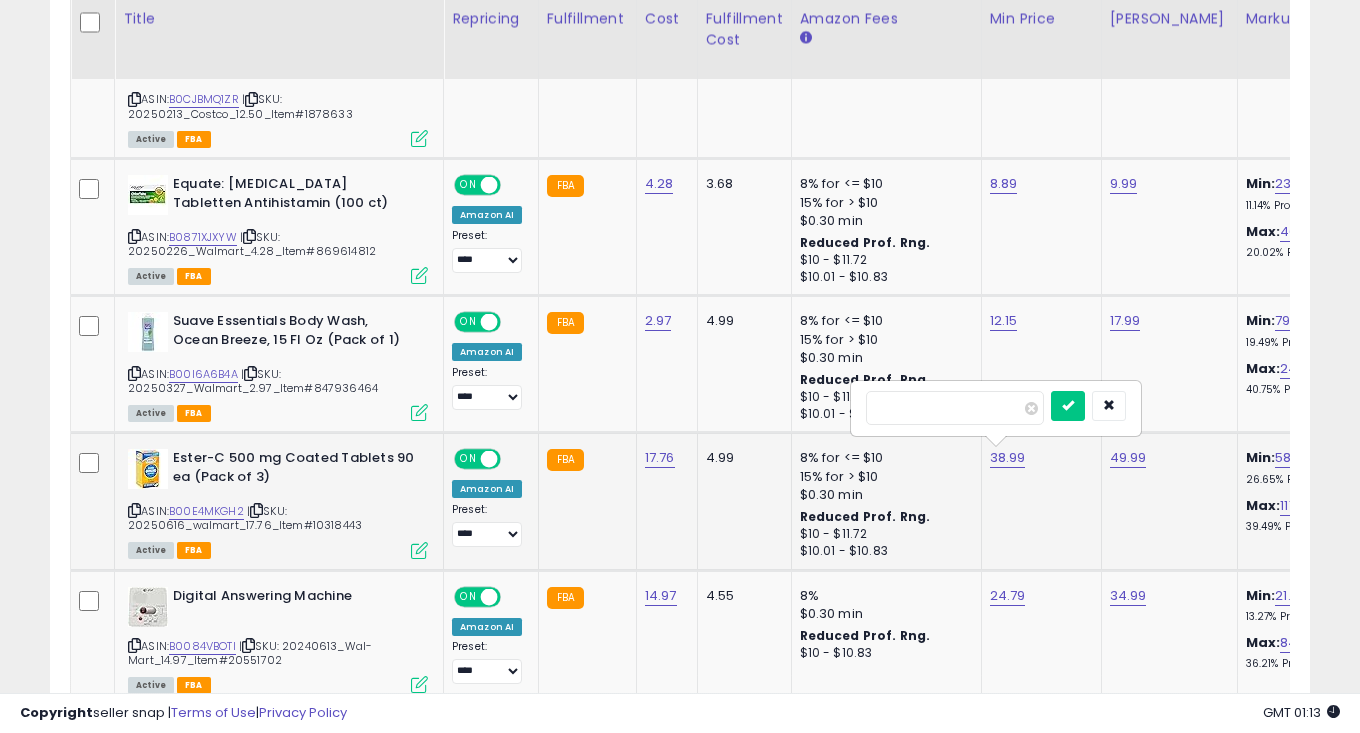 click on "*****" at bounding box center (955, 408) 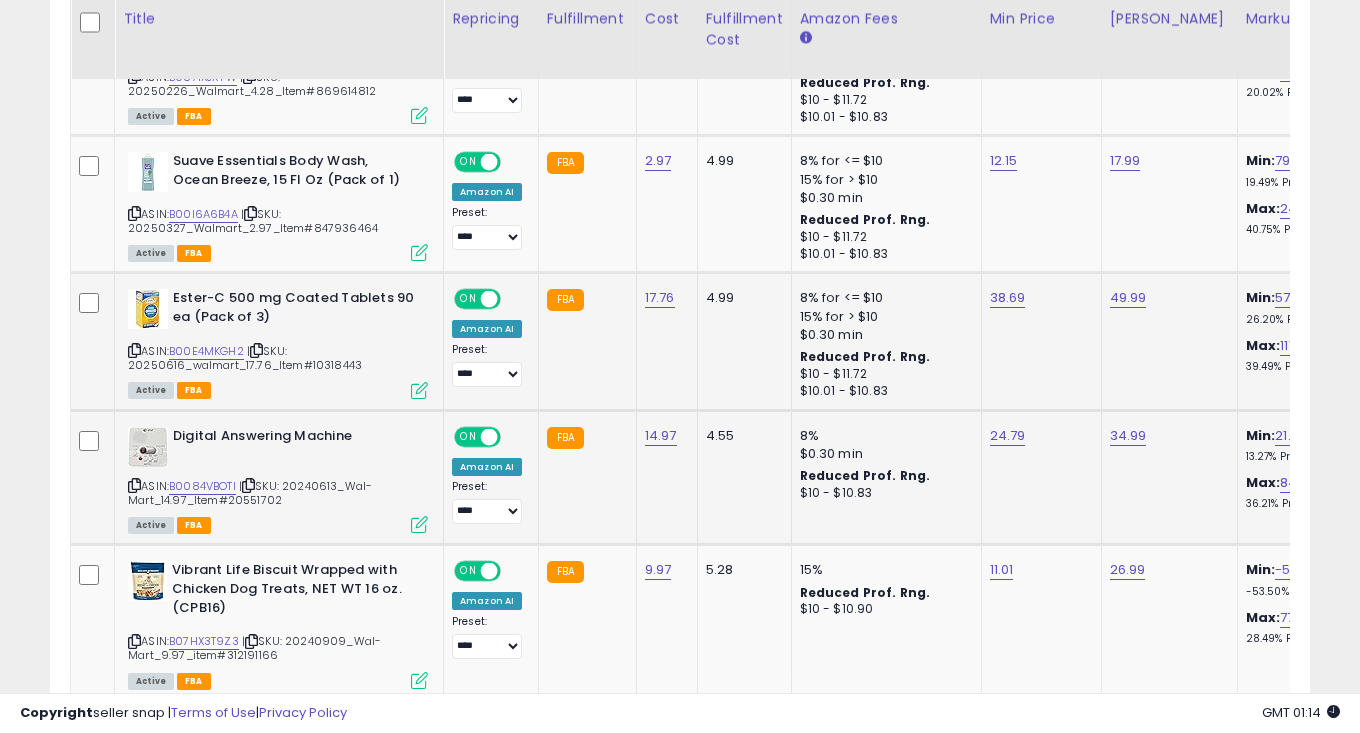 drag, startPoint x: 292, startPoint y: 495, endPoint x: 228, endPoint y: 492, distance: 64.070274 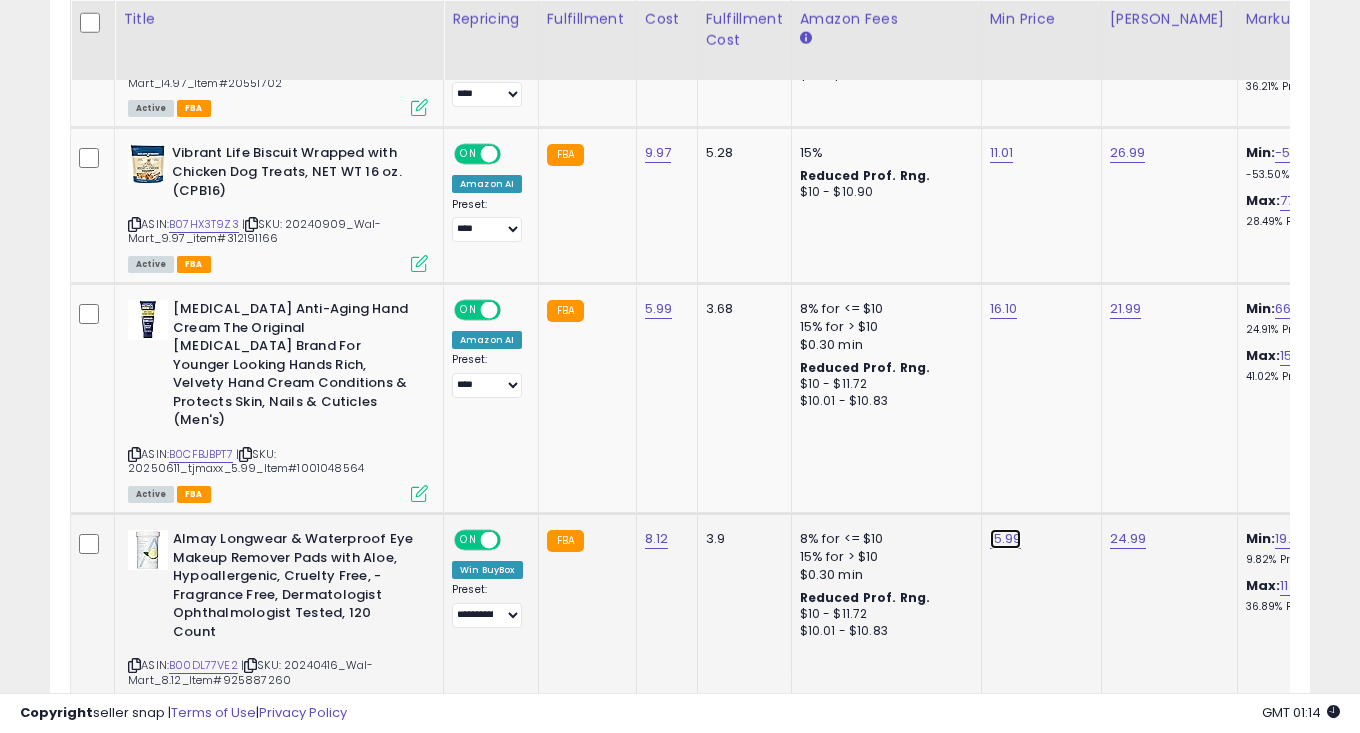 click on "15.99" at bounding box center (1003, -1208) 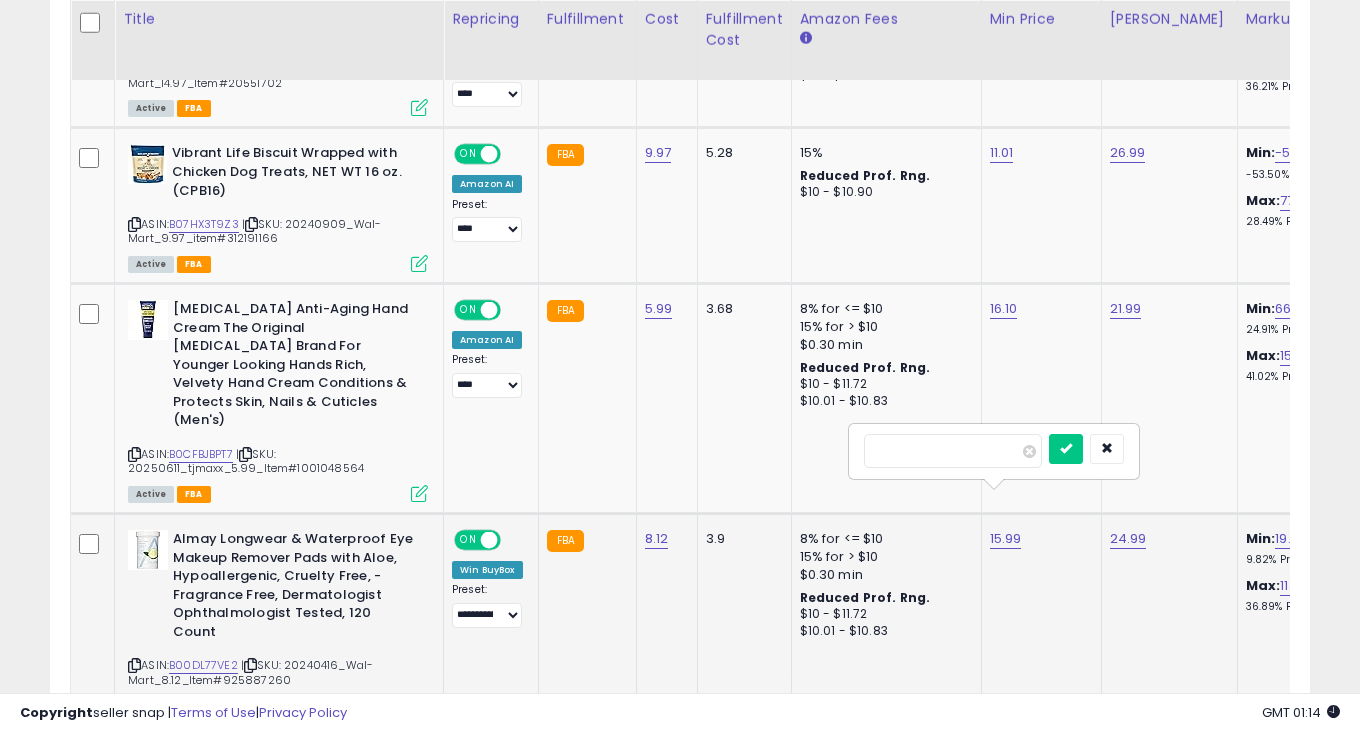 type on "****" 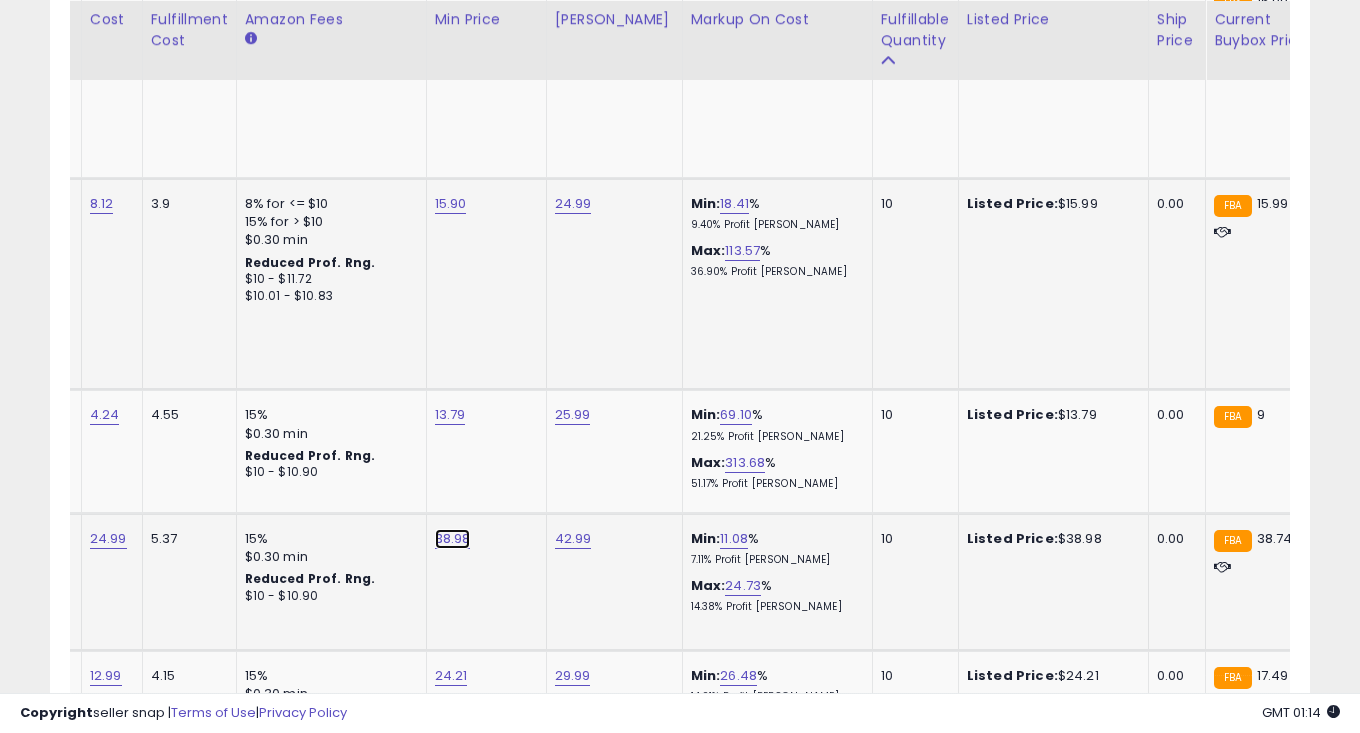 click on "38.98" at bounding box center (448, -1543) 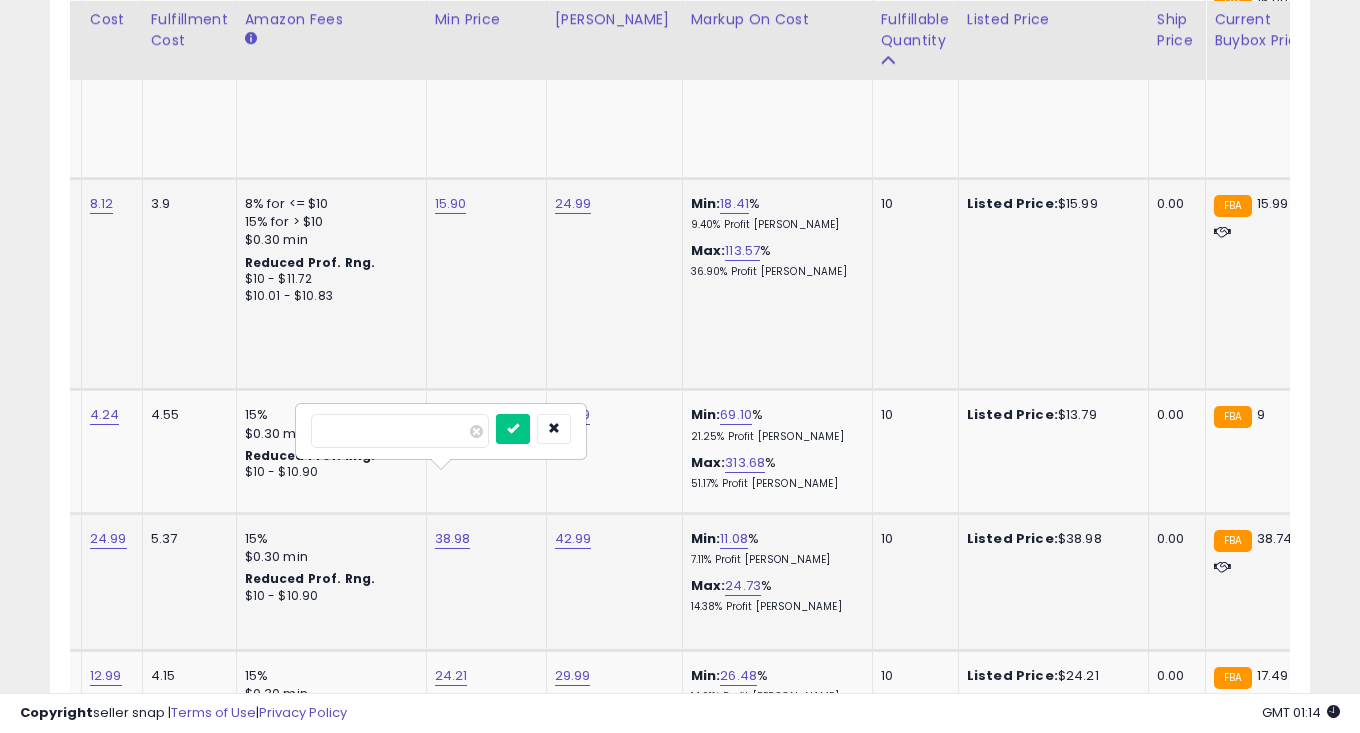 click on "*****" at bounding box center [400, 431] 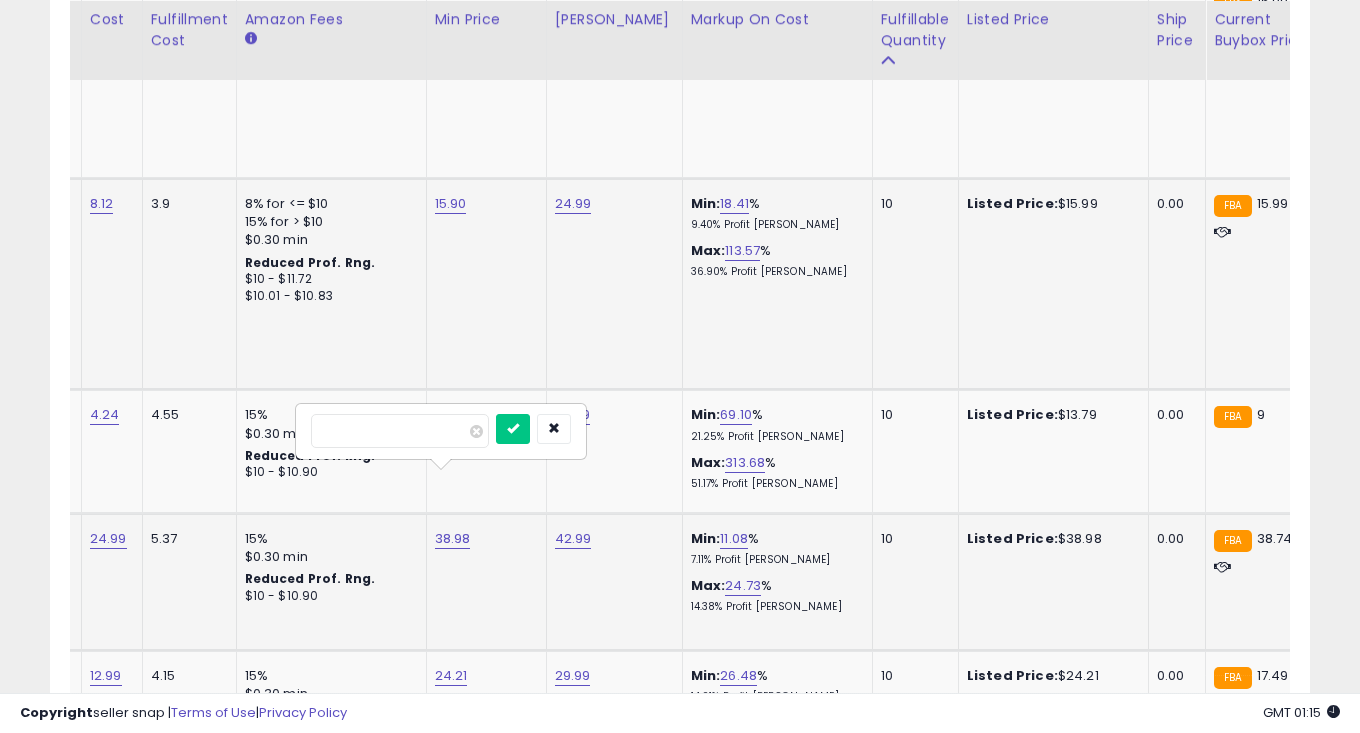 type on "*****" 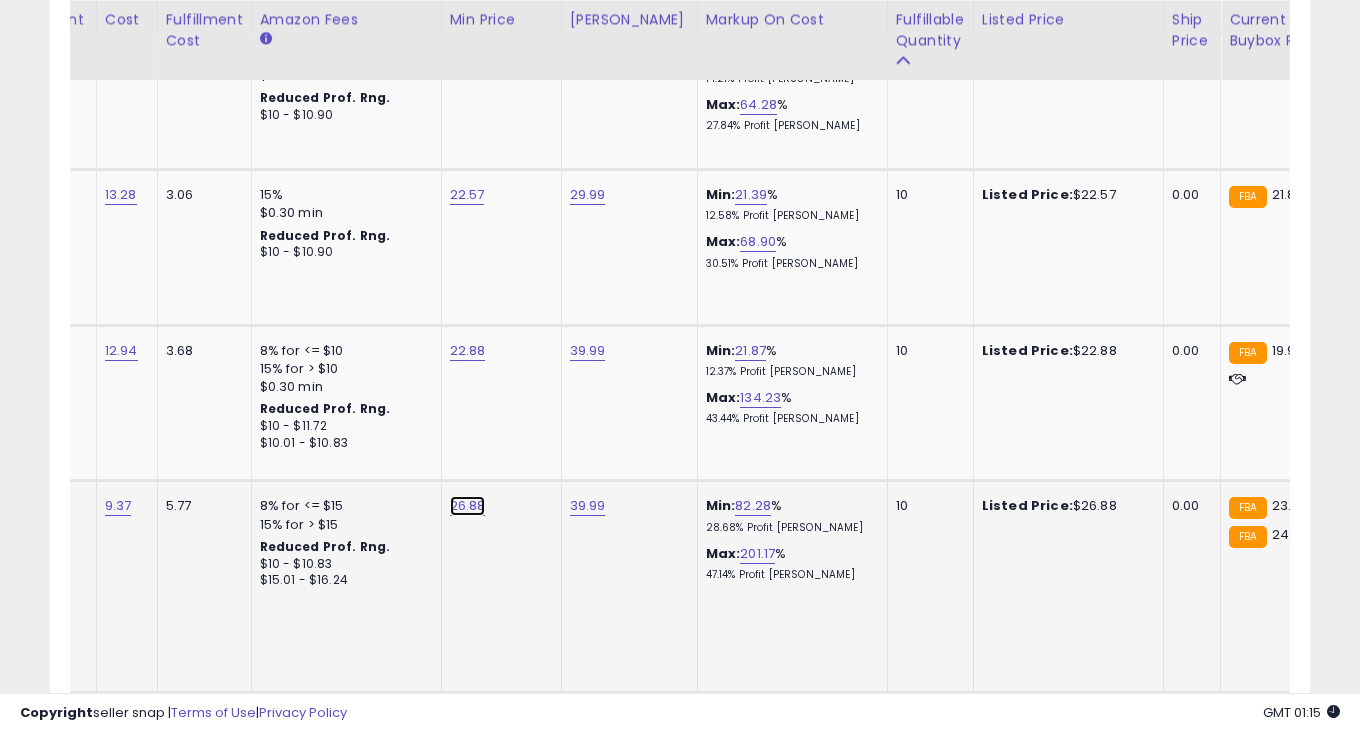 click on "26.88" at bounding box center [463, -2161] 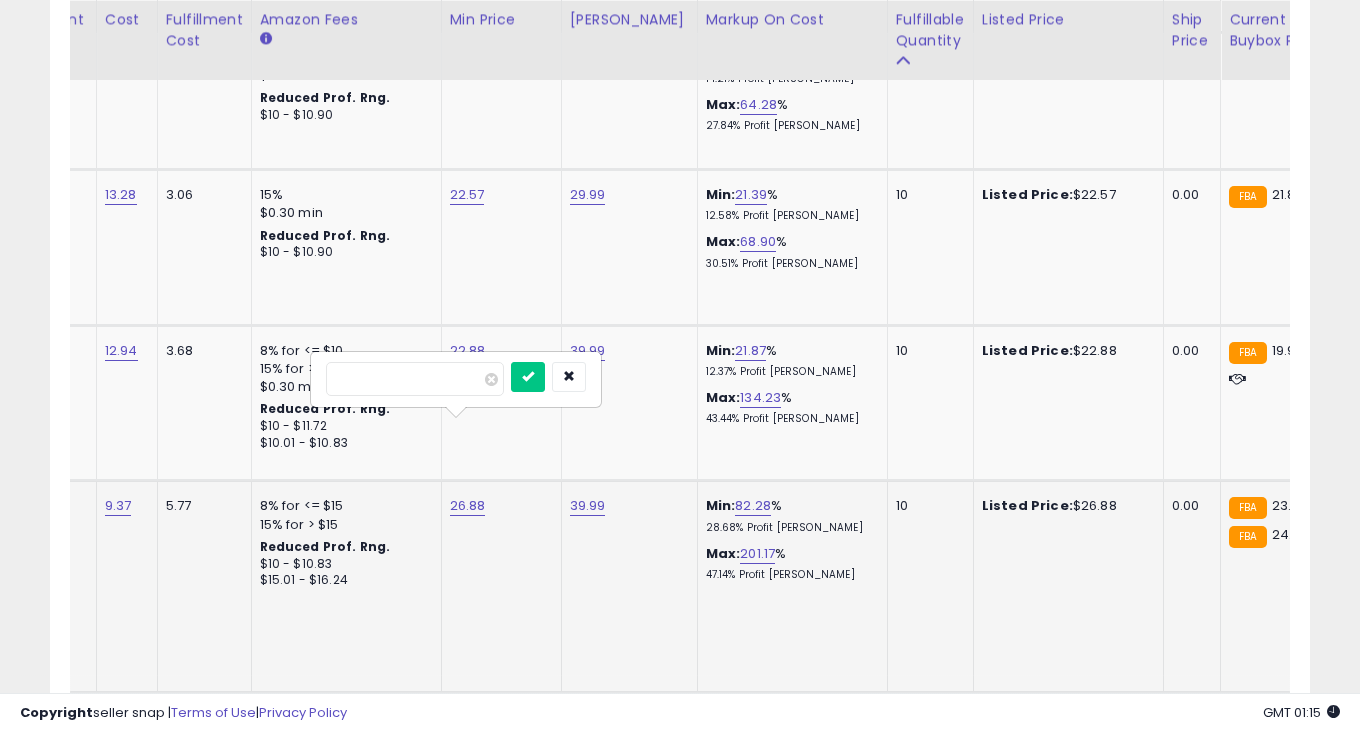 click on "*****" at bounding box center [415, 379] 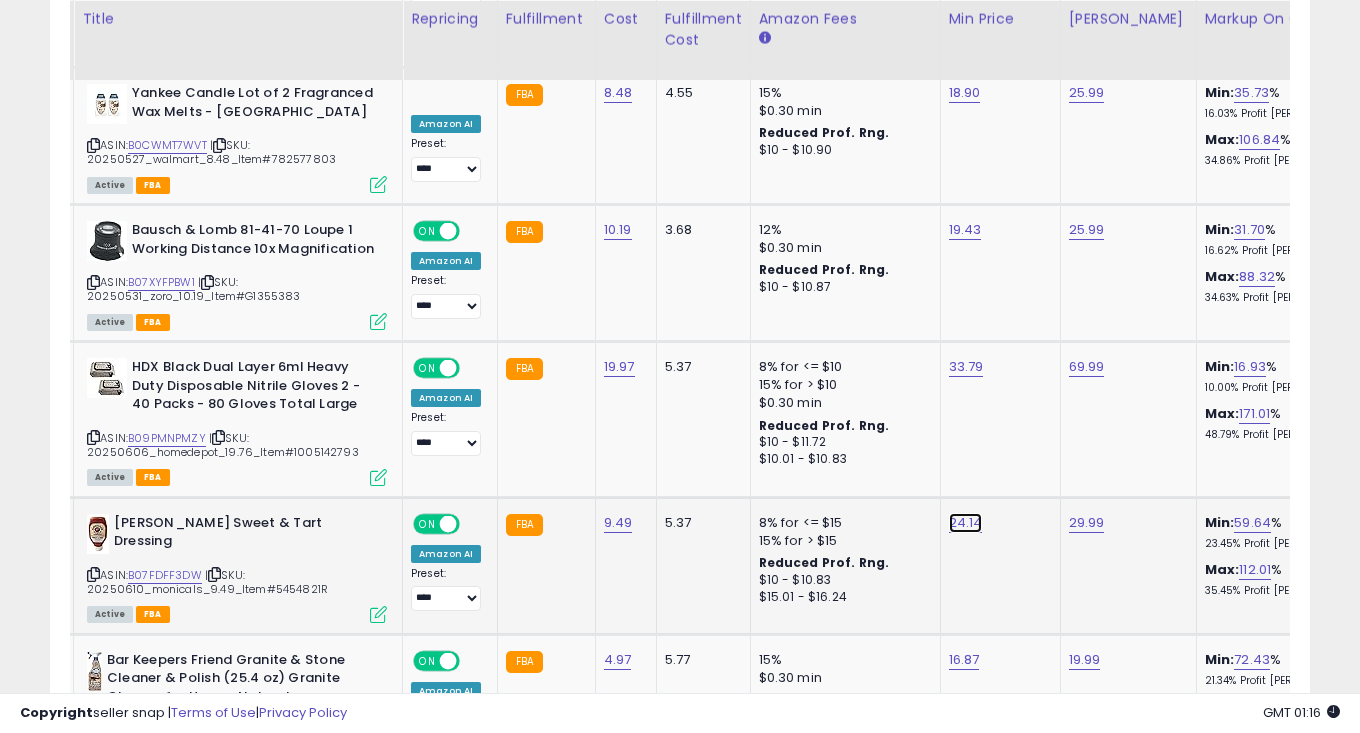 click on "24.14" at bounding box center [962, -2960] 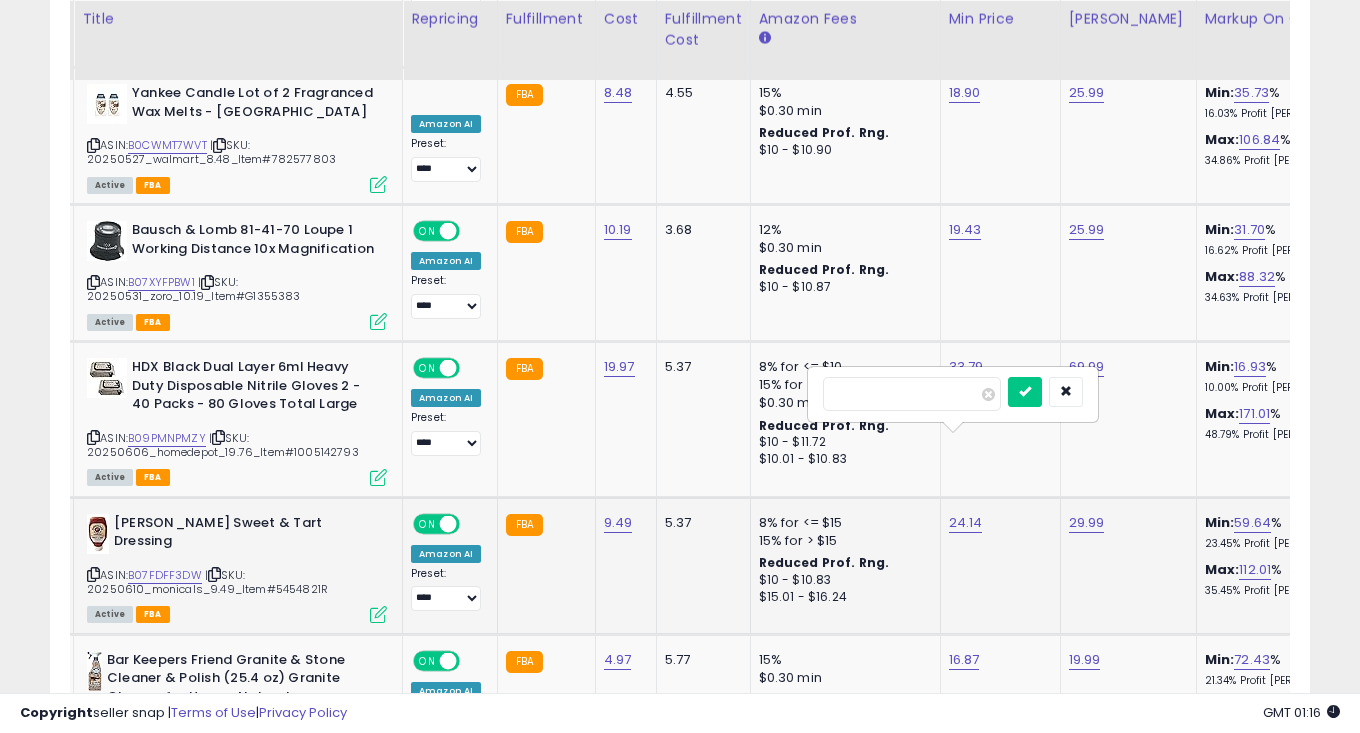 click on "*****" at bounding box center [912, 394] 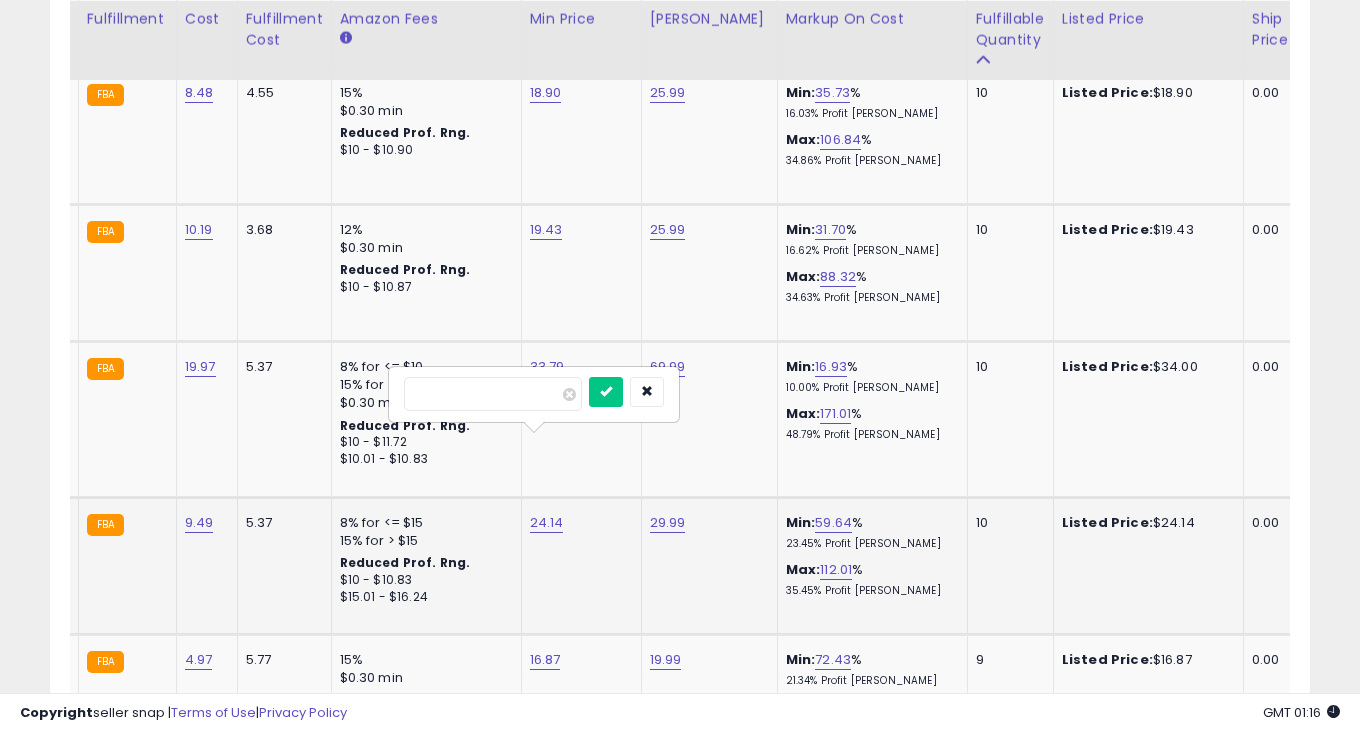 click on "*****" at bounding box center [493, 394] 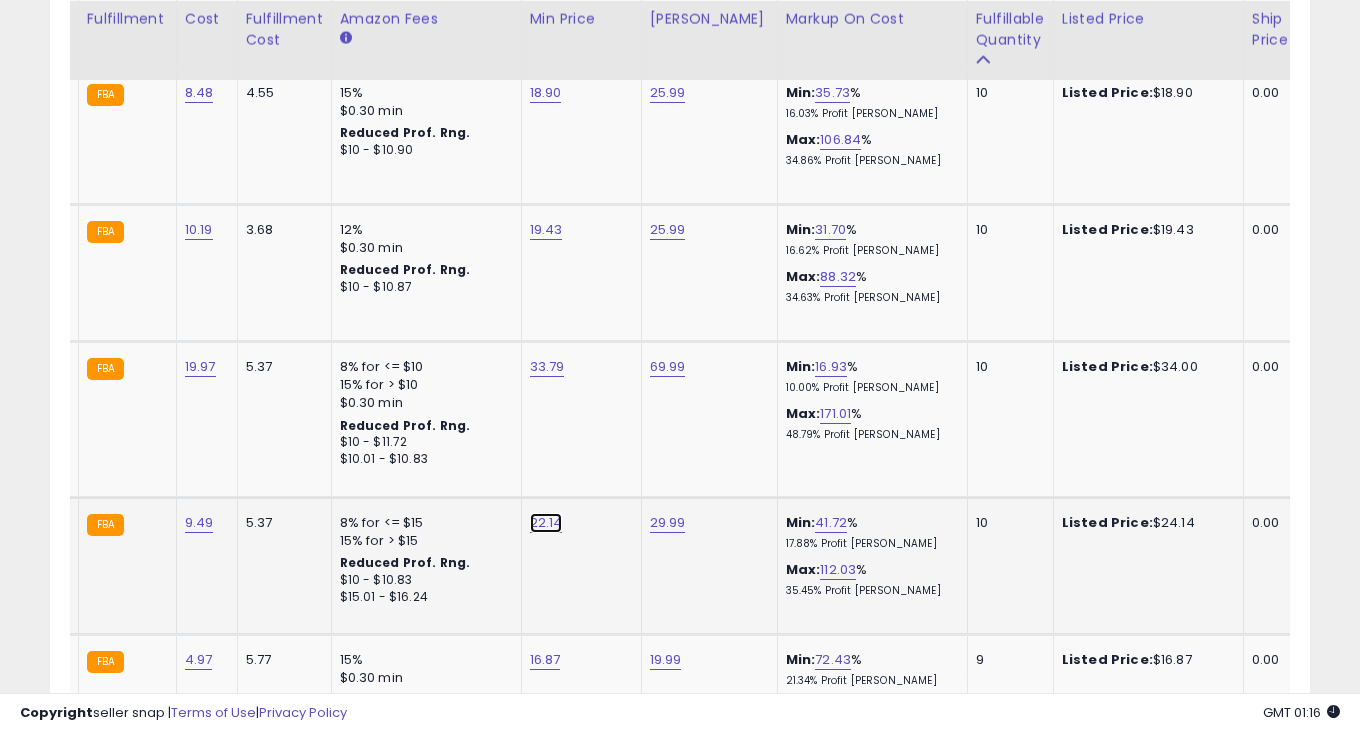 click on "22.14" at bounding box center [543, -2960] 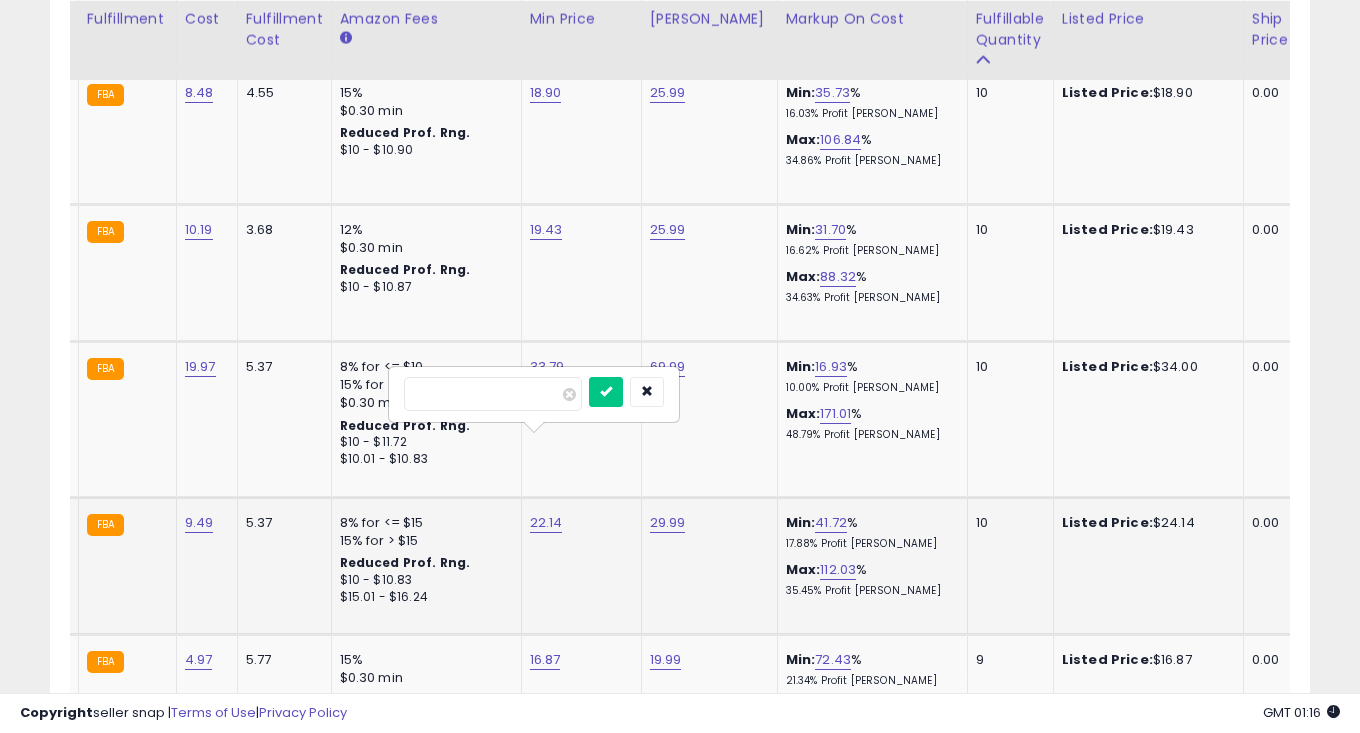 click on "*****" at bounding box center (493, 394) 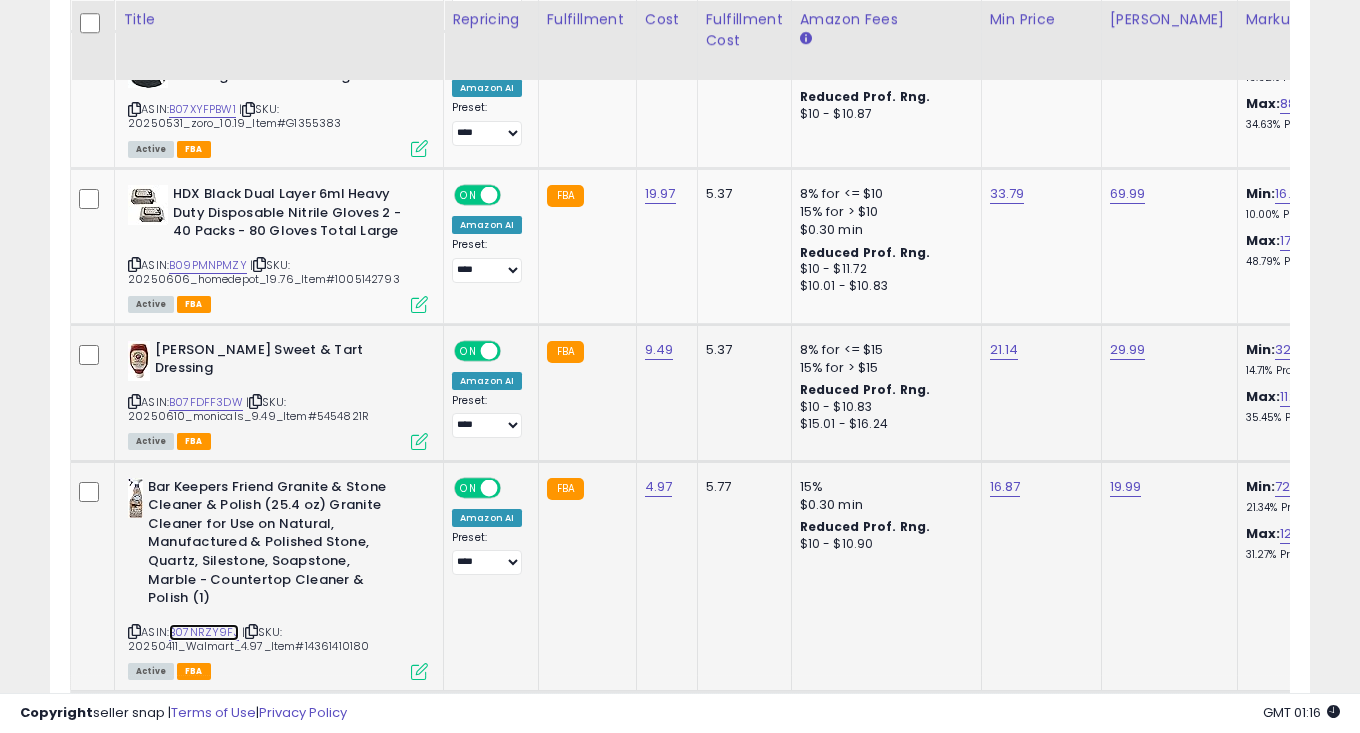click on "B07NRZY9FJ" at bounding box center (204, 632) 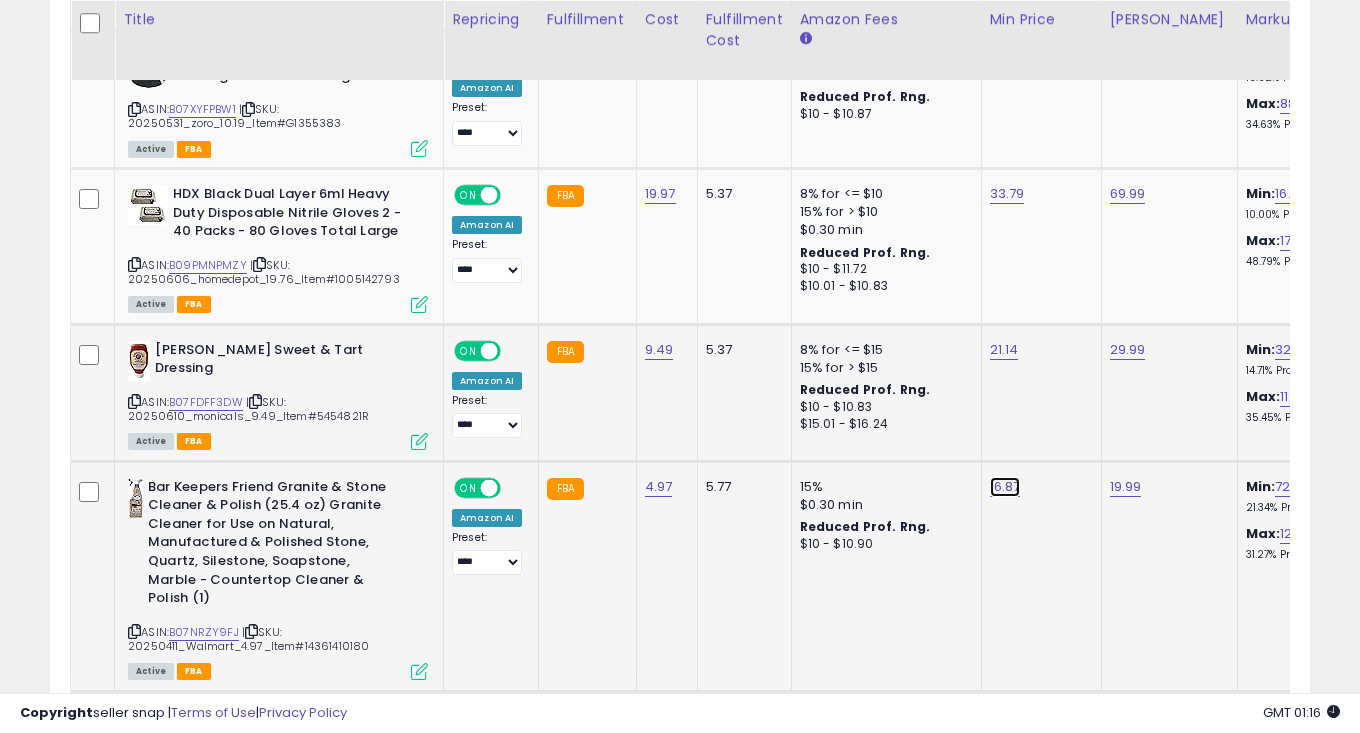 click on "16.87" at bounding box center (1003, -3133) 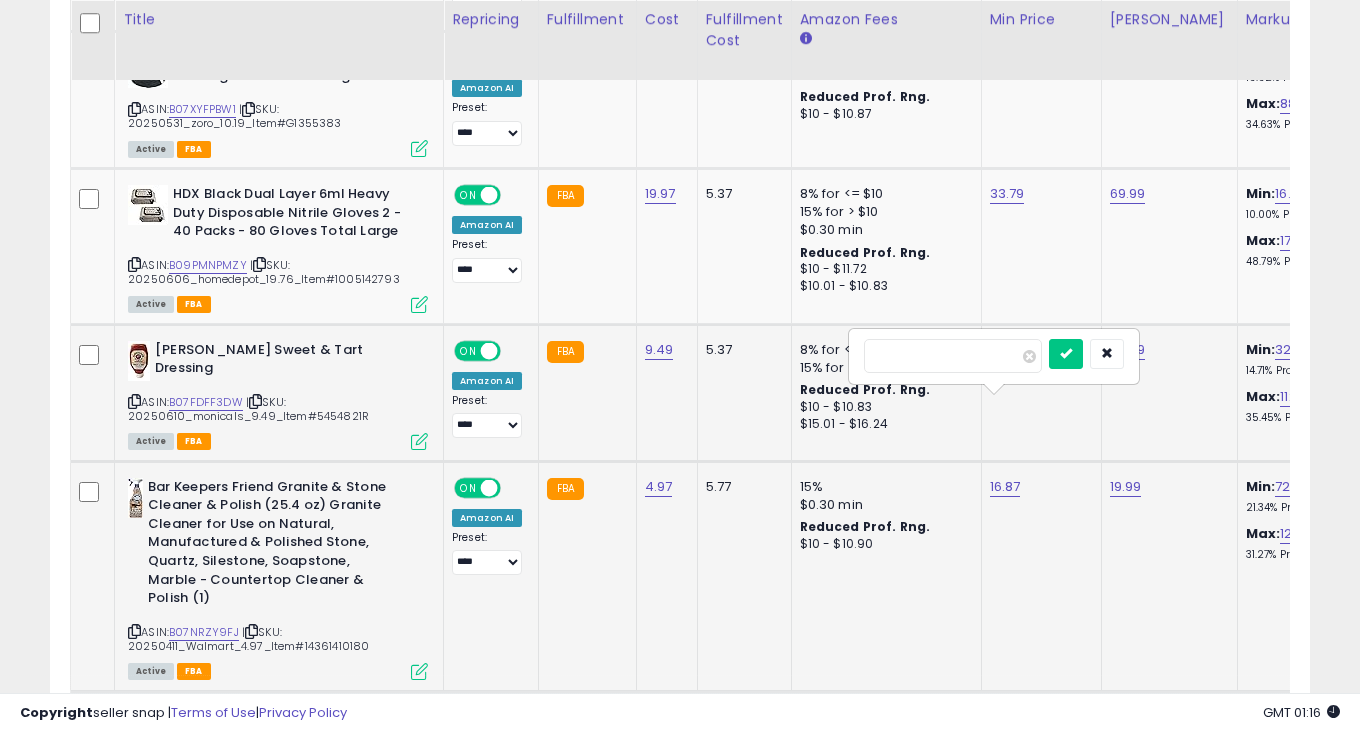 click on "*****" at bounding box center [953, 356] 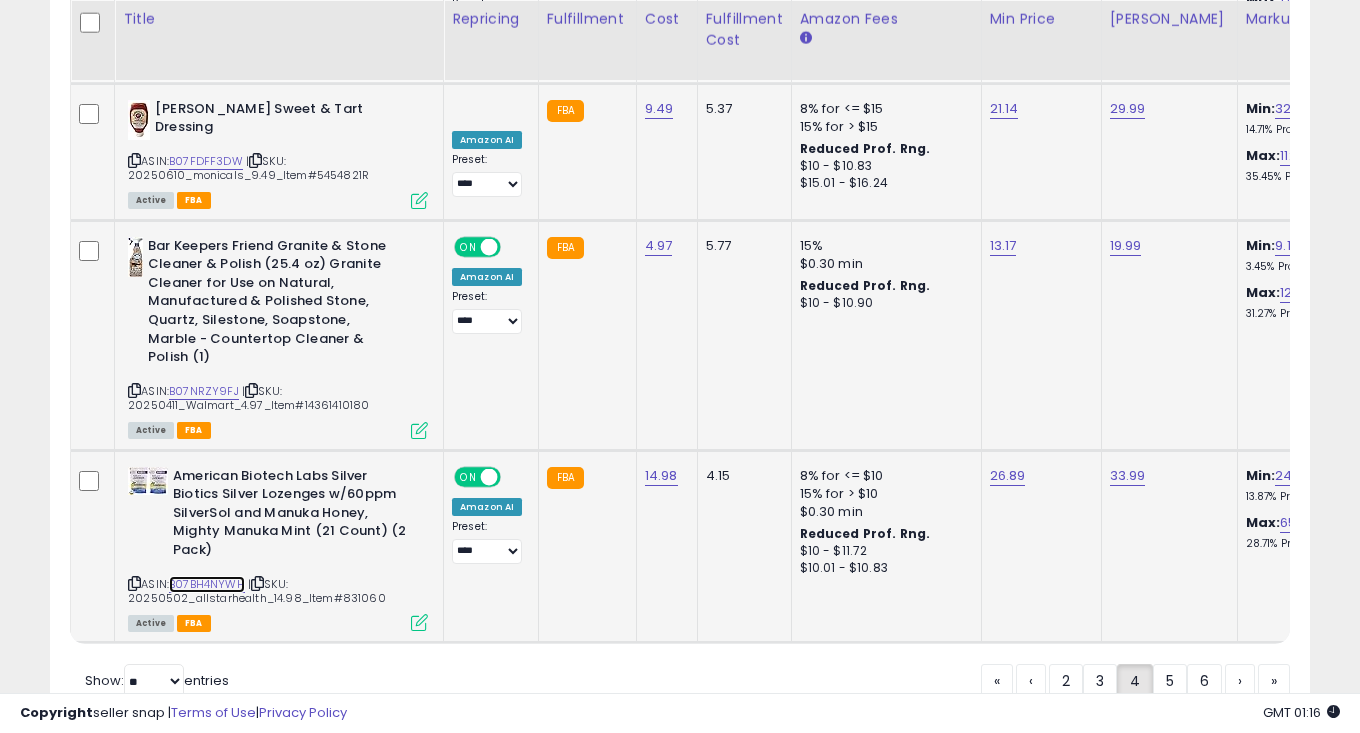 click on "B07BH4NYWH" at bounding box center [207, 584] 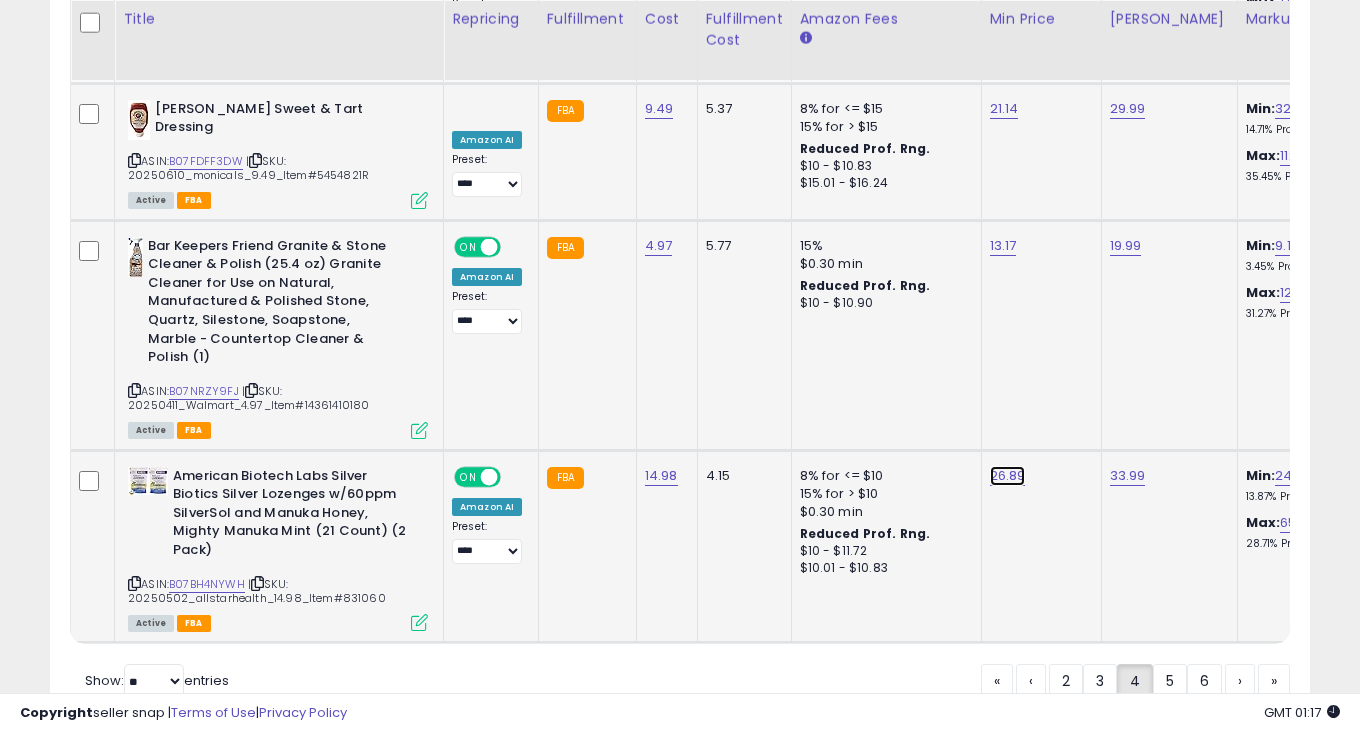 click on "26.89" at bounding box center [1003, -3374] 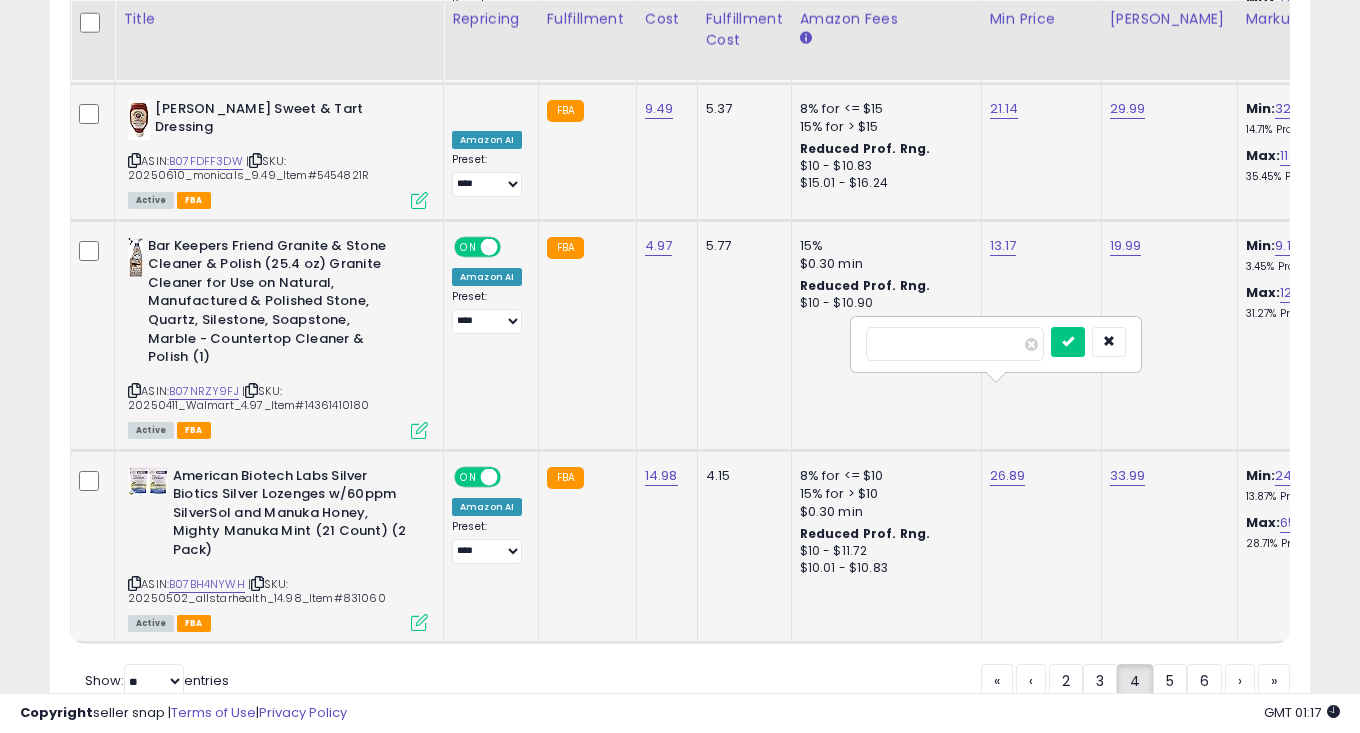 click on "*****" at bounding box center [955, 344] 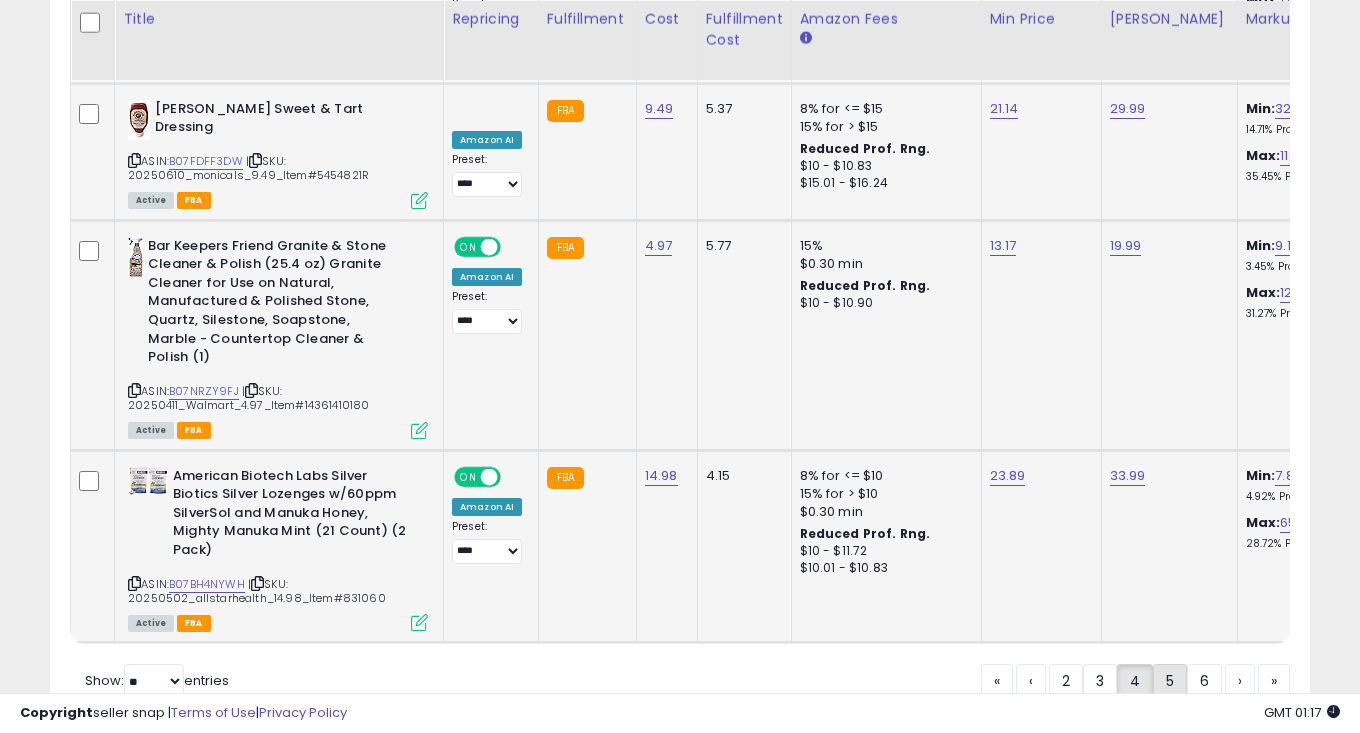 click on "5" 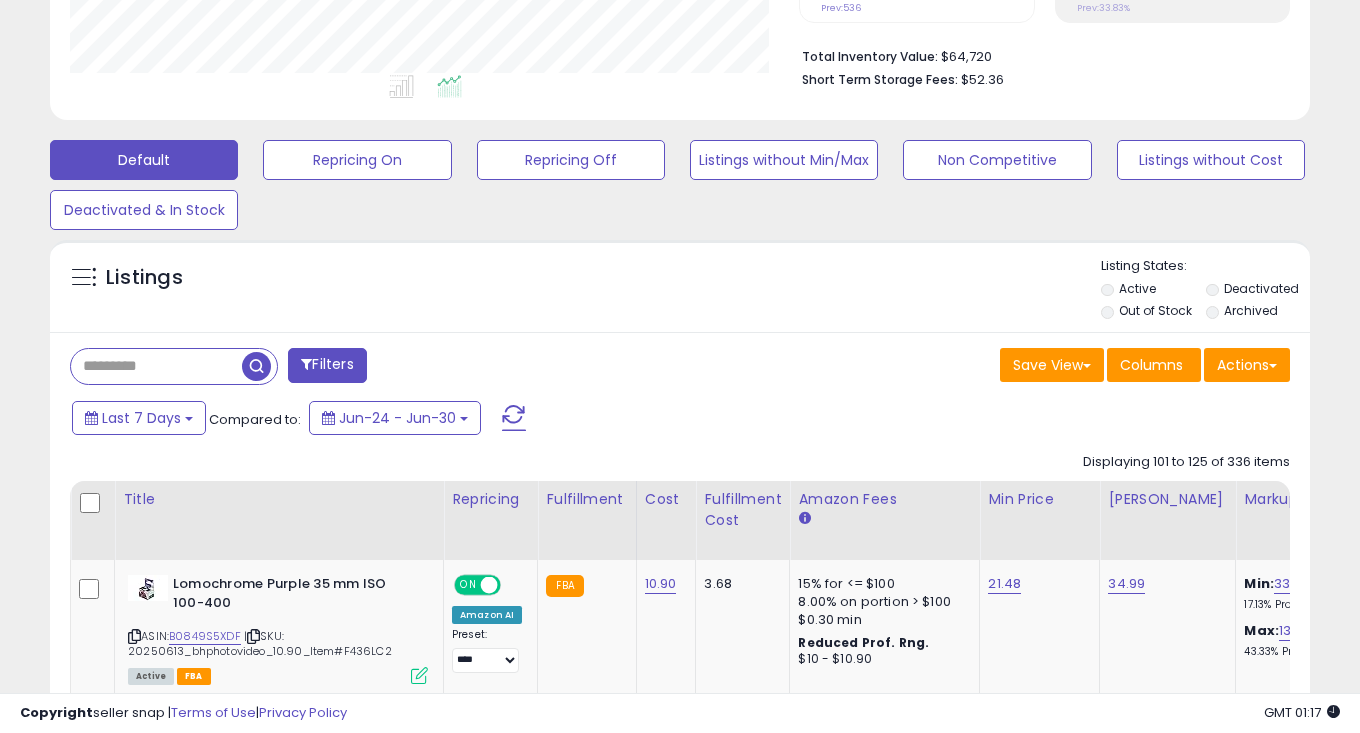 scroll, scrollTop: 0, scrollLeft: 174, axis: horizontal 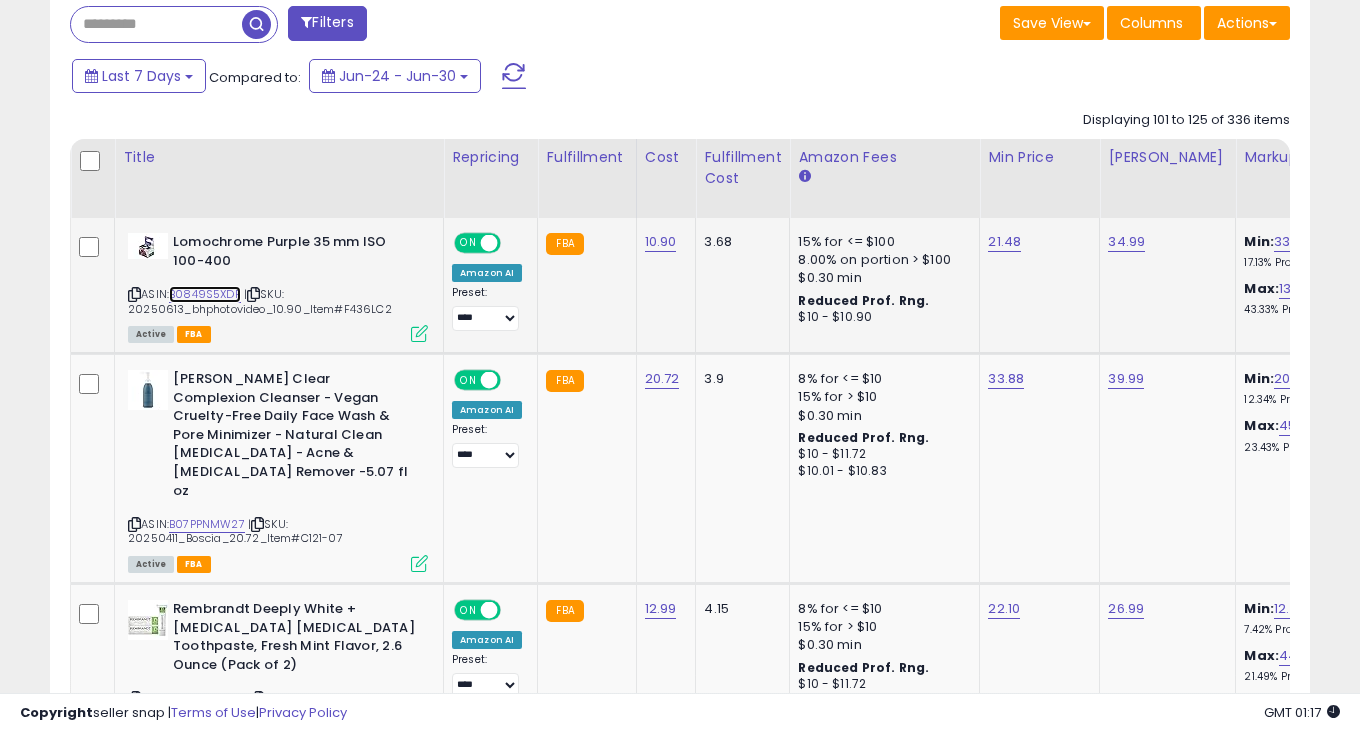 click on "B0849S5XDF" at bounding box center (205, 294) 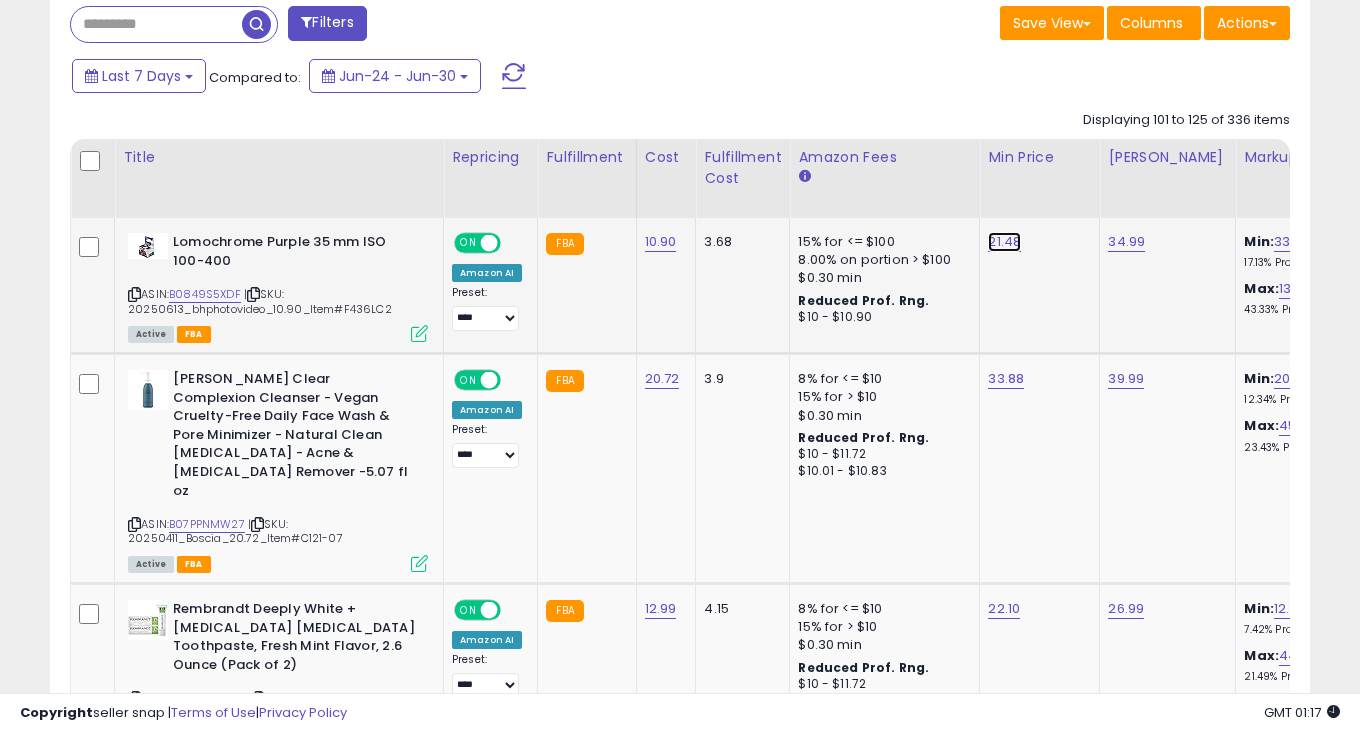click on "21.48" at bounding box center (1004, 242) 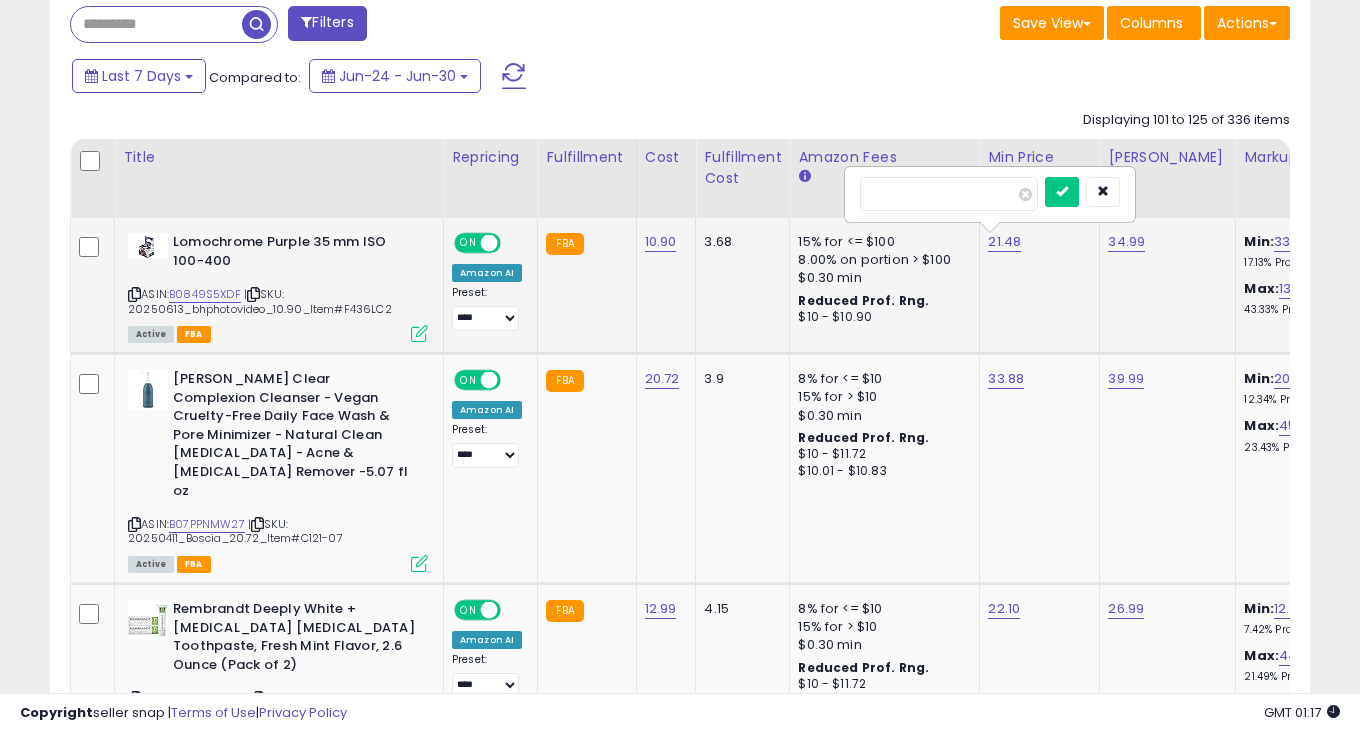 click on "*****" at bounding box center [949, 194] 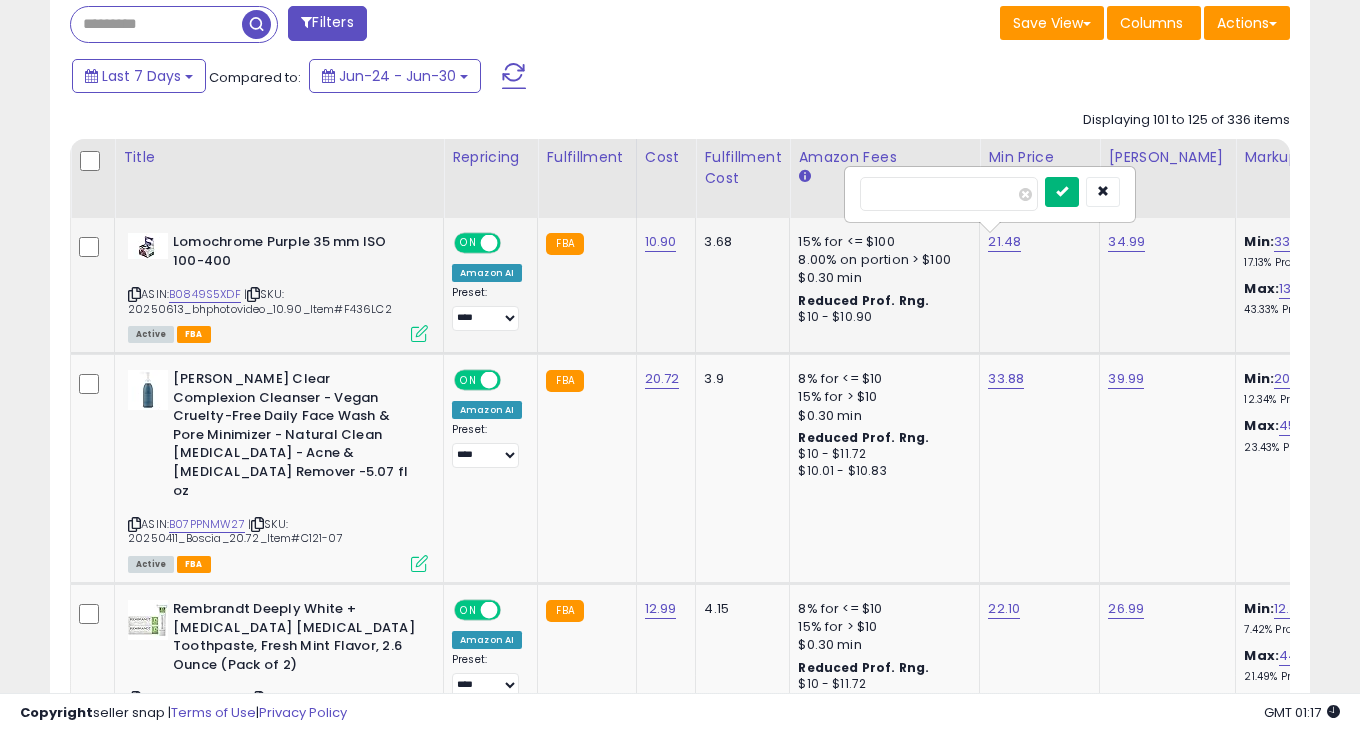type on "*****" 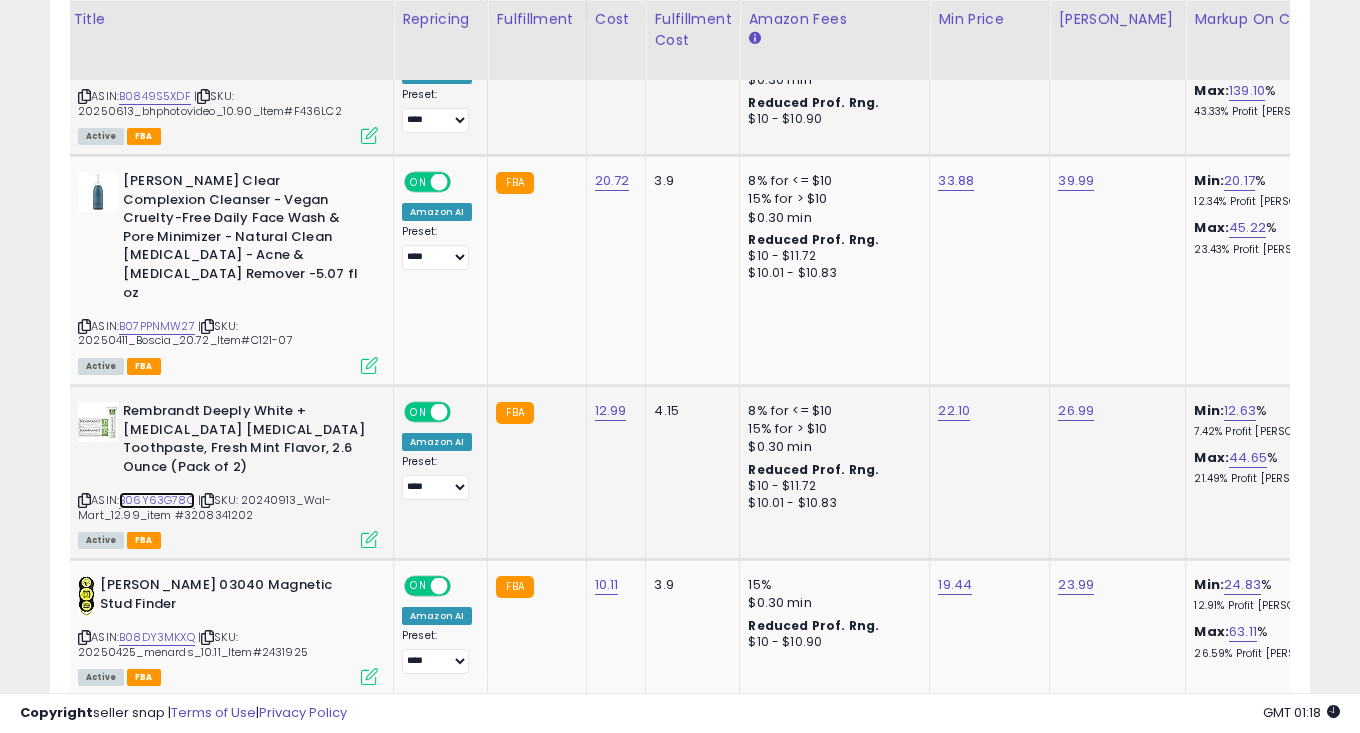 click on "B06Y63G78C" at bounding box center (157, 500) 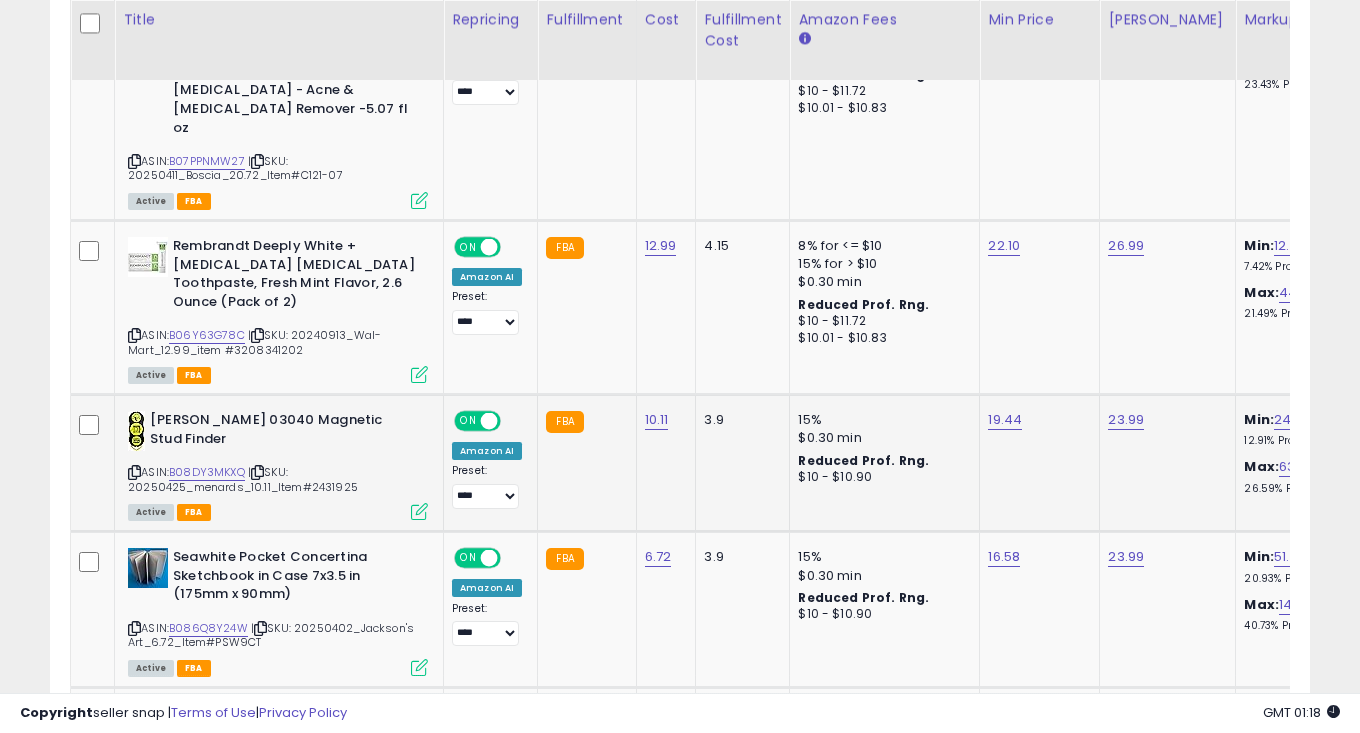 click on "ASIN:  B08DY3MKXQ    |   SKU: 20250425_menards_10.11_Item#2431925 Active FBA" at bounding box center [278, 464] 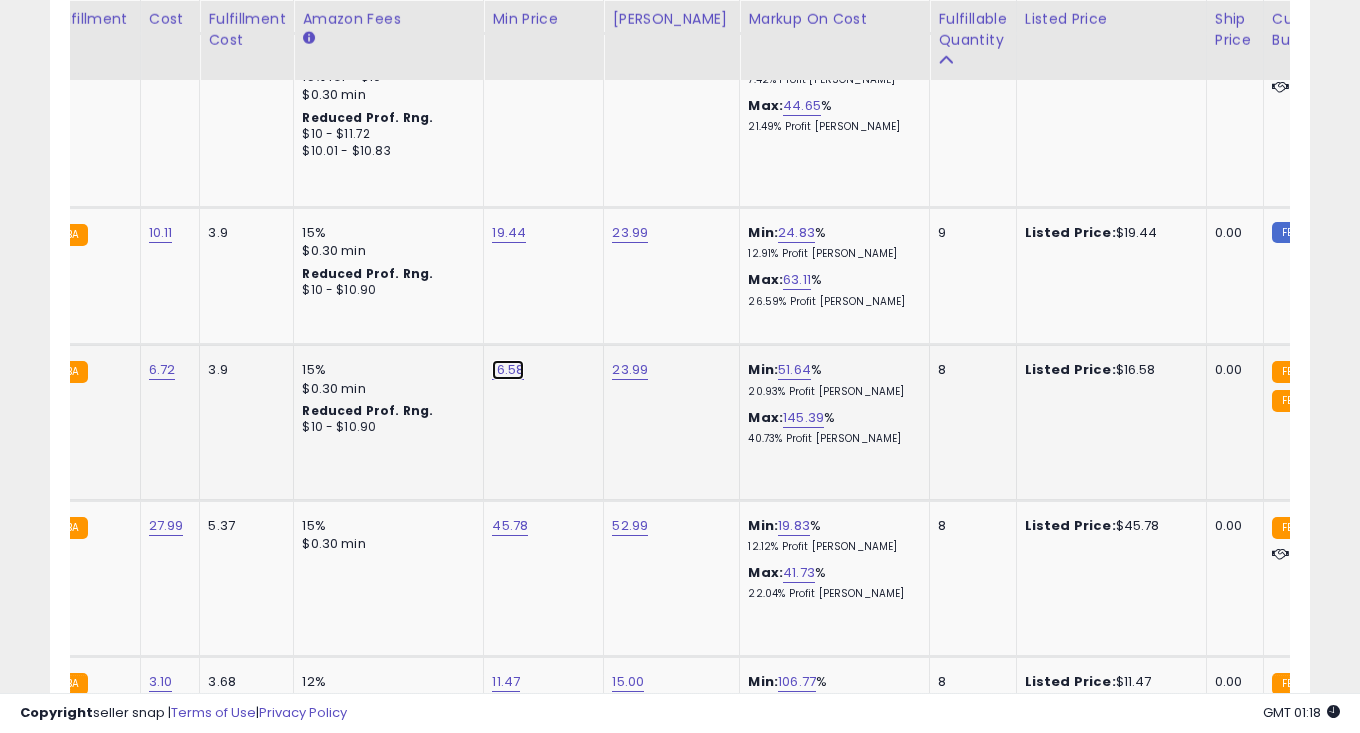 click on "16.58" at bounding box center (510, -308) 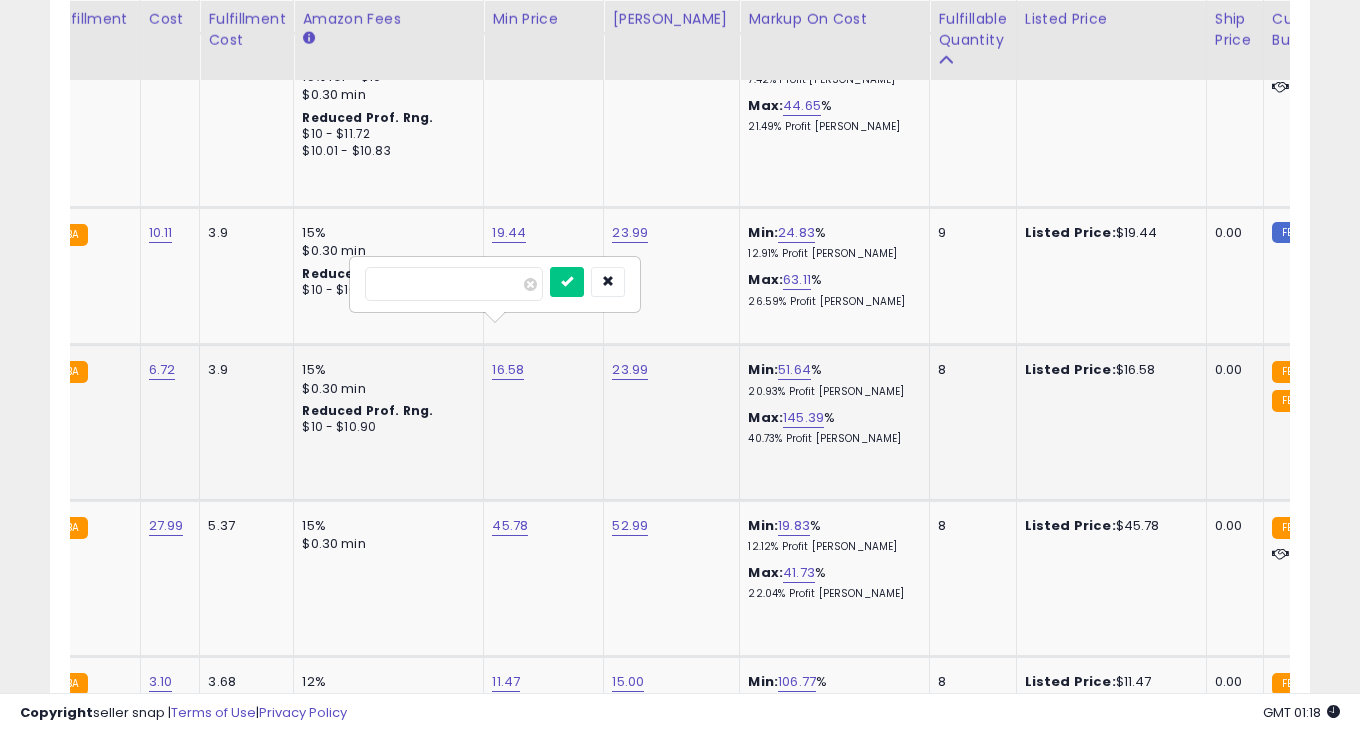 click on "*****" at bounding box center (454, 284) 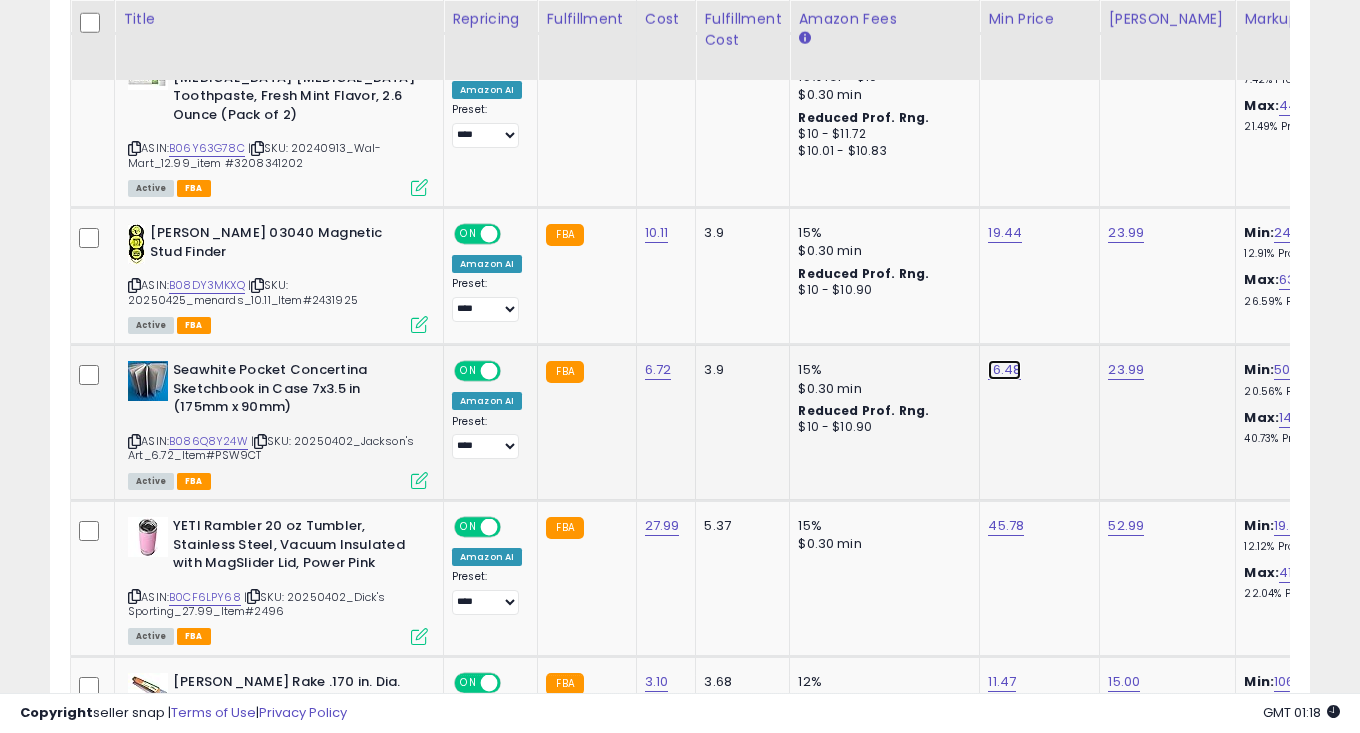 click on "16.48" at bounding box center [1006, -308] 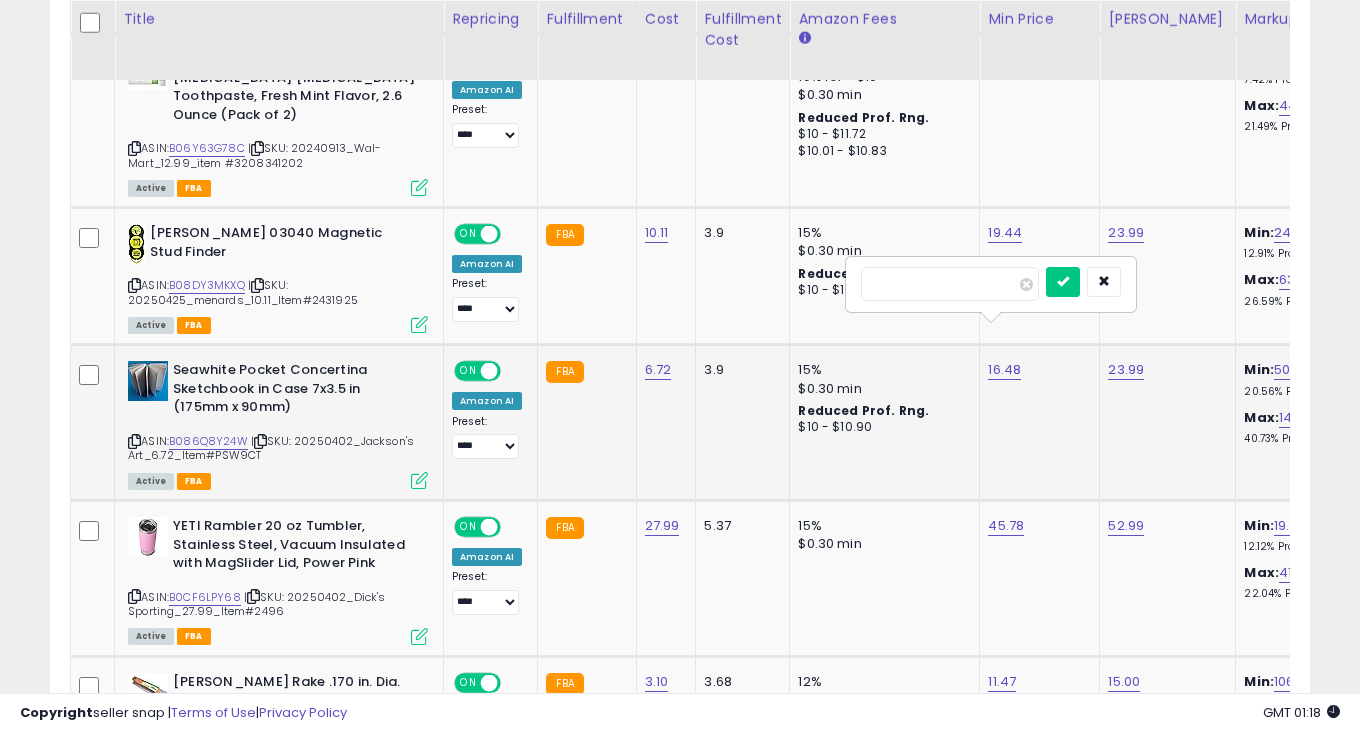 click on "*****" at bounding box center (950, 284) 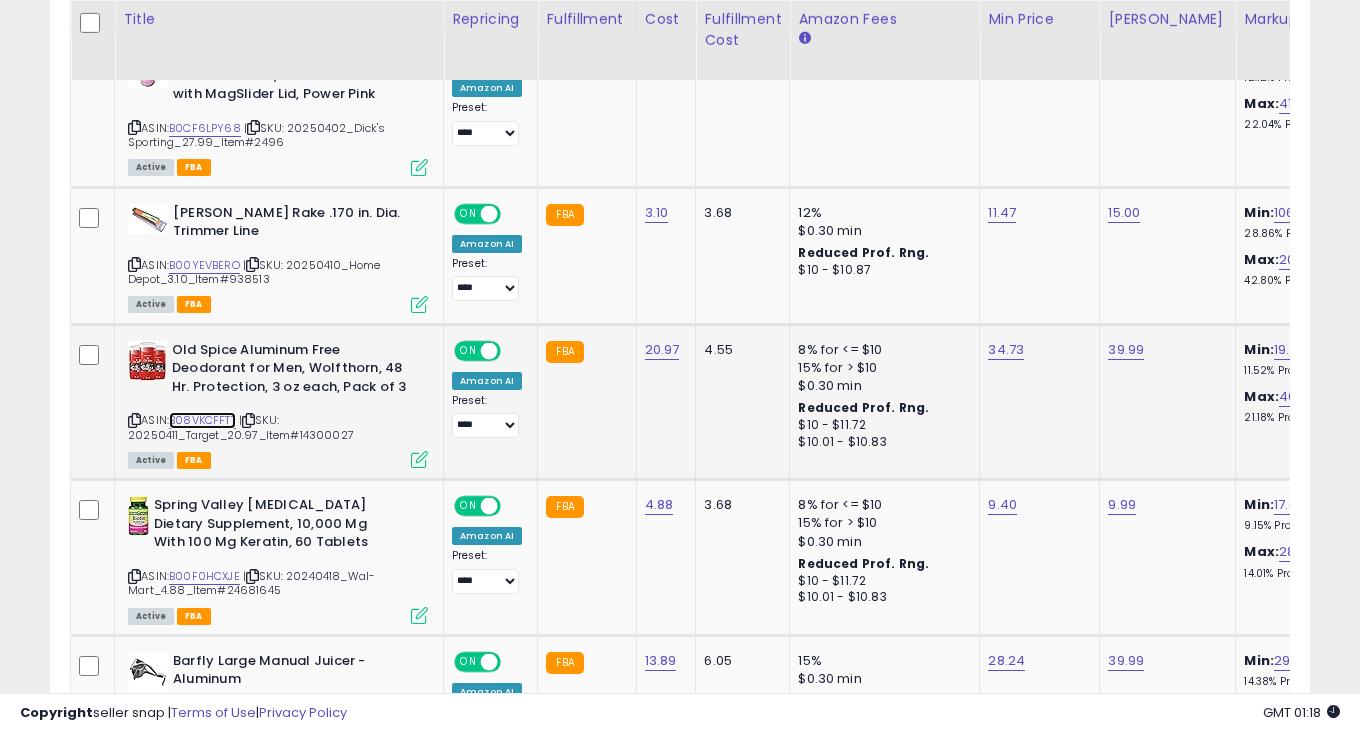 click on "B08VKCFFTT" at bounding box center [202, 420] 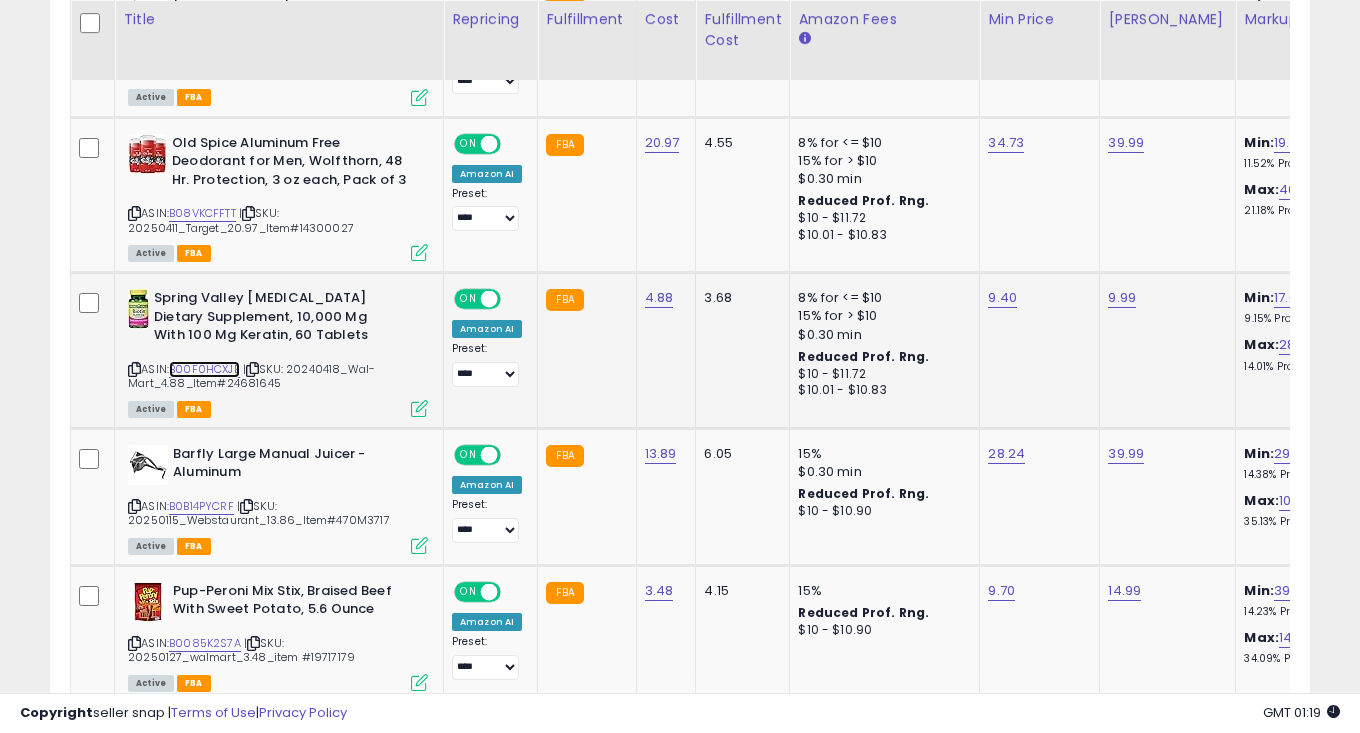 click on "B00F0HCXJE" at bounding box center [204, 369] 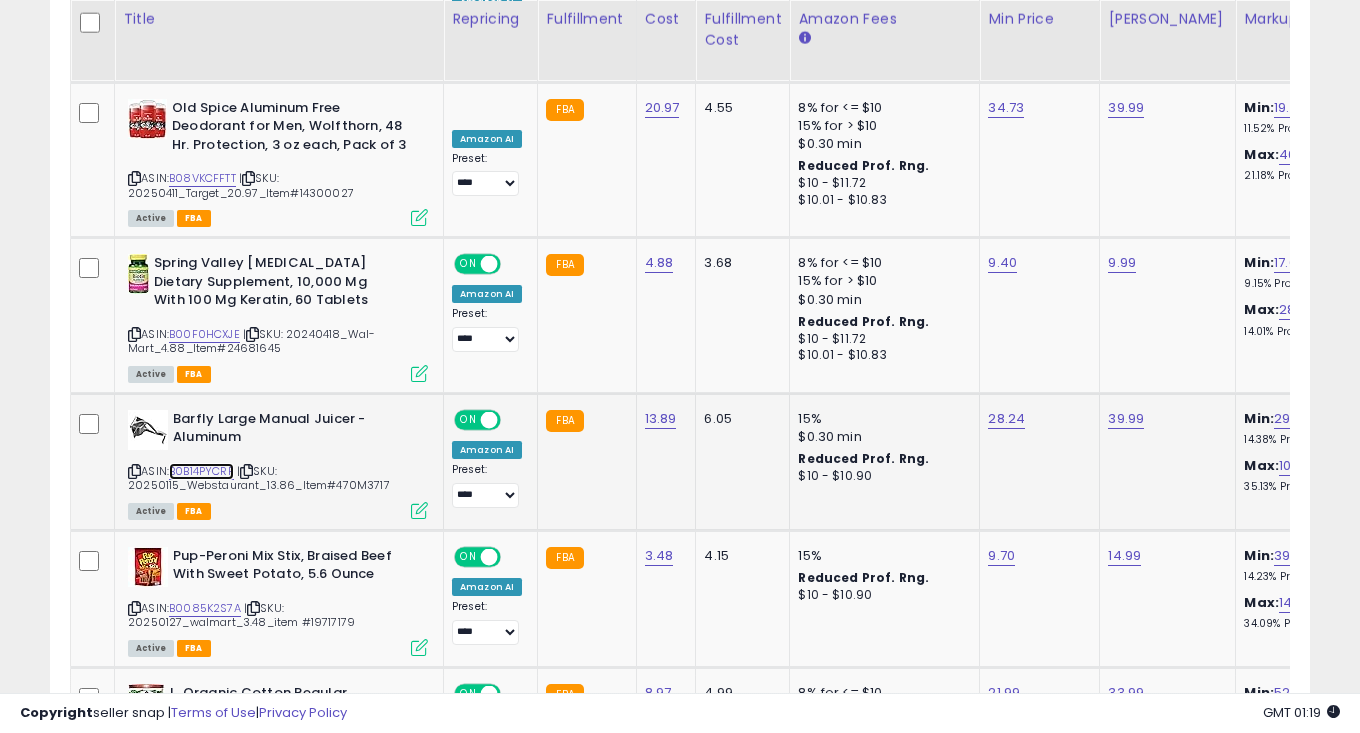 click on "B0B14PYCRF" at bounding box center (201, 471) 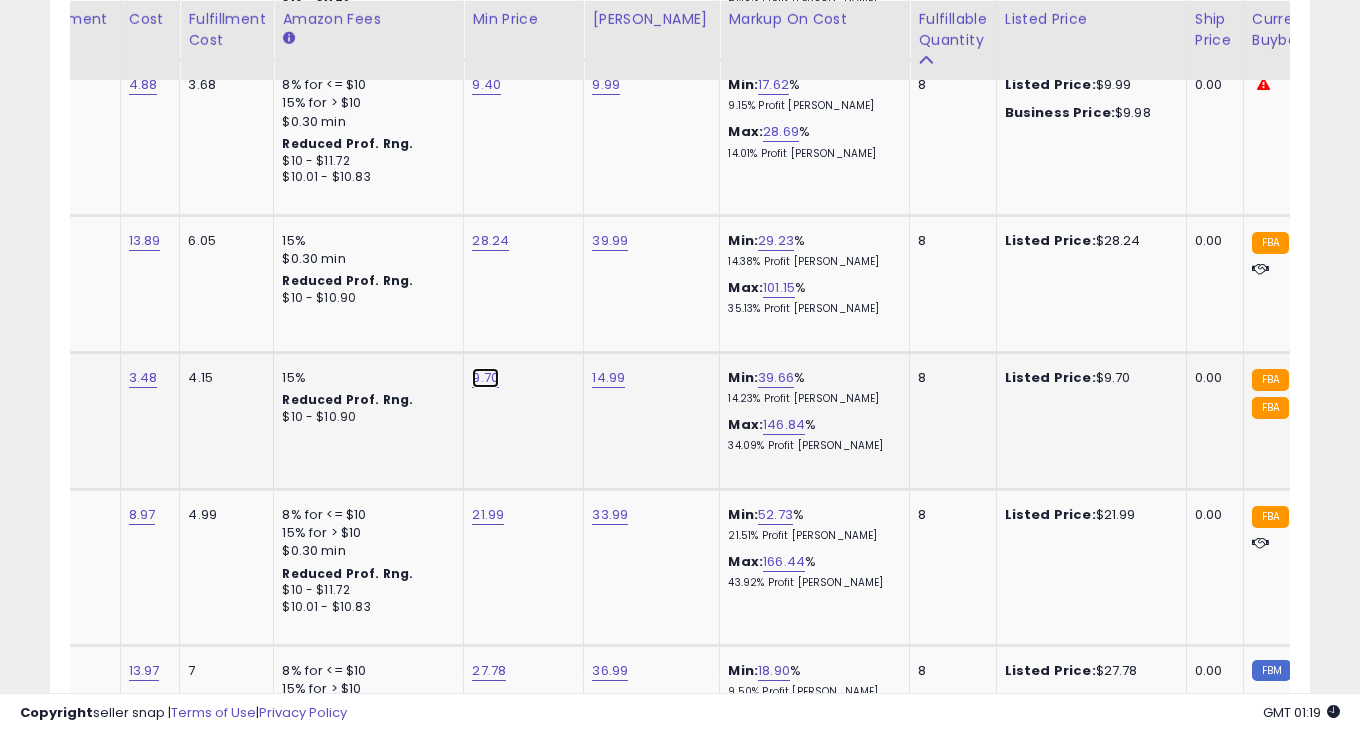 click on "9.70" at bounding box center (490, -1197) 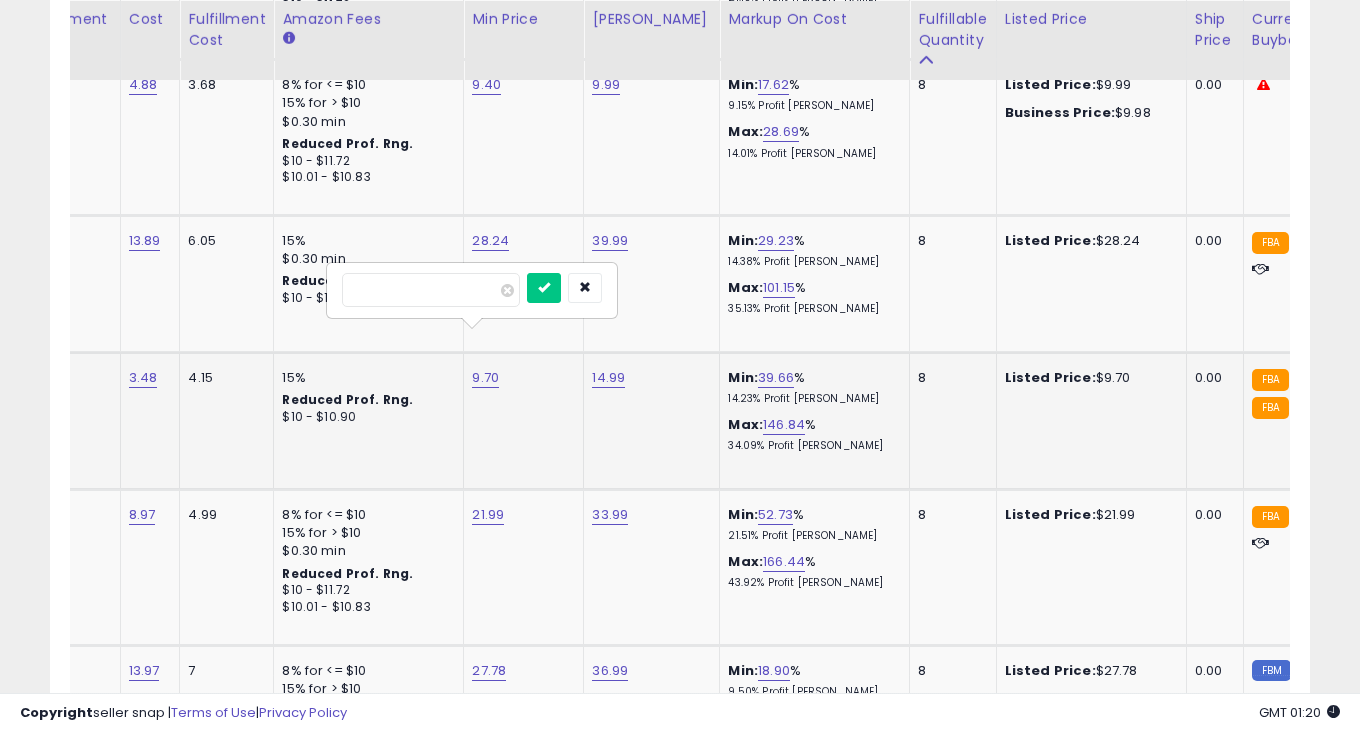 click on "****" at bounding box center [431, 290] 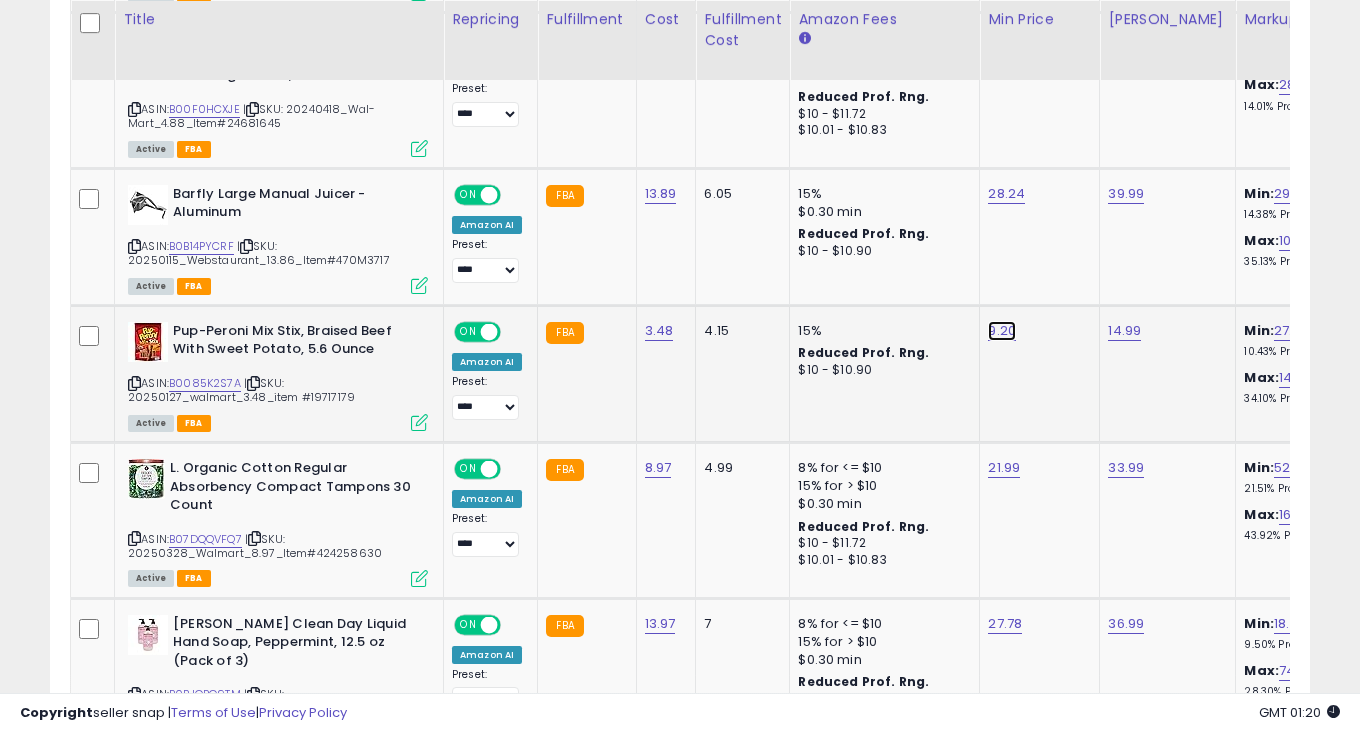 click on "9.20" at bounding box center [1006, -1244] 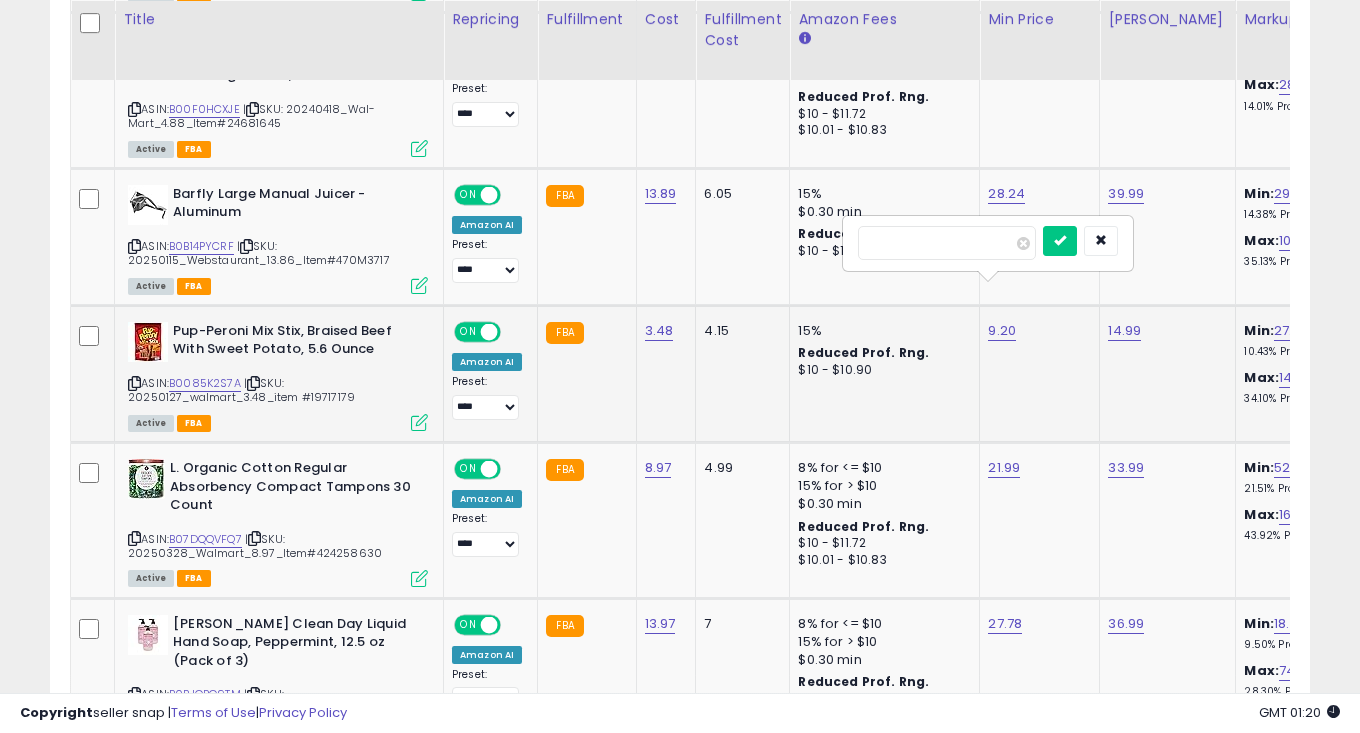 type on "****" 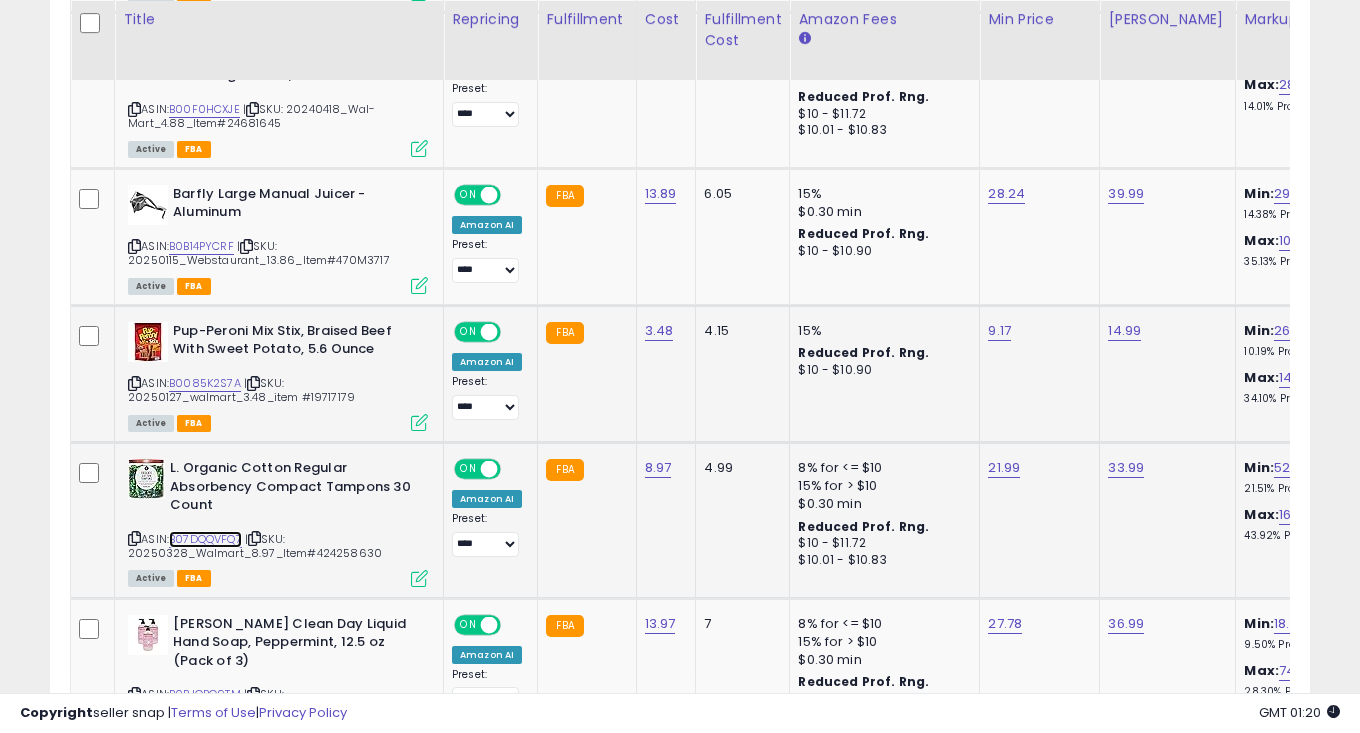 click on "B07DQQVFQ7" at bounding box center [205, 539] 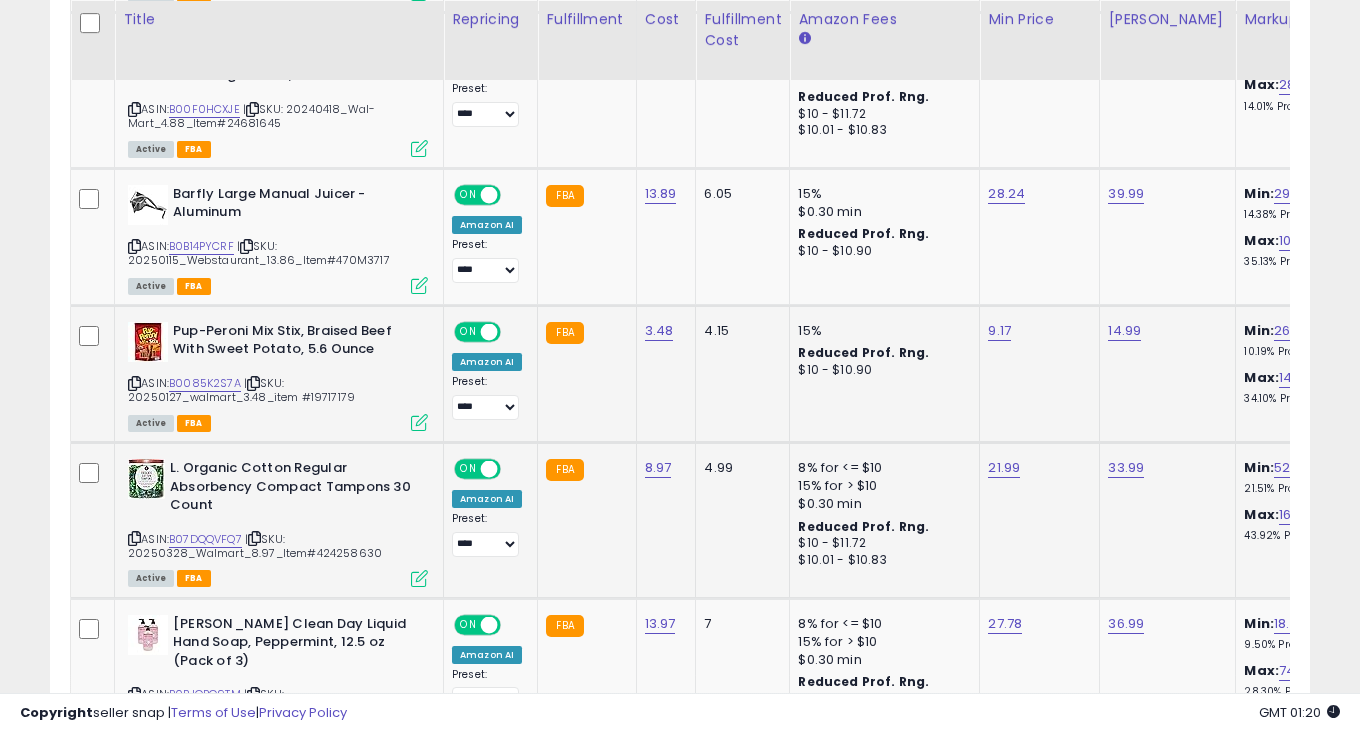 click on "21.99" 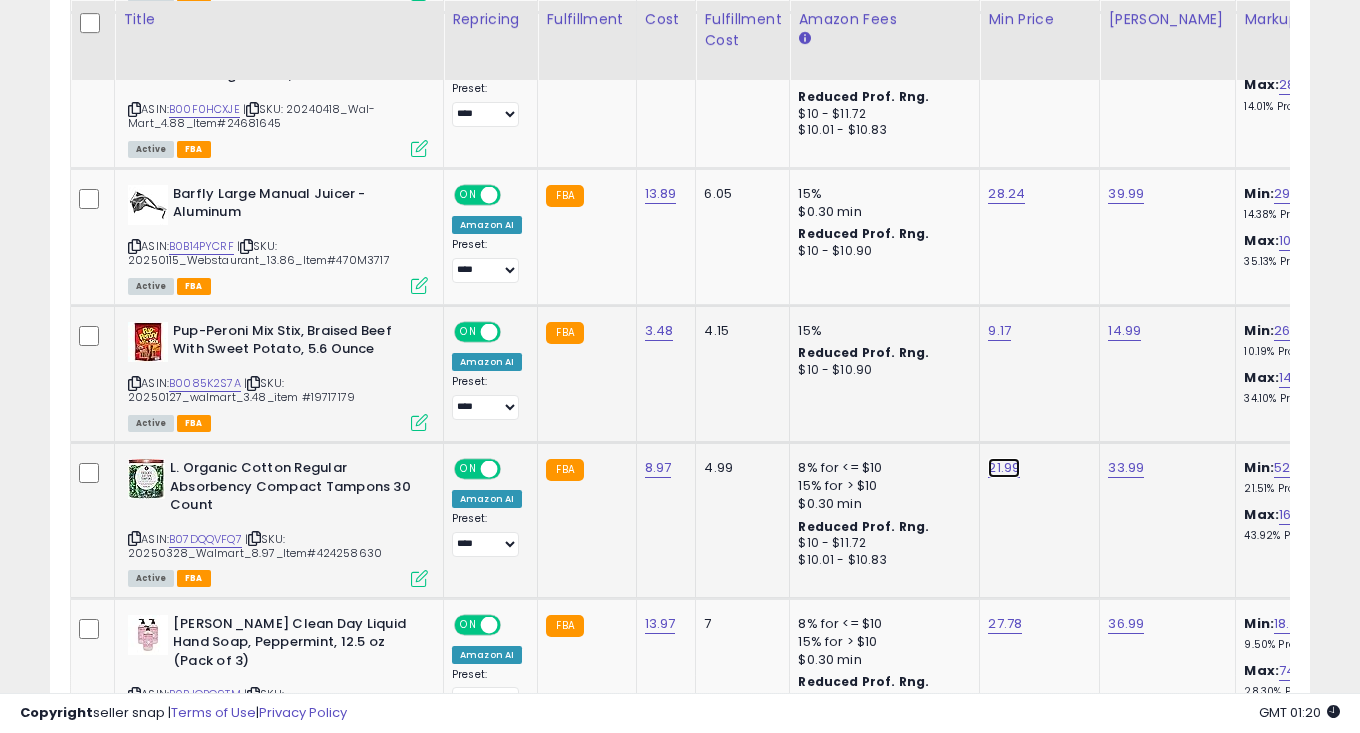 click on "21.99" at bounding box center [1006, -1244] 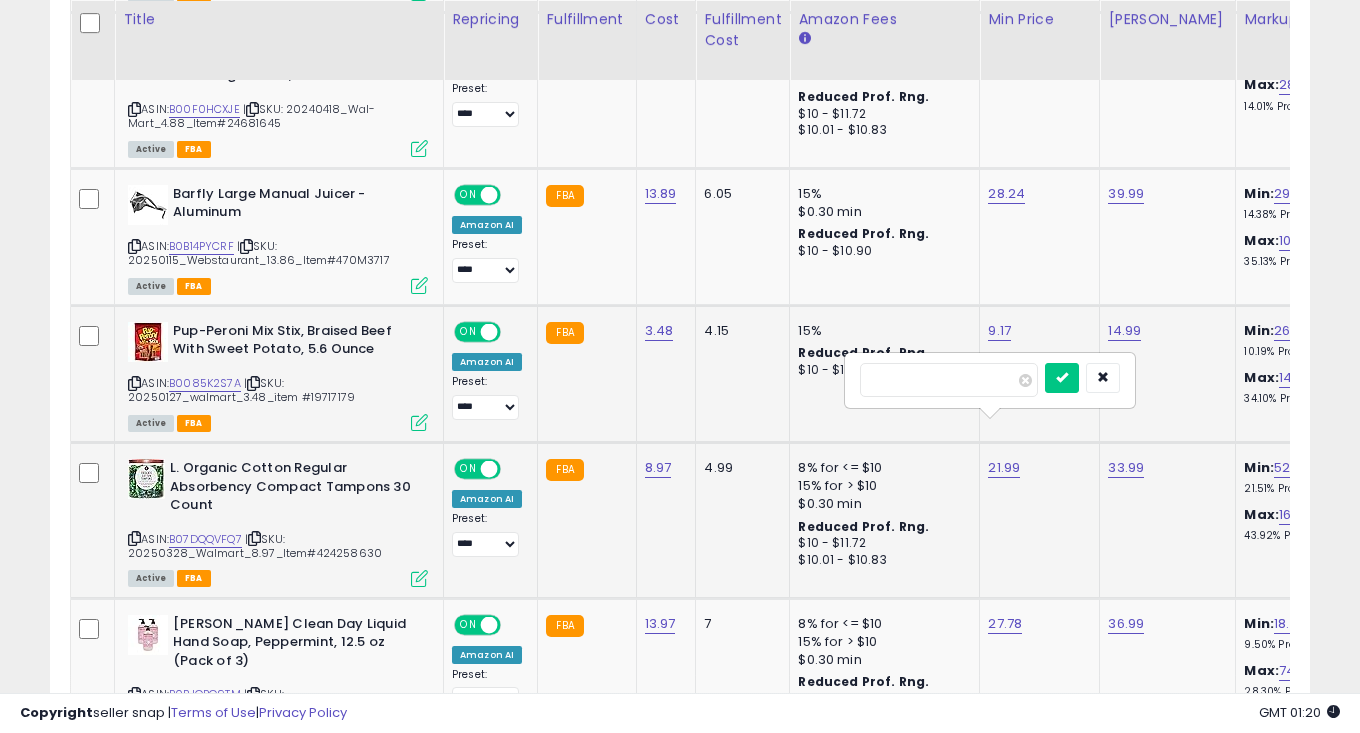 click on "*****" at bounding box center (949, 380) 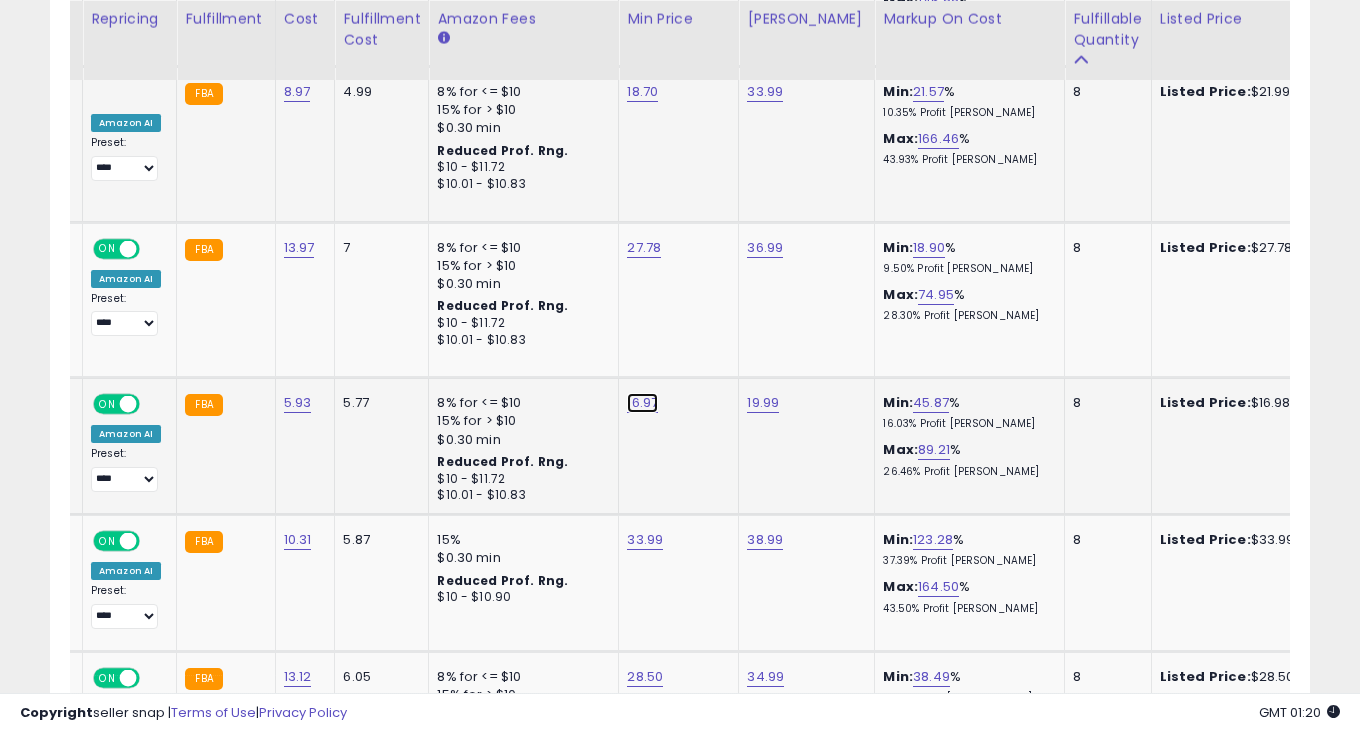 click on "16.97" at bounding box center (645, -1620) 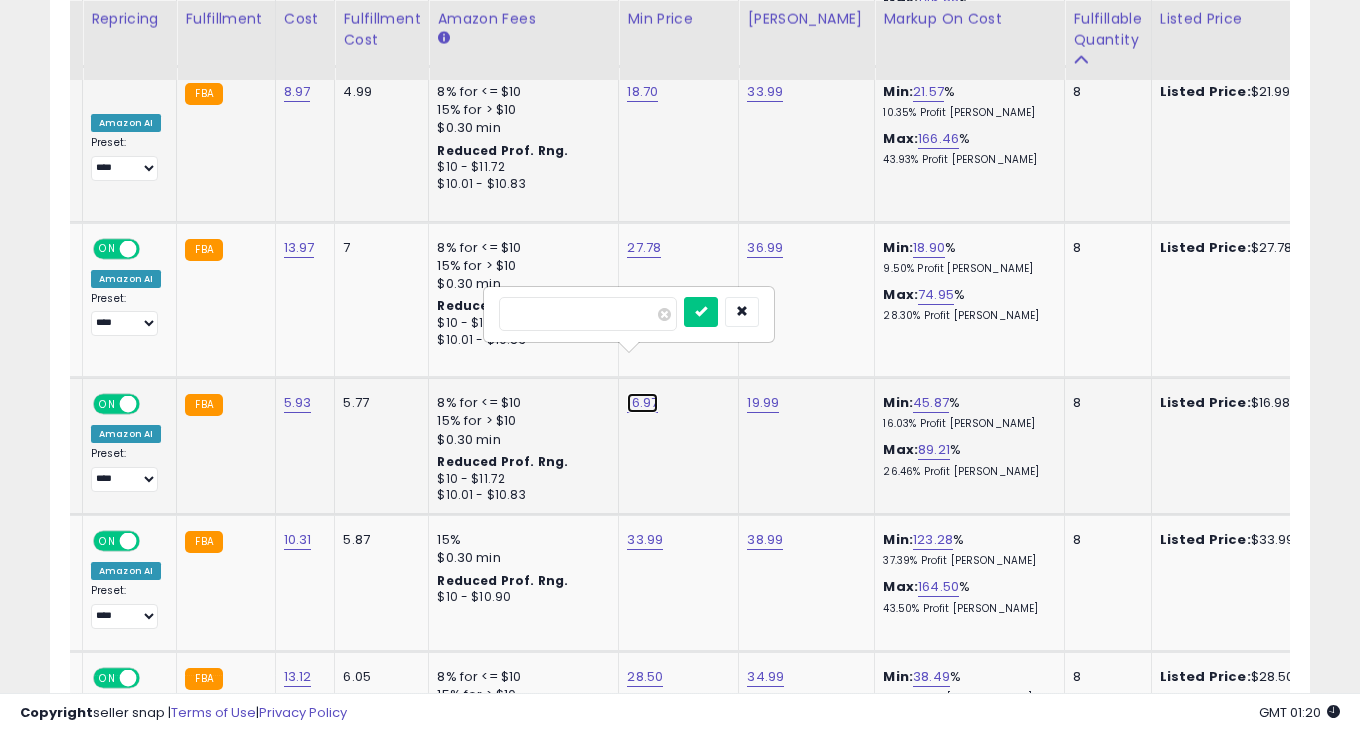 click on "16.97" at bounding box center (642, 403) 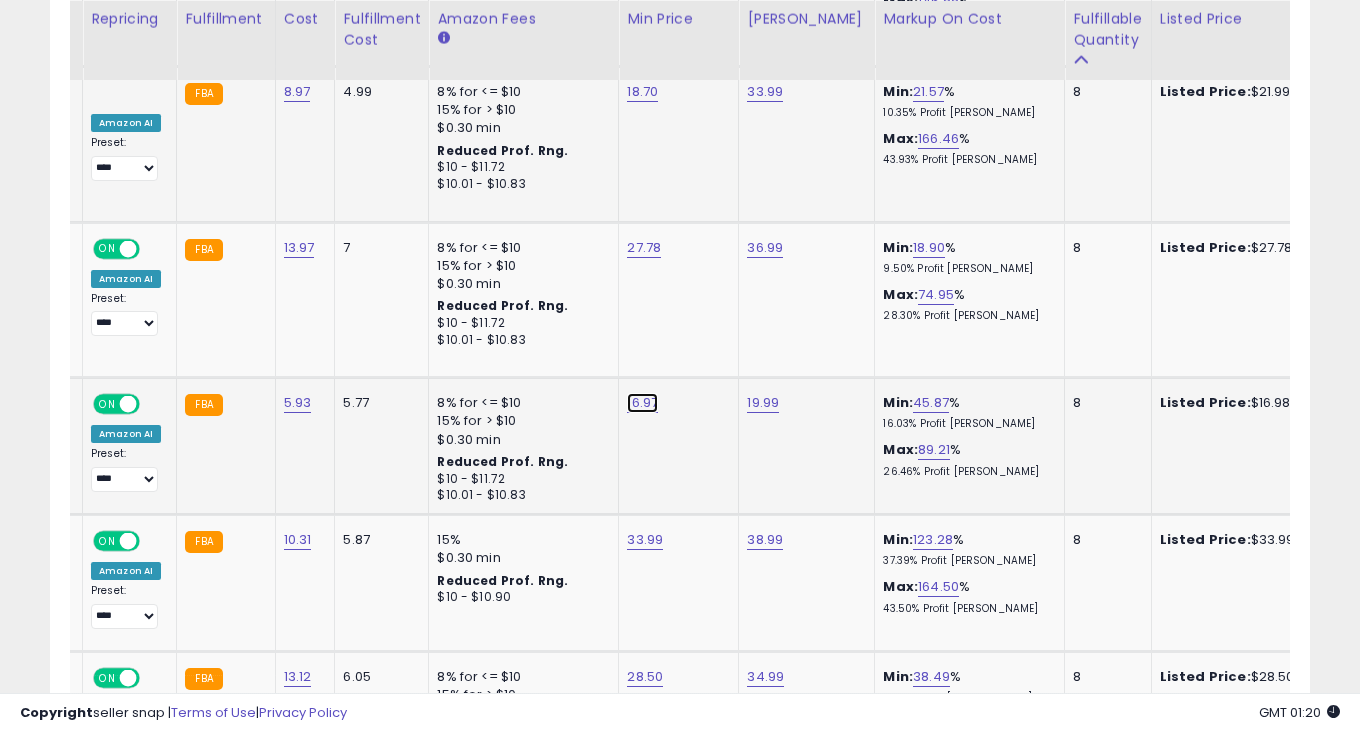 click on "16.97" at bounding box center (645, -1620) 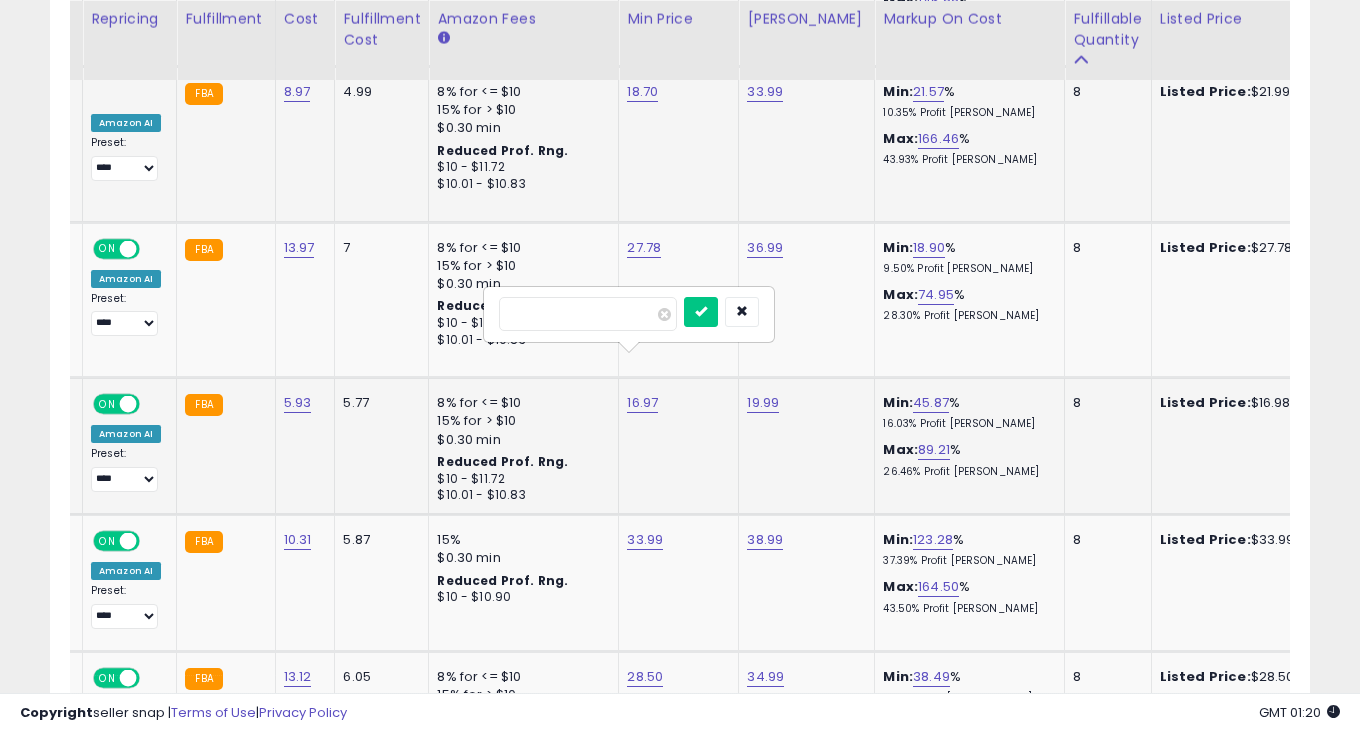 type on "*****" 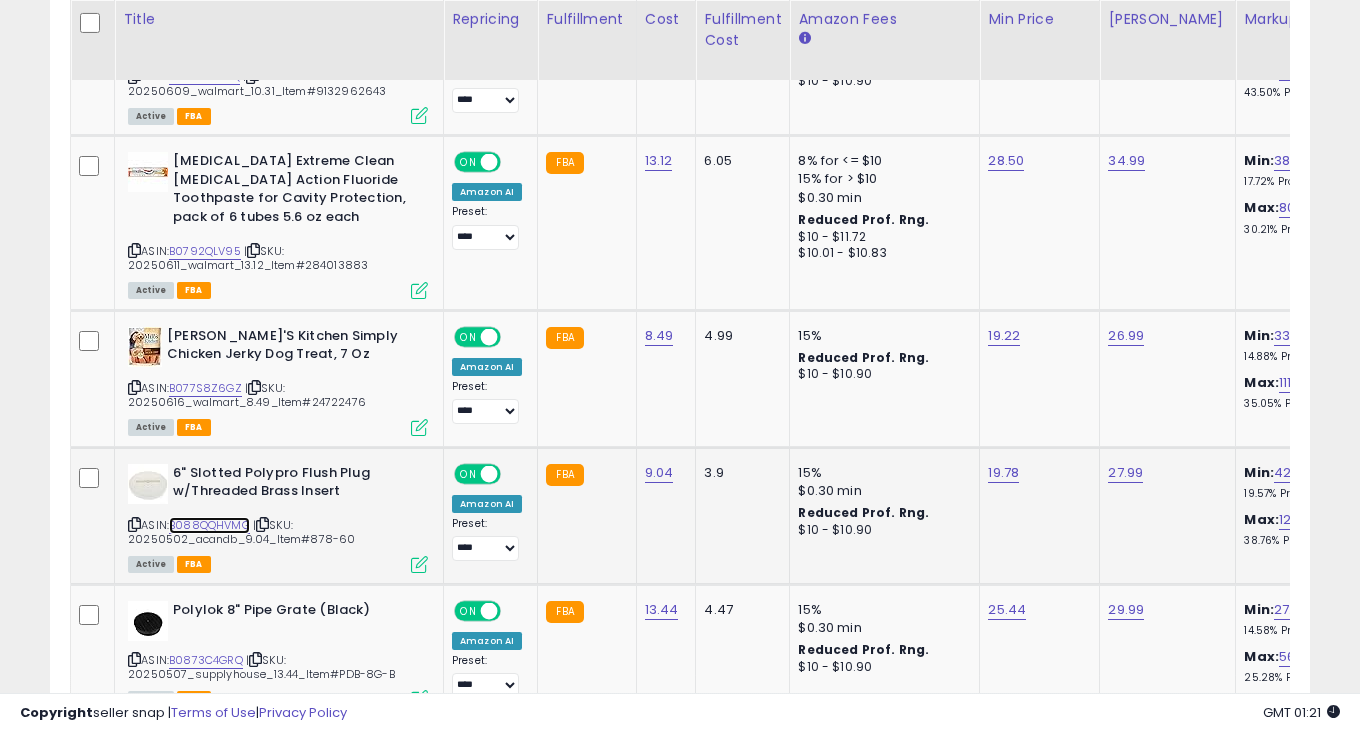 click on "B088QQHVMG" at bounding box center [209, 525] 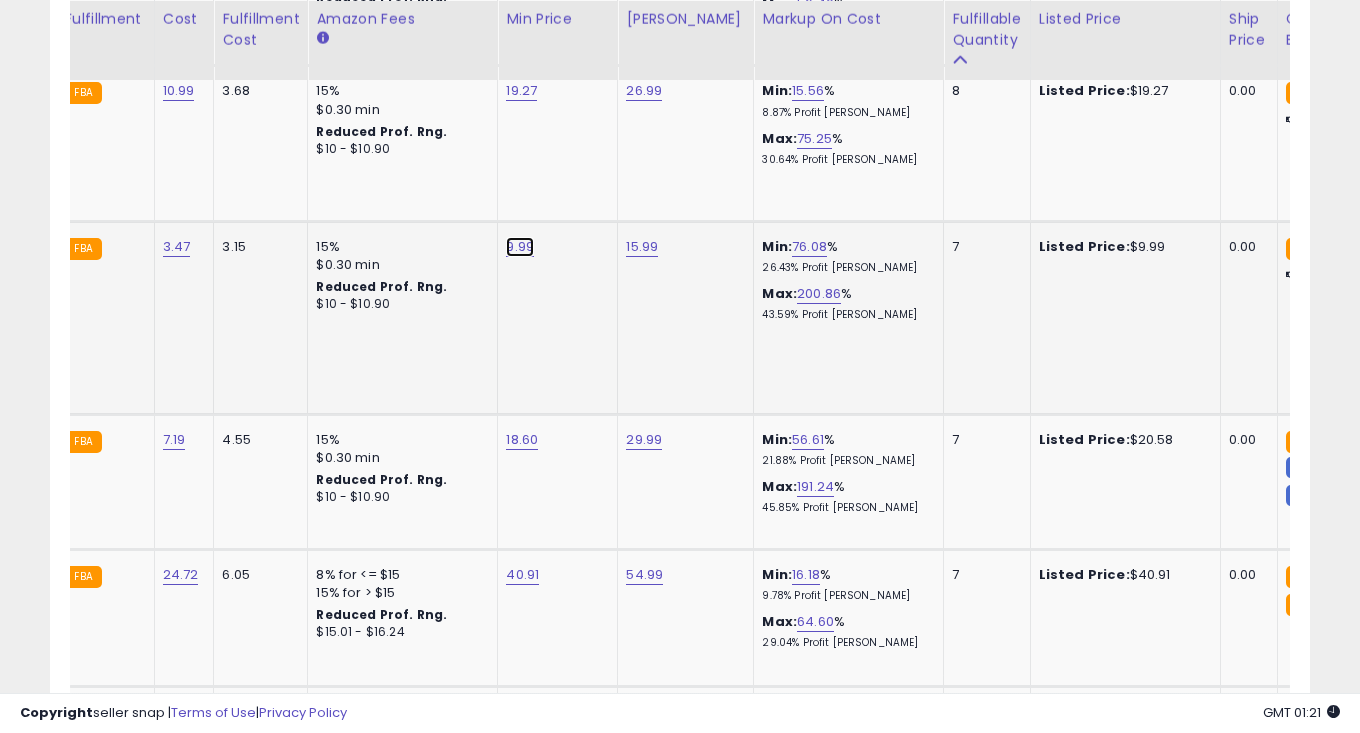 click on "9.99" at bounding box center [524, -2789] 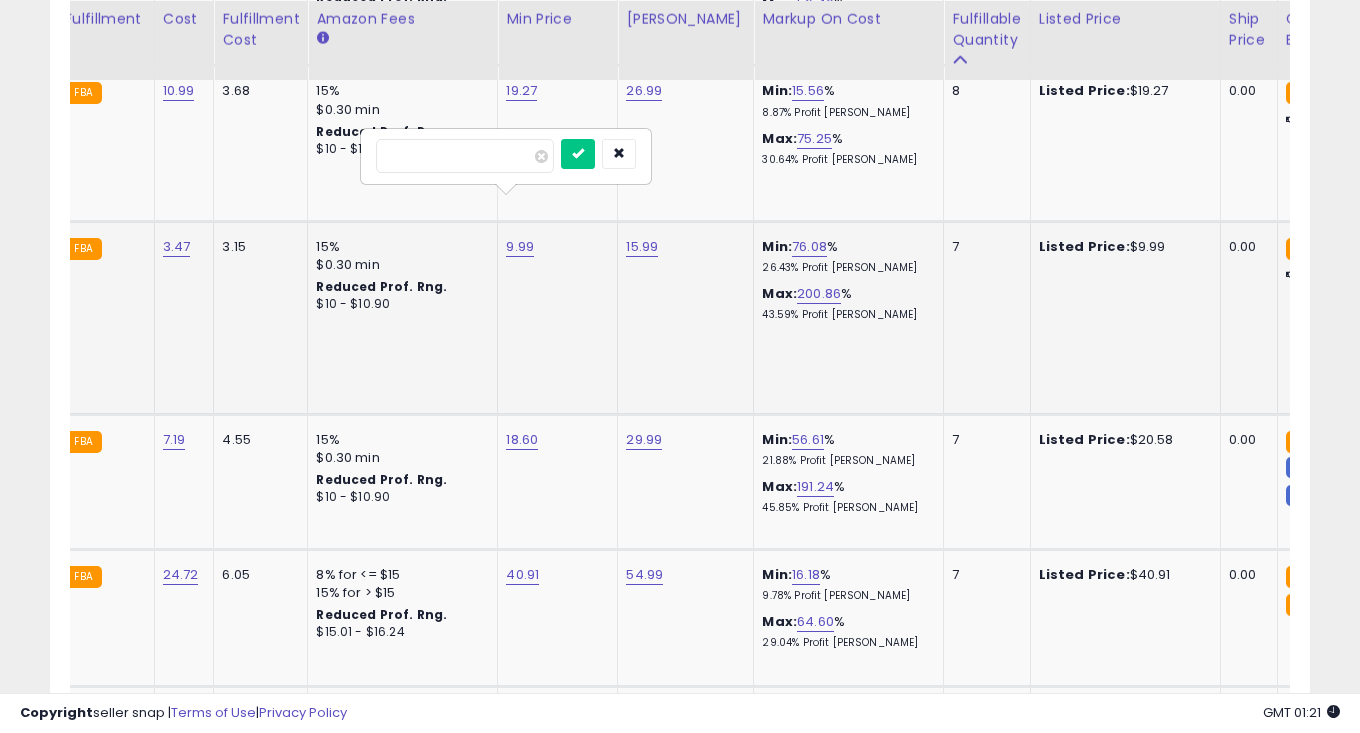 type on "*" 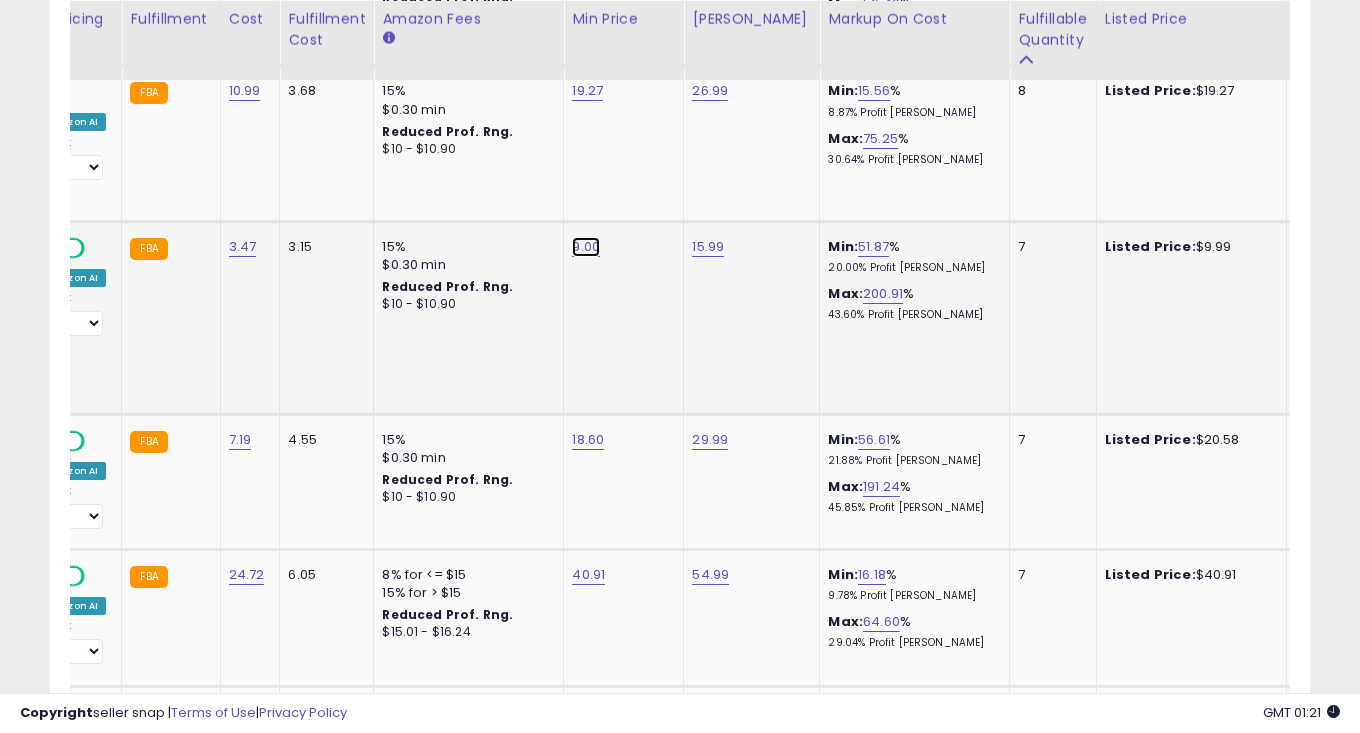 click on "9.00" at bounding box center [590, -2789] 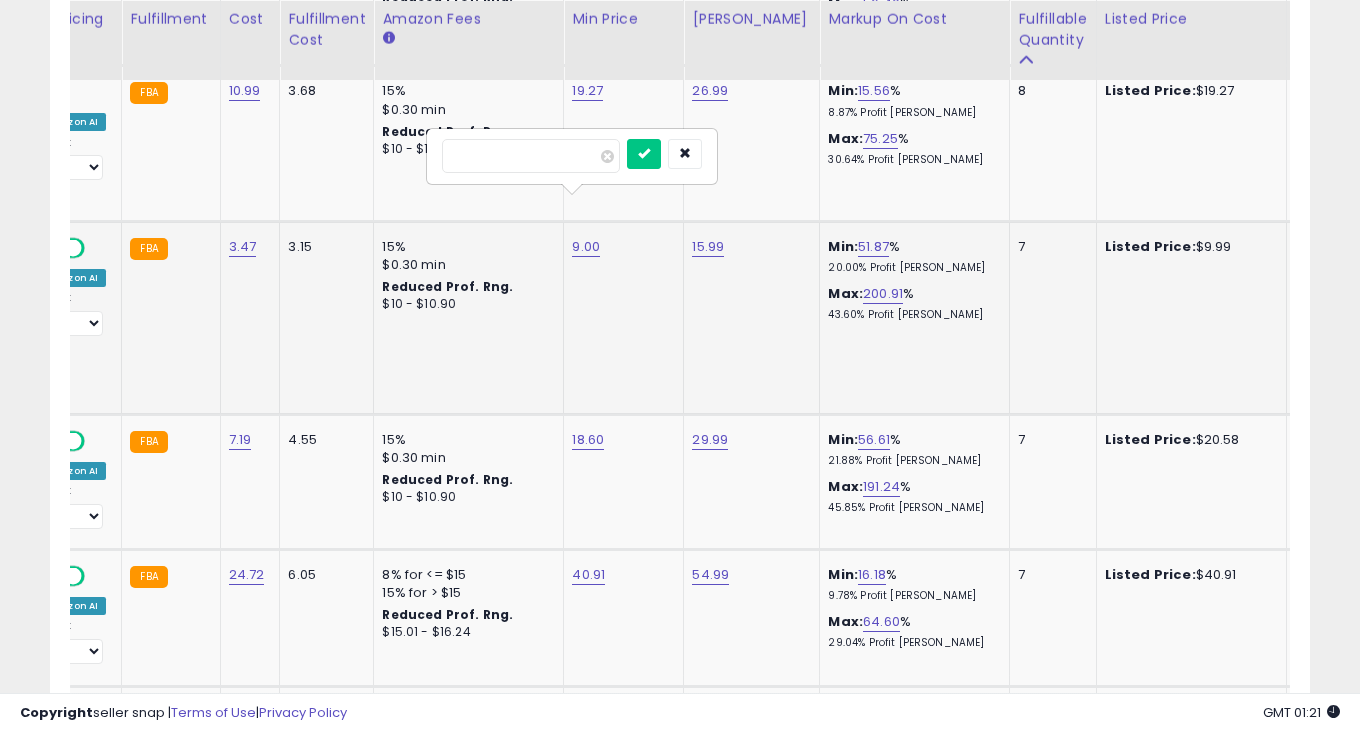 click on "****" at bounding box center [531, 156] 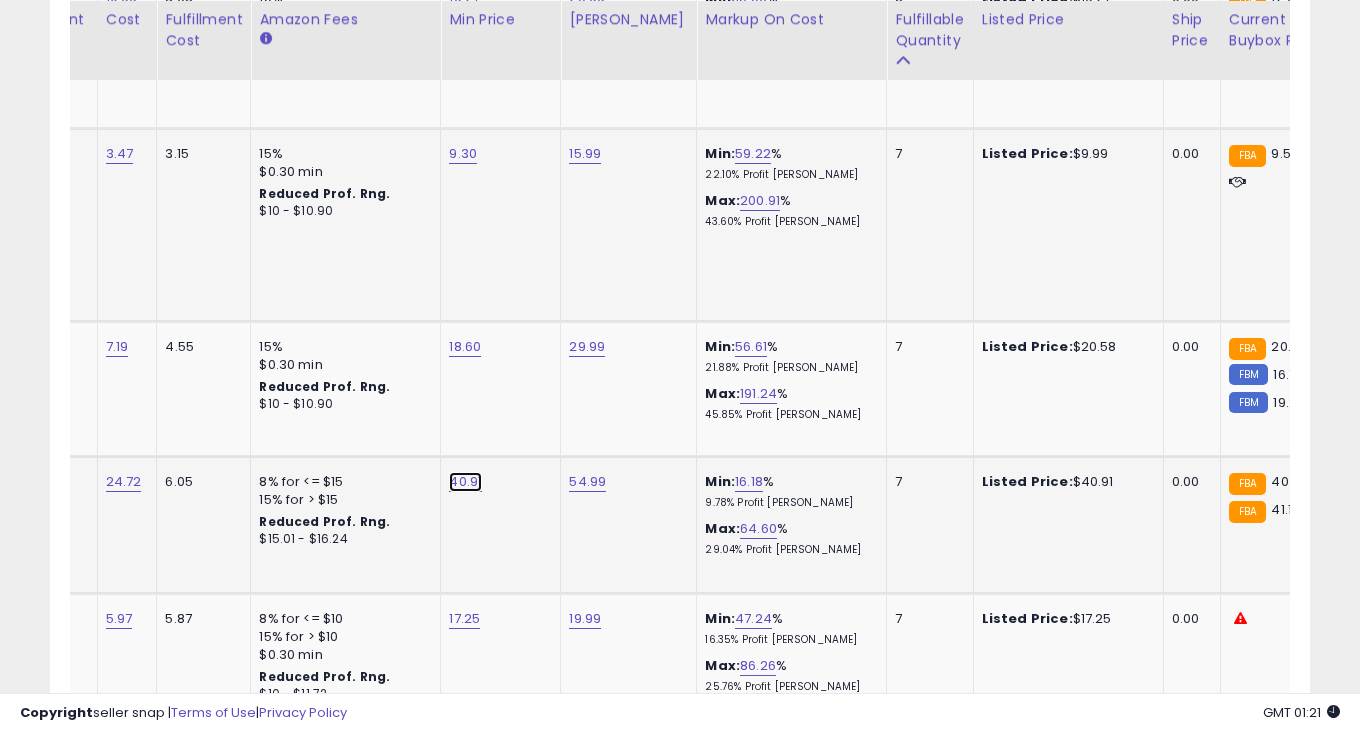 click on "40.91" at bounding box center (467, -2882) 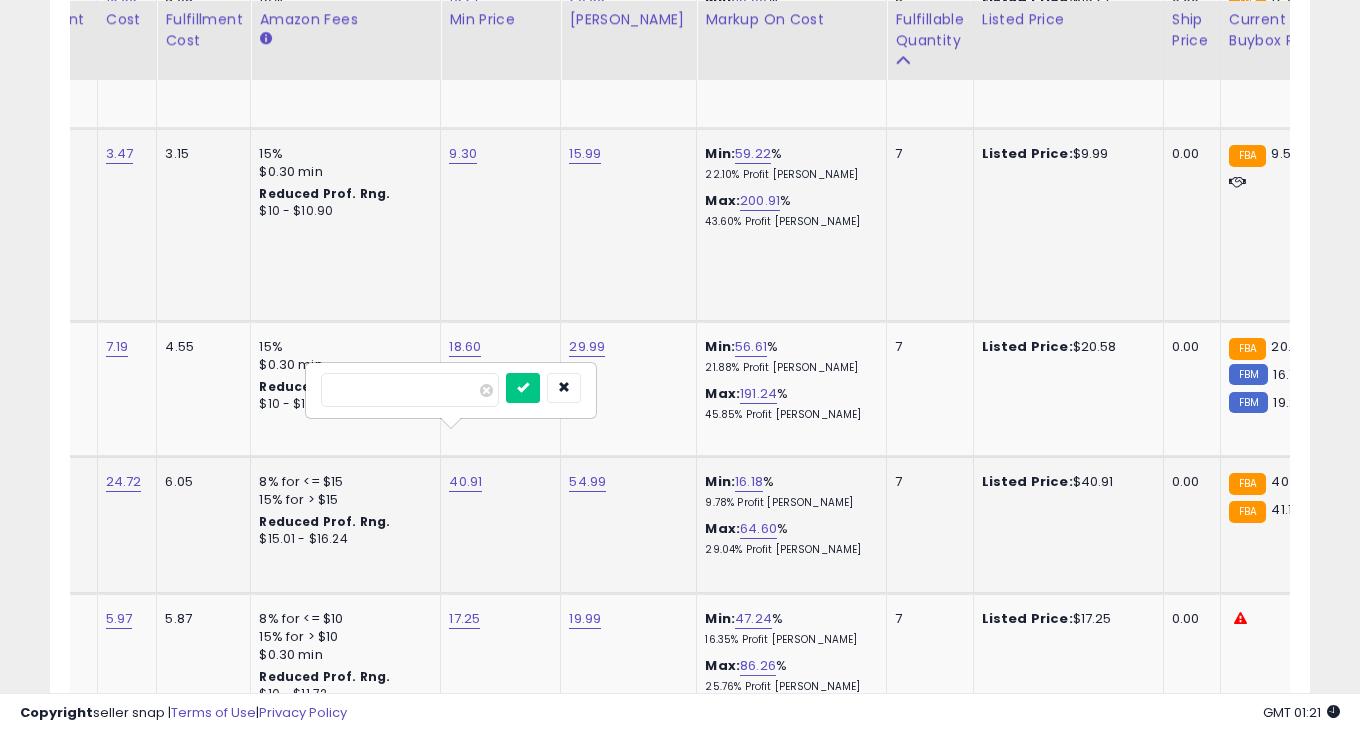 click on "*****" at bounding box center (410, 390) 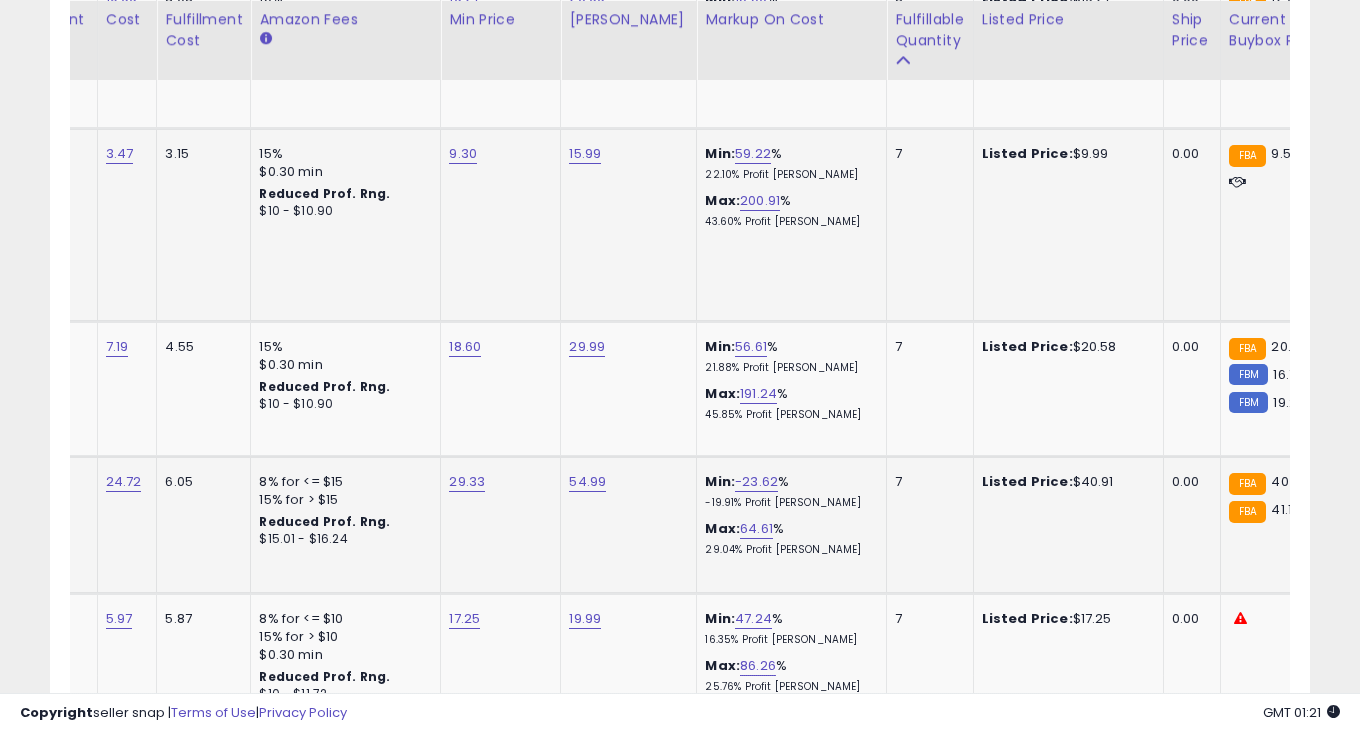 click on "29.33" 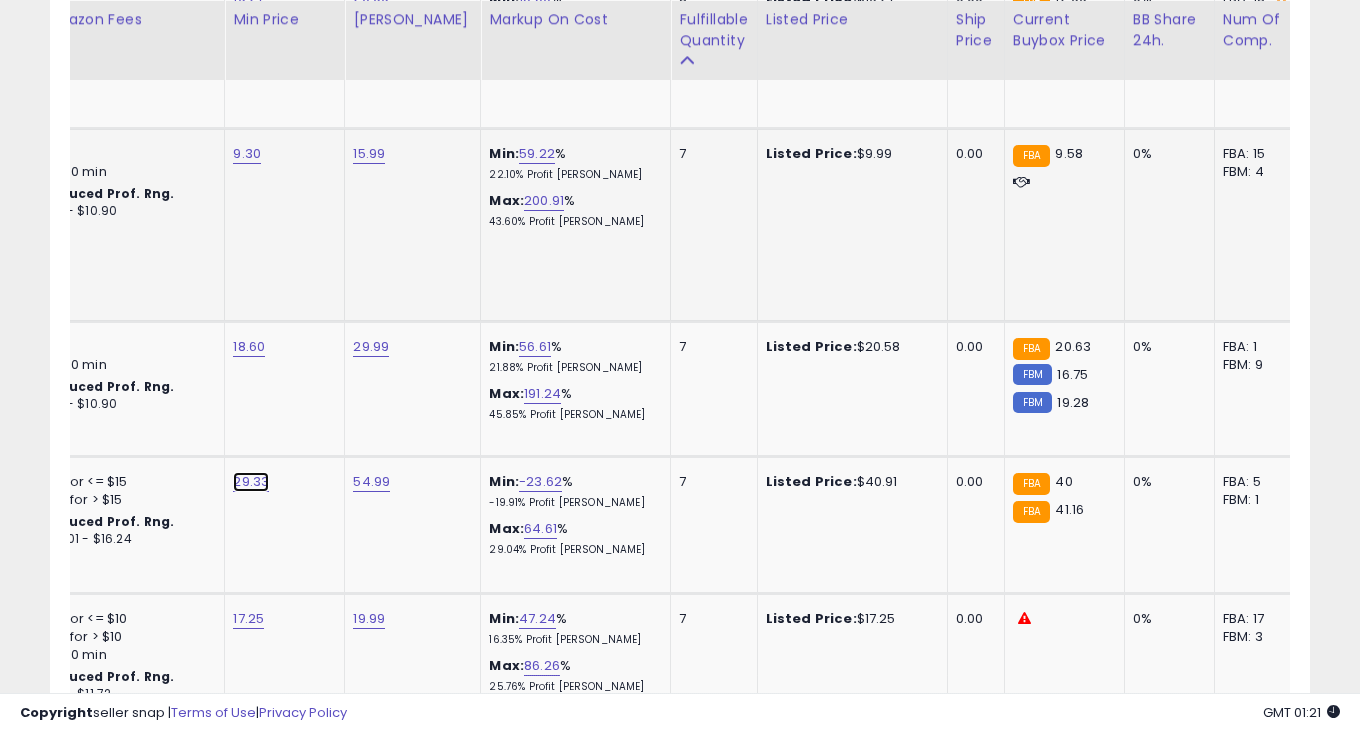 click on "29.33" at bounding box center [251, -2882] 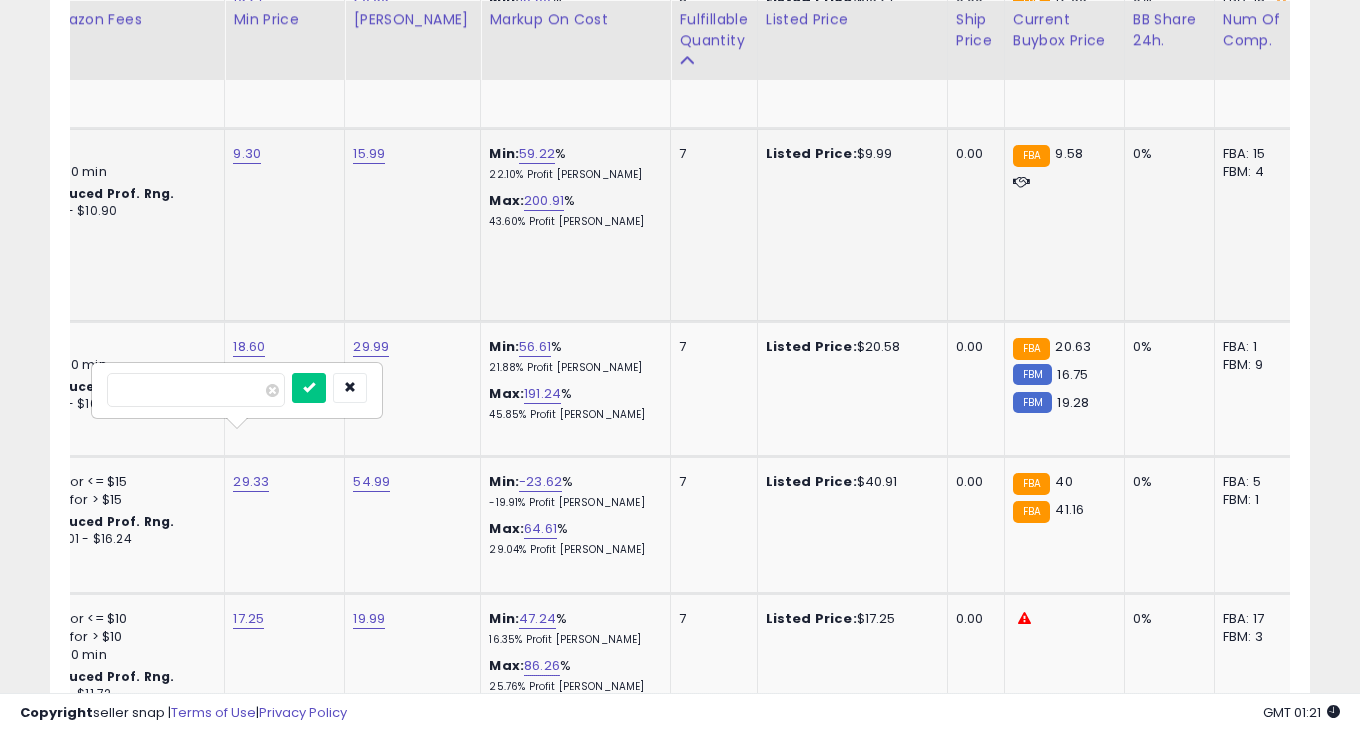 click on "*****" at bounding box center [196, 390] 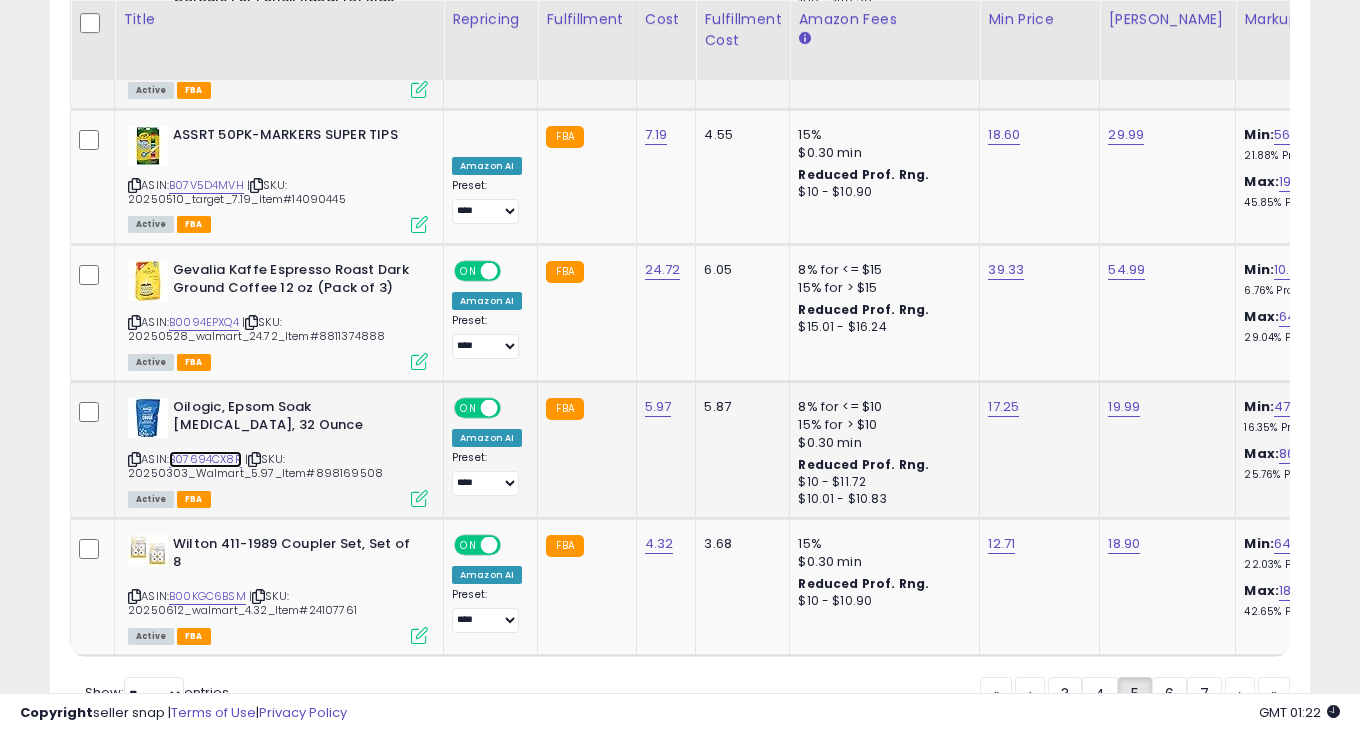 click on "B07694CX8R" at bounding box center [205, 459] 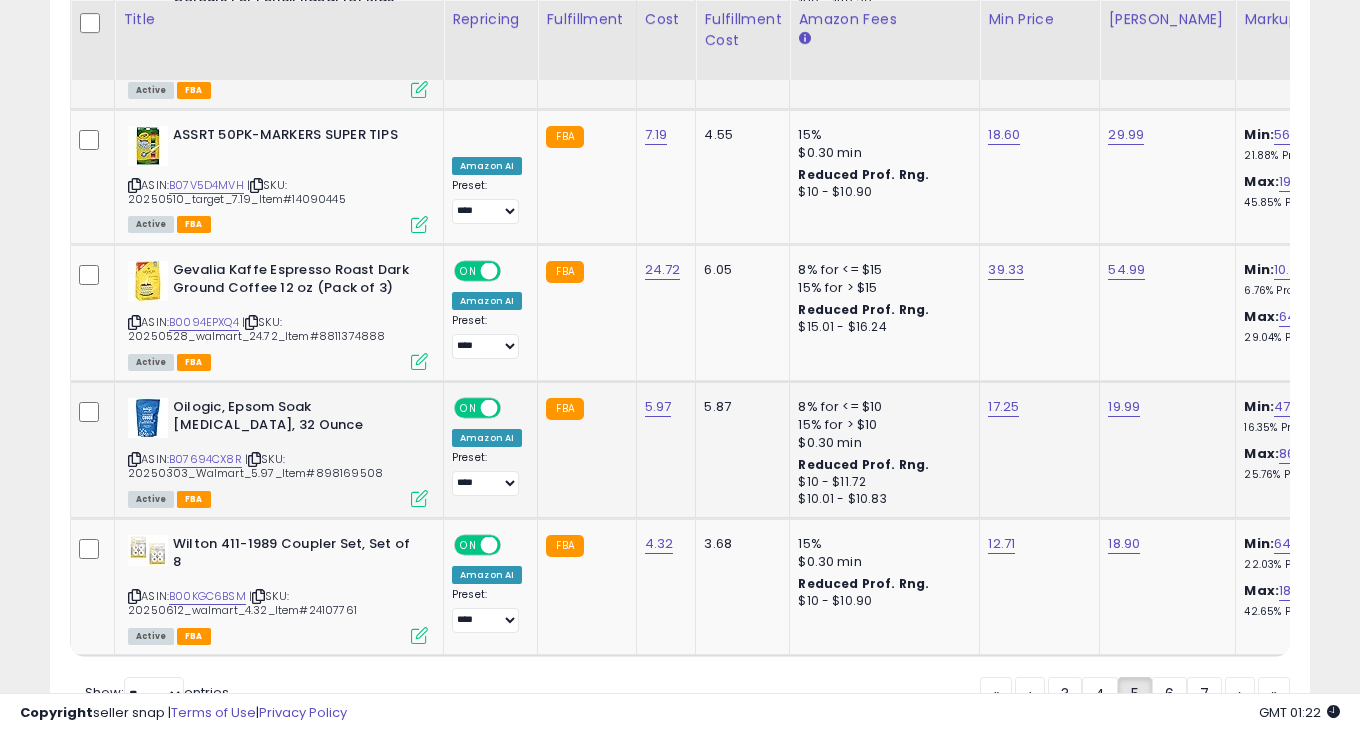 click on "17.25" 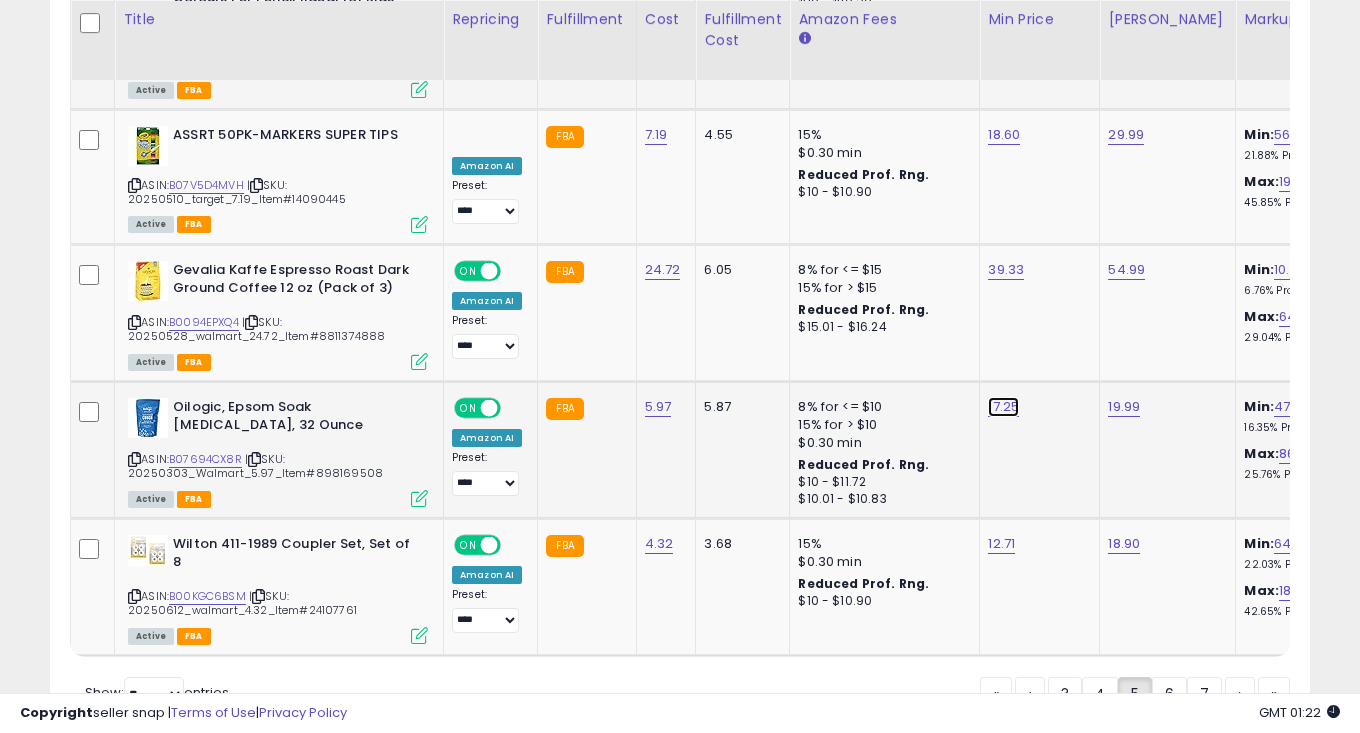 click on "17.25" at bounding box center (1006, -3094) 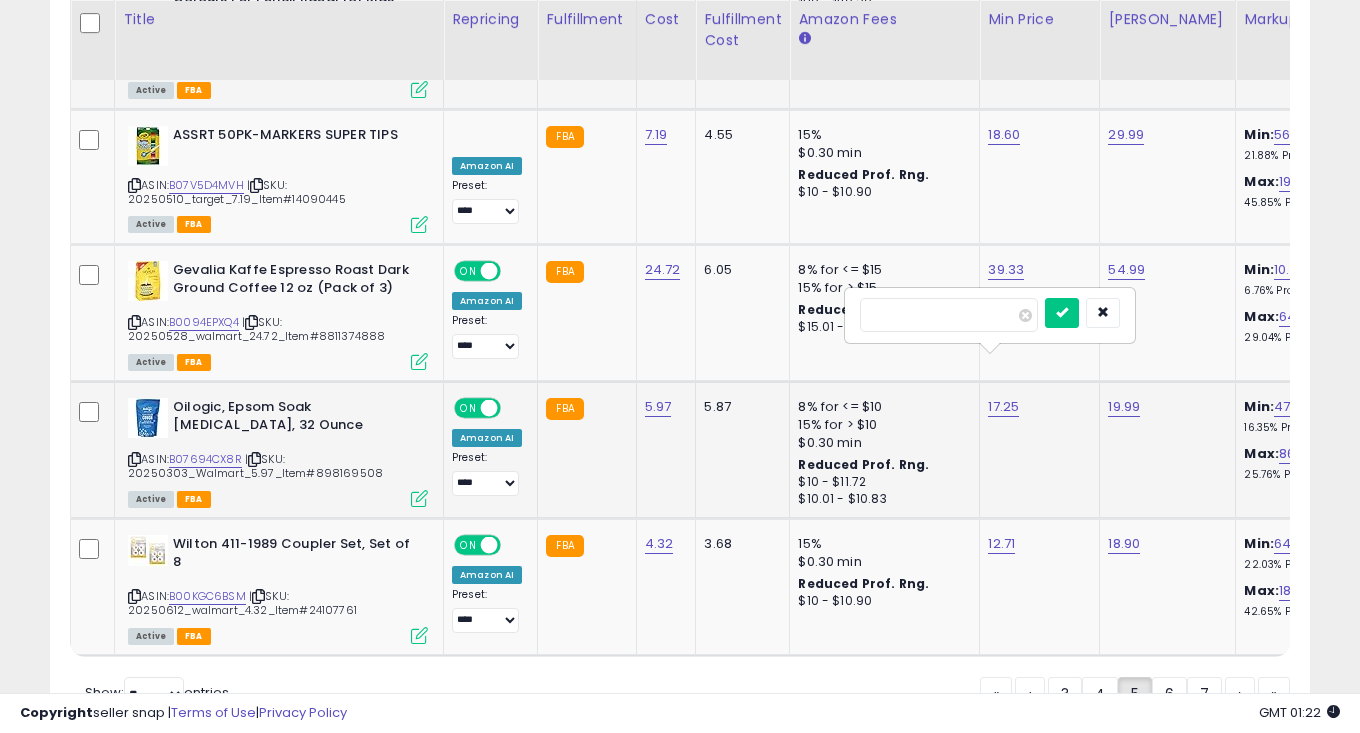click on "*****" at bounding box center [949, 315] 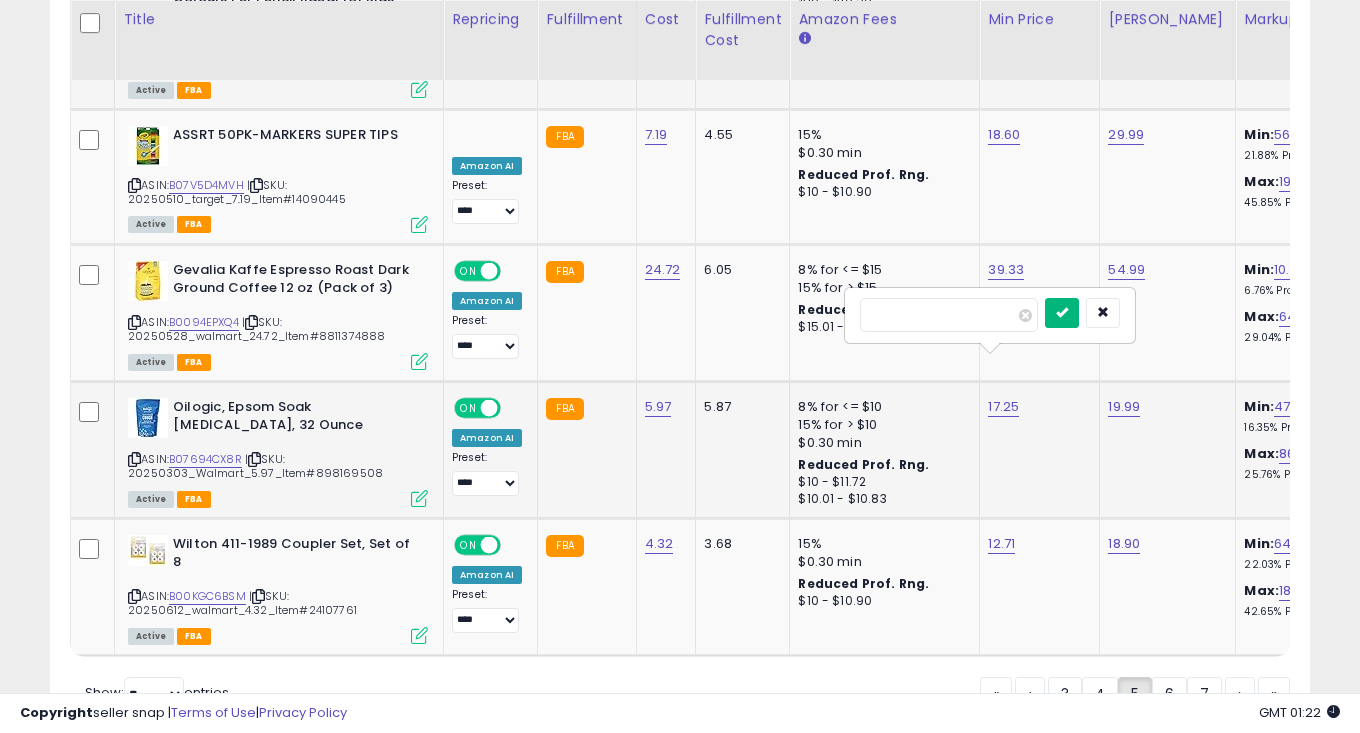 type on "****" 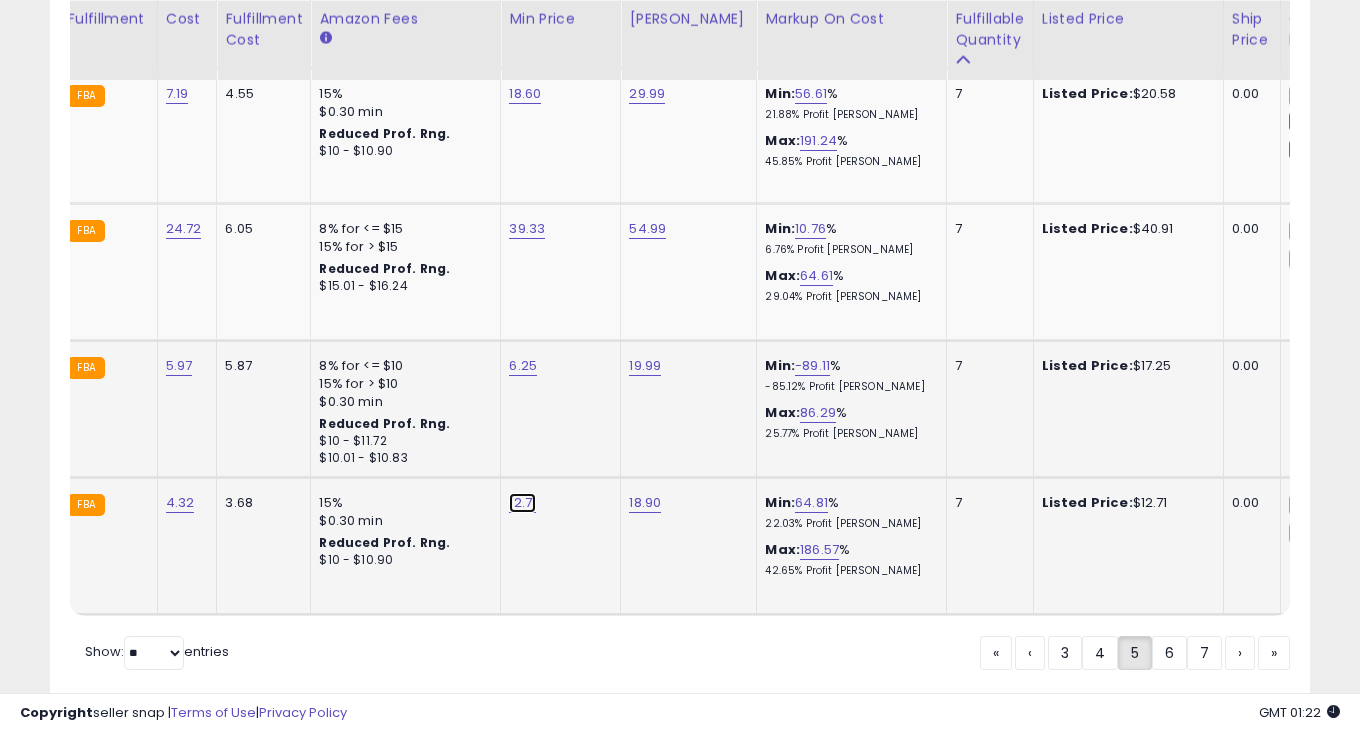 click on "12.71" at bounding box center (527, -3135) 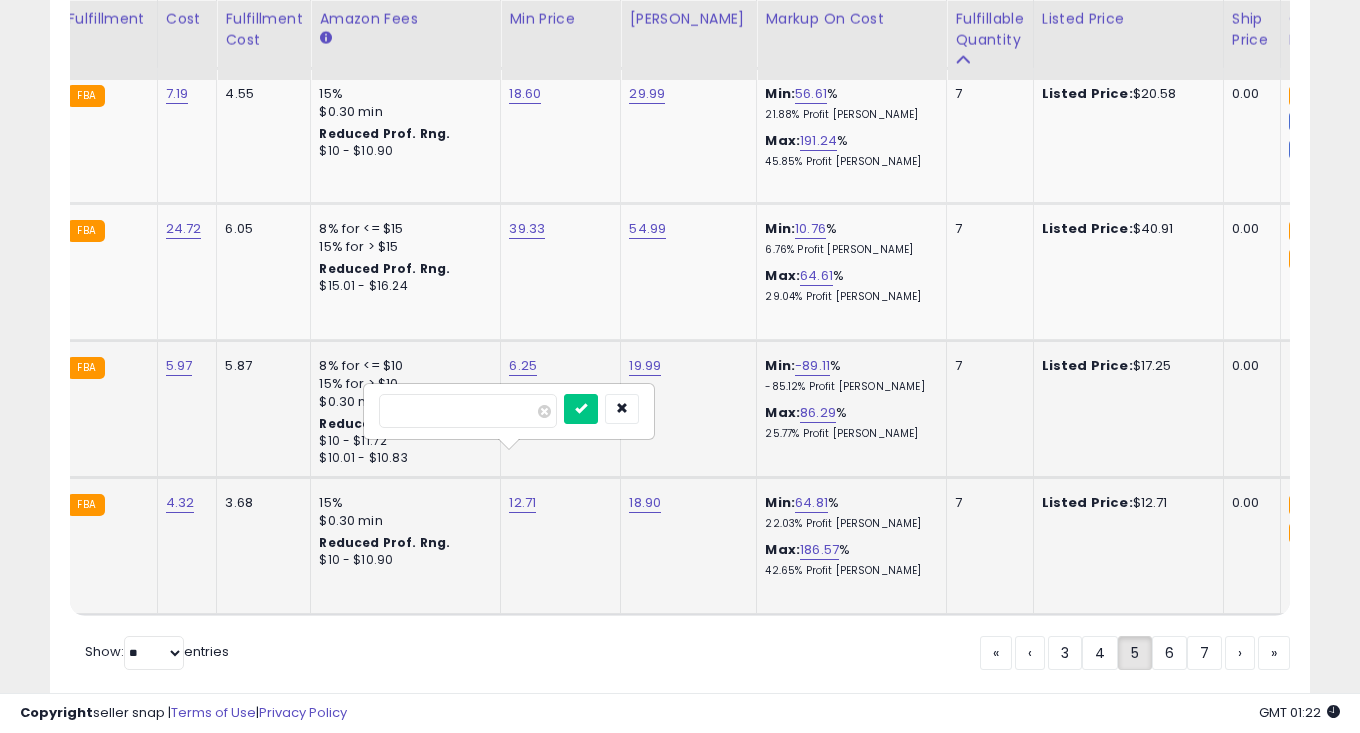 click on "*****" at bounding box center [468, 411] 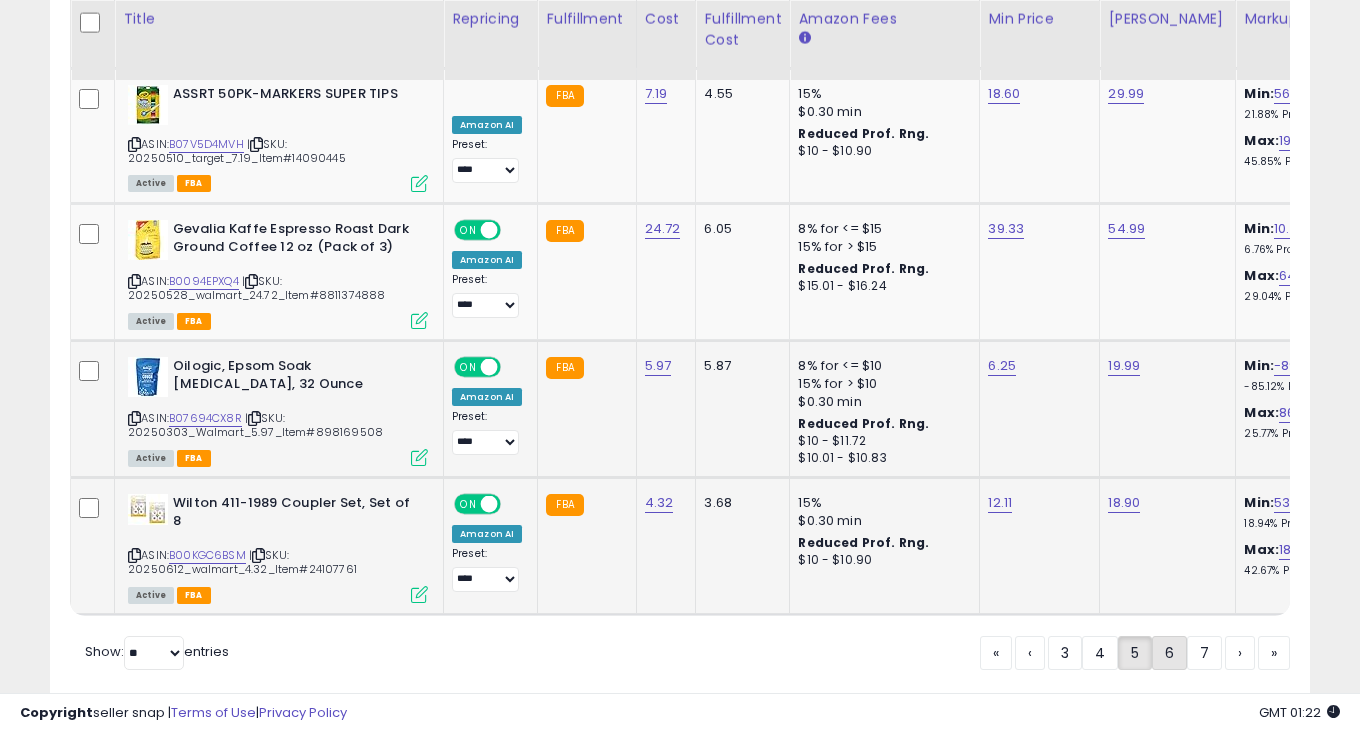 click on "6" 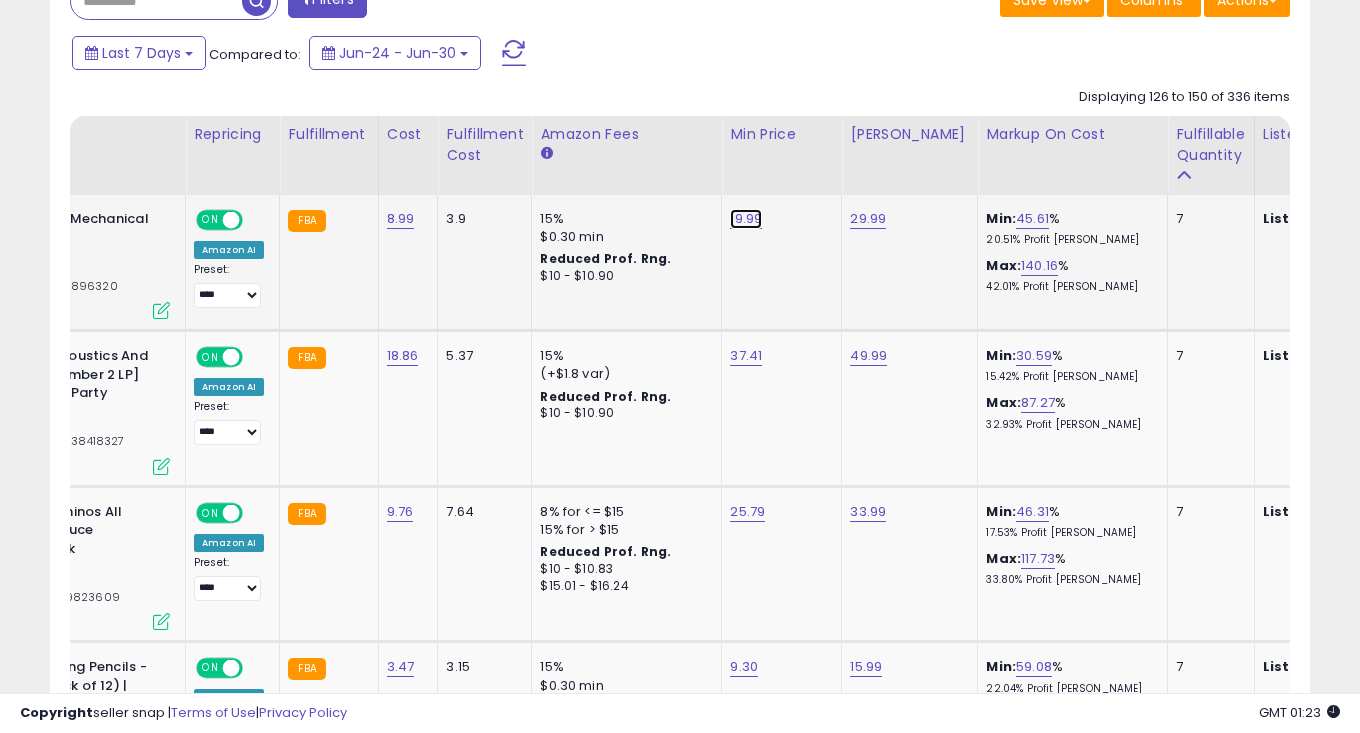 click on "19.99" at bounding box center [746, 219] 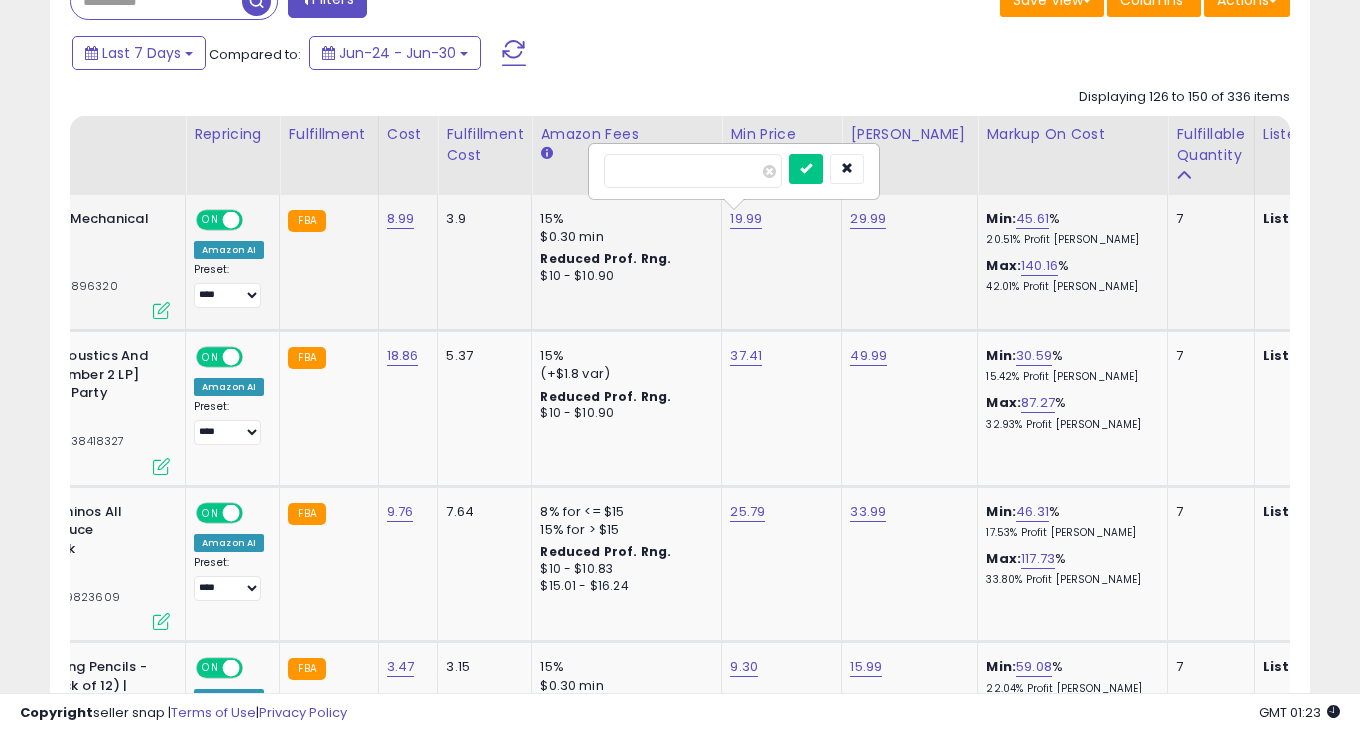 click on "*****" at bounding box center (693, 171) 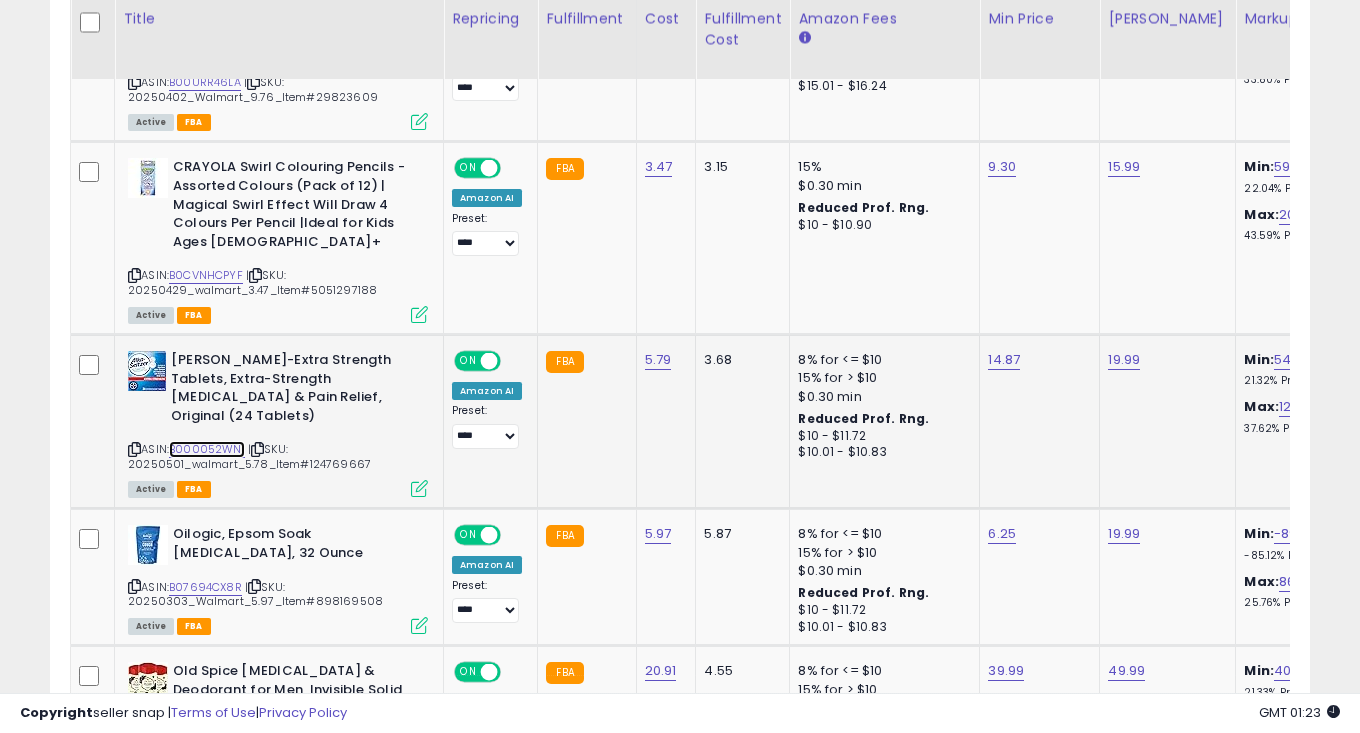 click on "B000052WNI" at bounding box center [207, 449] 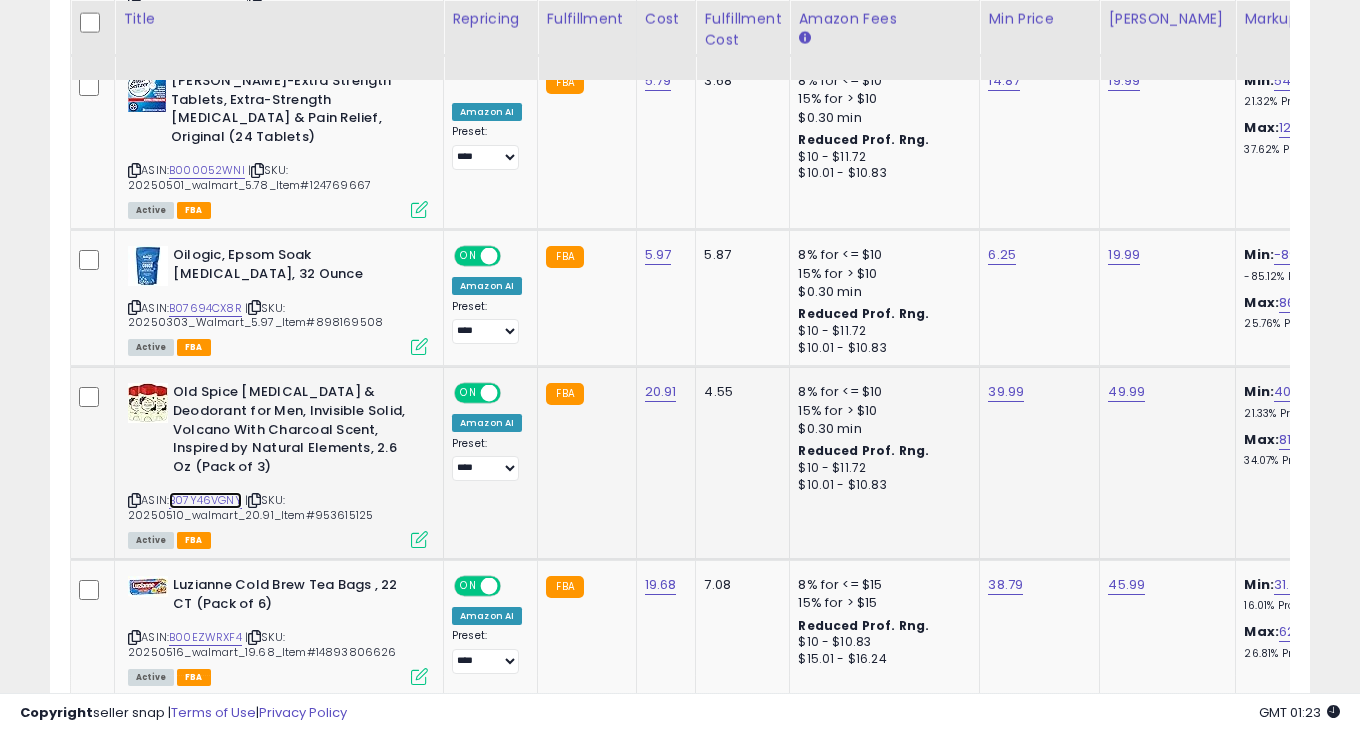 click on "B07Y46VGNY" at bounding box center [205, 500] 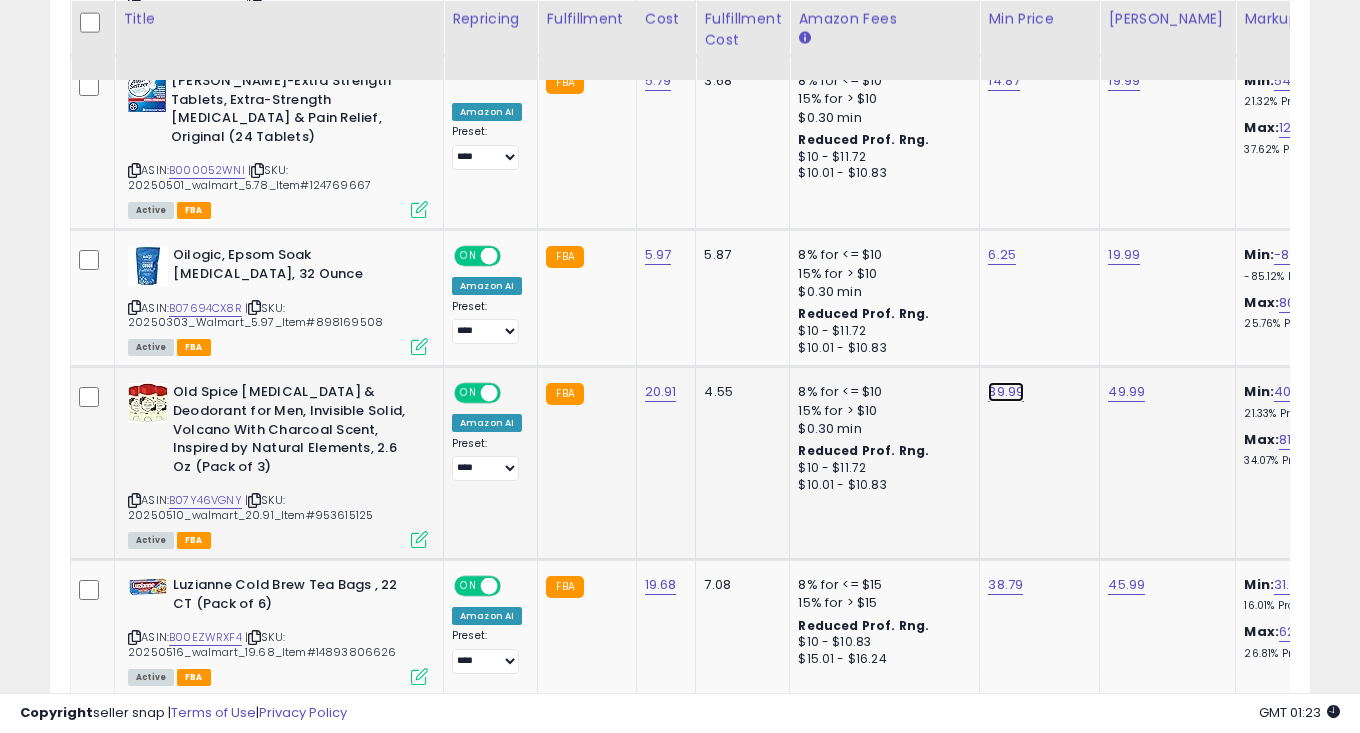 click on "39.99" at bounding box center (1004, -560) 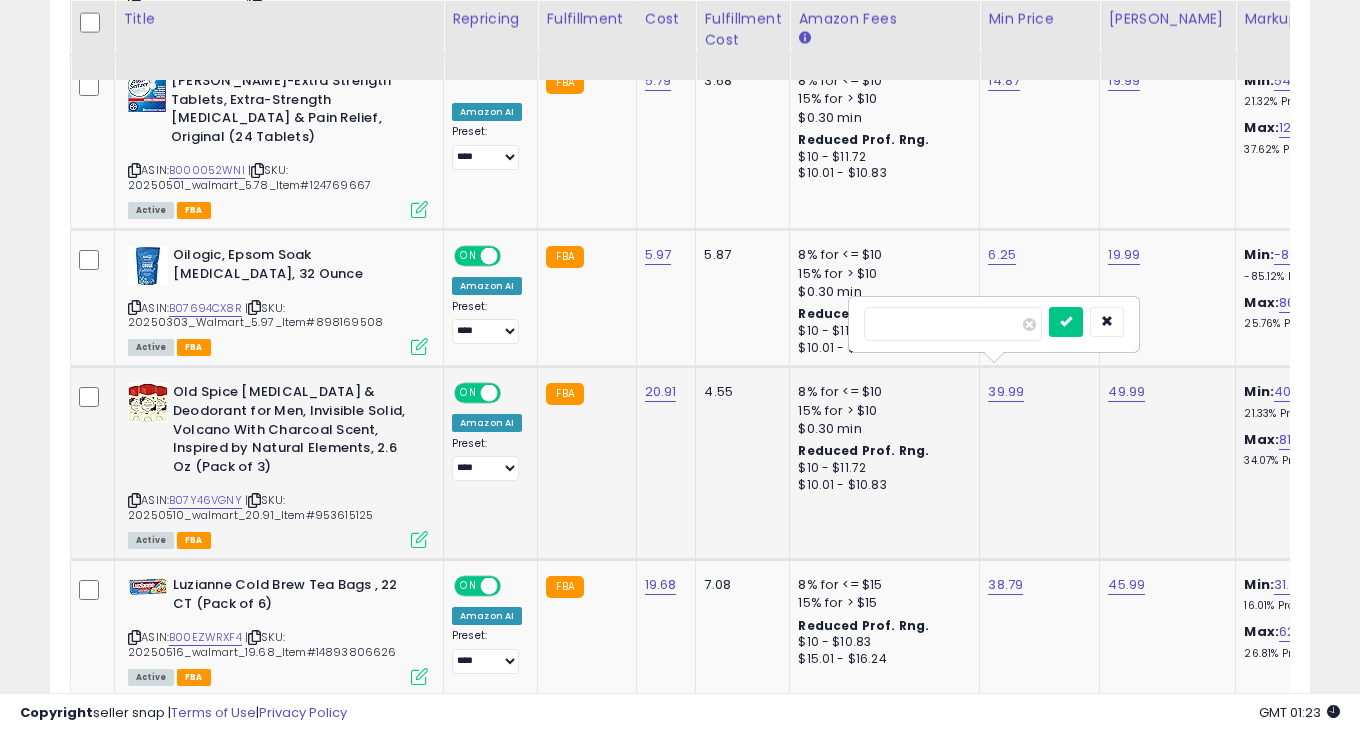 click on "*****" at bounding box center [953, 324] 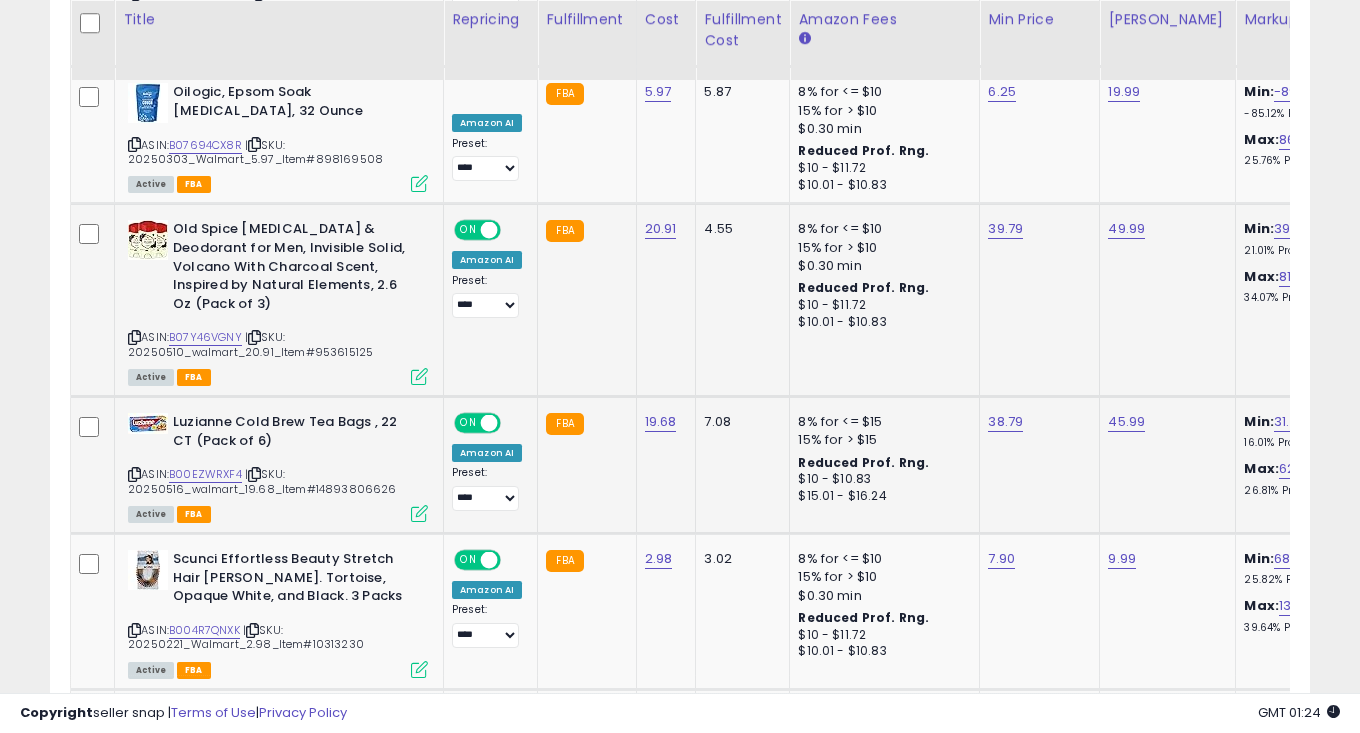 click on "ASIN:  B00EZWRXF4    |   SKU: 20250516_walmart_19.68_Item#14893806626 Active FBA" at bounding box center (278, 466) 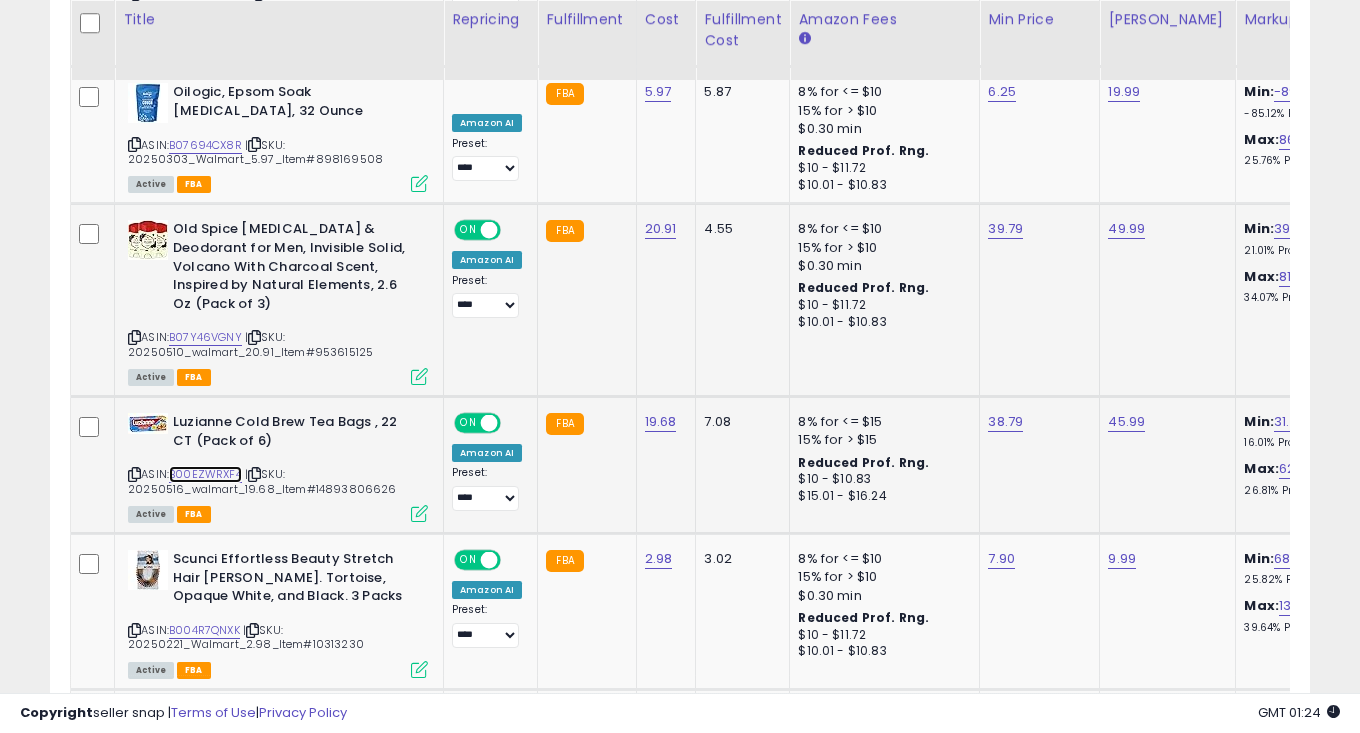 click on "B00EZWRXF4" at bounding box center (205, 474) 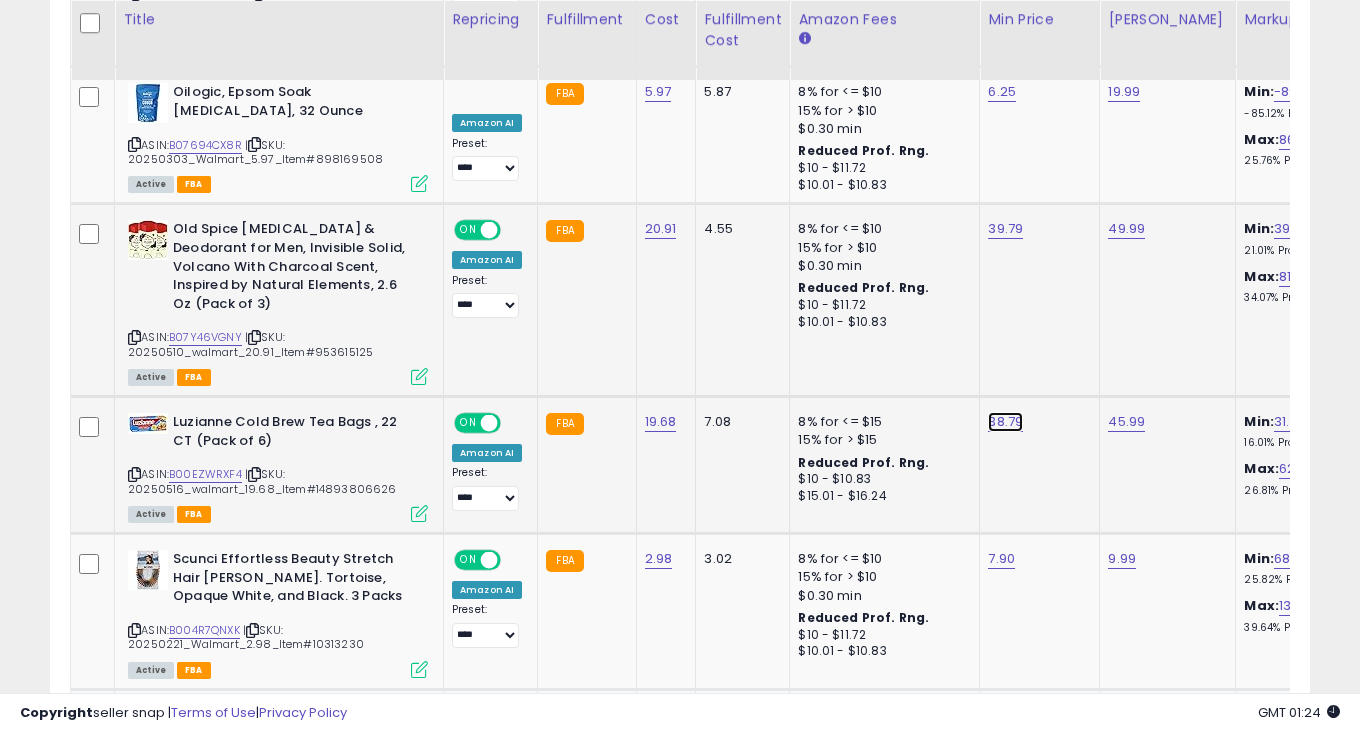 click on "38.79" at bounding box center [1004, -723] 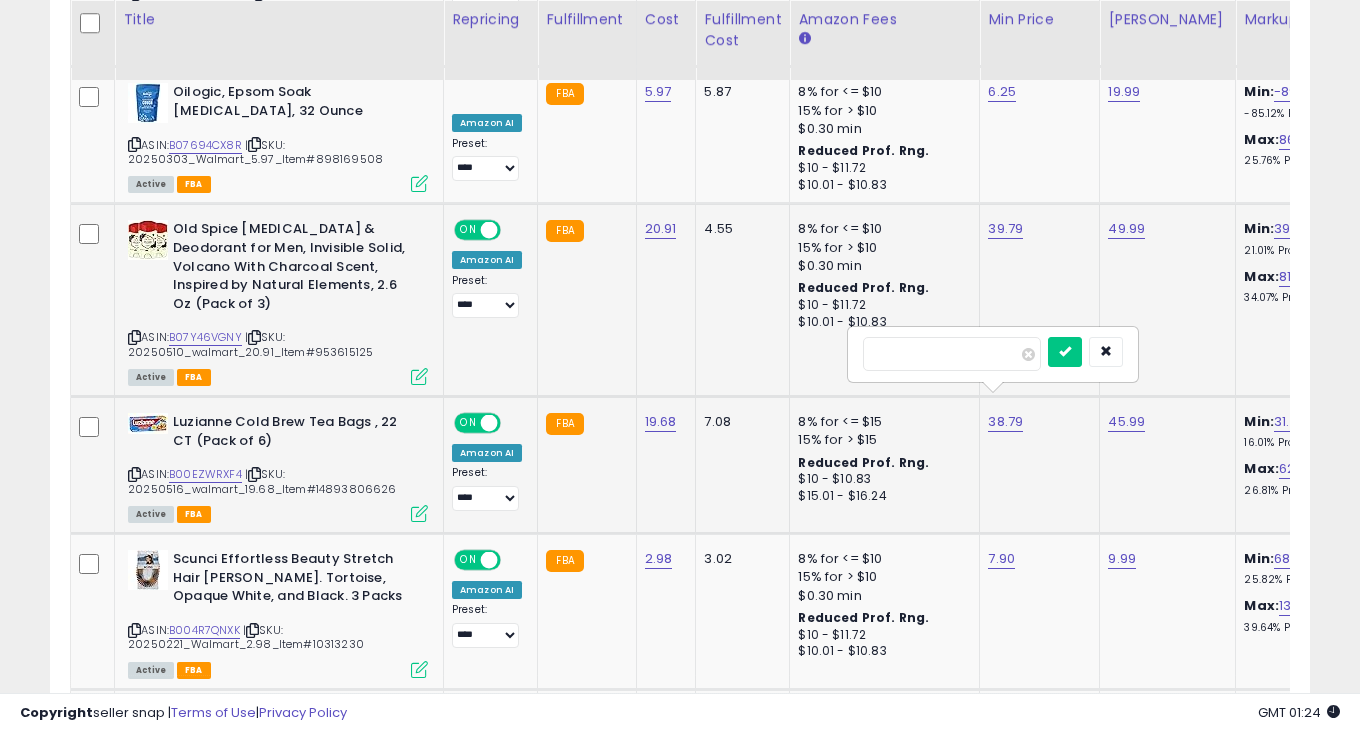 click on "*****" at bounding box center [952, 354] 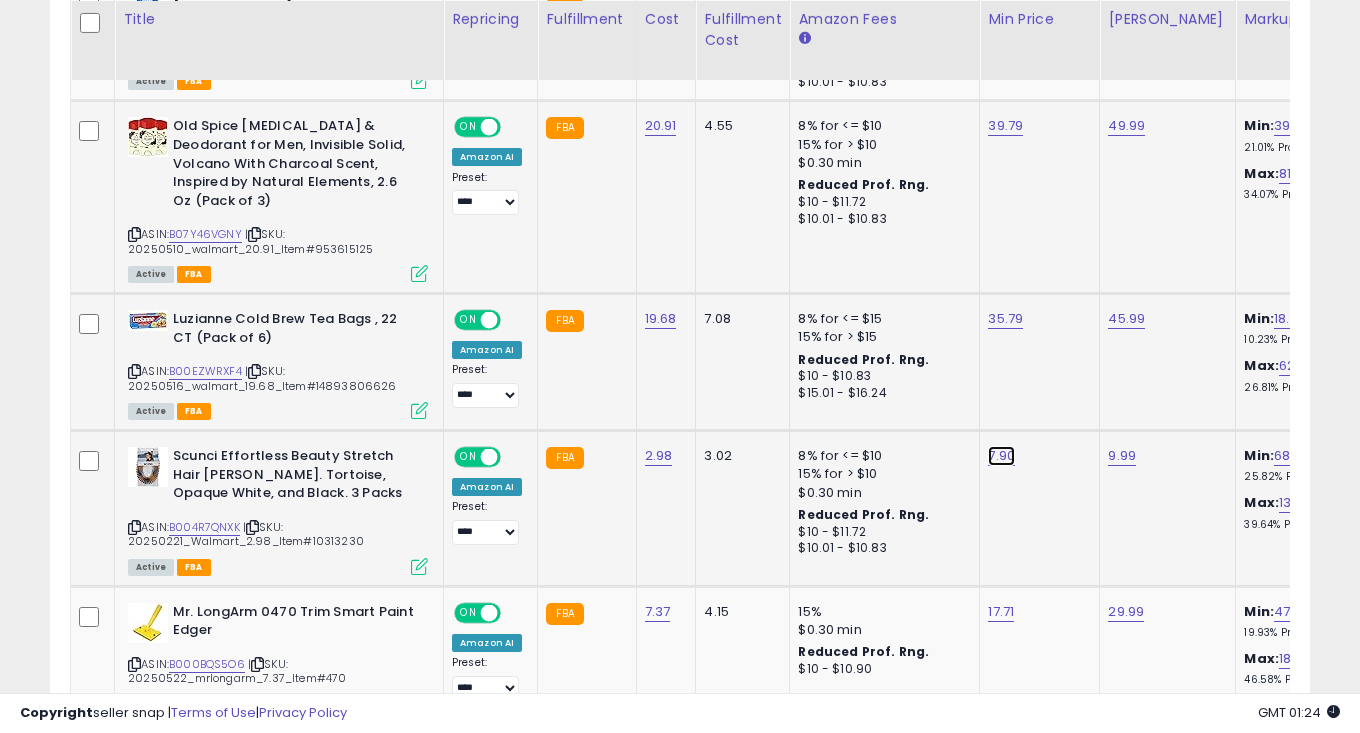 click on "7.90" at bounding box center (1004, -826) 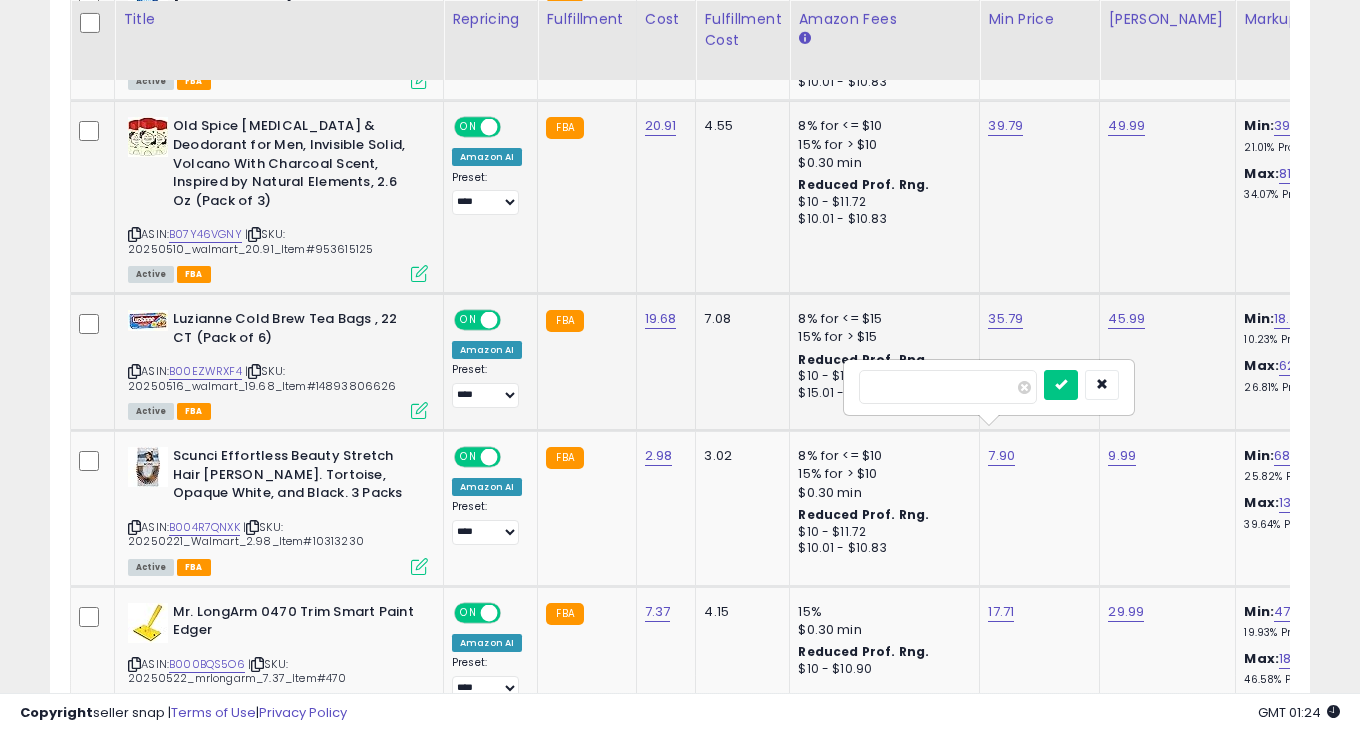 drag, startPoint x: 887, startPoint y: 386, endPoint x: 811, endPoint y: 381, distance: 76.1643 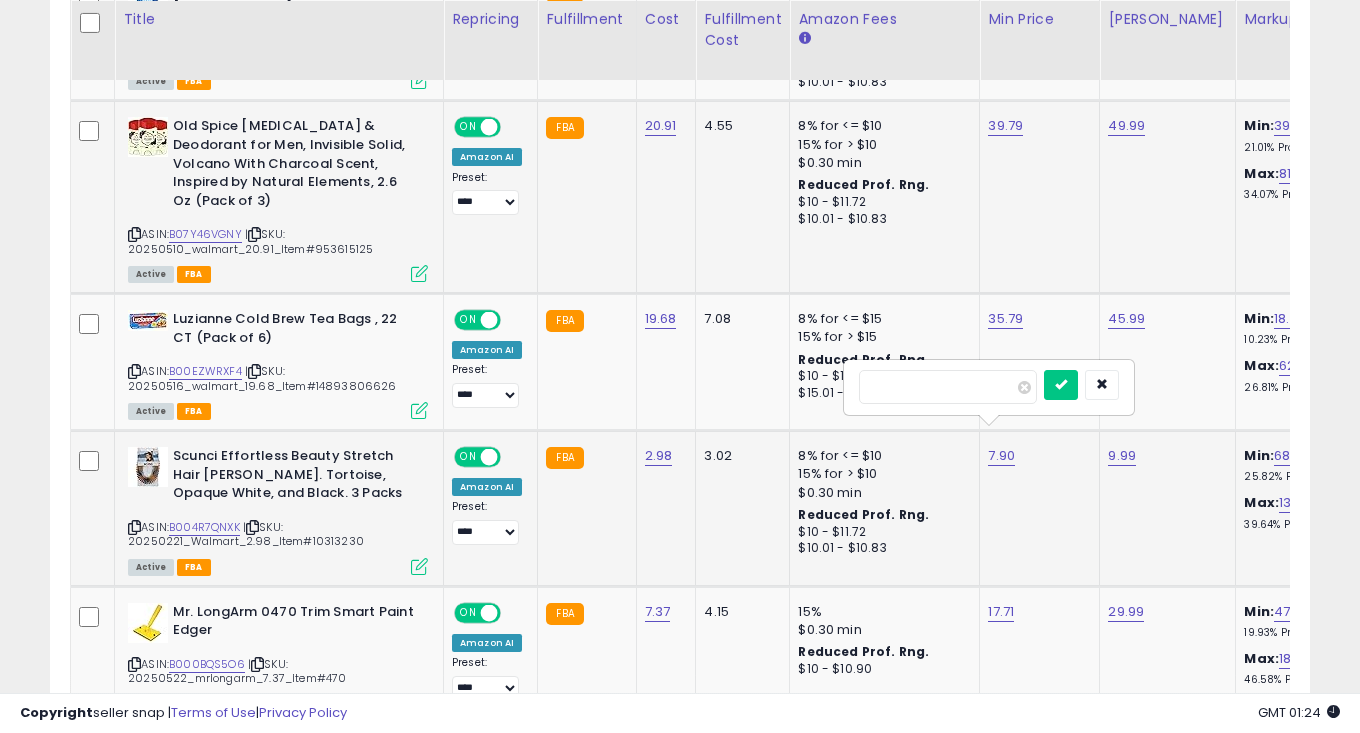 click on "****" at bounding box center [948, 387] 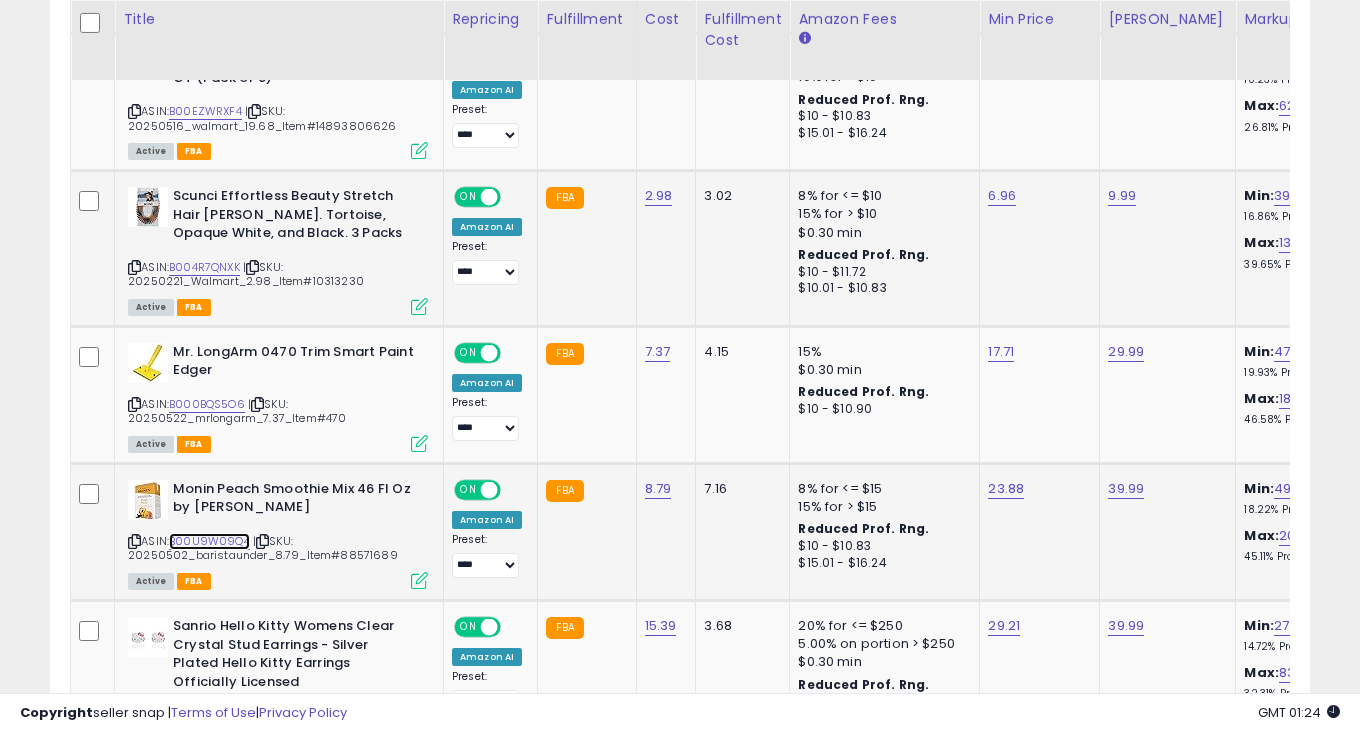 click on "B00U9W09Q4" at bounding box center (209, 541) 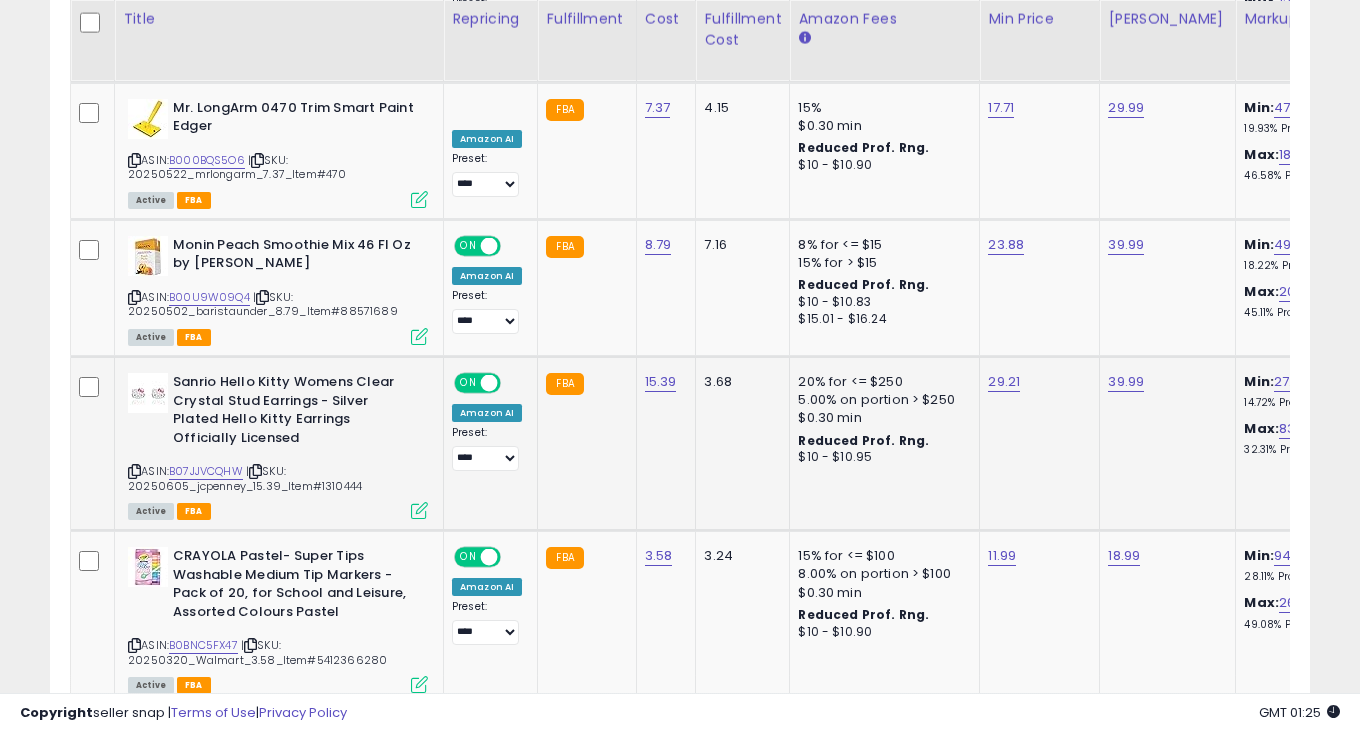 click on "|   SKU: 20250605_jcpenney_15.39_Item#1310444" at bounding box center [245, 478] 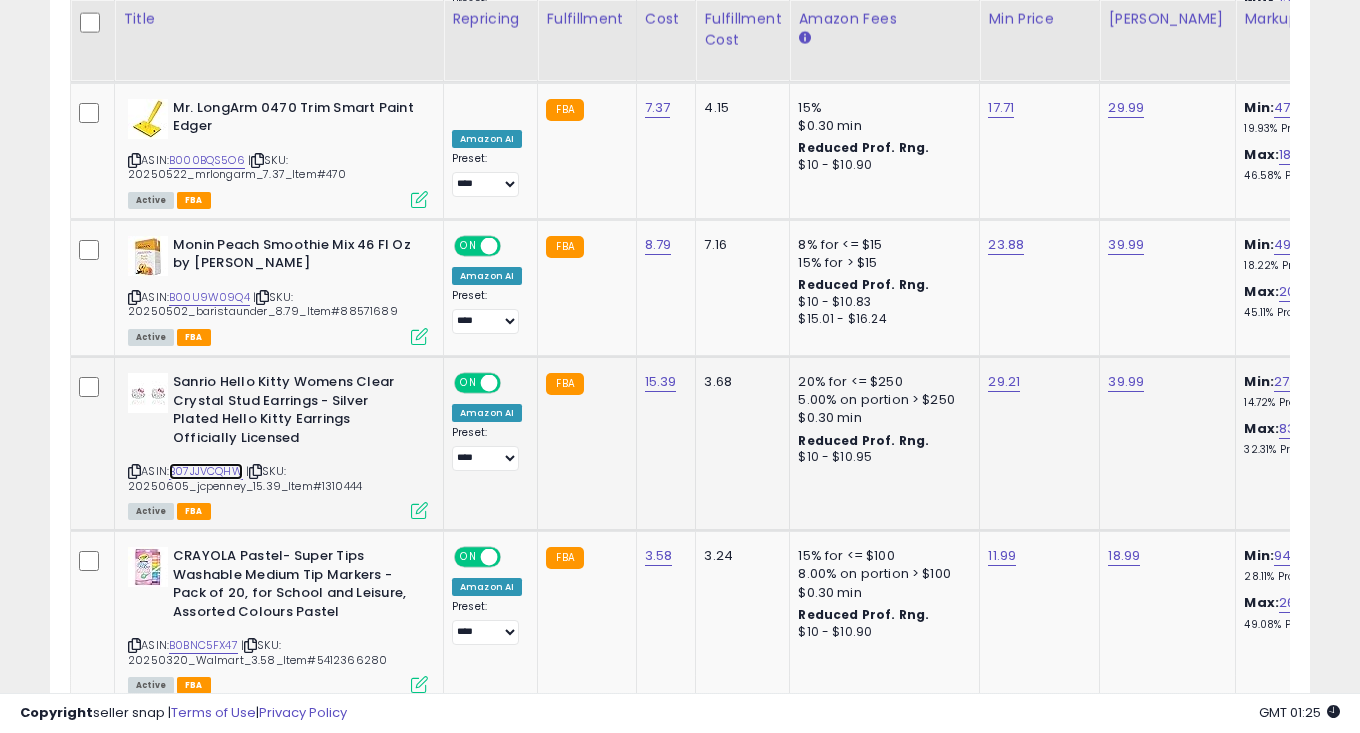 click on "B07JJVCQHW" at bounding box center [206, 471] 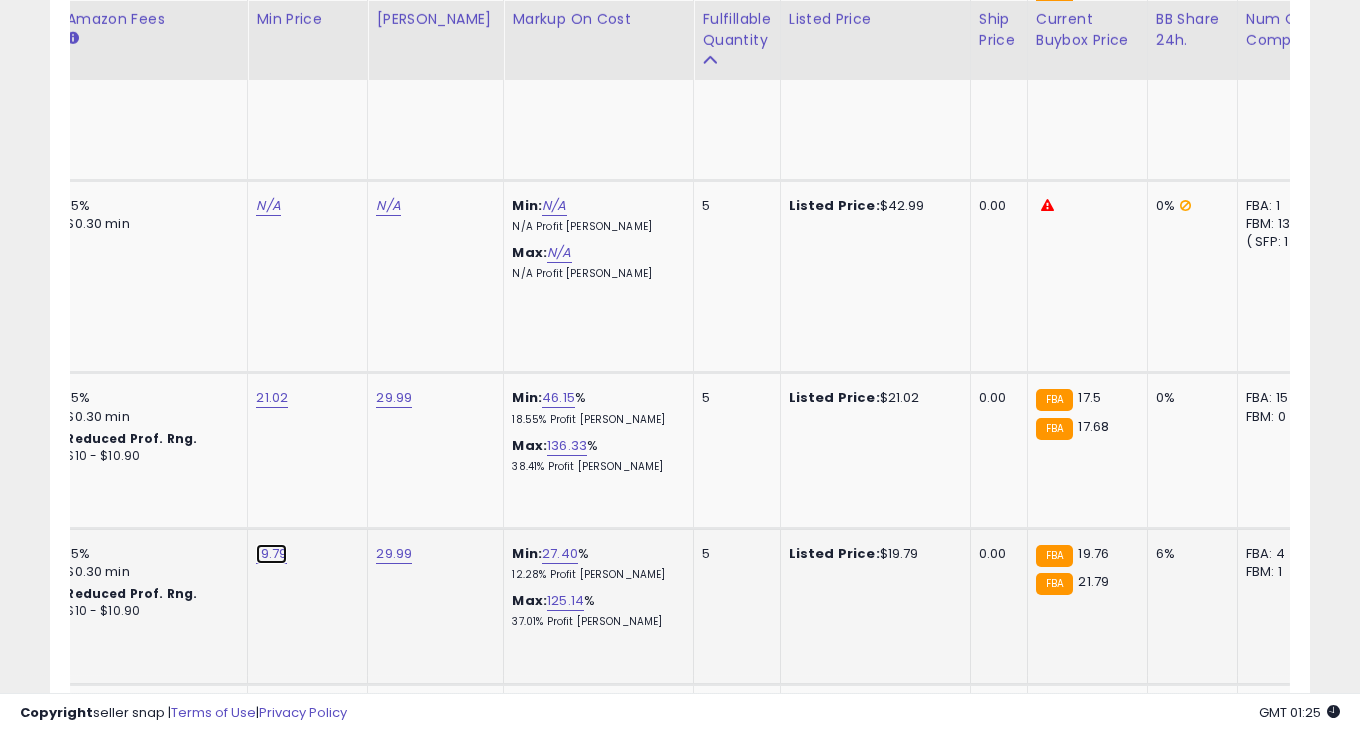click on "19.79" at bounding box center [272, -2807] 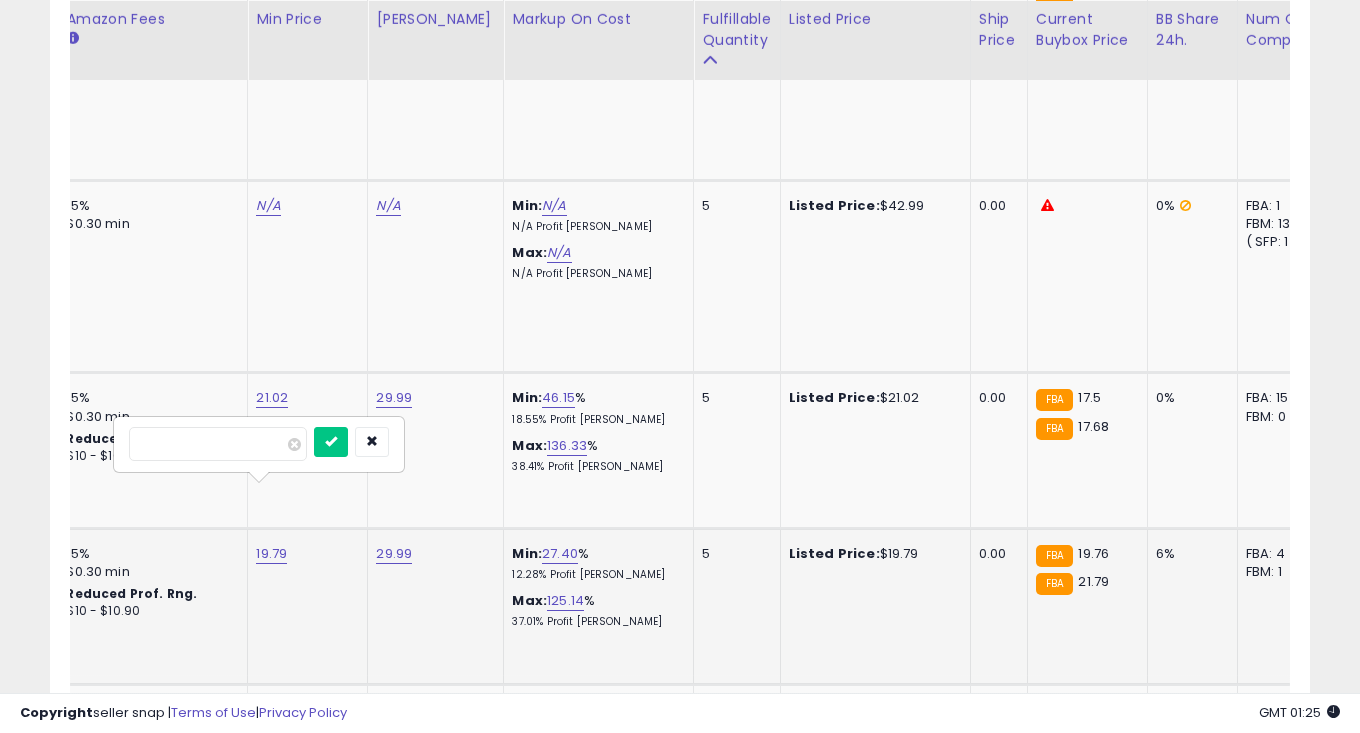 click on "*****" at bounding box center [218, 444] 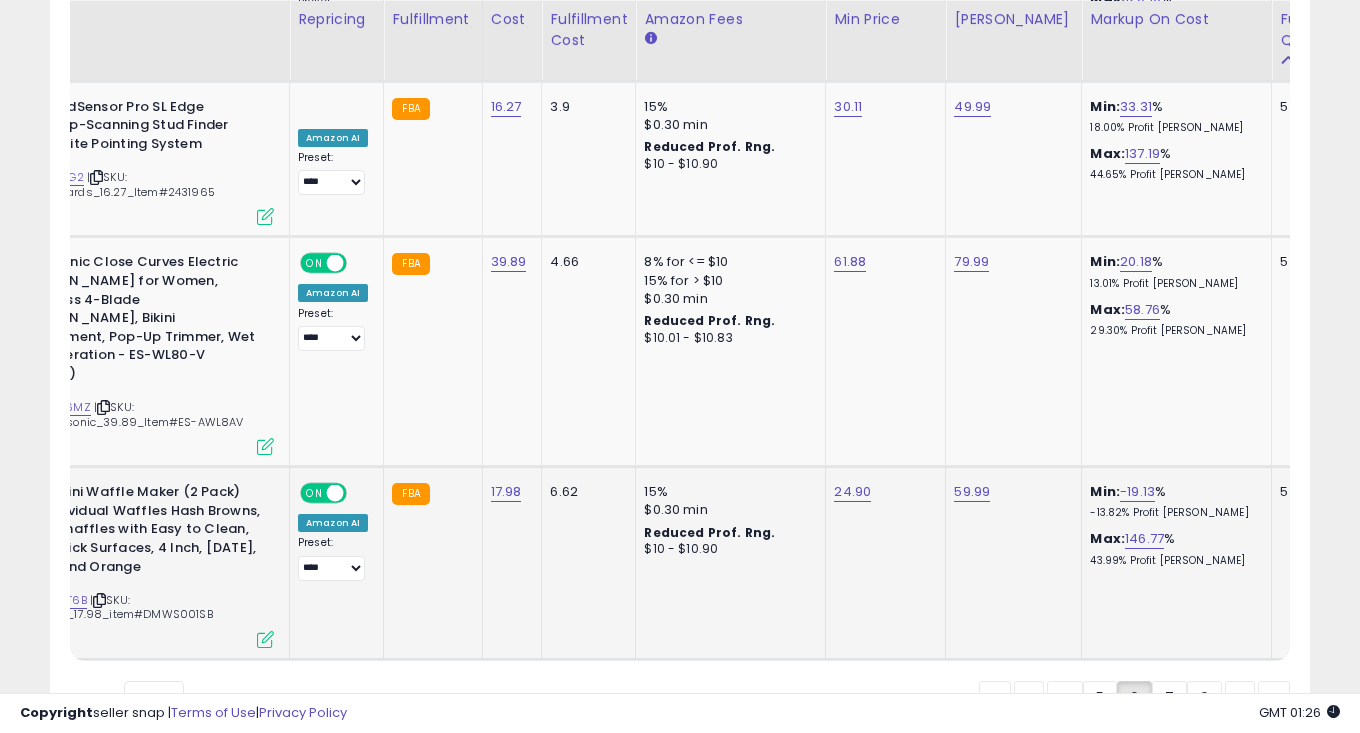 click on "24.90" 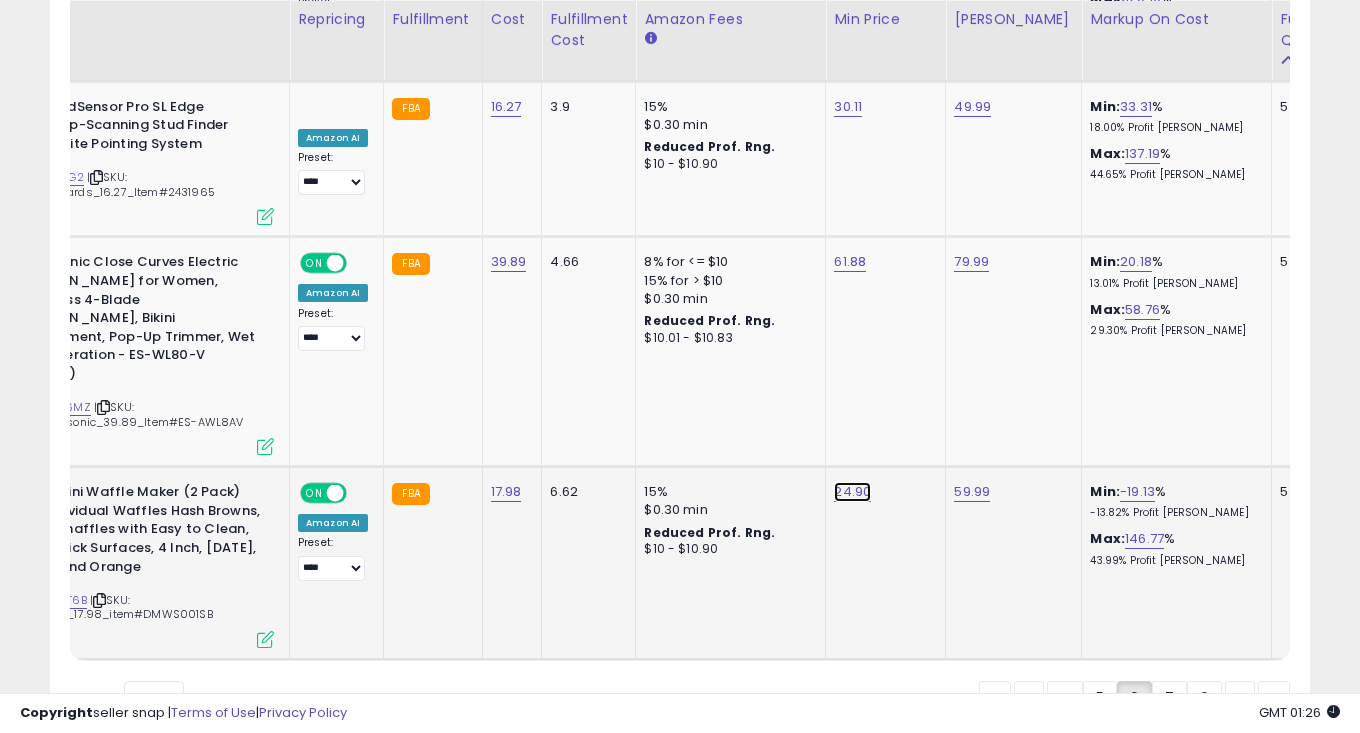 click on "24.90" at bounding box center [850, -3410] 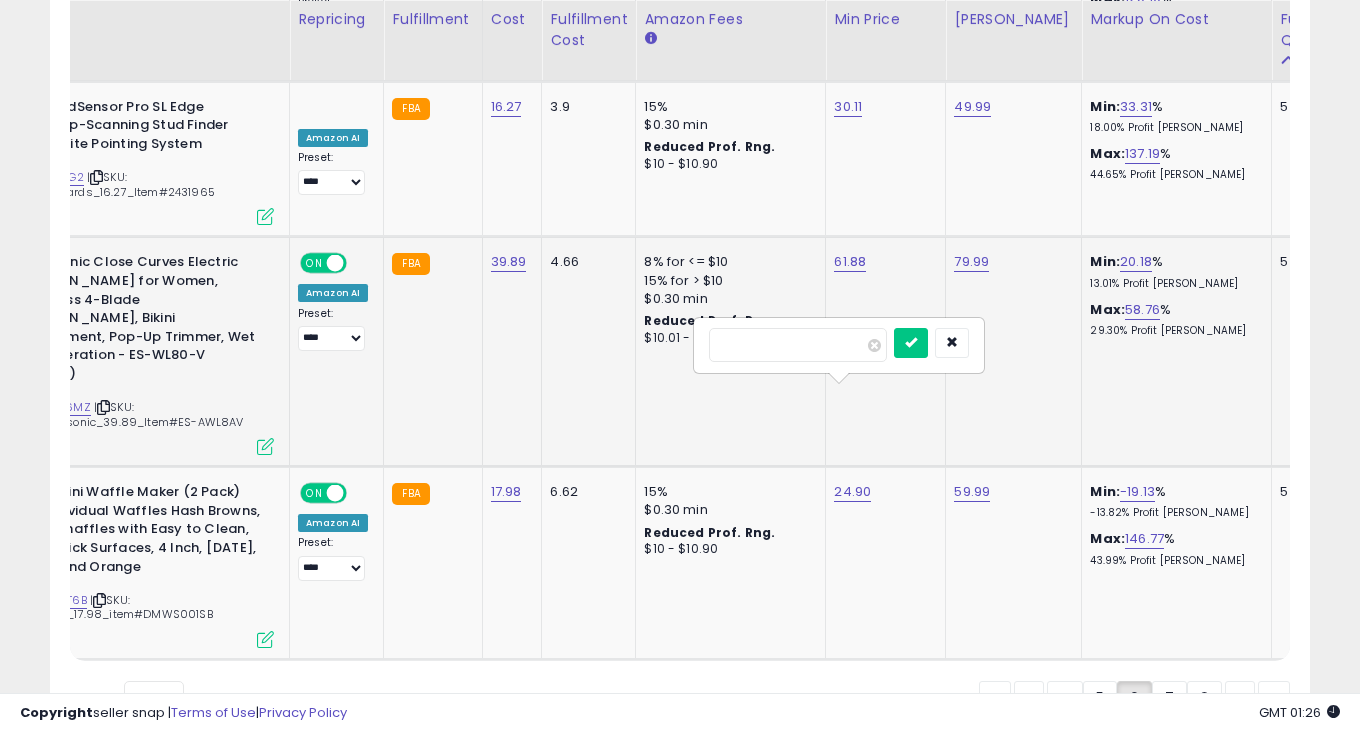 drag, startPoint x: 737, startPoint y: 342, endPoint x: 689, endPoint y: 341, distance: 48.010414 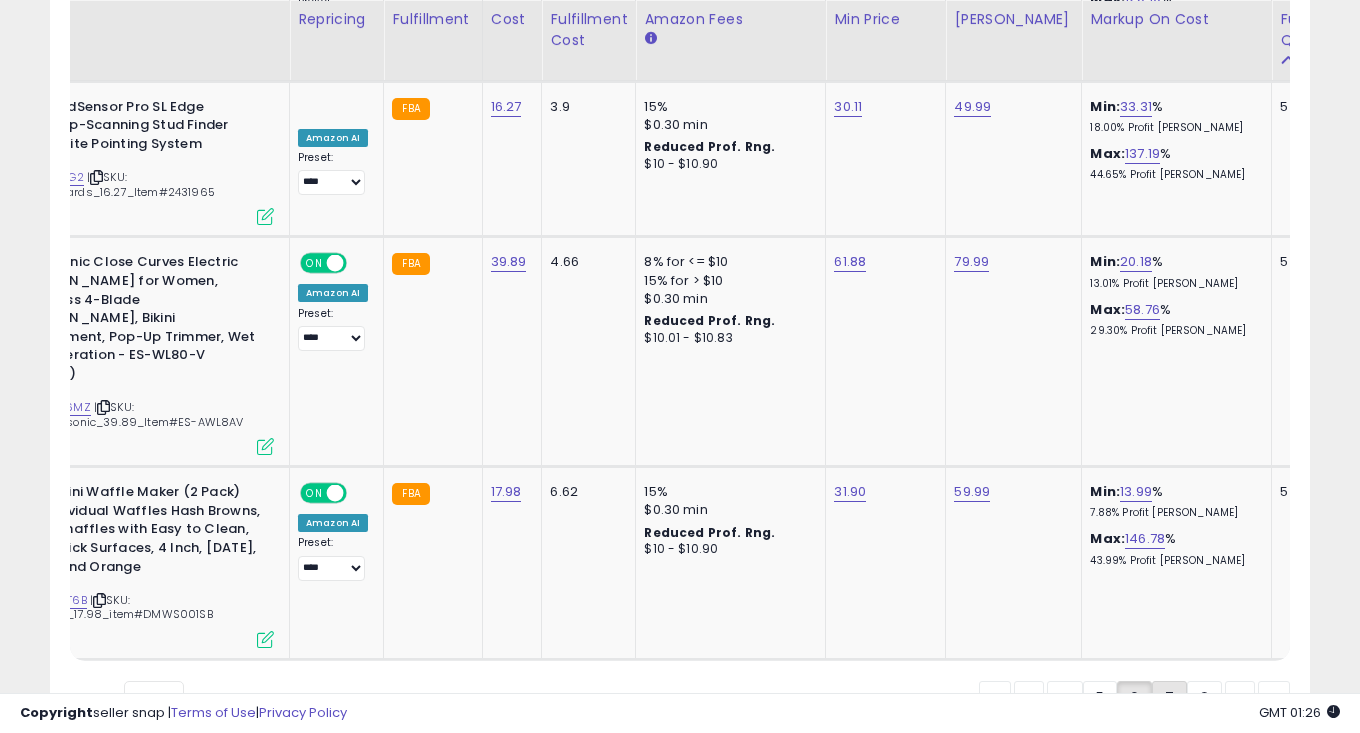click on "7" 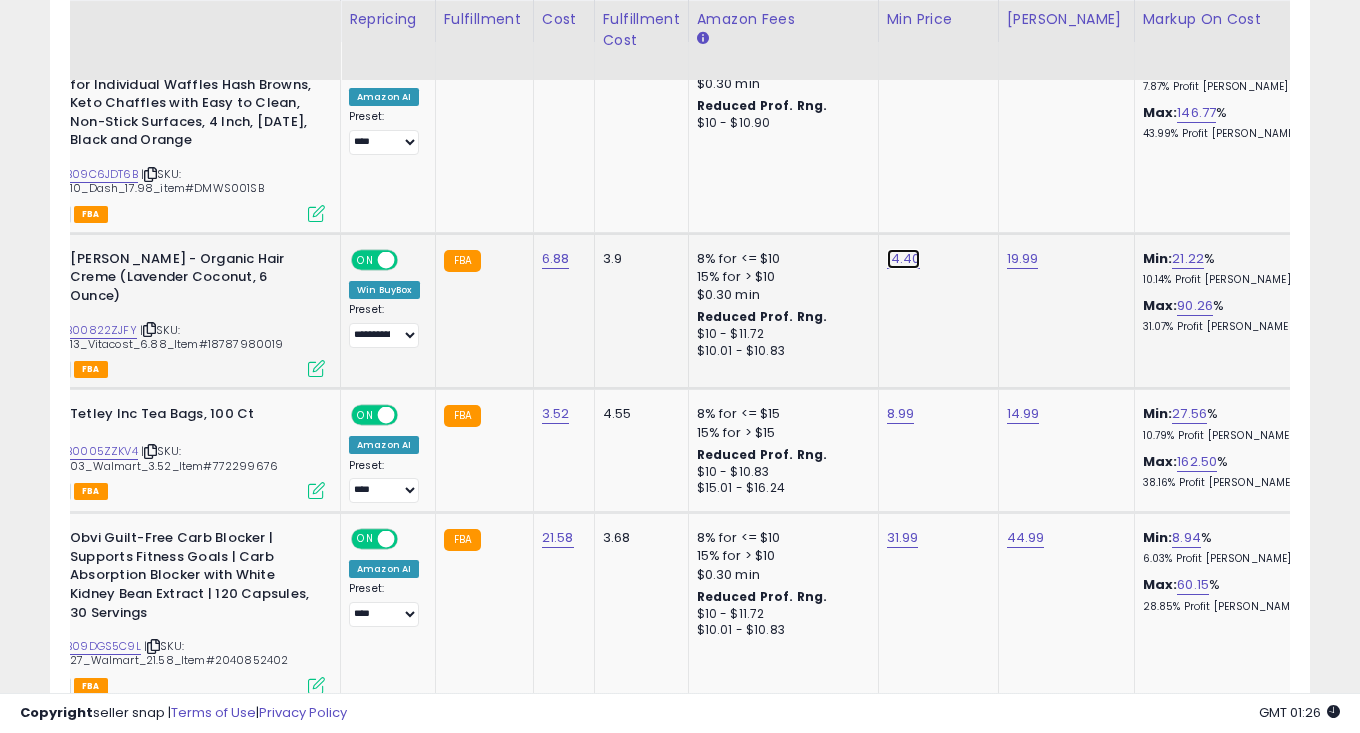 click on "14.40" at bounding box center [903, 66] 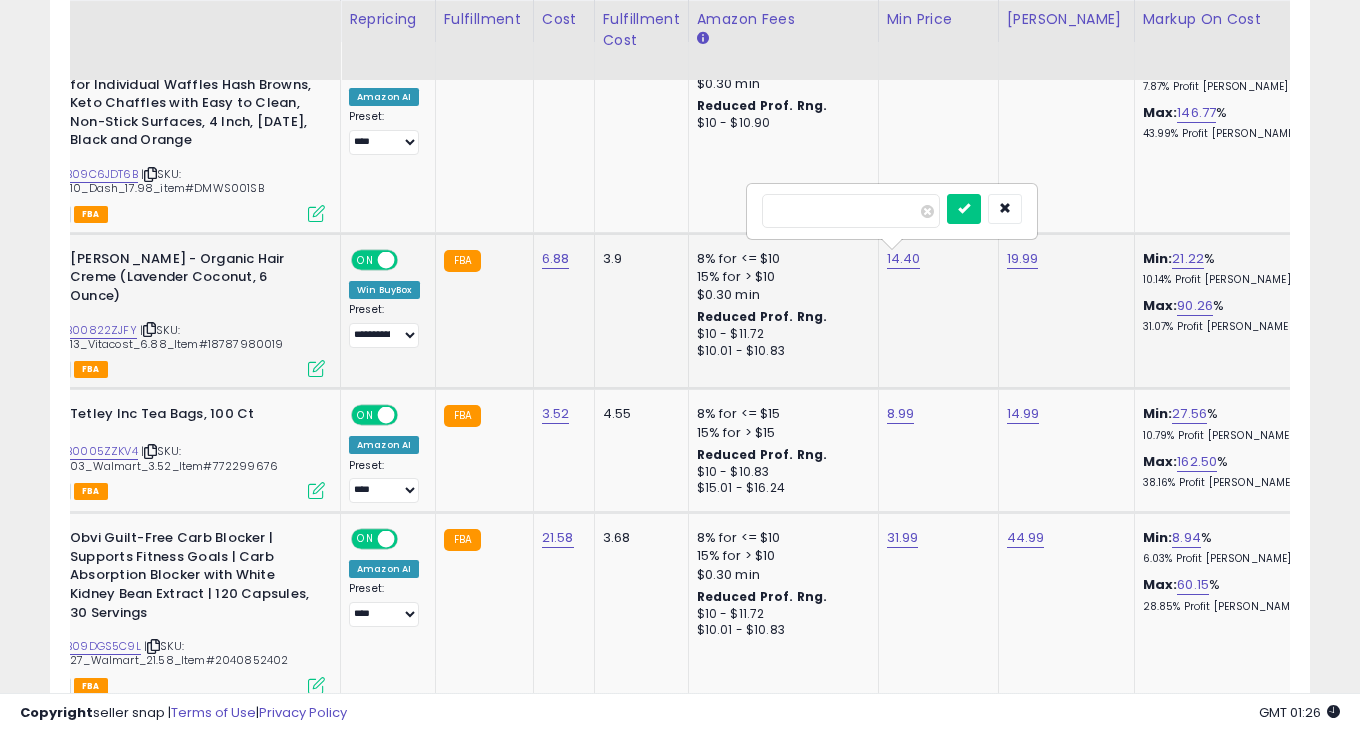 click on "*****" at bounding box center (851, 211) 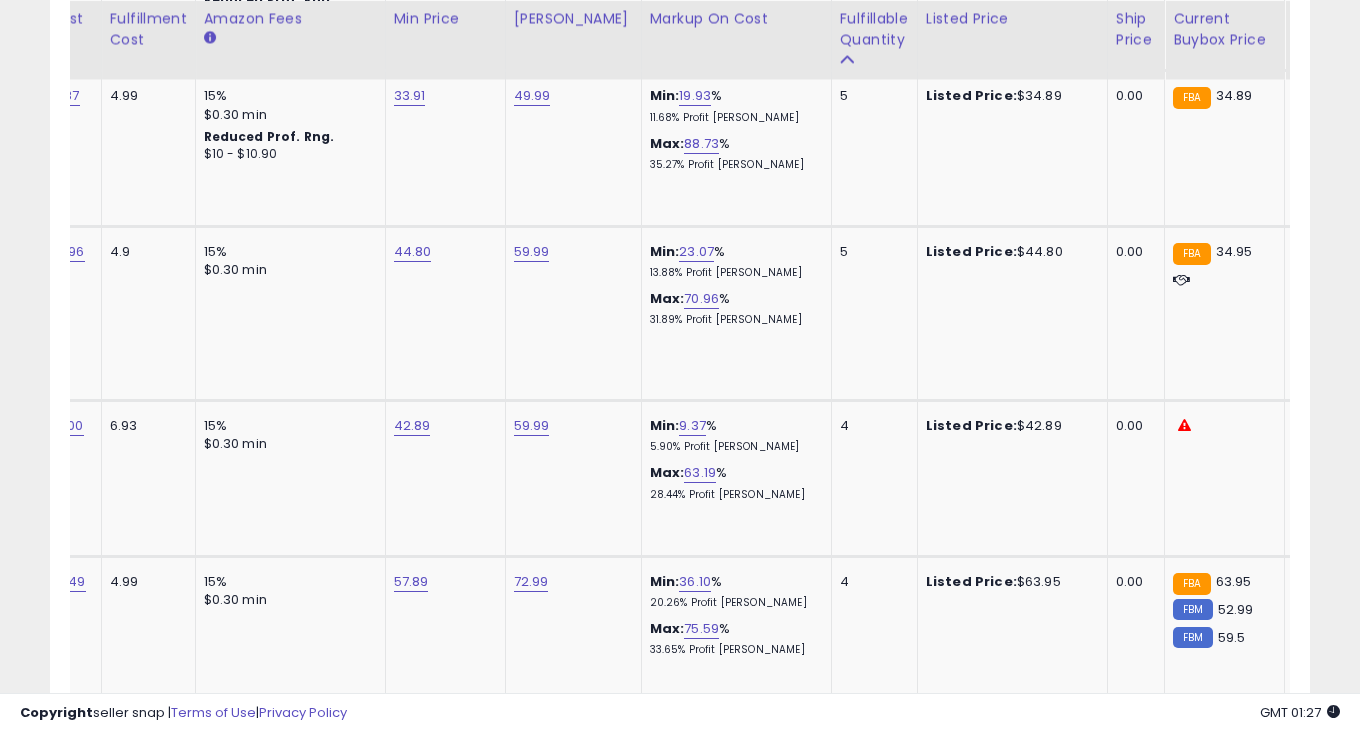 click on "8" 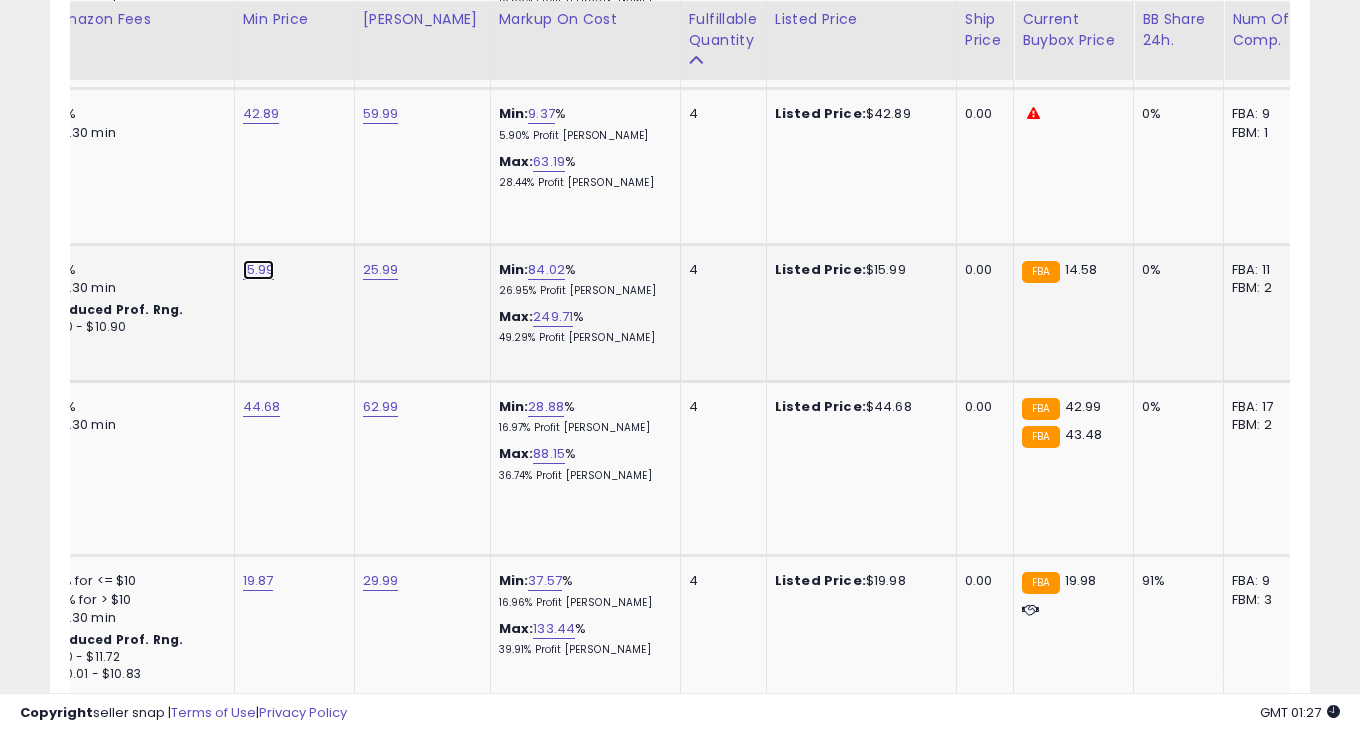 click on "15.99" at bounding box center [263, -1521] 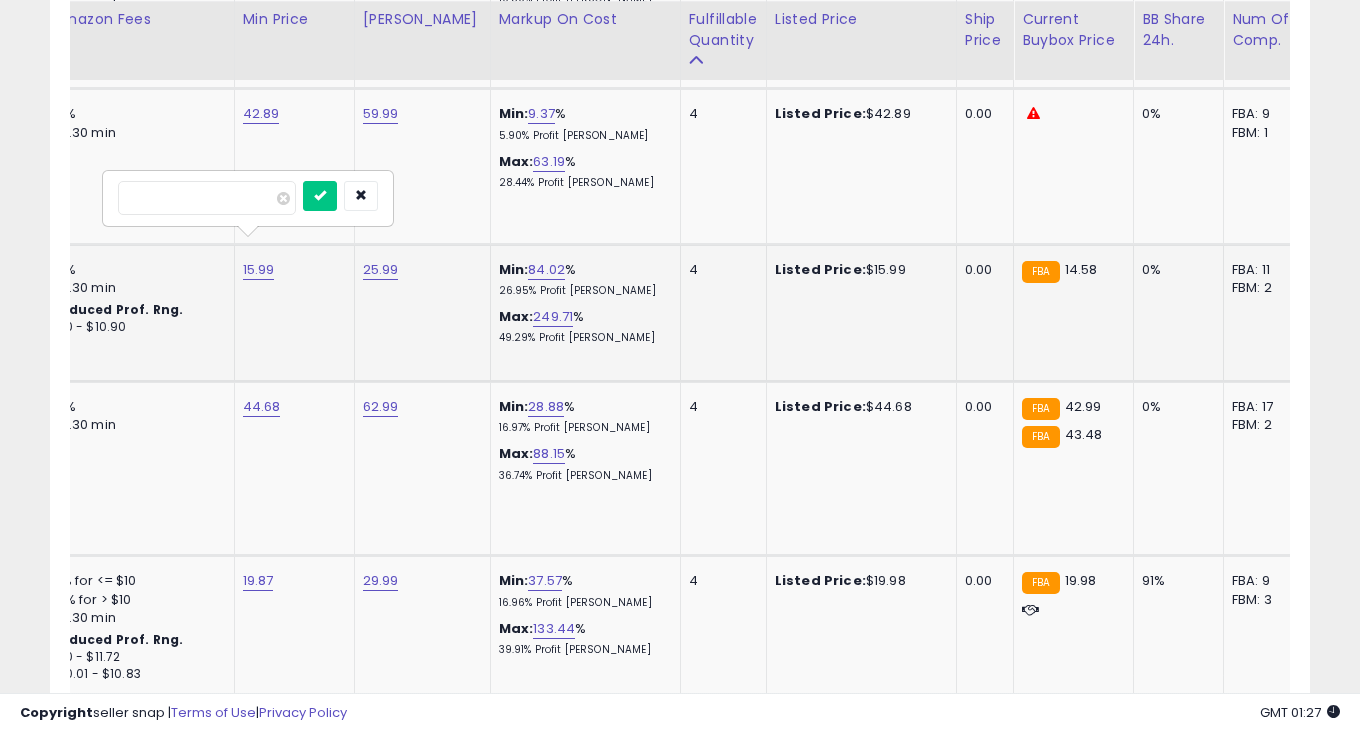 click on "*****" at bounding box center [207, 198] 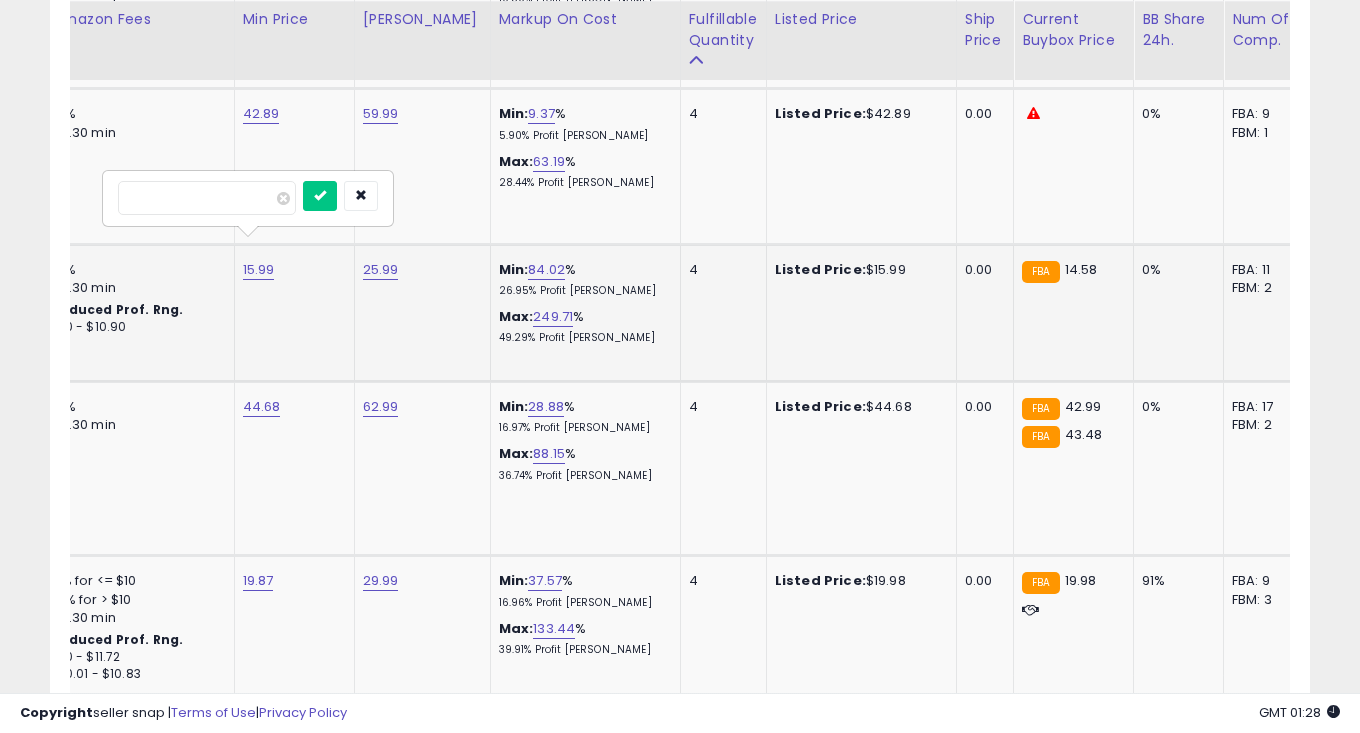 click at bounding box center [320, 196] 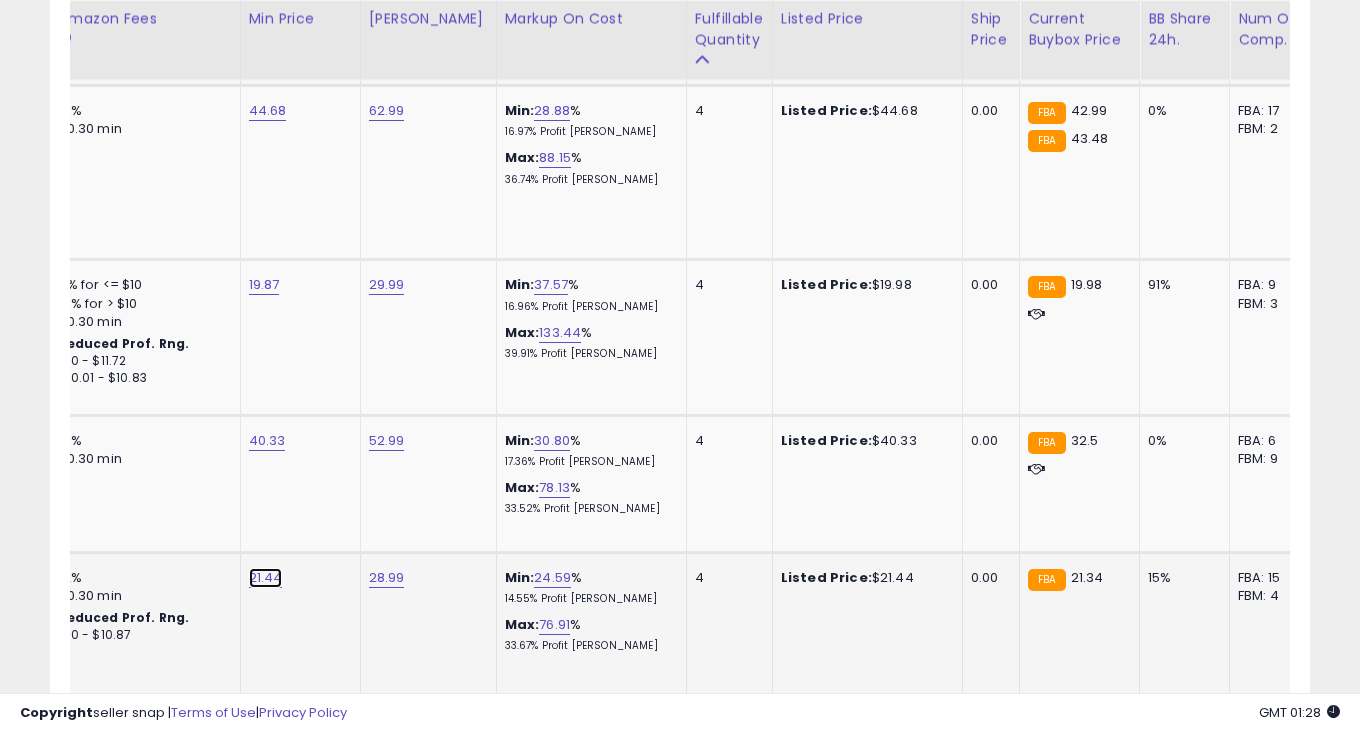 click on "21.44" at bounding box center [269, -1817] 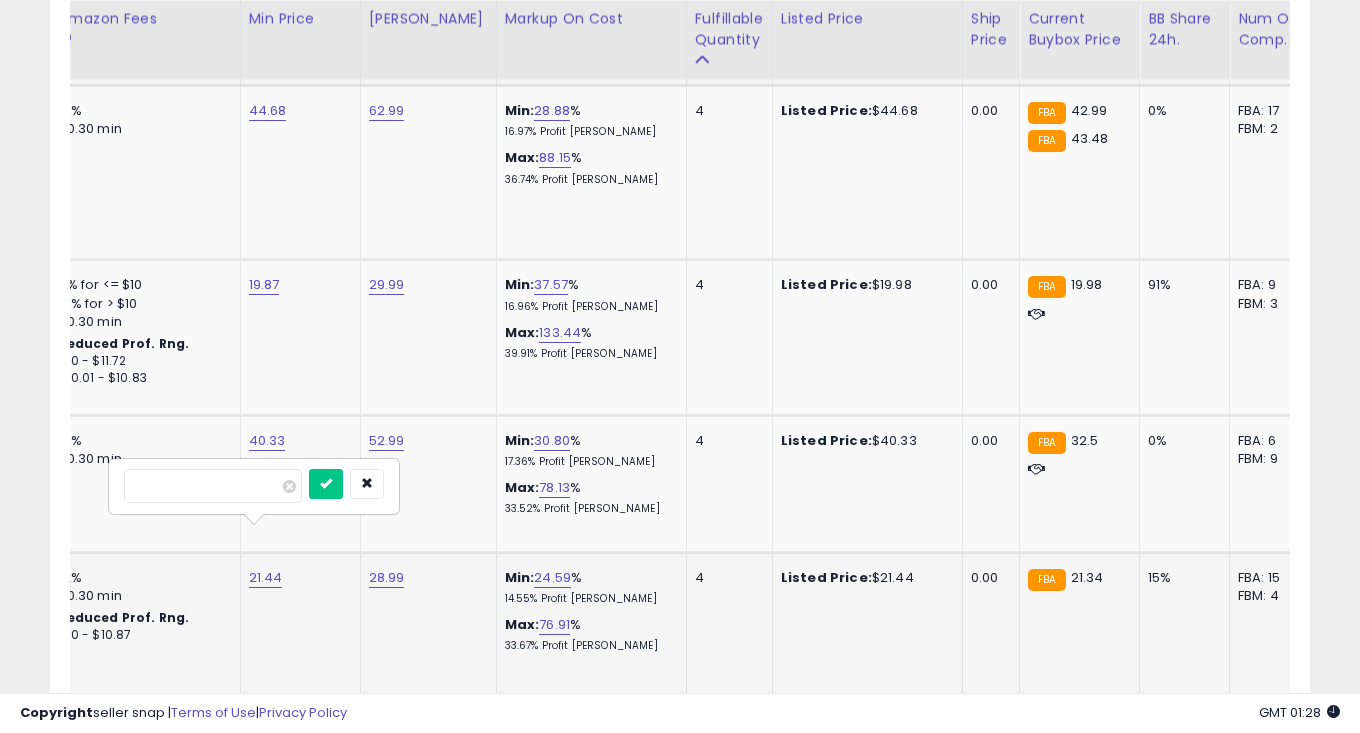 click on "*****" at bounding box center [213, 486] 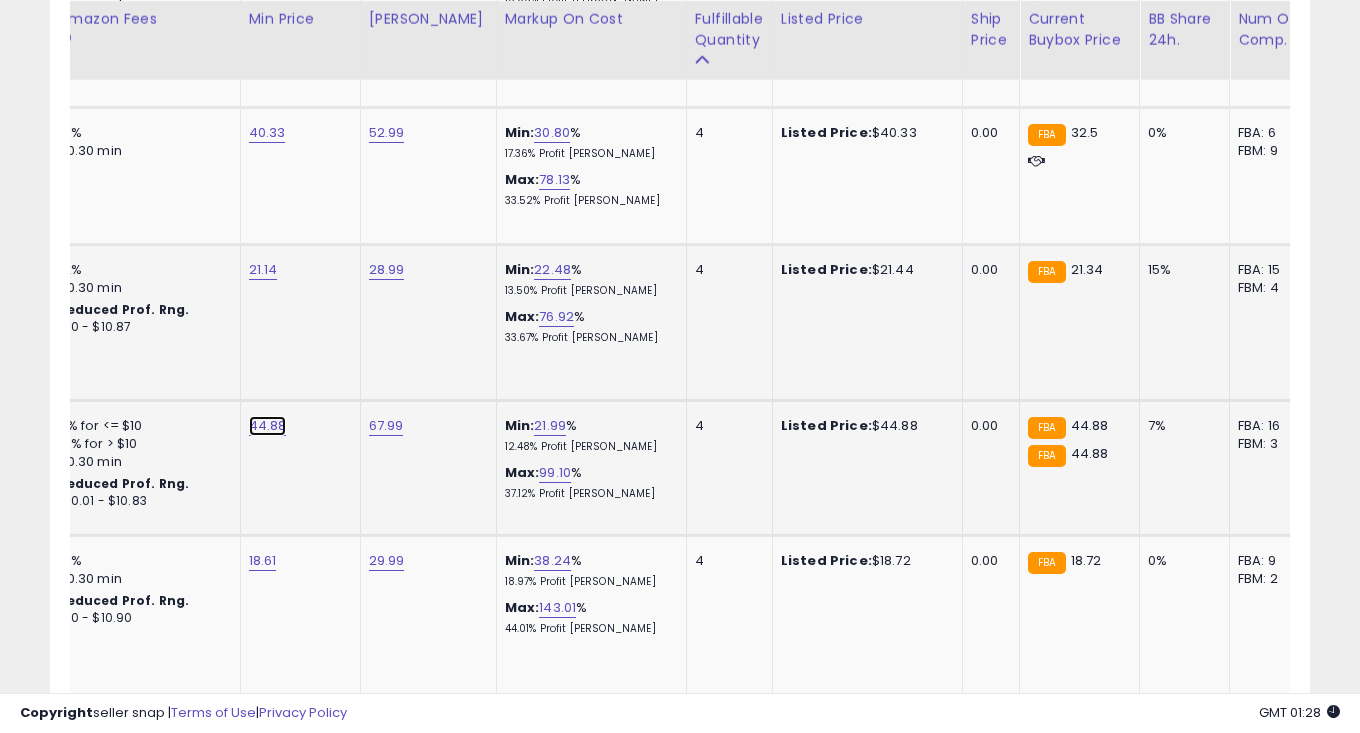 click on "44.88" at bounding box center (269, -2125) 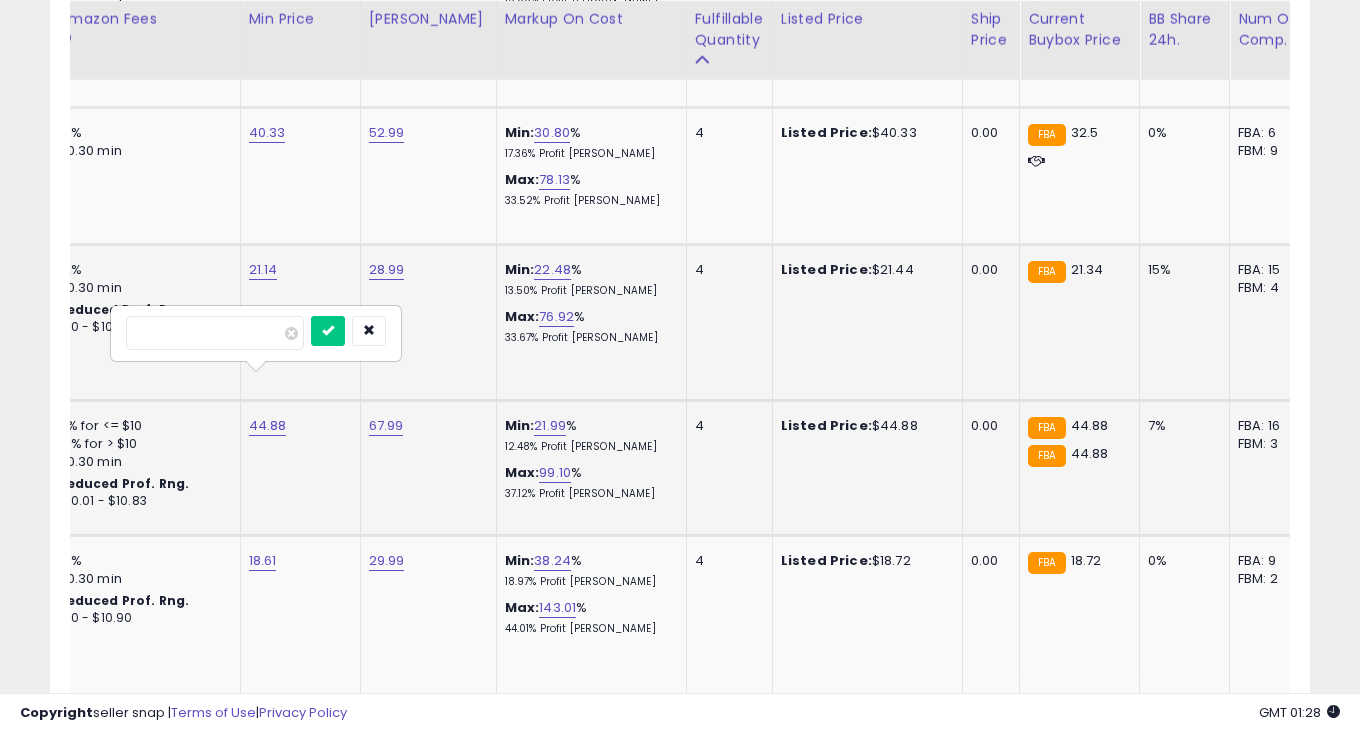 click on "*****" at bounding box center [215, 333] 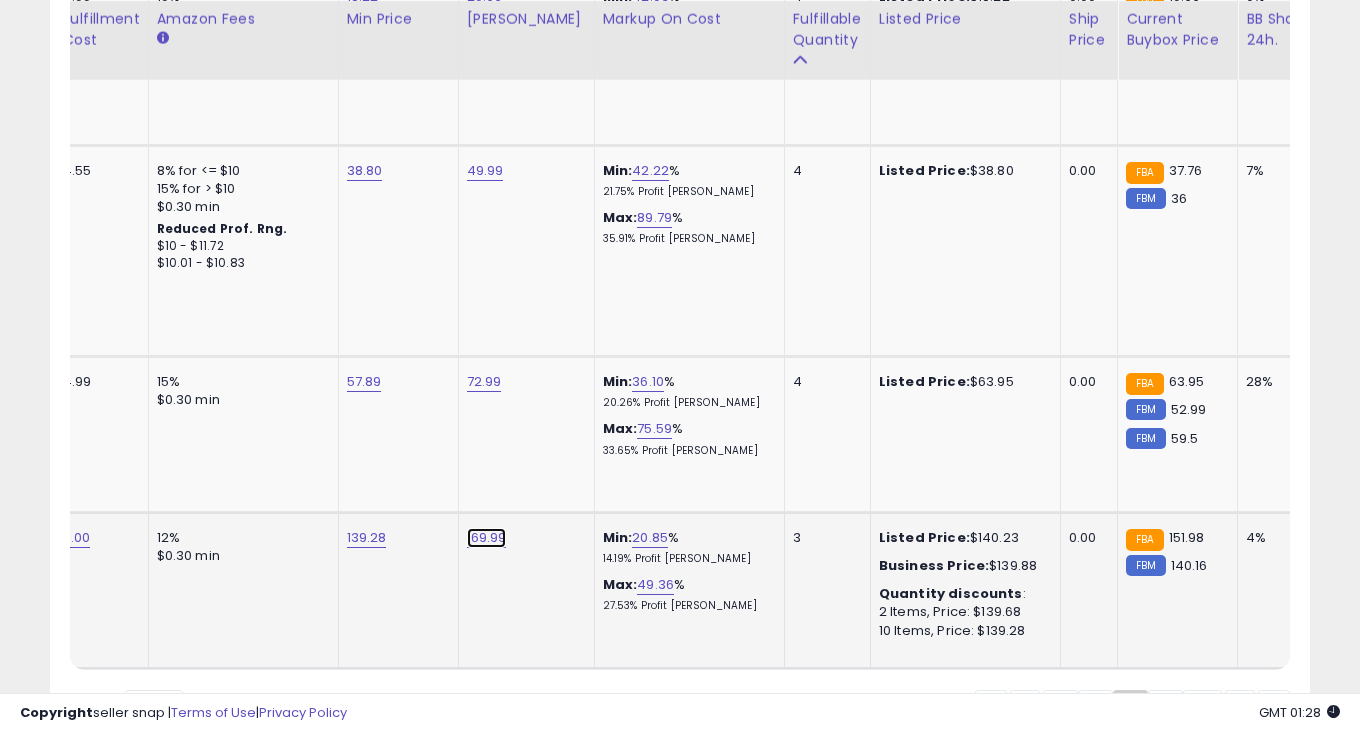 click on "169.99" at bounding box center [487, -3135] 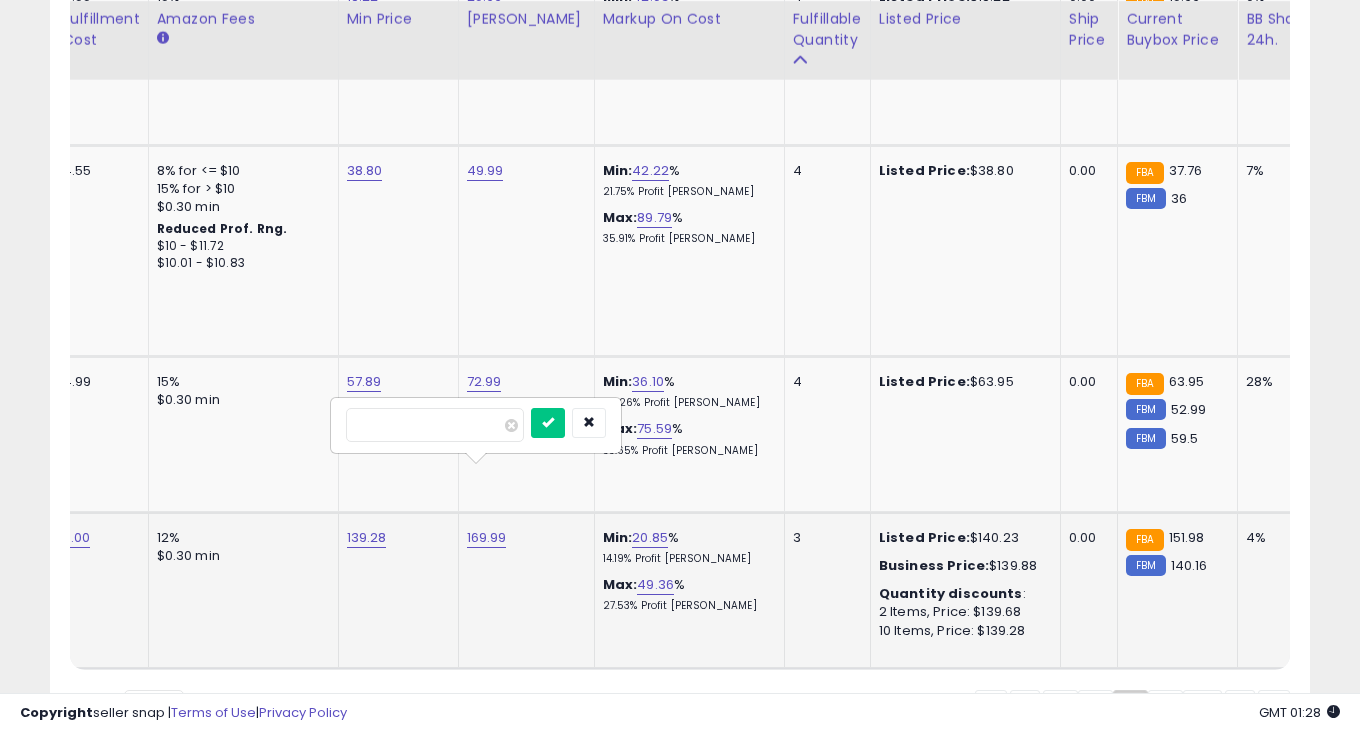 click on "******" at bounding box center (435, 425) 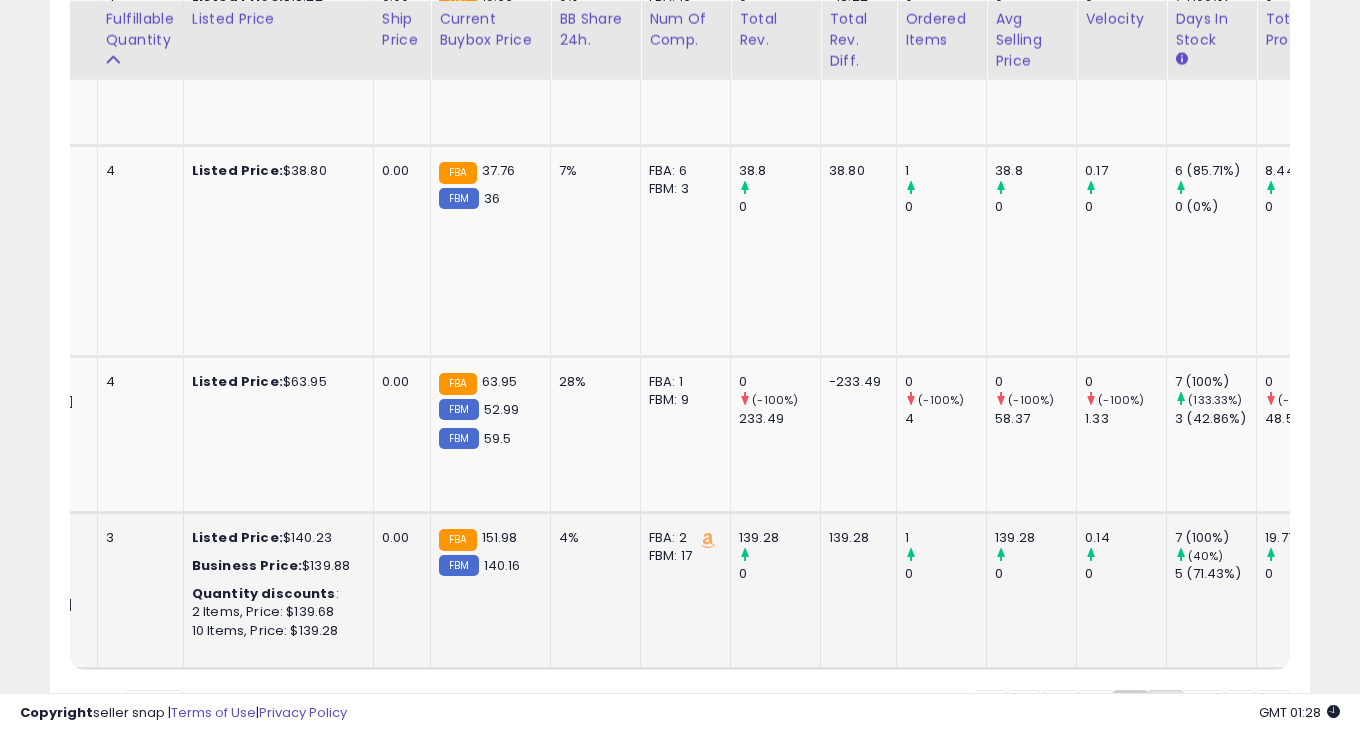 click on "9" 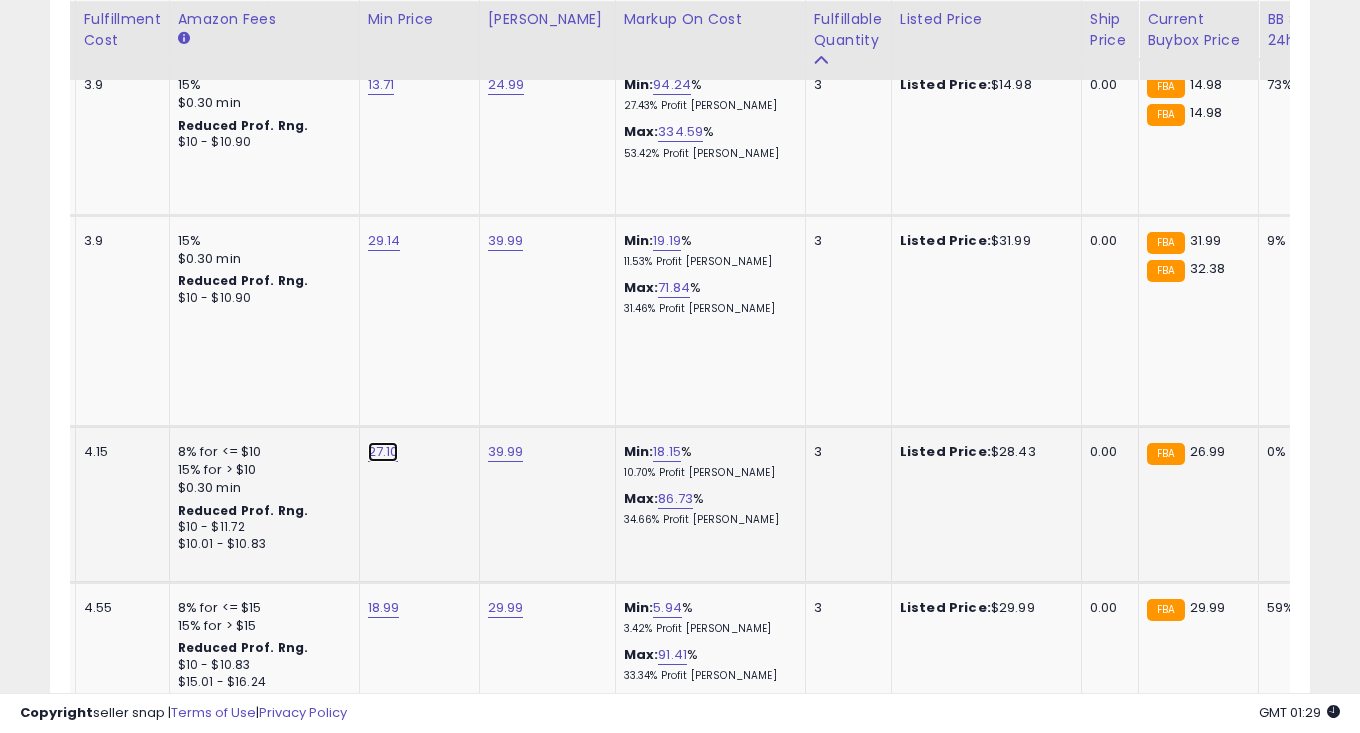 click on "27.10" at bounding box center (387, -52) 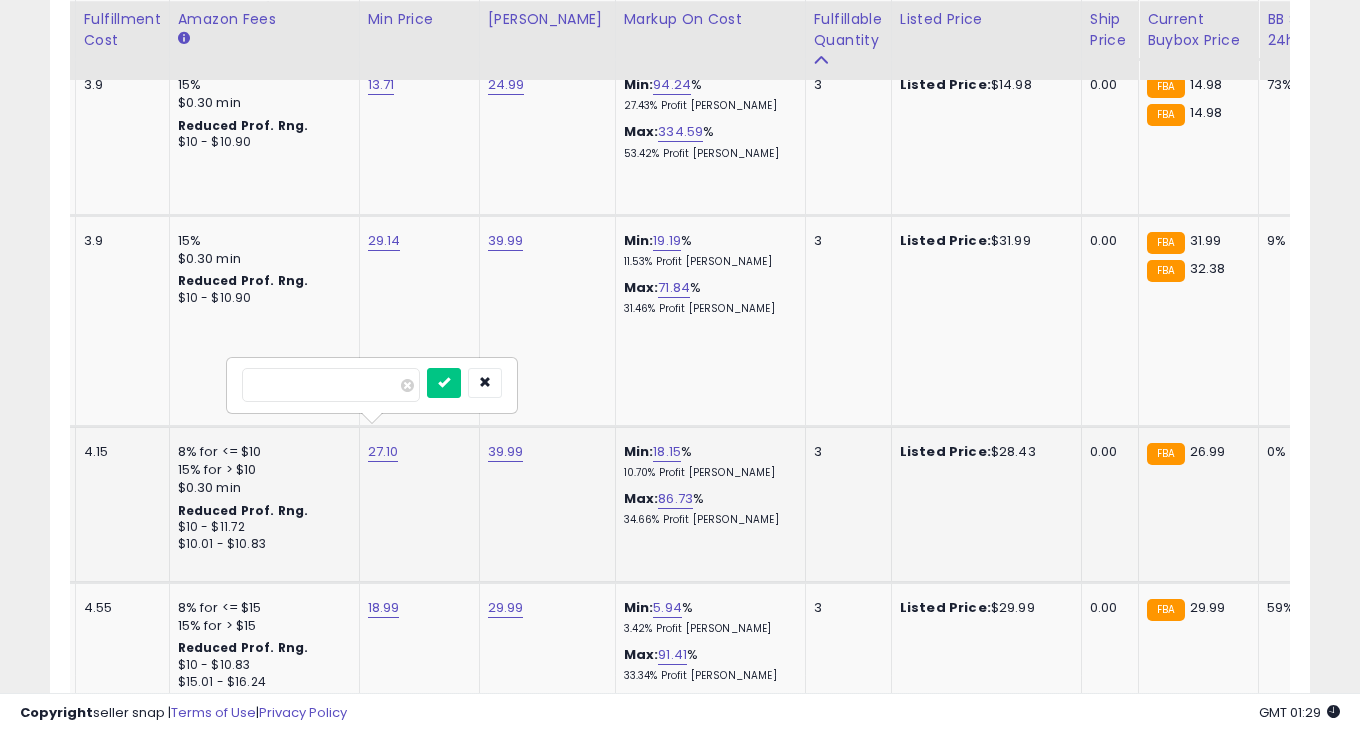 click on "*****" at bounding box center [331, 385] 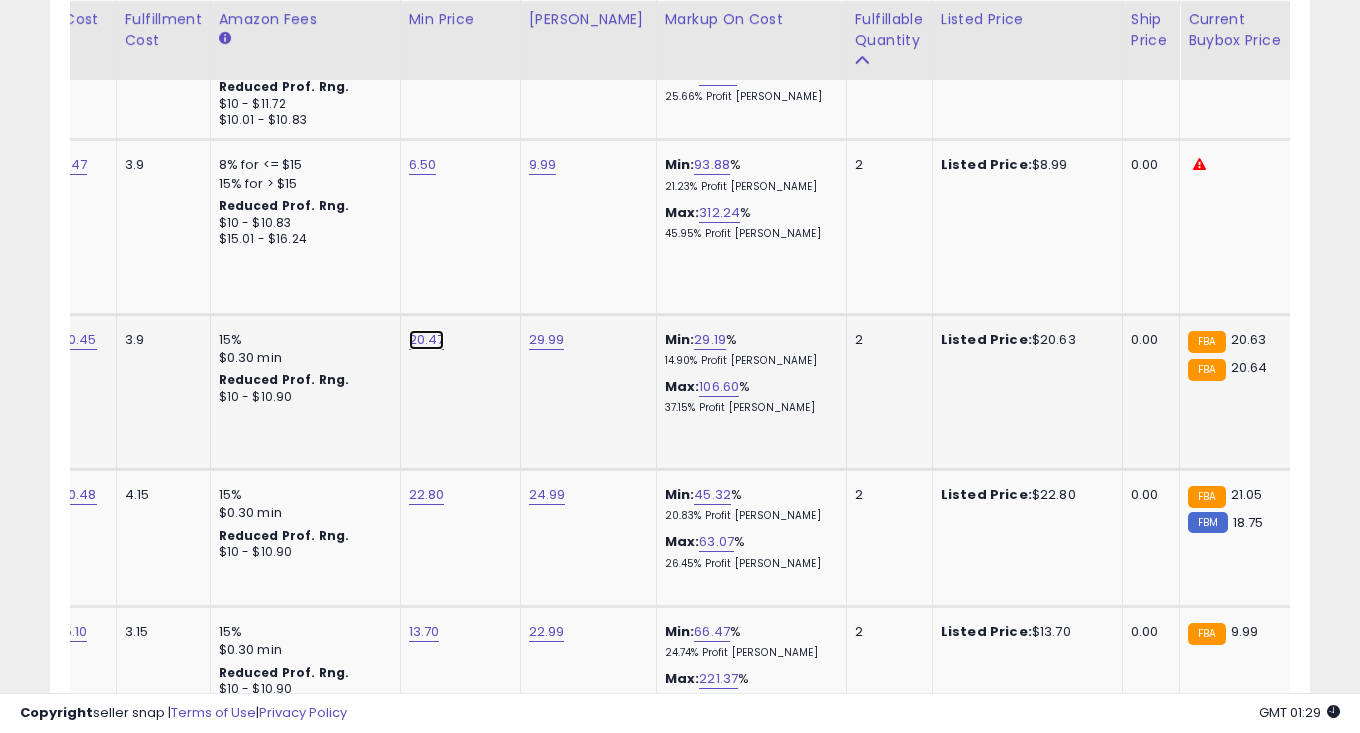 click on "20.47" at bounding box center [428, -2801] 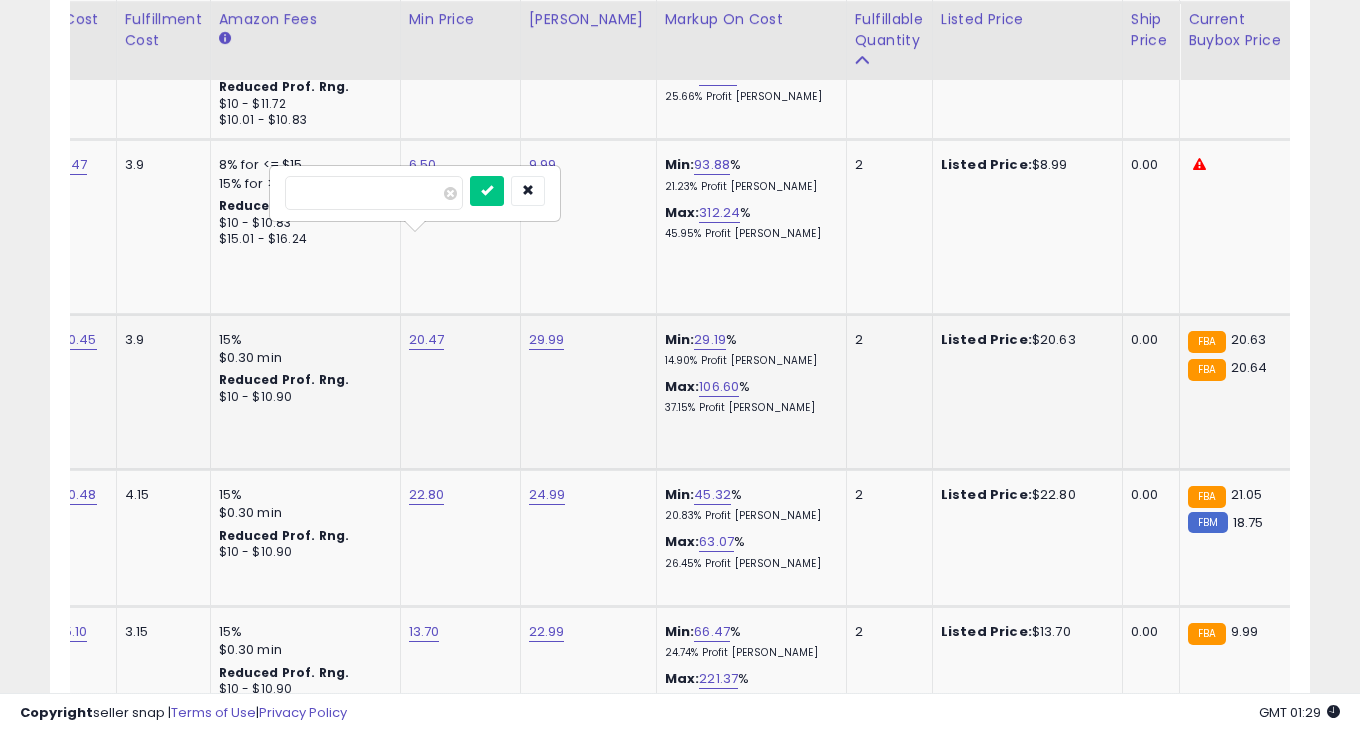 click on "*****" at bounding box center [374, 193] 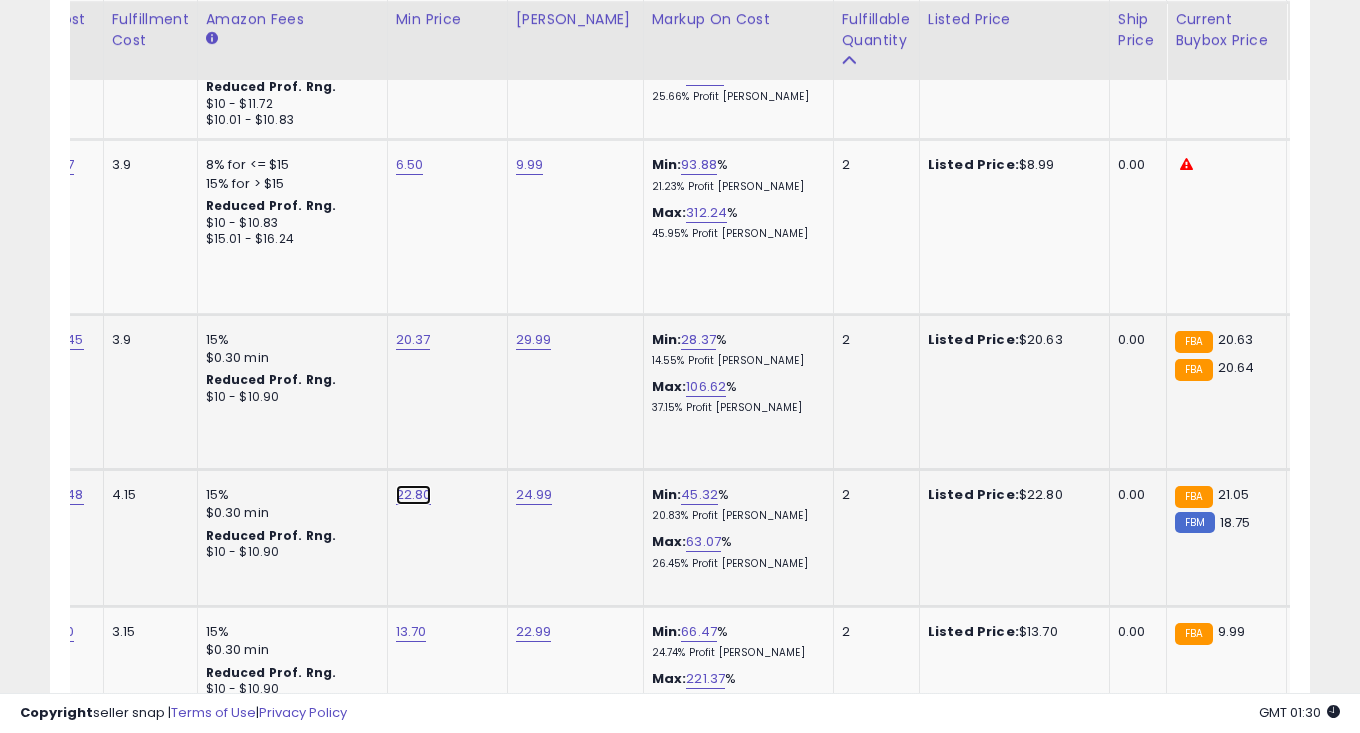 click on "22.80" at bounding box center (415, -2801) 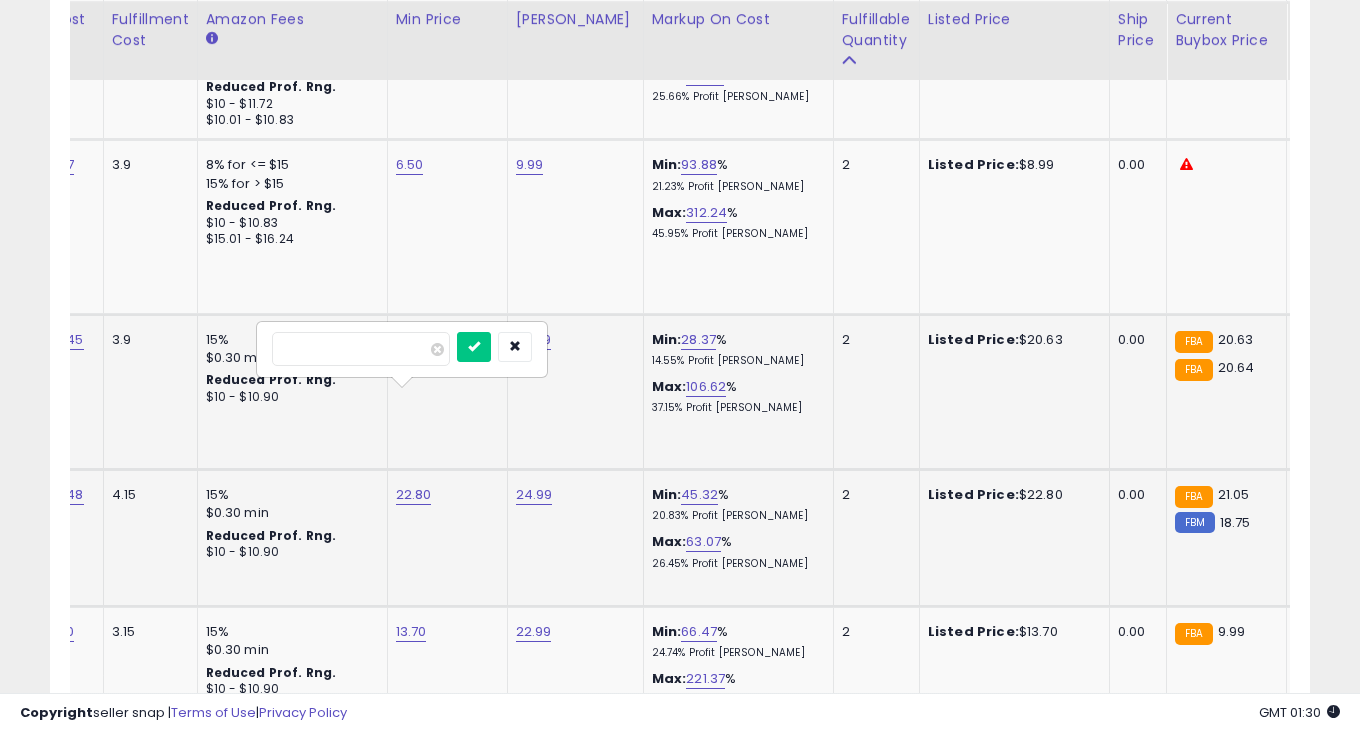 click on "*****" at bounding box center [361, 349] 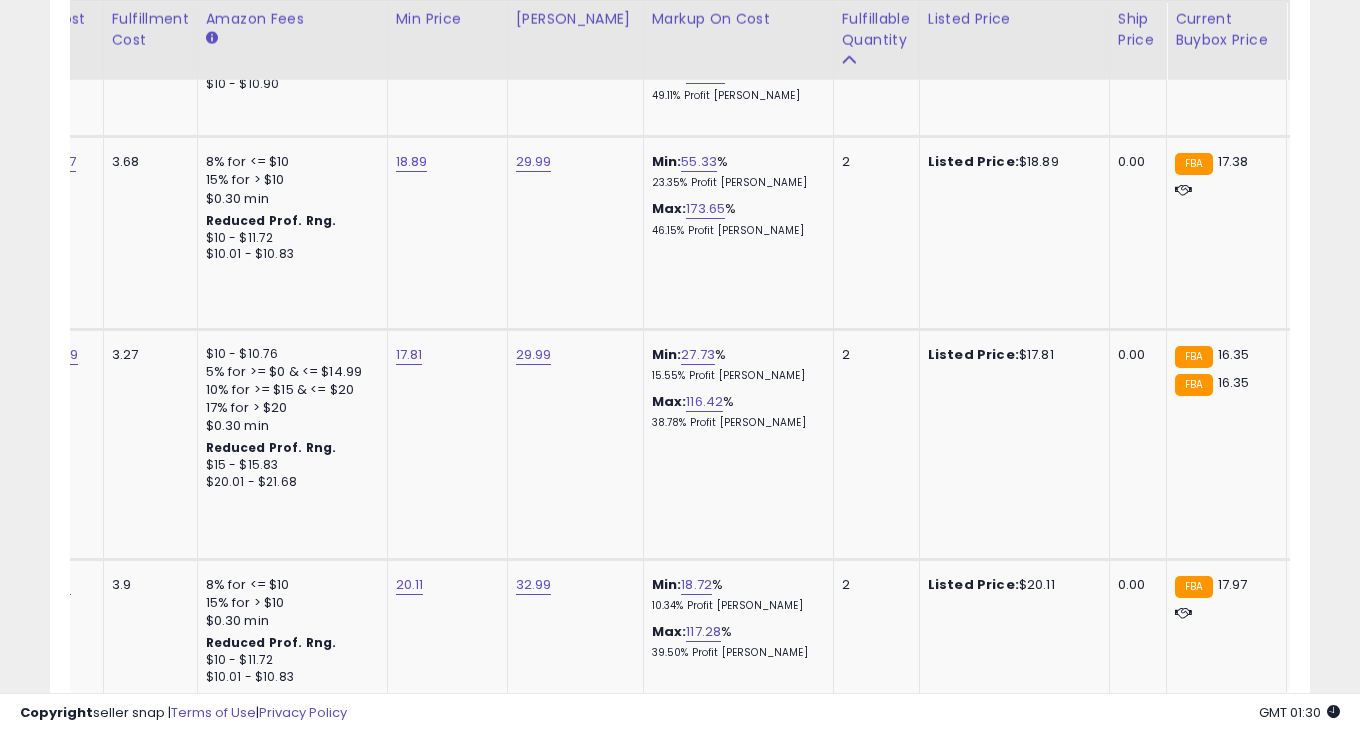 click on "10" 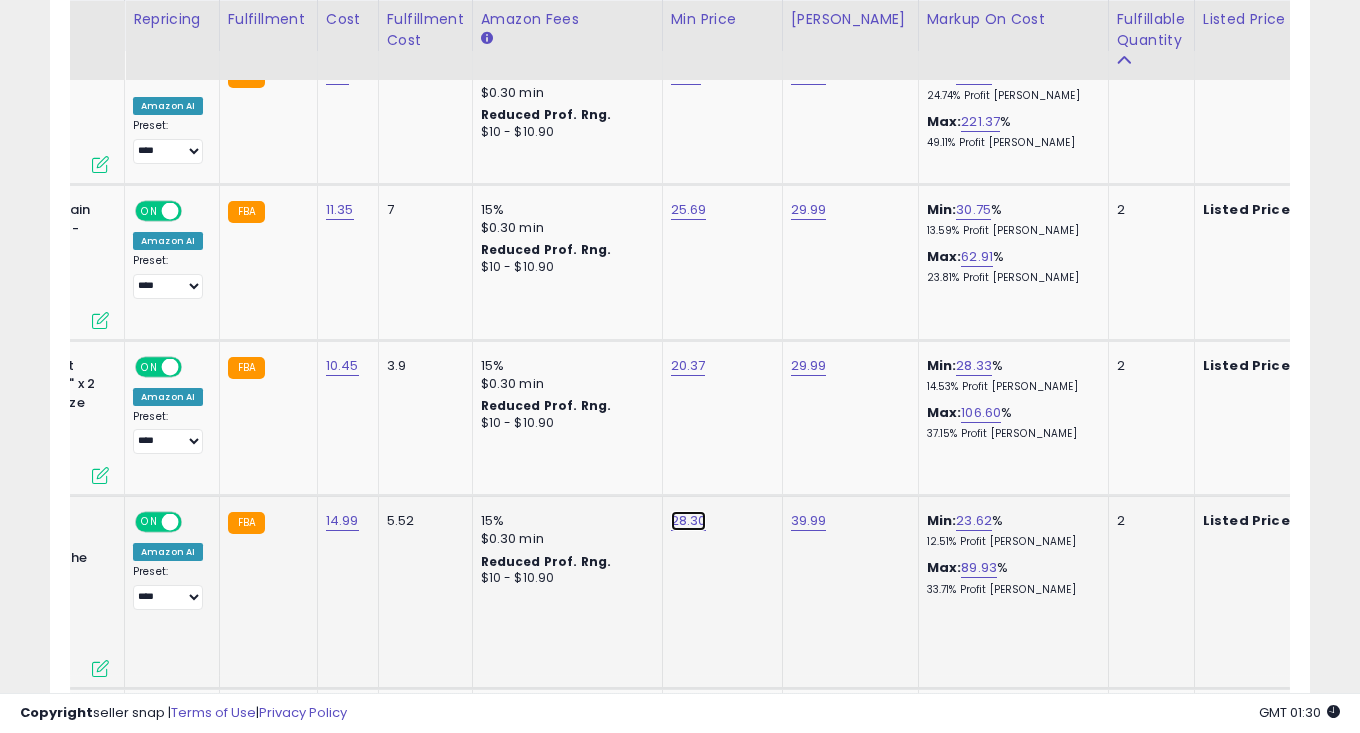 click on "28.30" at bounding box center (686, 75) 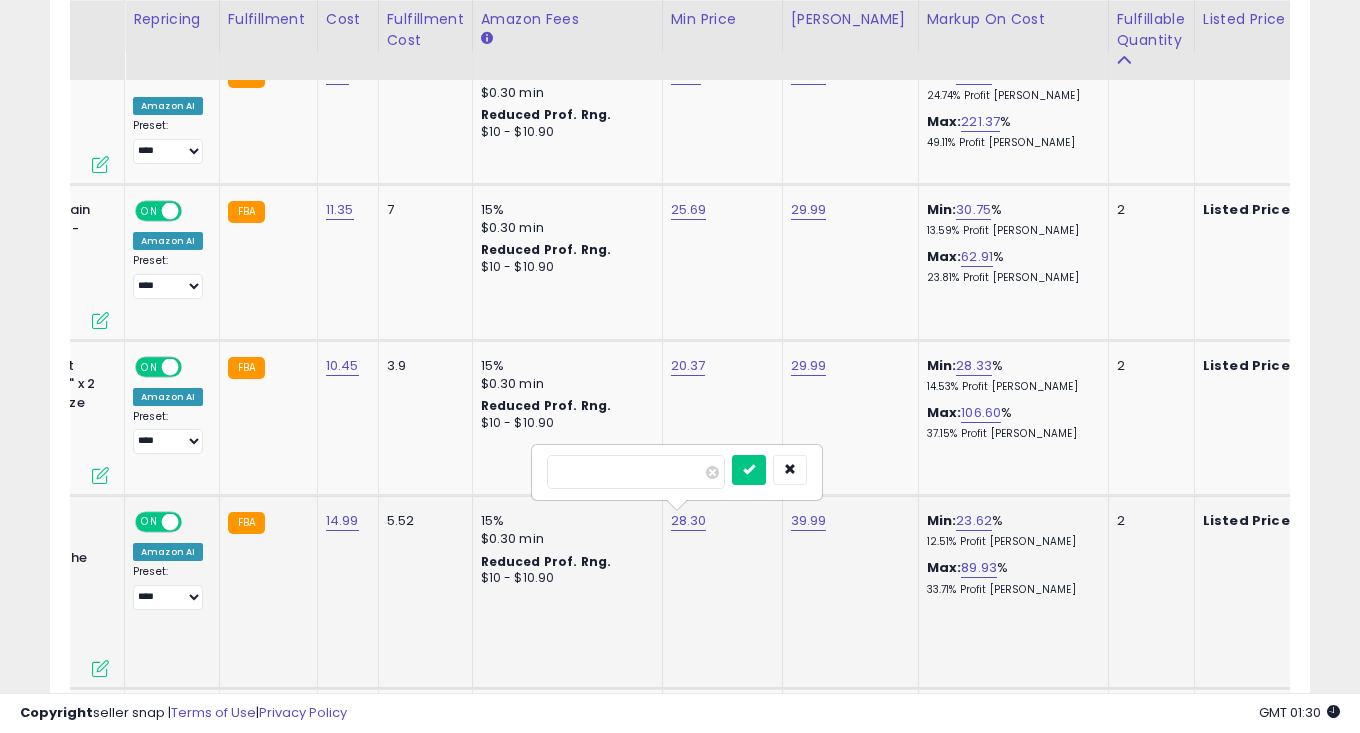 click on "*****" at bounding box center [636, 472] 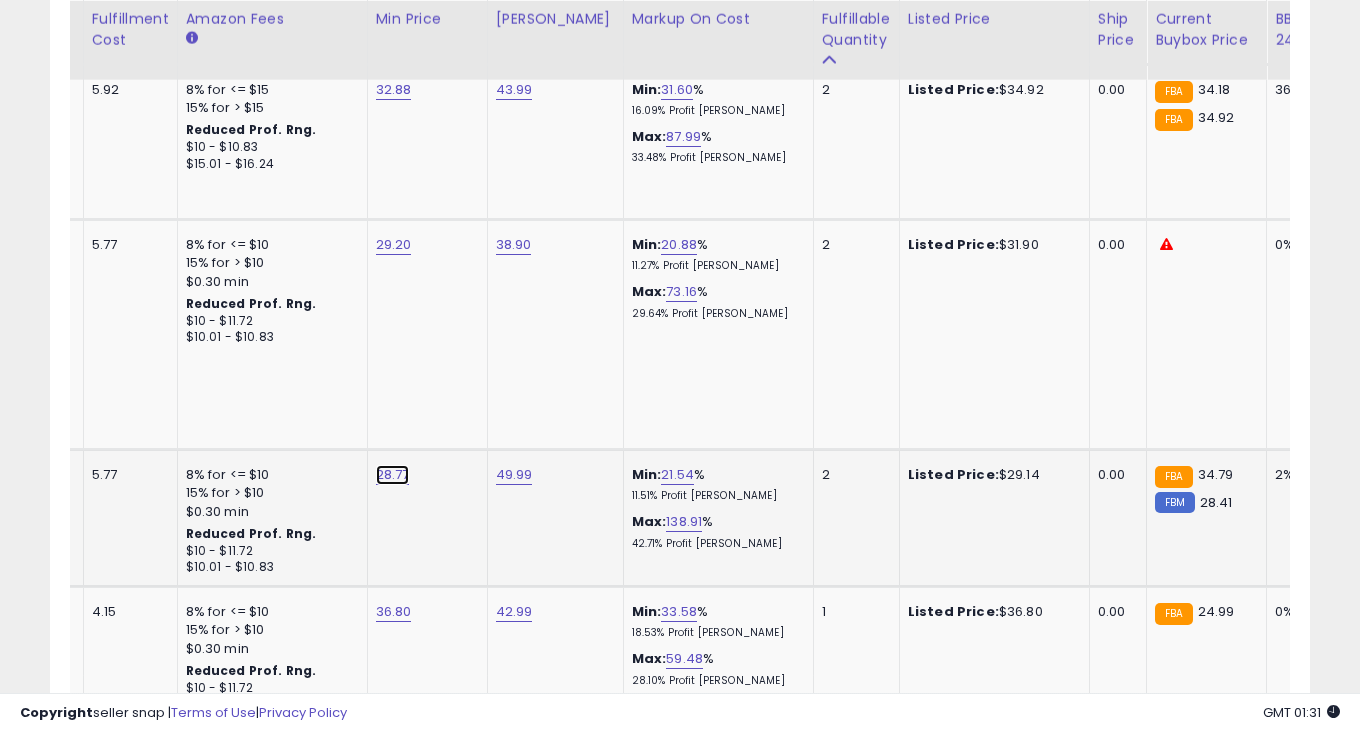 click on "28.77" at bounding box center [391, -1439] 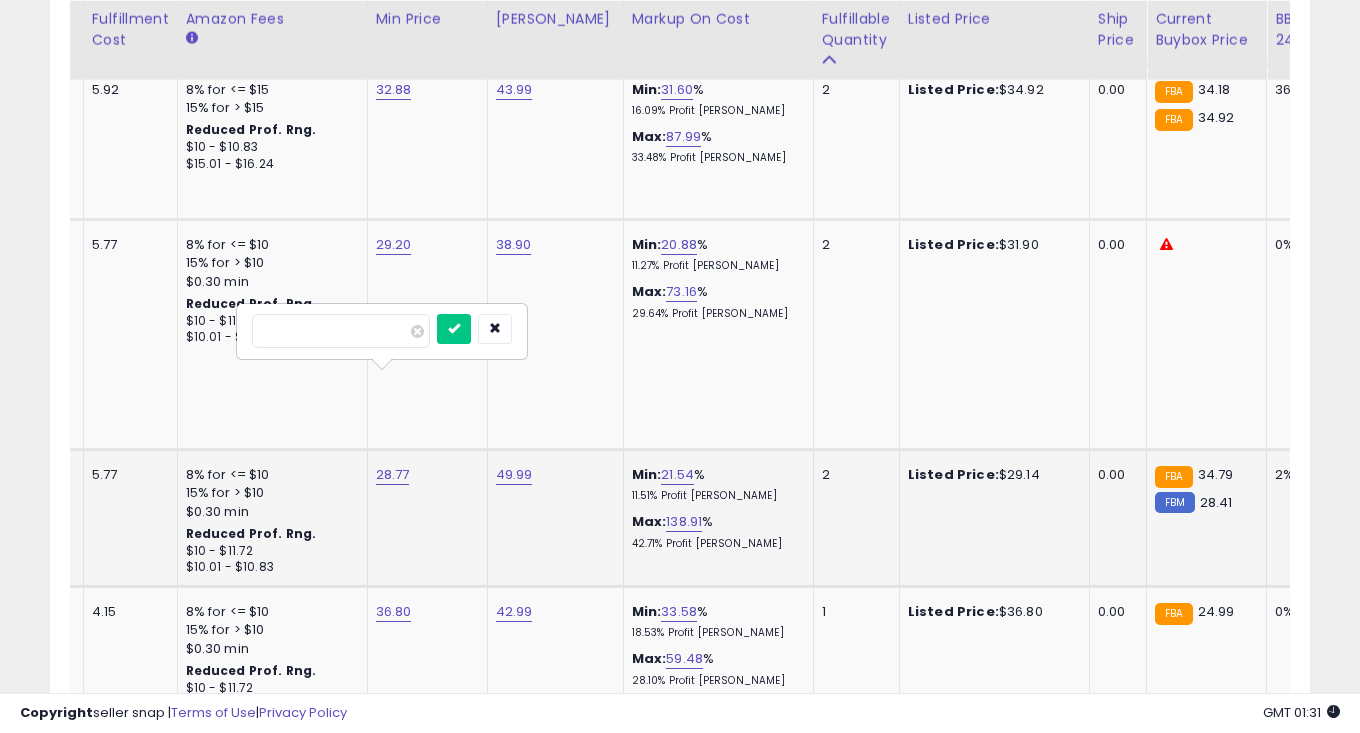 click on "*****" at bounding box center (341, 331) 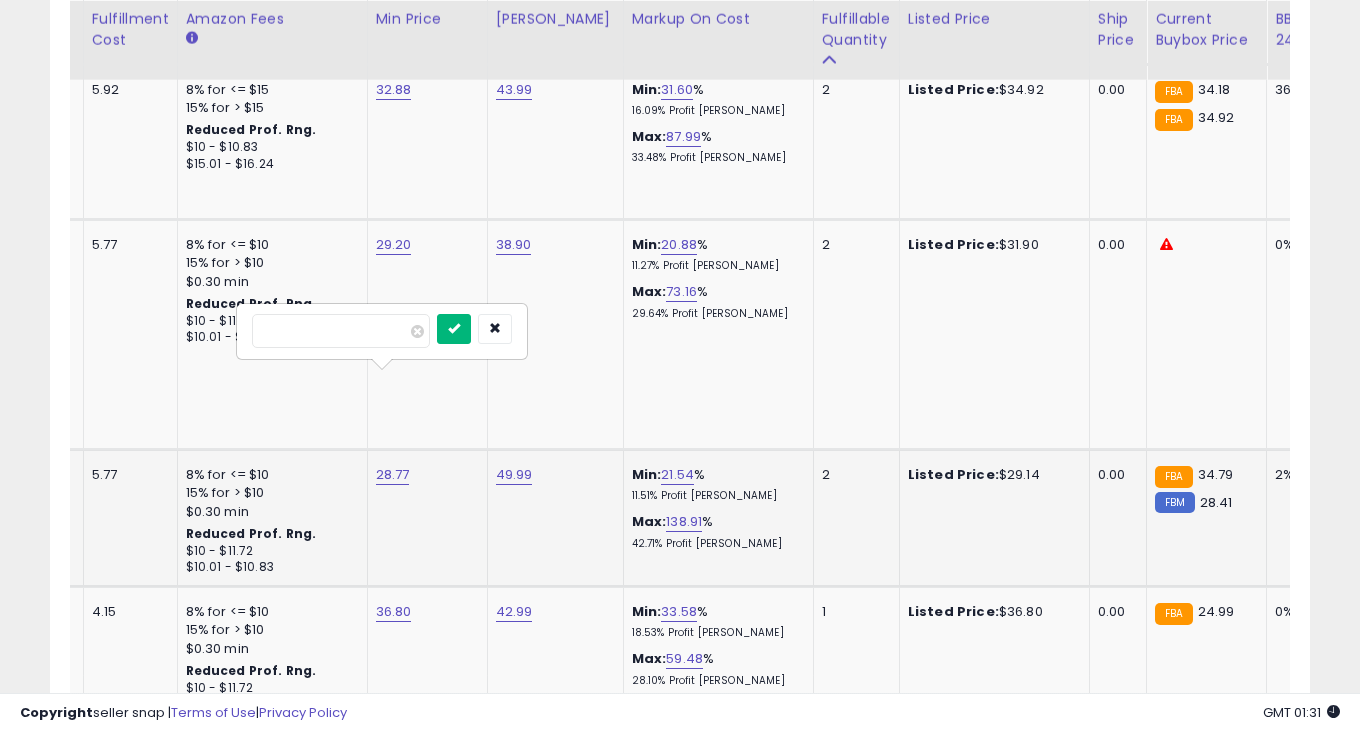 click at bounding box center (454, 329) 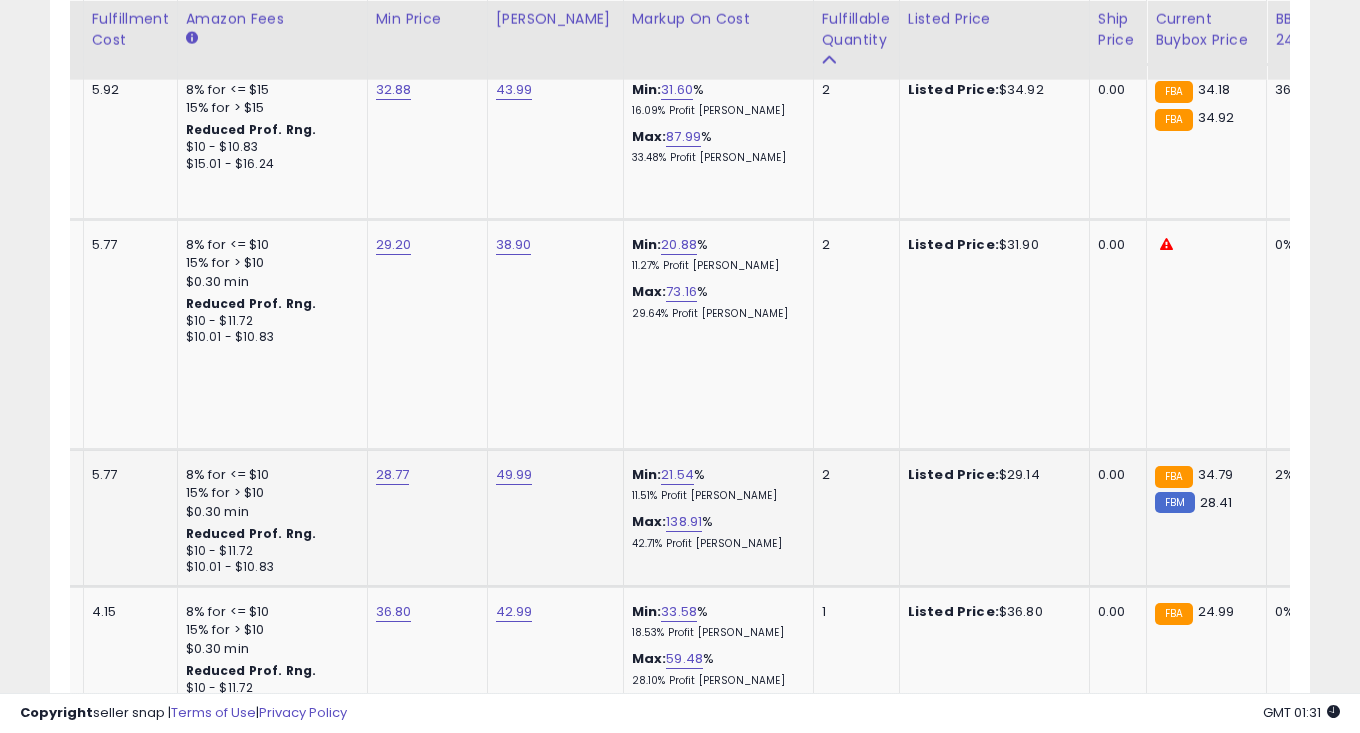 click on "49.99" 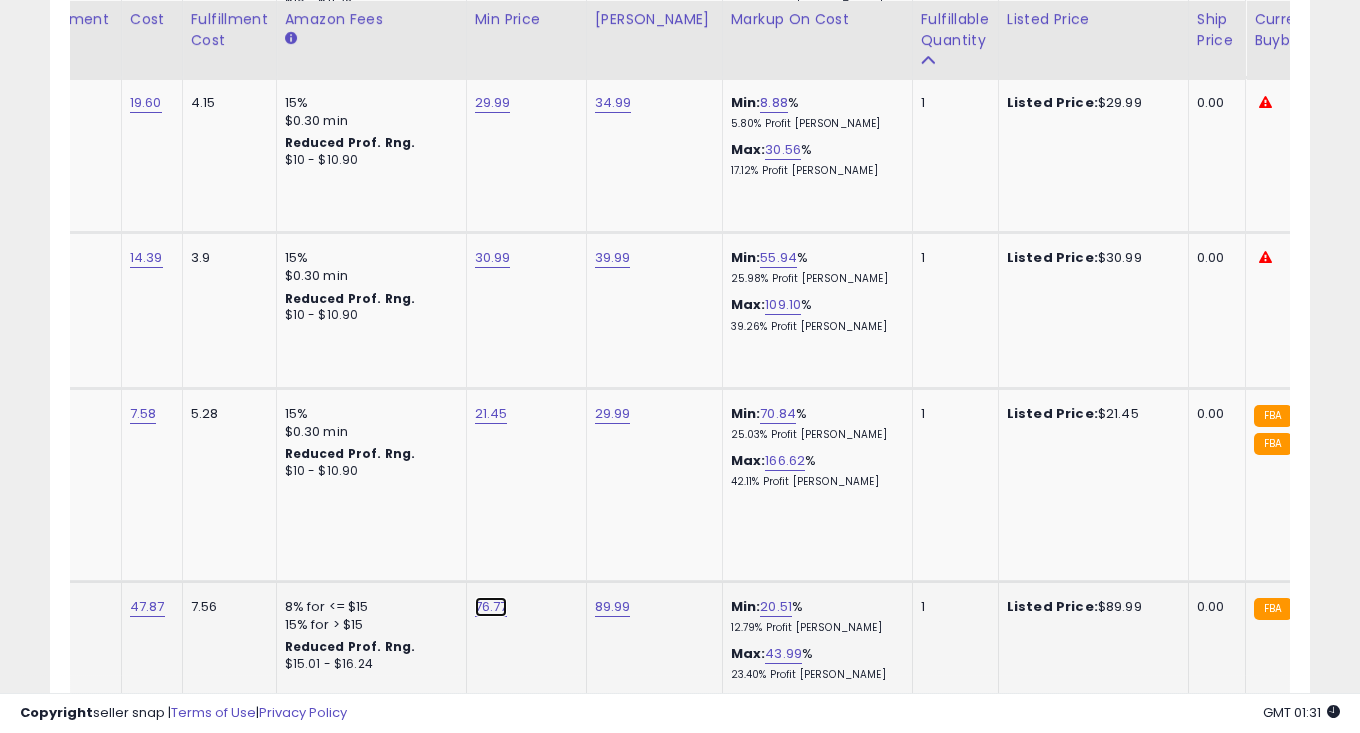 click on "76.77" at bounding box center [490, -2664] 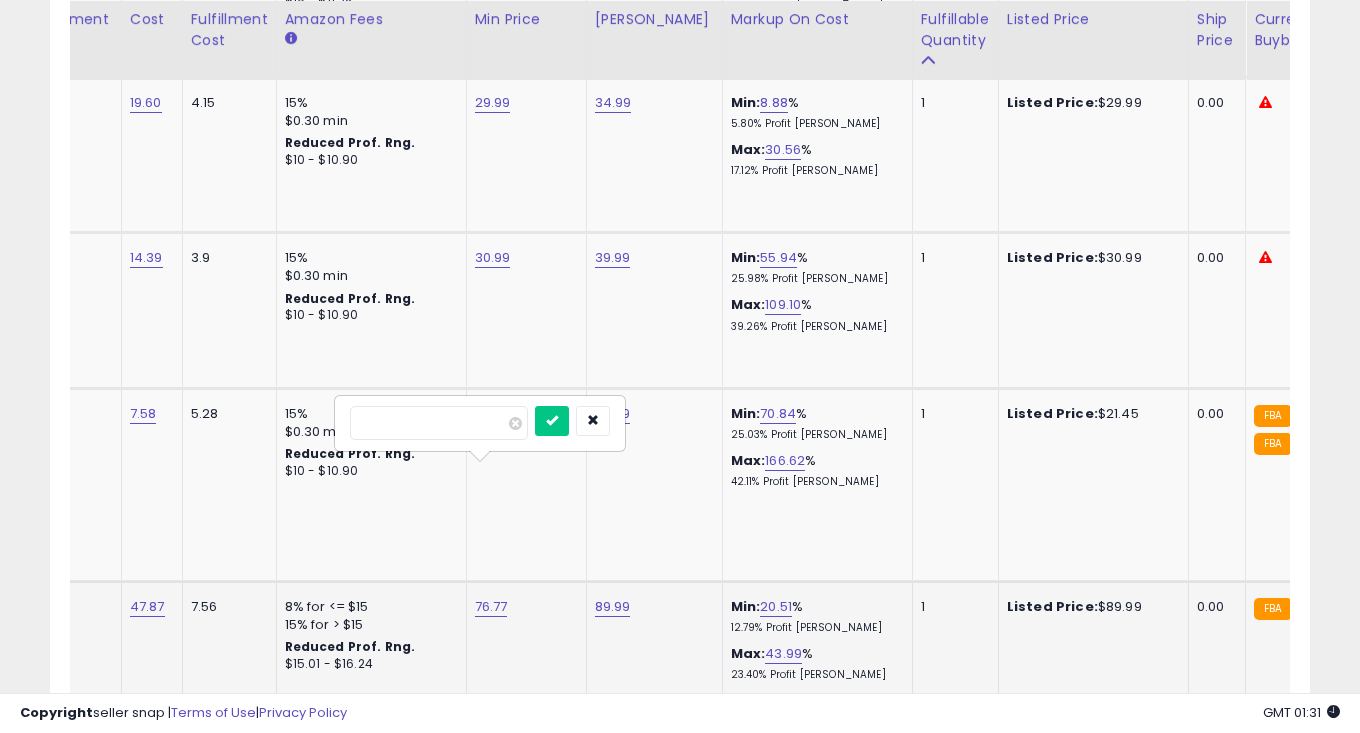 click on "*****" at bounding box center (439, 423) 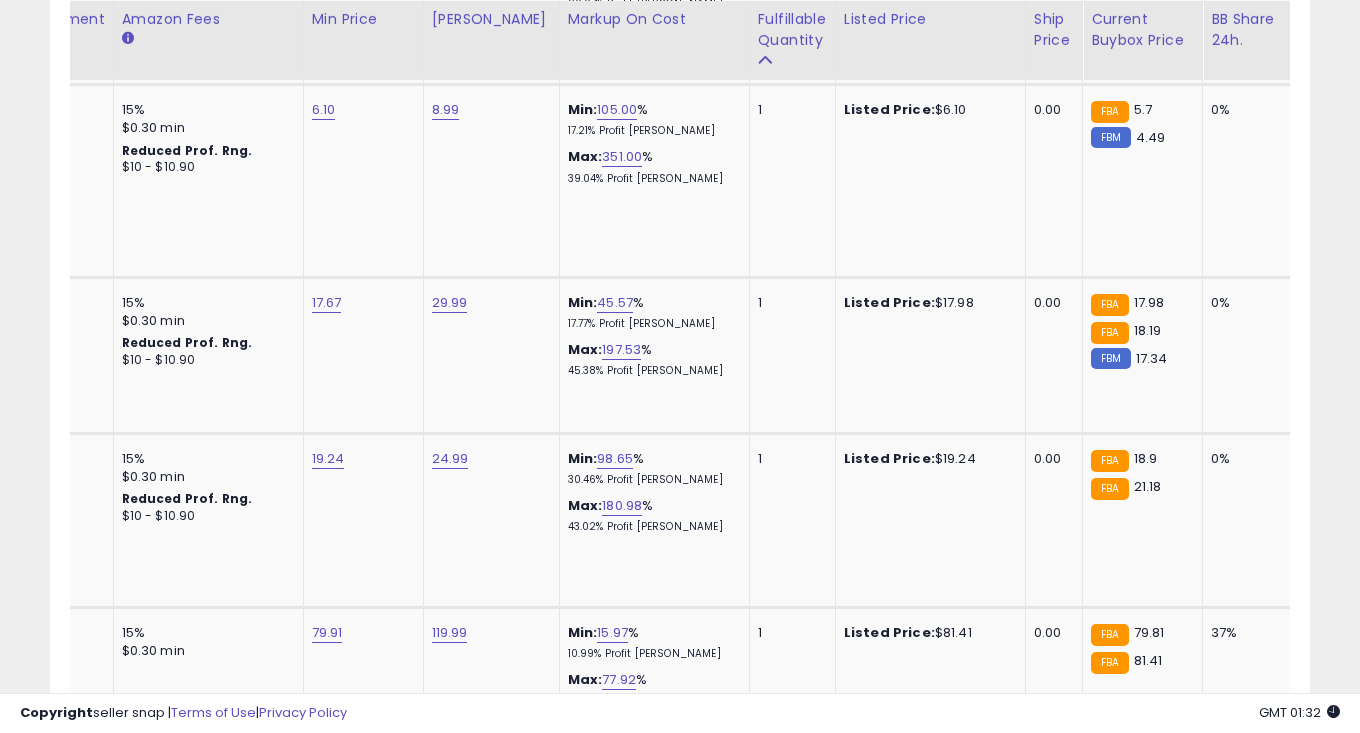 click on "11" 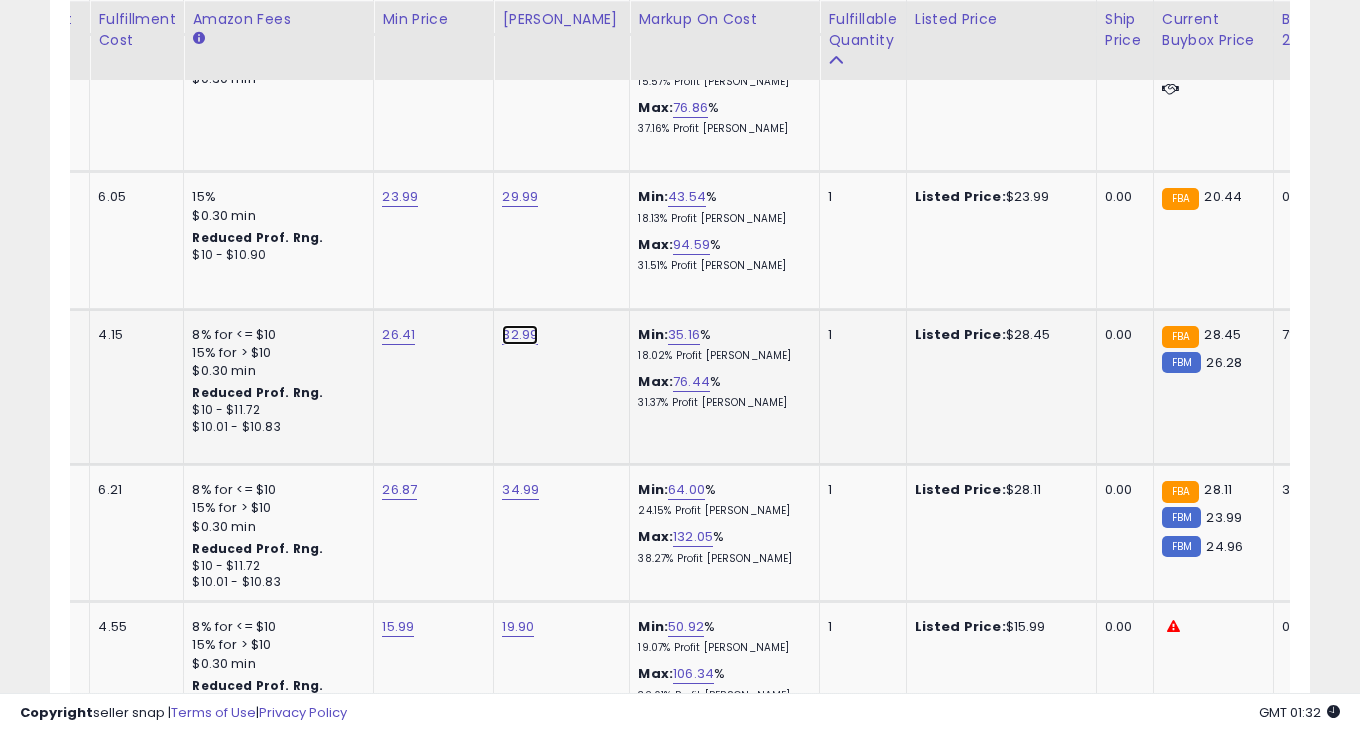 click on "32.99" at bounding box center (520, -151) 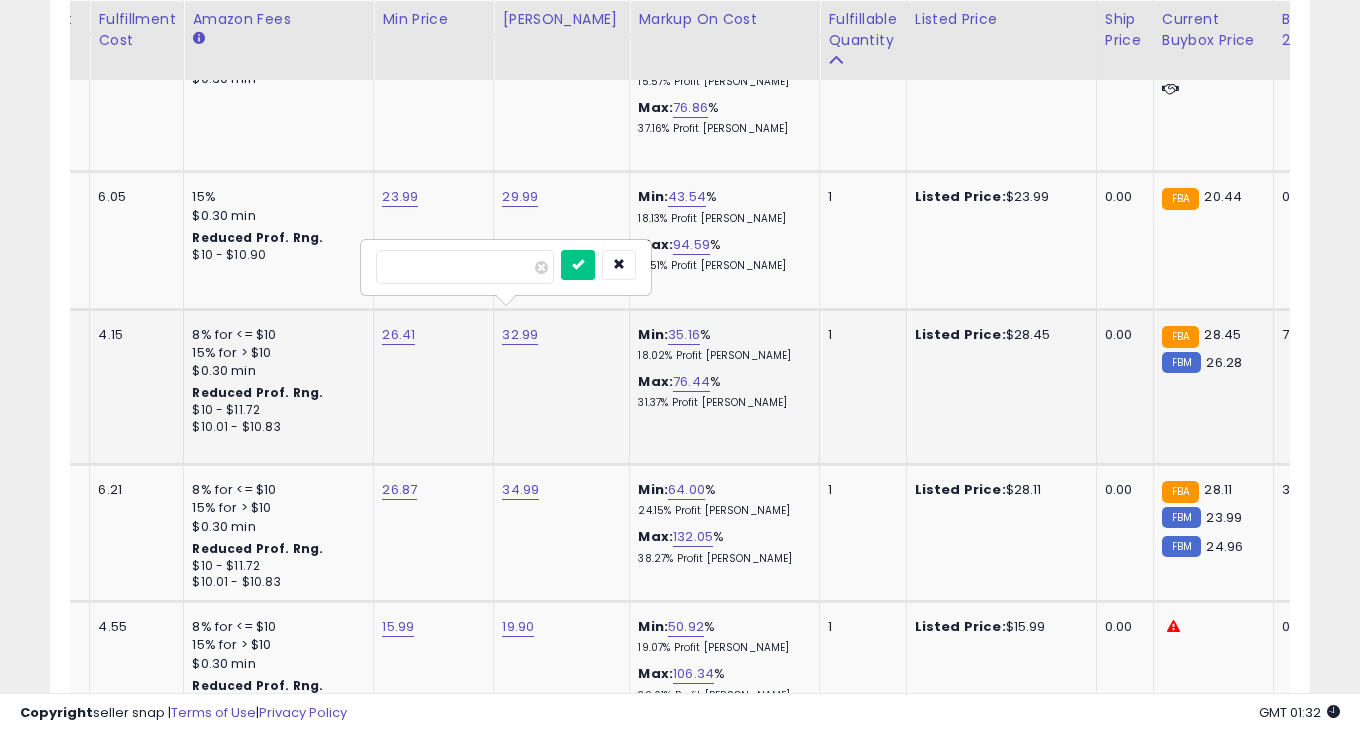 click on "*****" at bounding box center (465, 267) 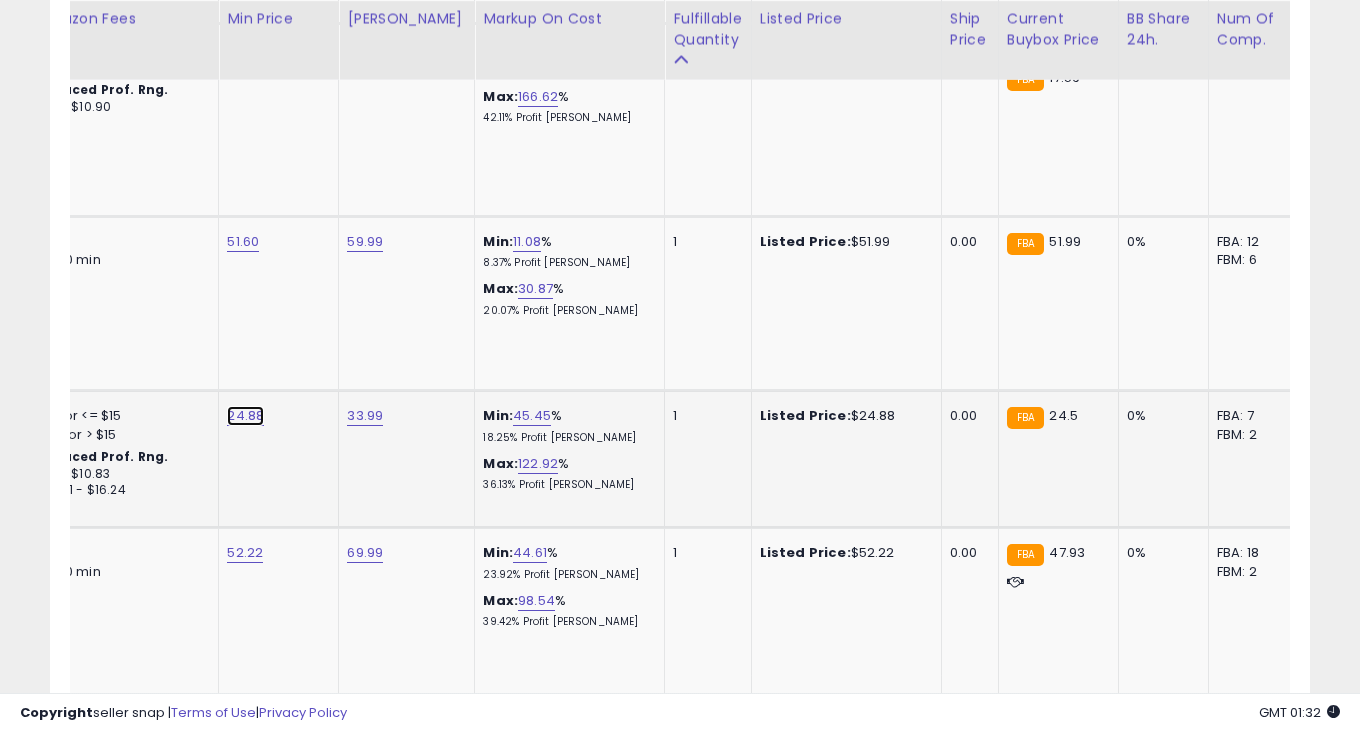 click on "24.88" at bounding box center (245, -1637) 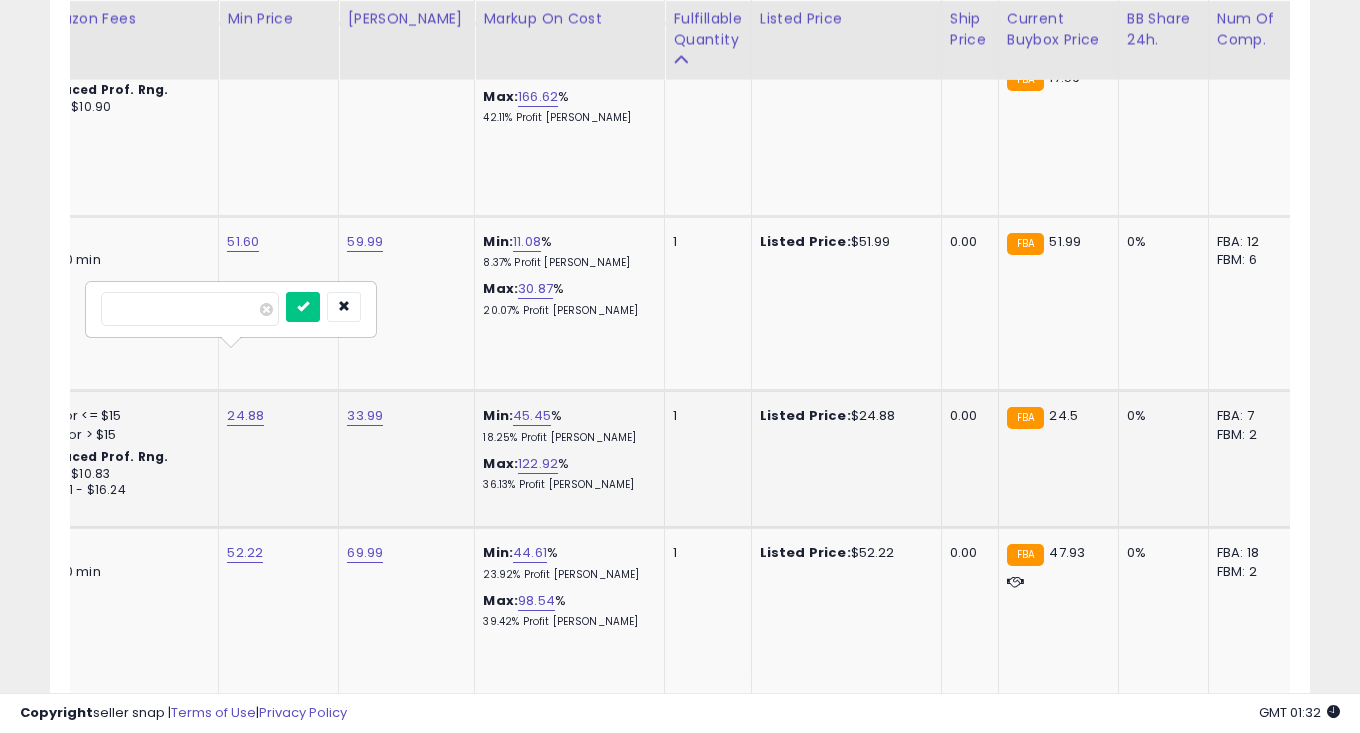 click on "*****" at bounding box center [190, 309] 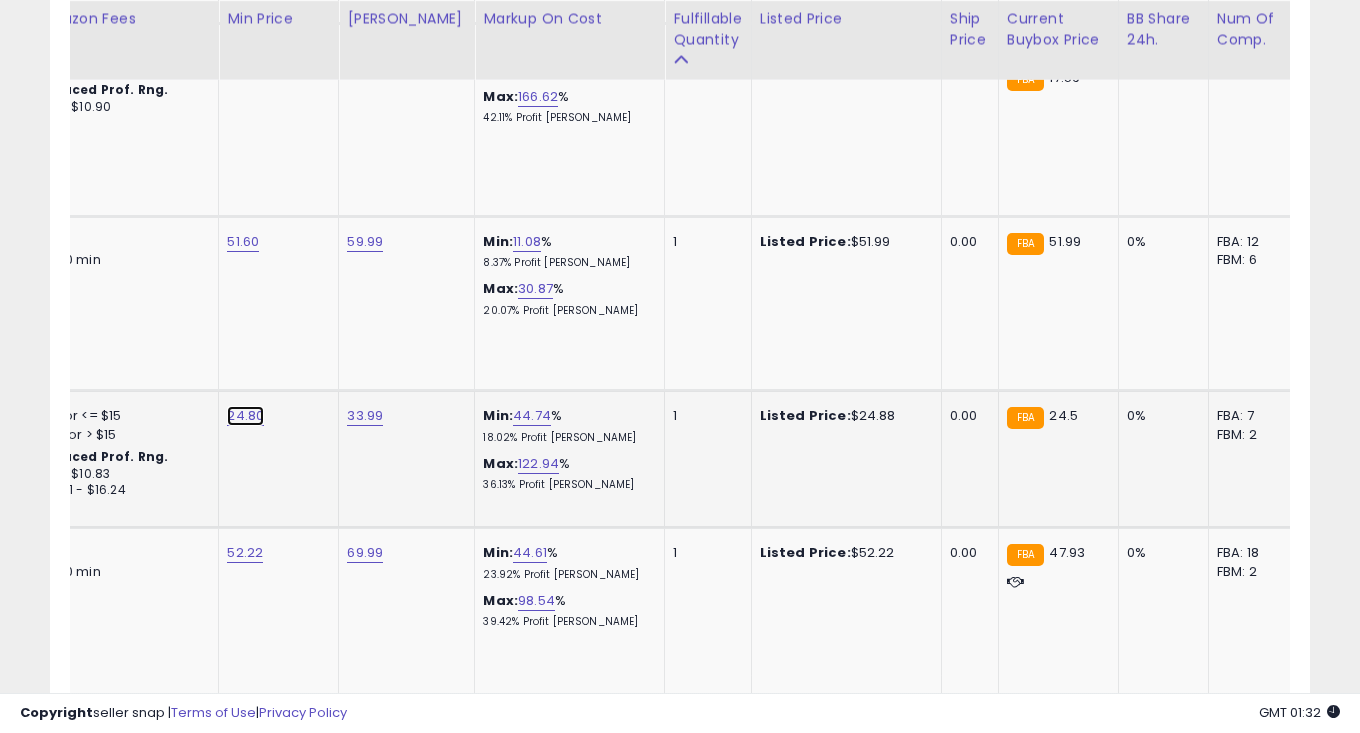click on "24.80" at bounding box center (245, -1637) 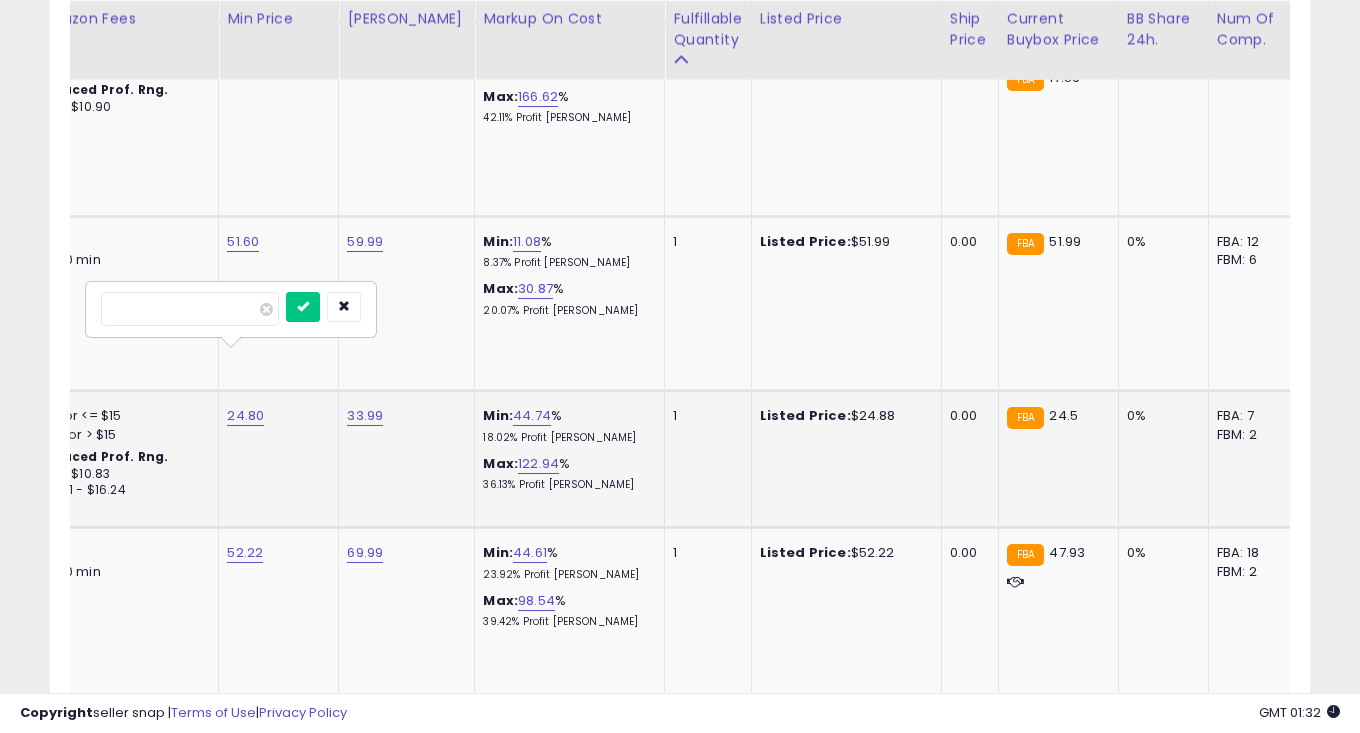 type on "*****" 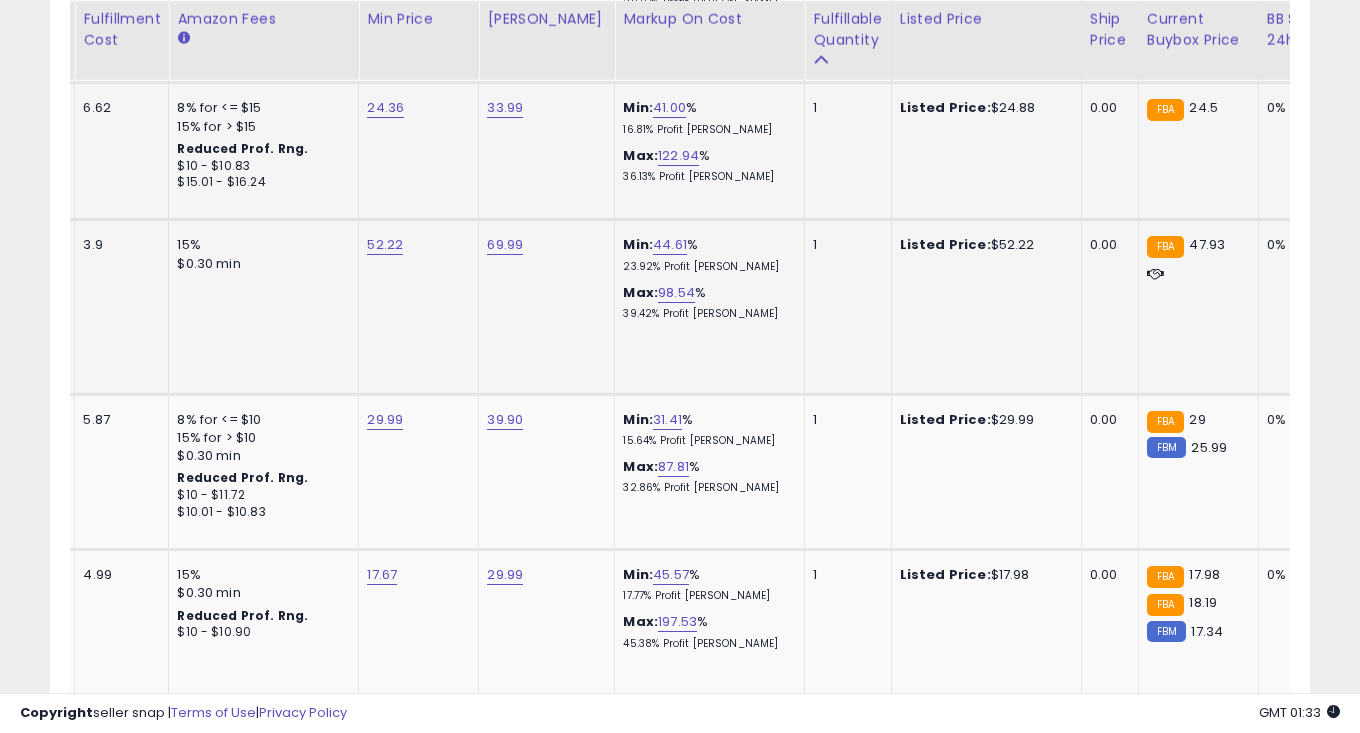 click on "52.22" 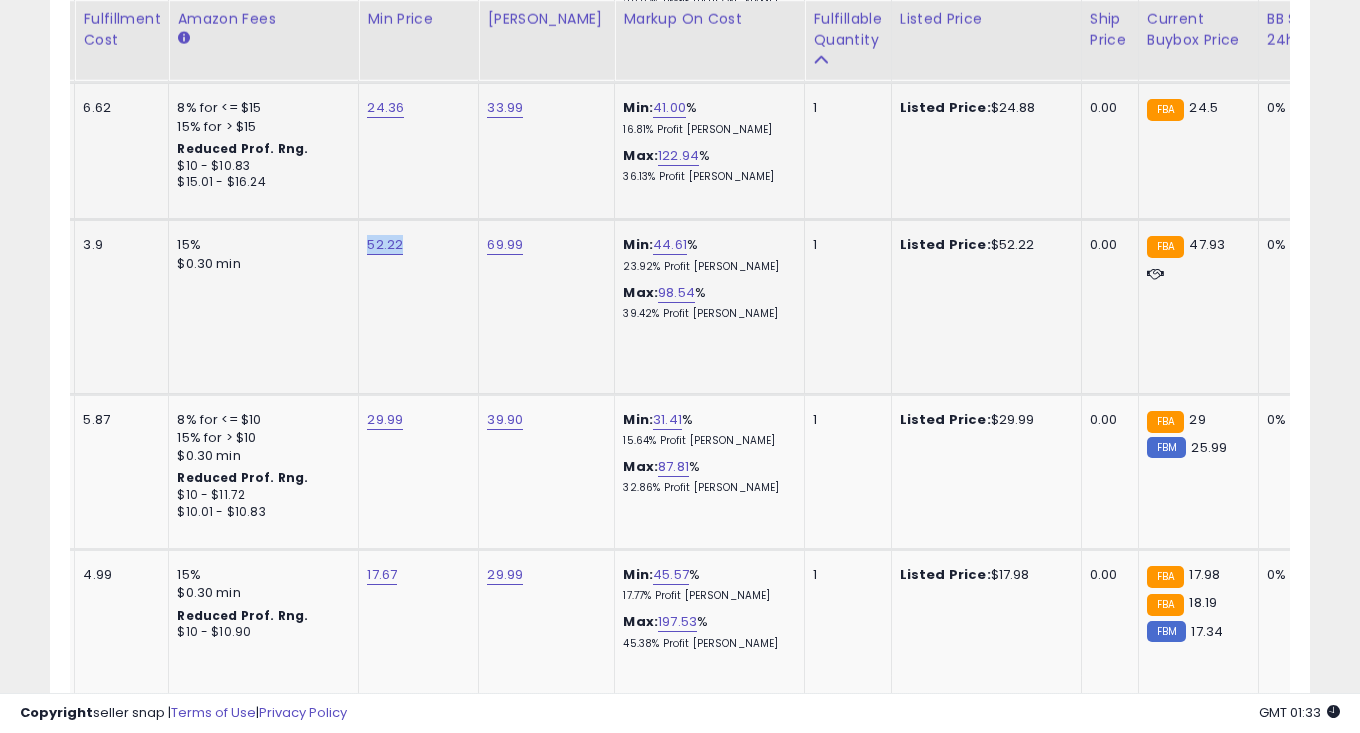 click on "52.22" 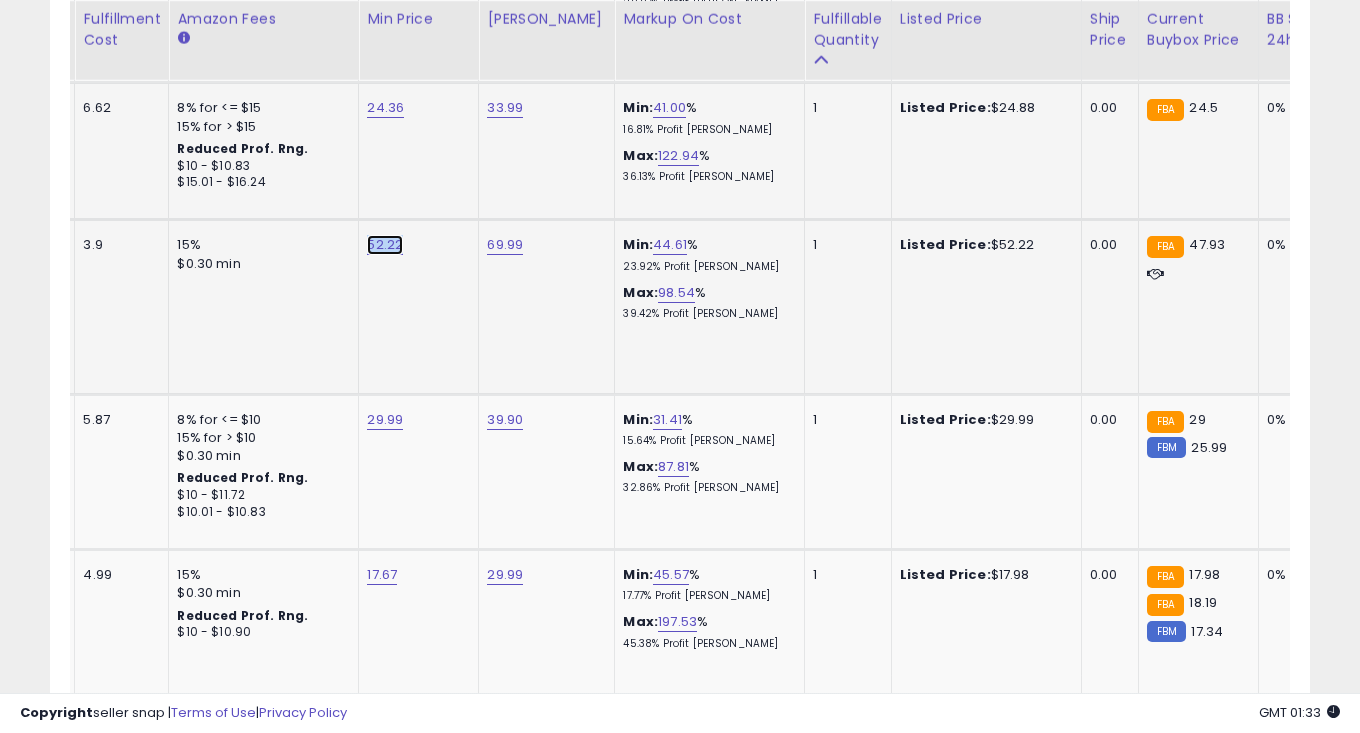 click on "52.22" at bounding box center (385, -1945) 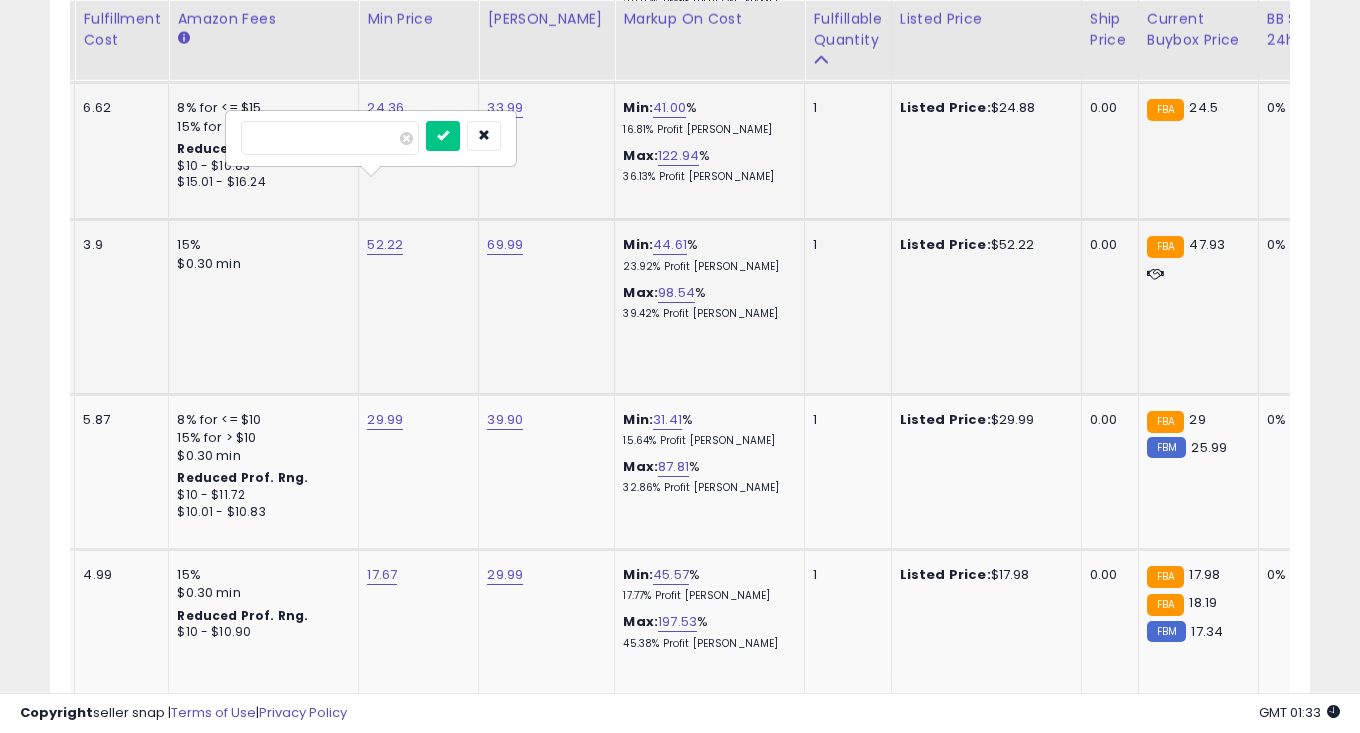 drag, startPoint x: 267, startPoint y: 138, endPoint x: 231, endPoint y: 137, distance: 36.013885 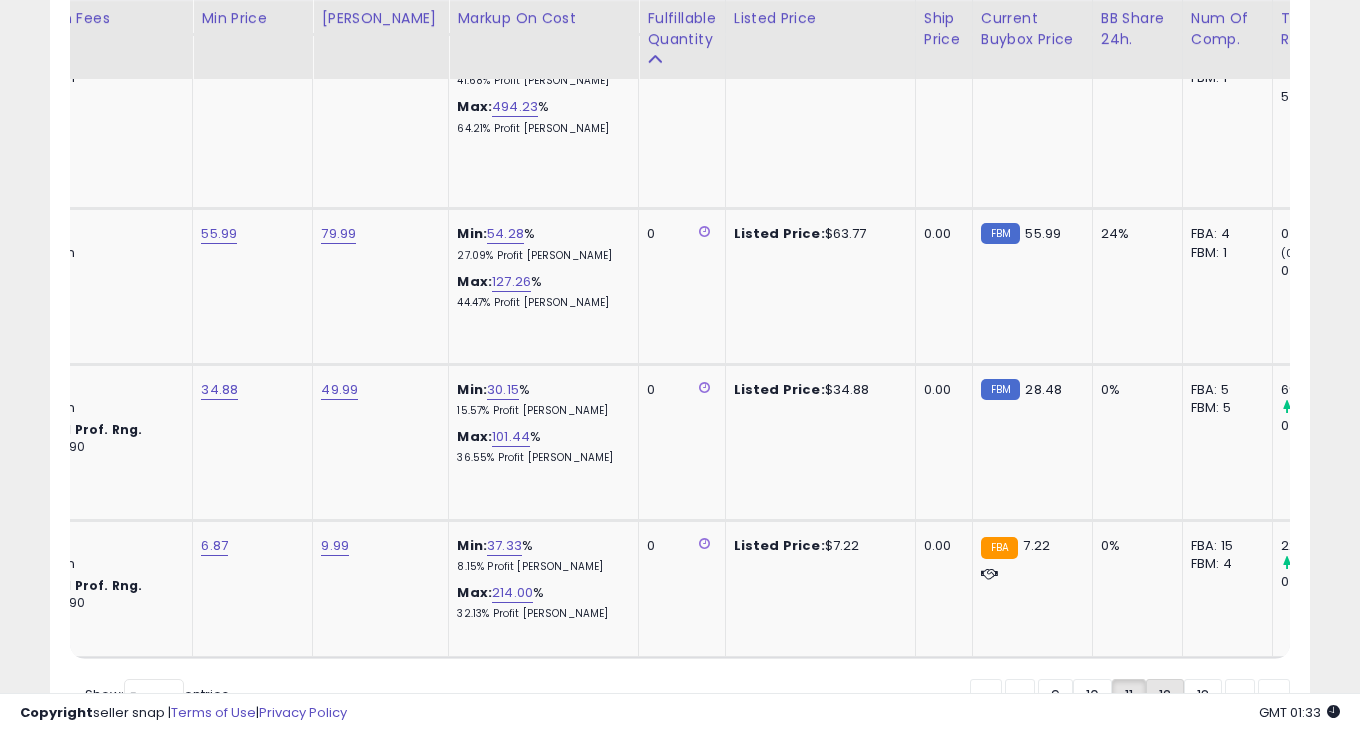 click on "12" 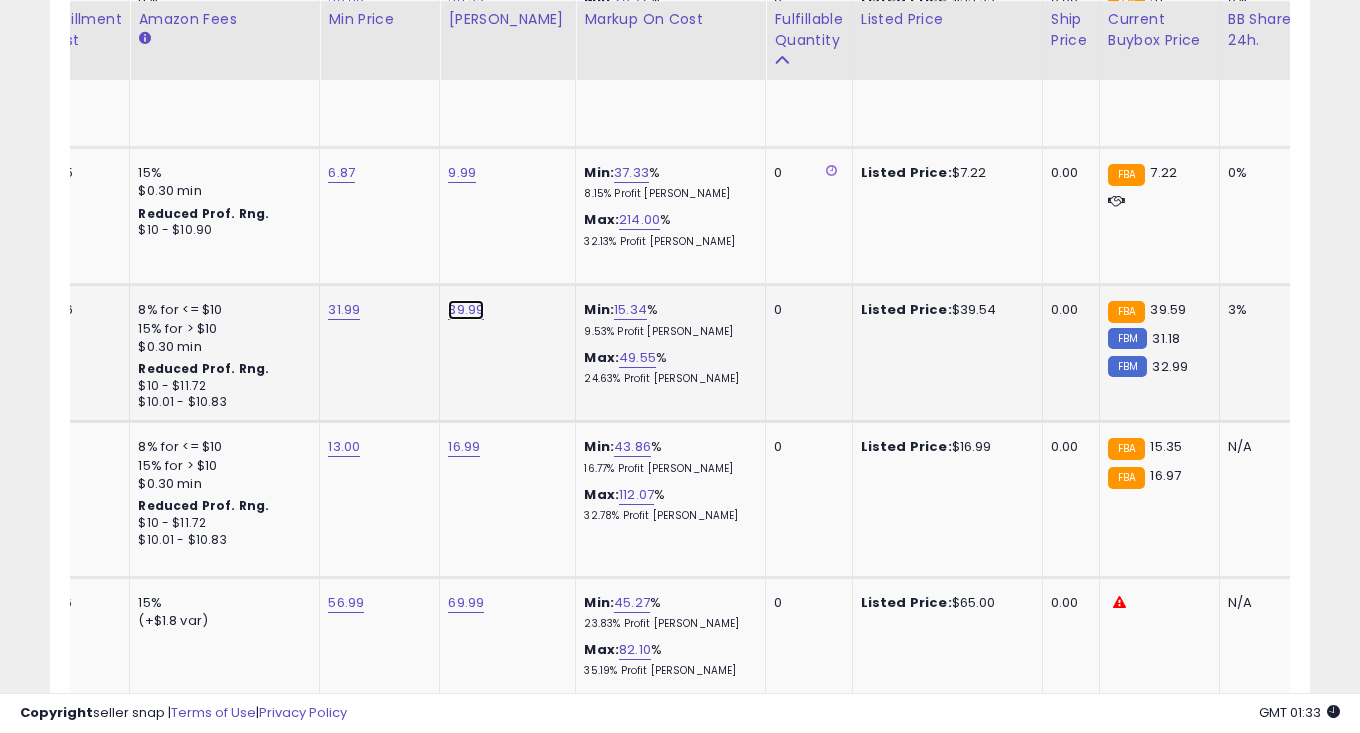 click on "39.99" at bounding box center (466, -1) 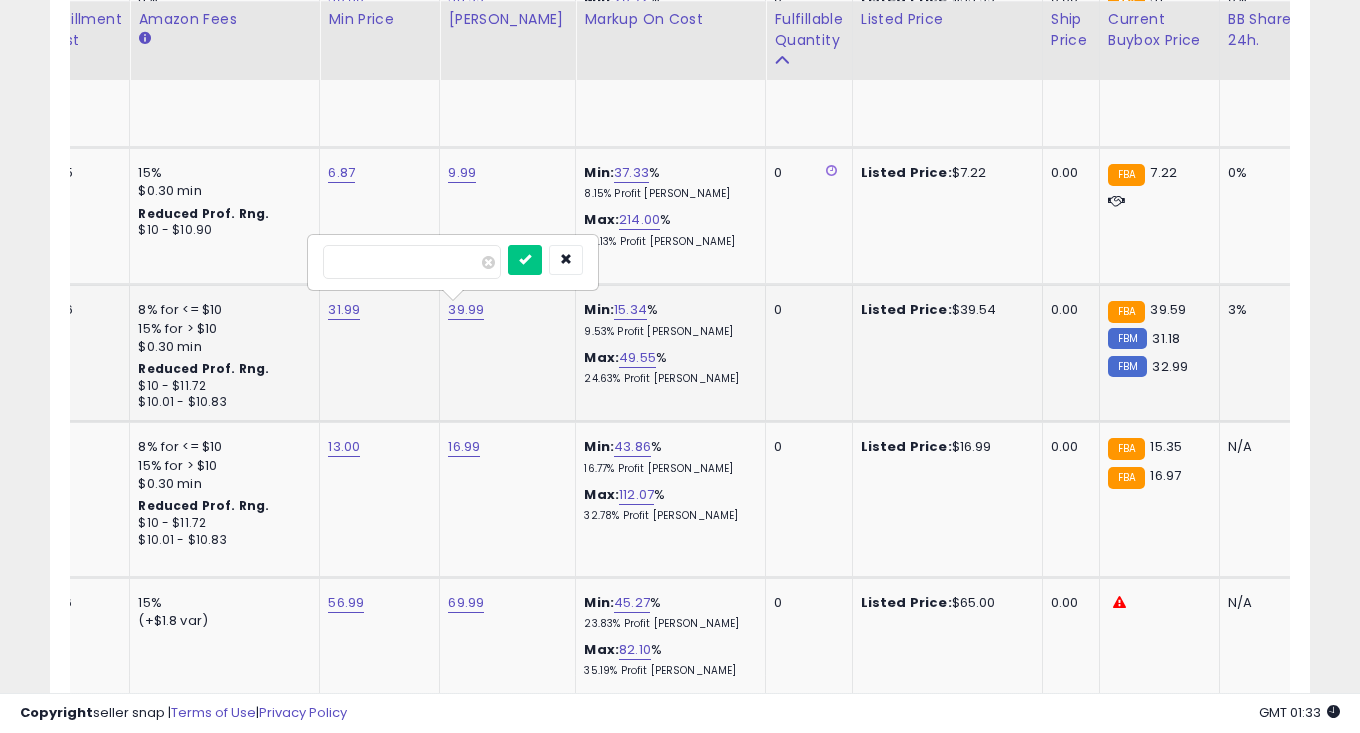 drag, startPoint x: 349, startPoint y: 258, endPoint x: 321, endPoint y: 258, distance: 28 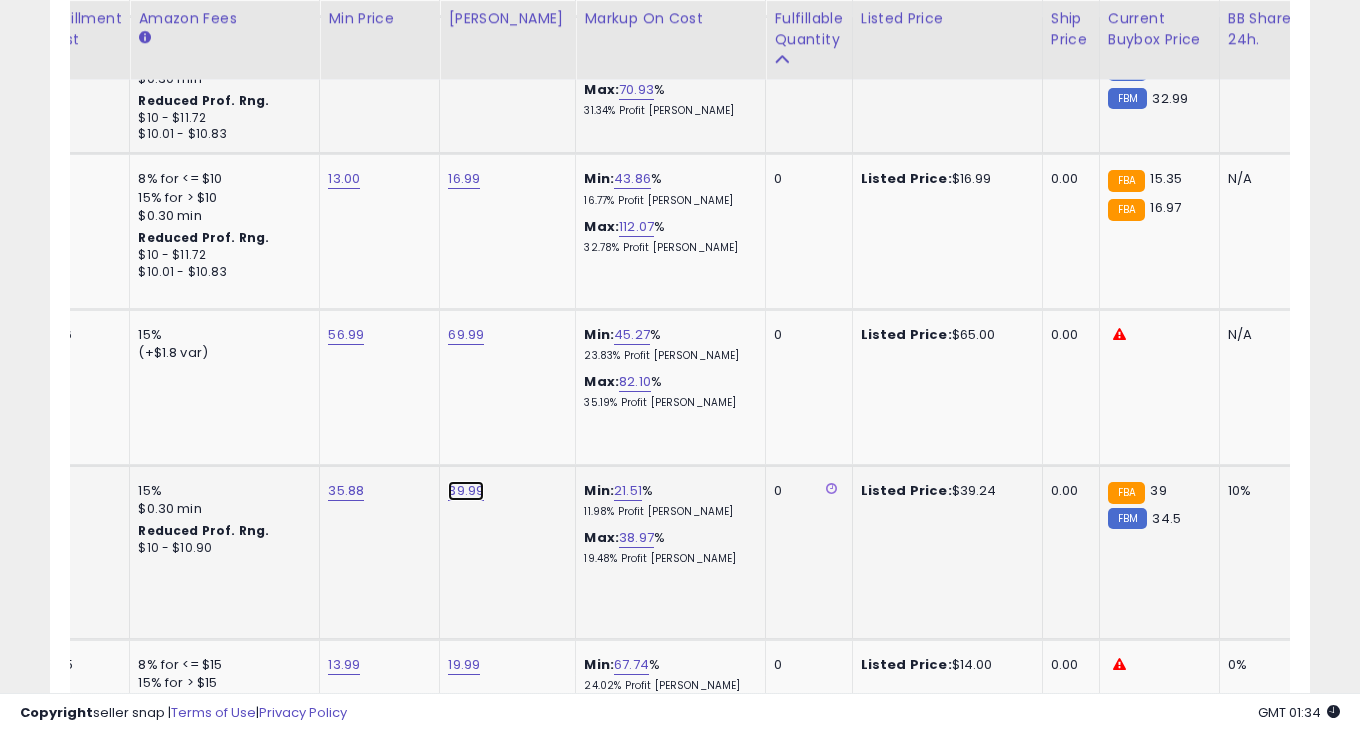 click on "39.99" at bounding box center [466, -269] 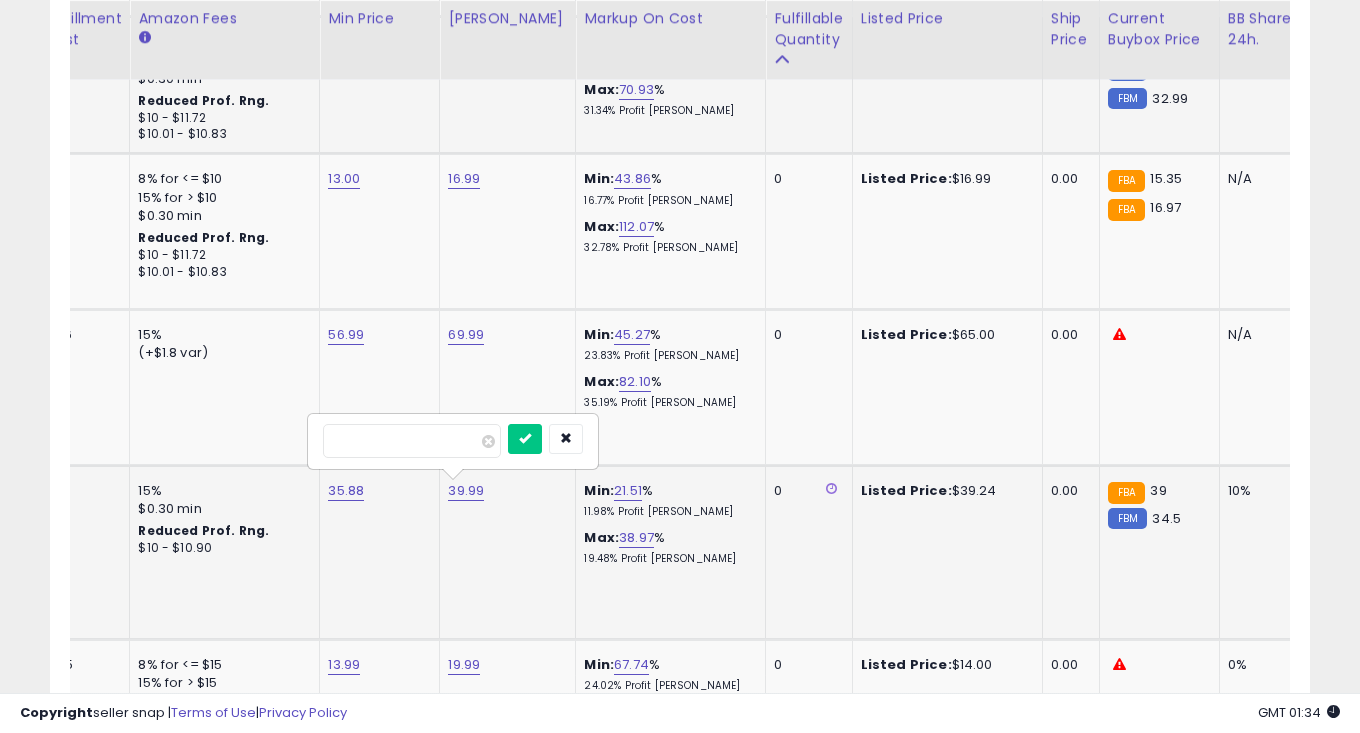 drag, startPoint x: 349, startPoint y: 436, endPoint x: 324, endPoint y: 435, distance: 25.019993 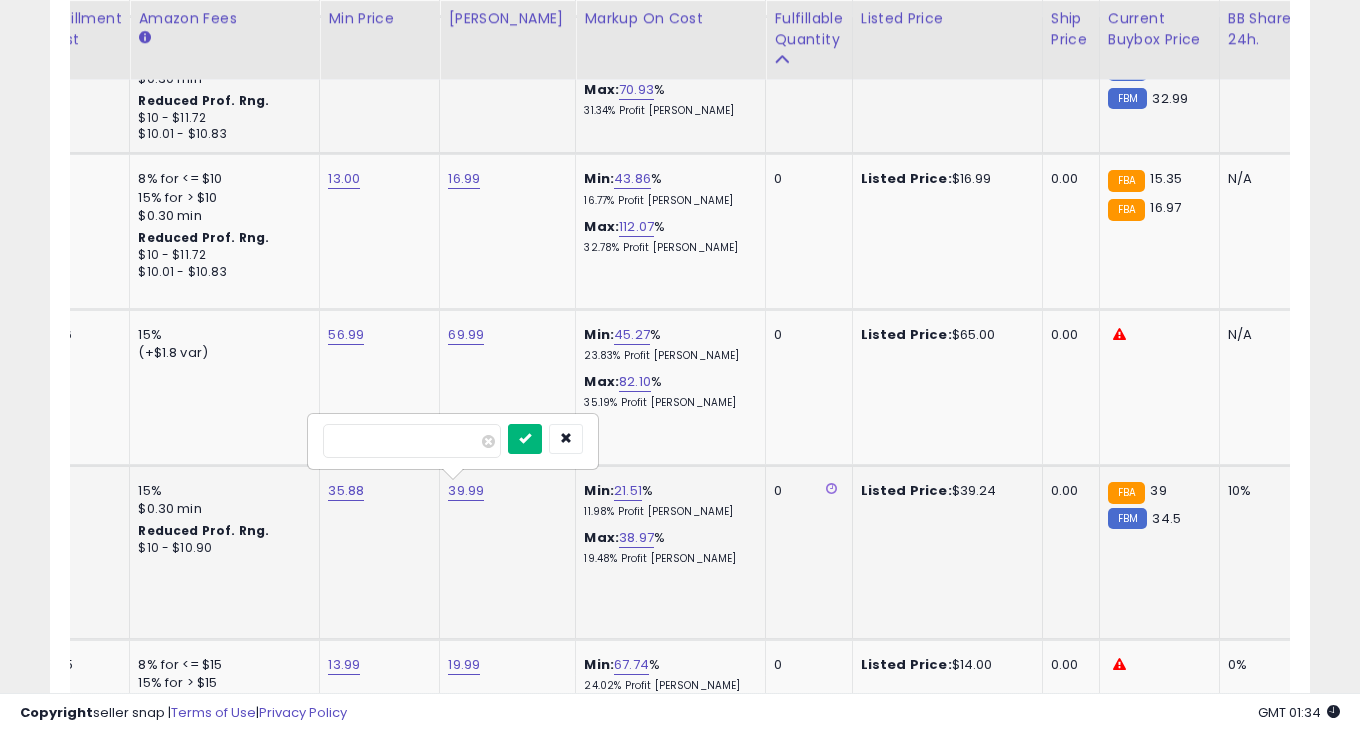type on "*****" 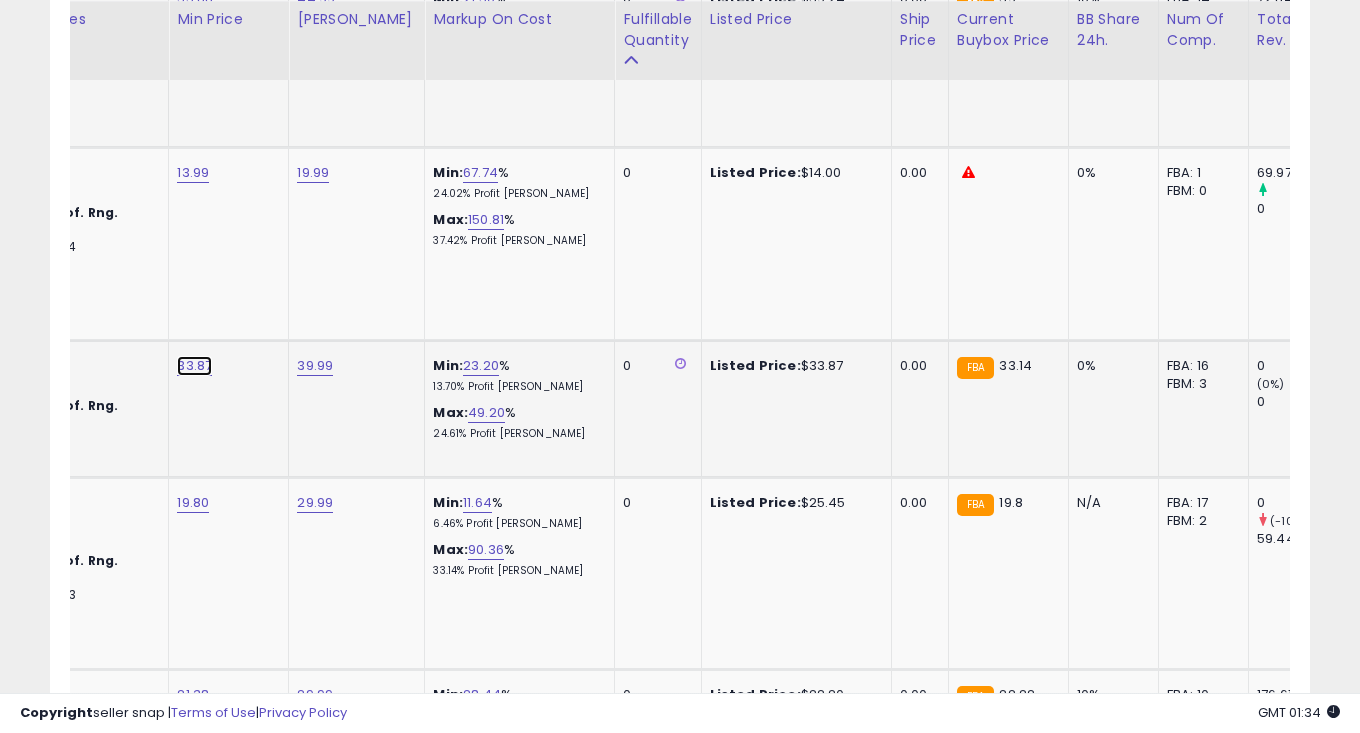 click on "33.87" at bounding box center [195, -761] 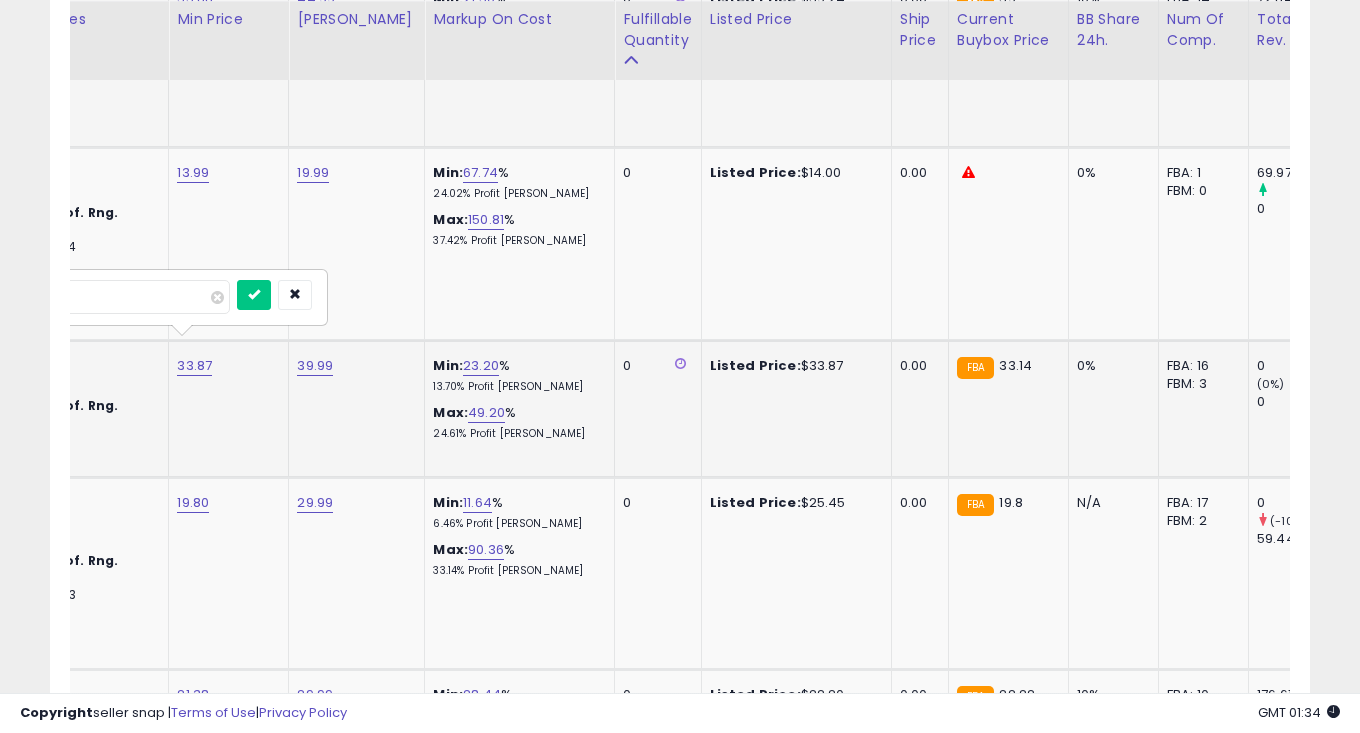 click on "*****" at bounding box center [141, 297] 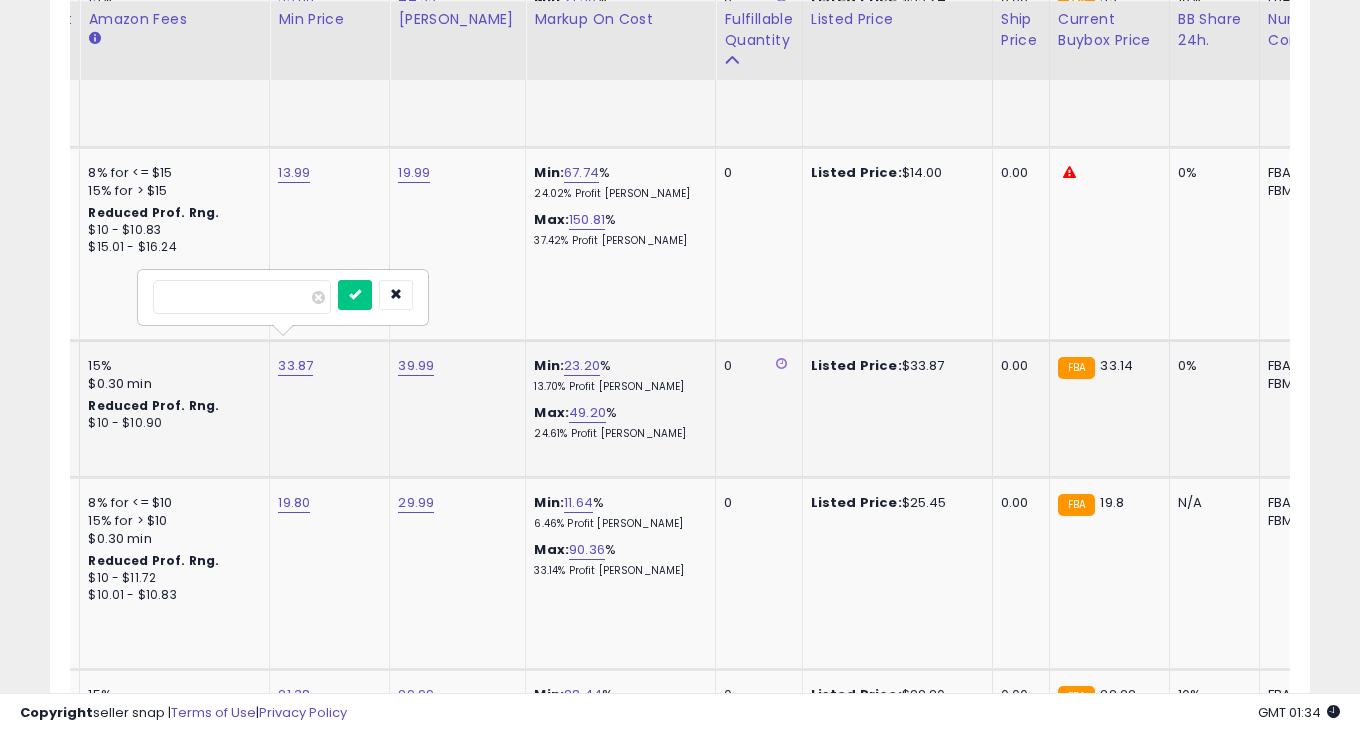 type on "*****" 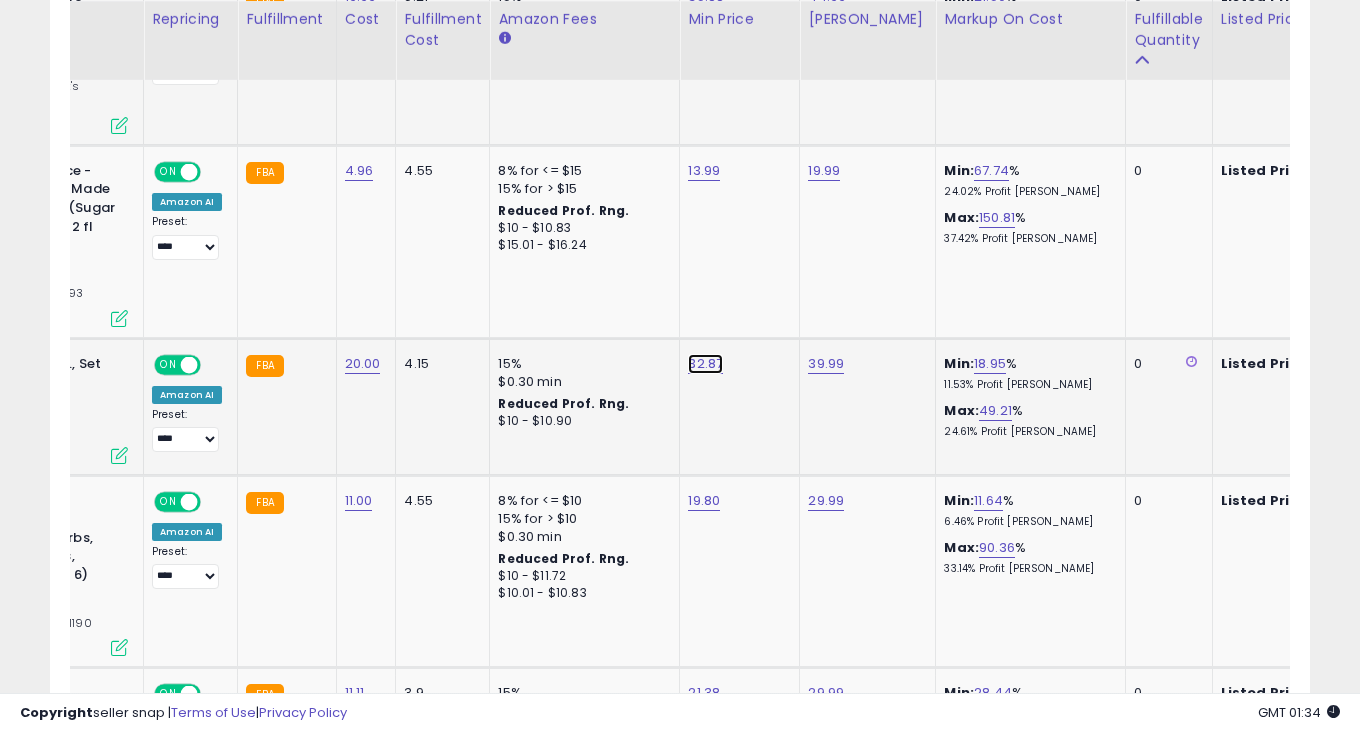 click on "32.87" at bounding box center [706, -763] 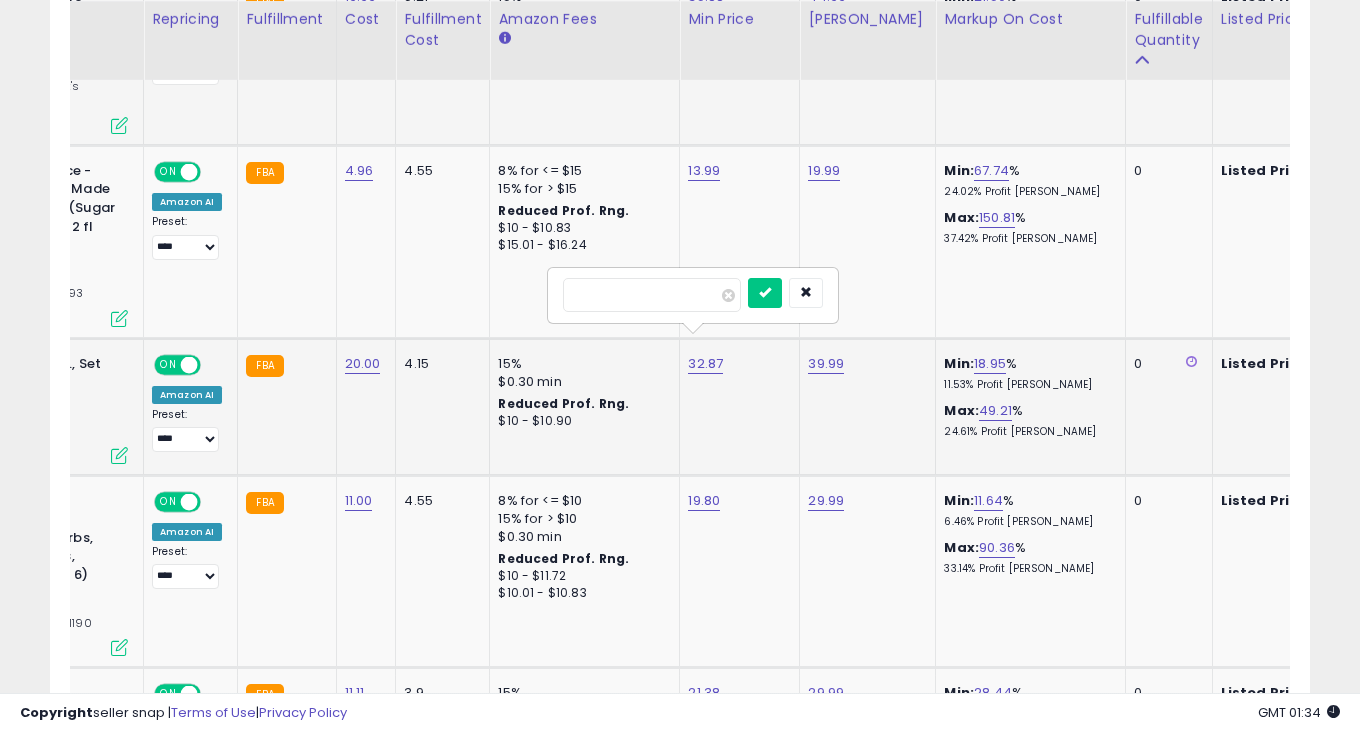 click on "*****" at bounding box center [652, 295] 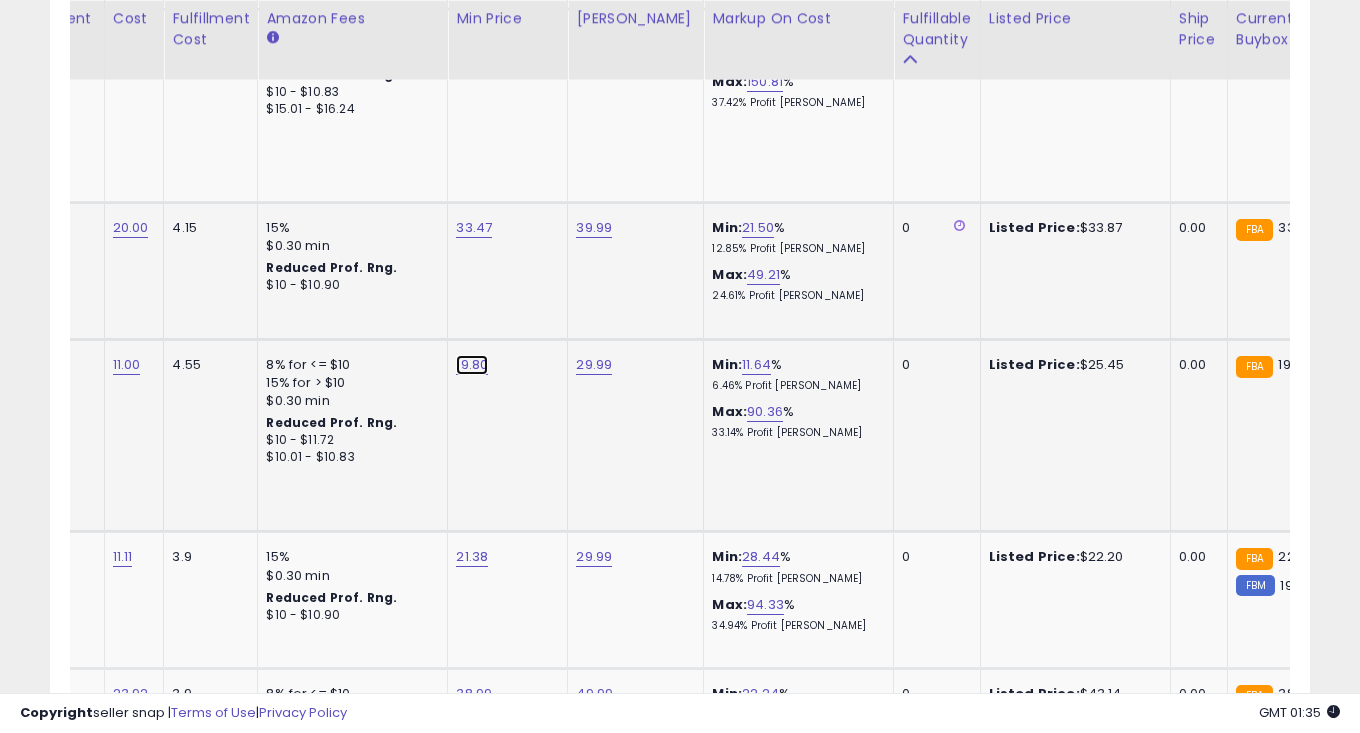 click on "19.80" at bounding box center [474, -899] 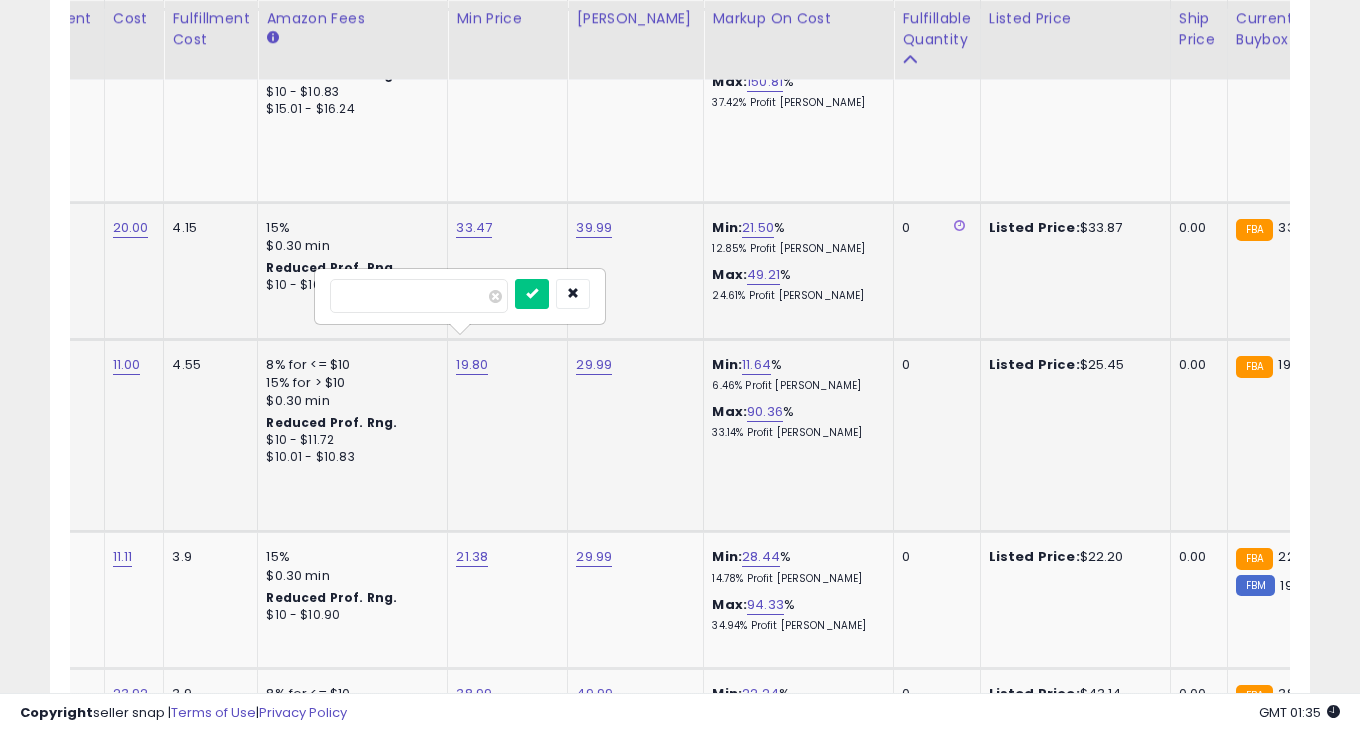 click on "*****" at bounding box center [419, 296] 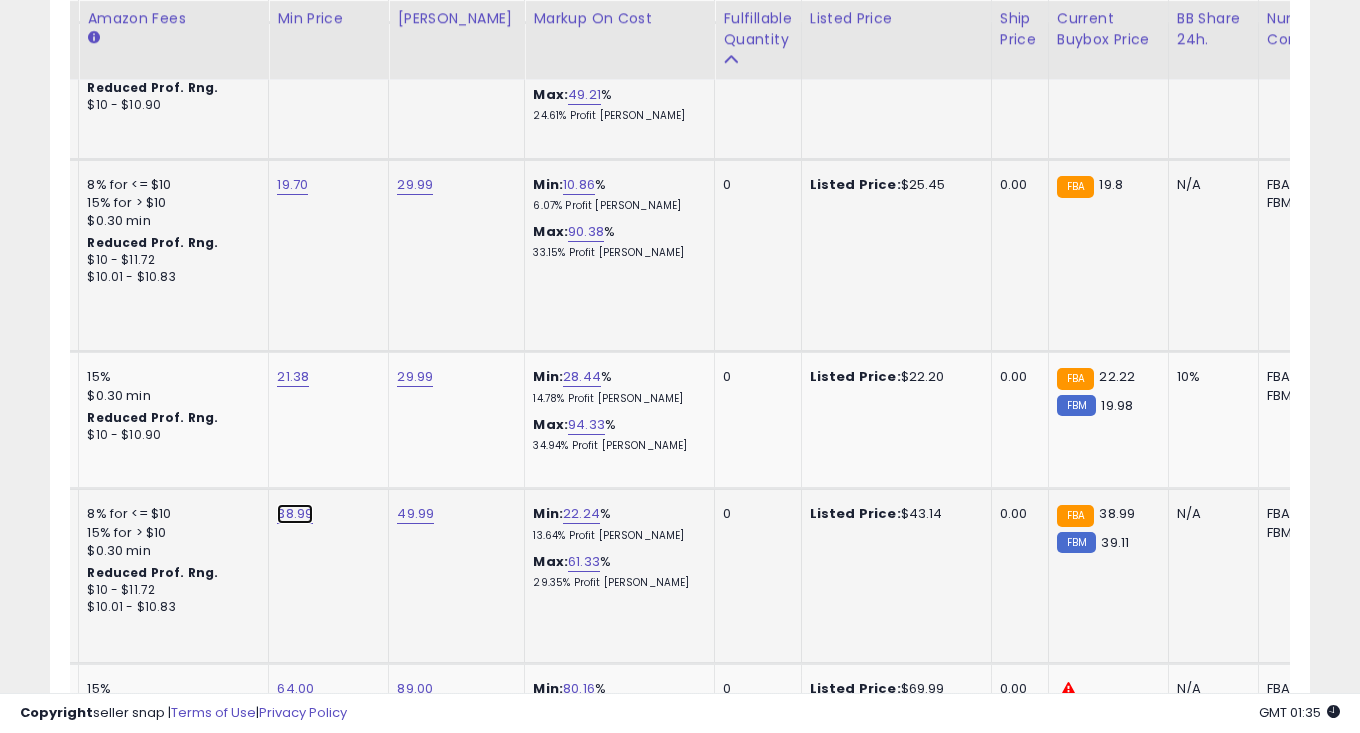 click on "38.99" at bounding box center [295, -1079] 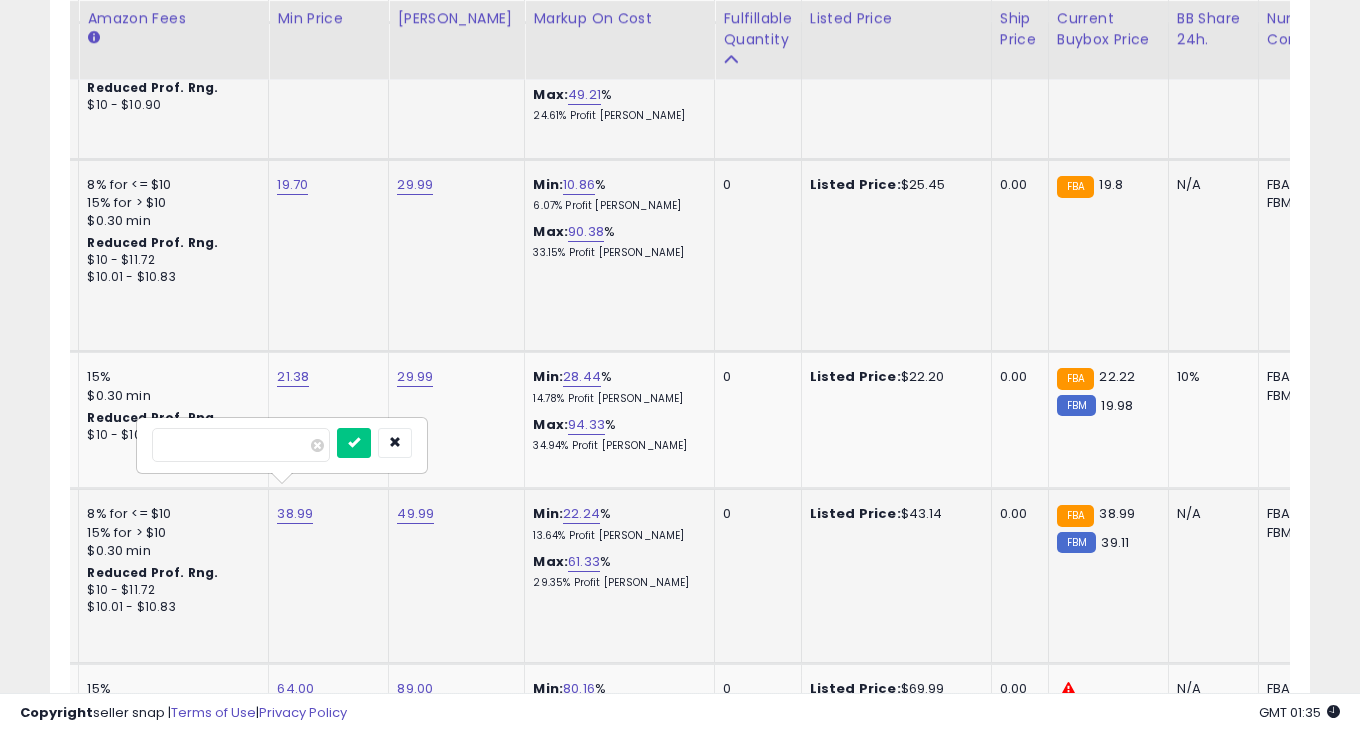 type on "*****" 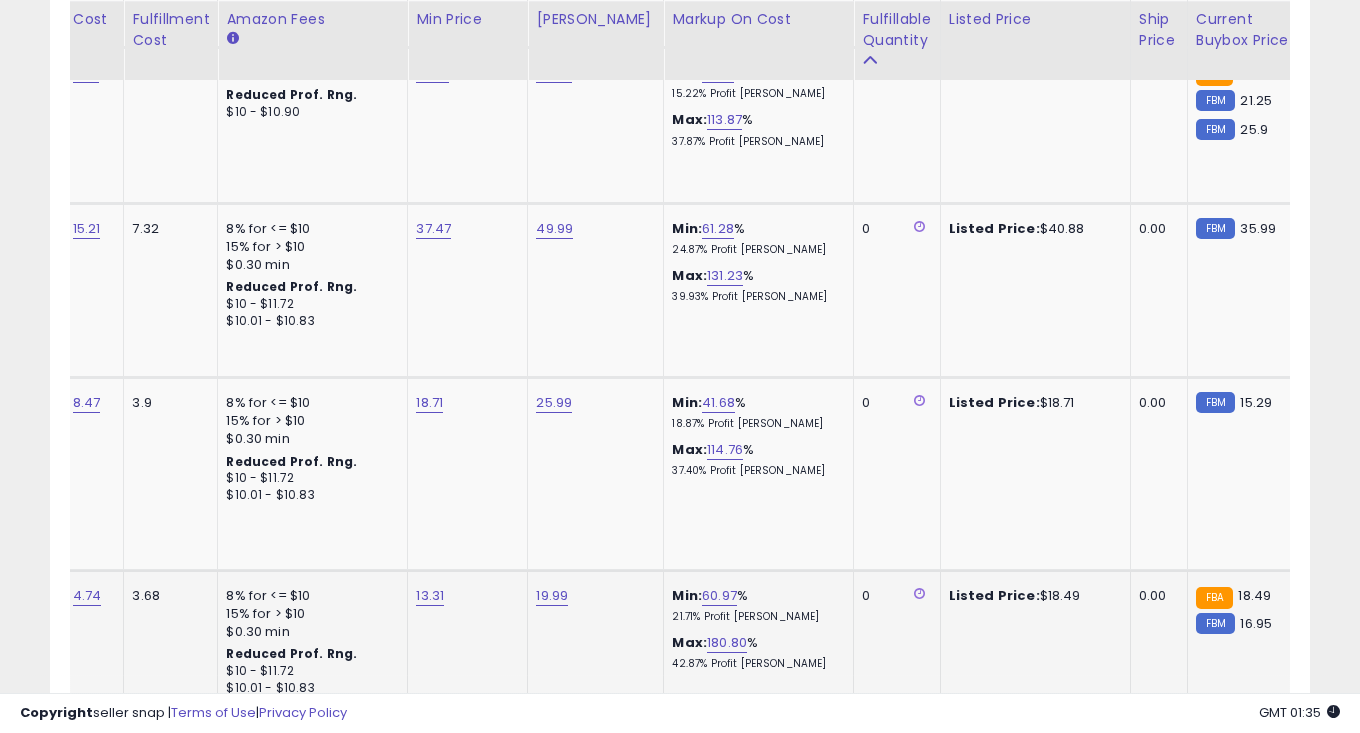 click on "19.99" 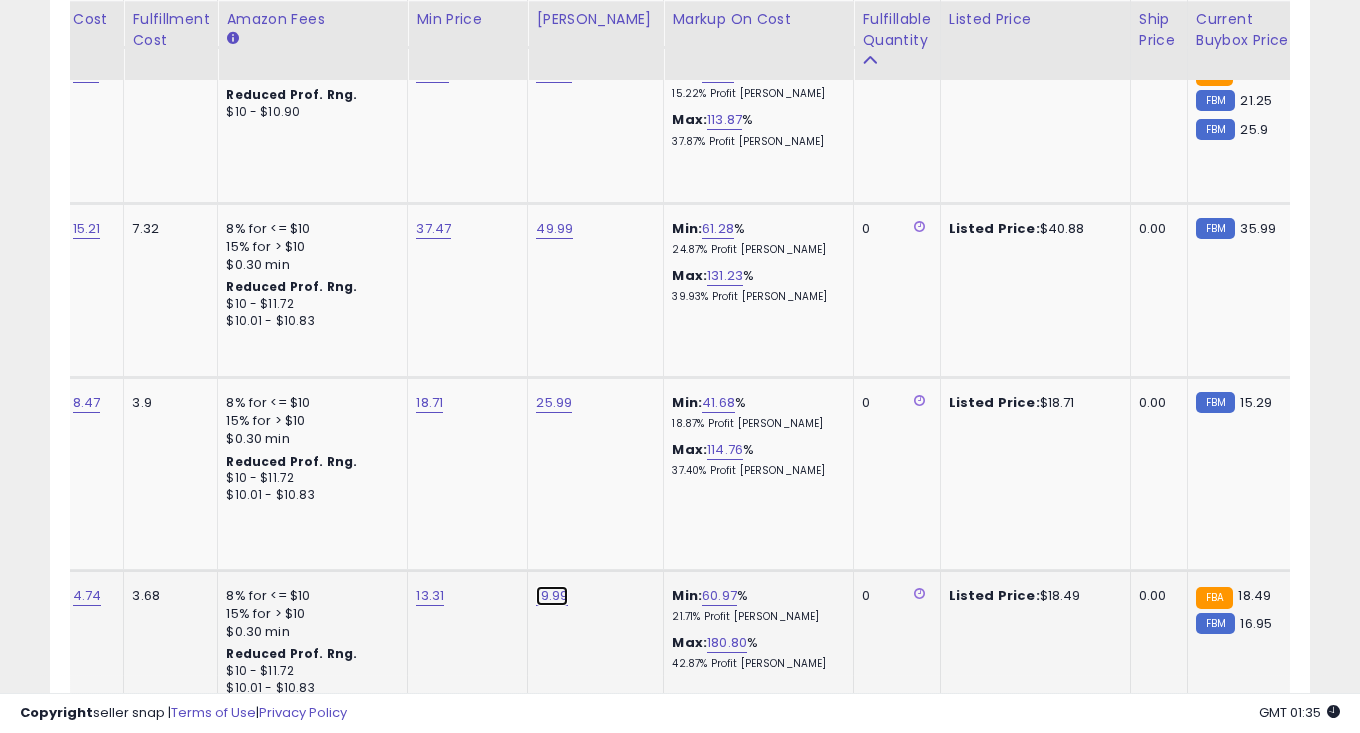 click on "19.99" at bounding box center (554, -2821) 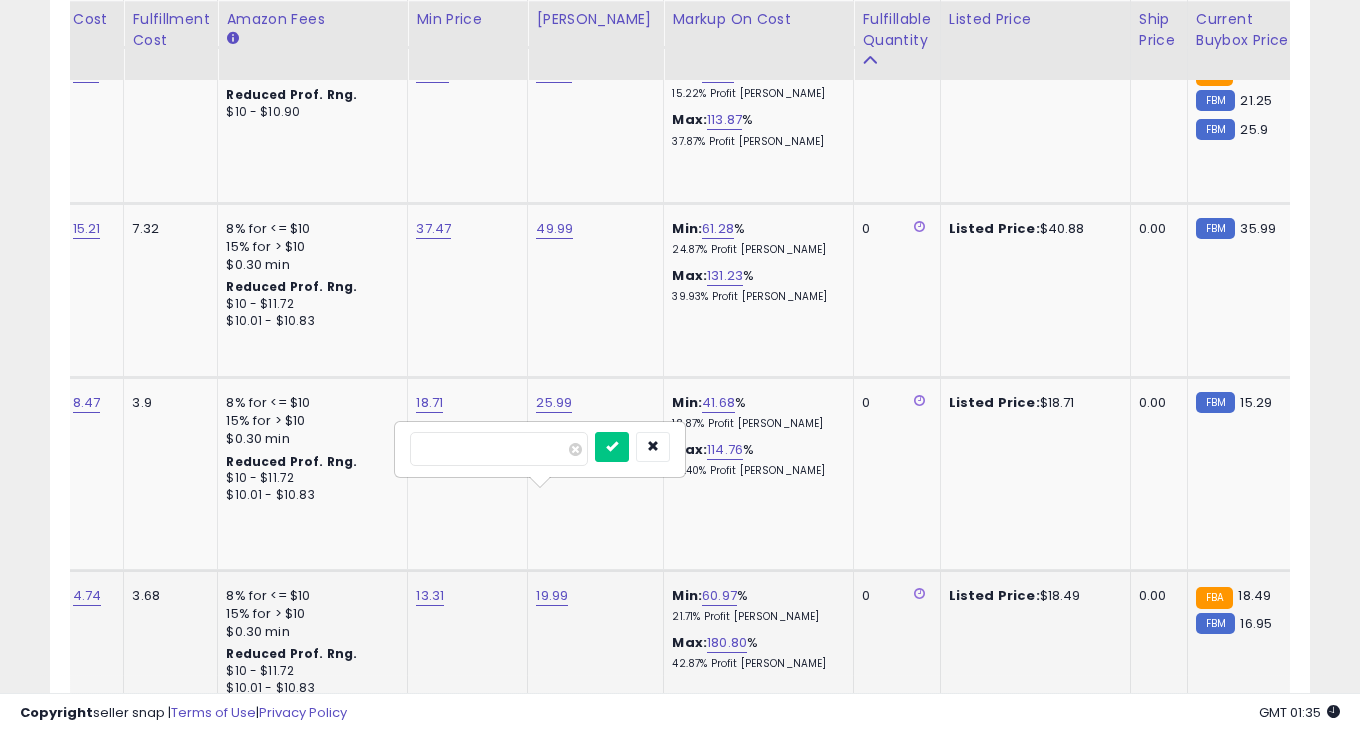 click on "*****" at bounding box center (499, 449) 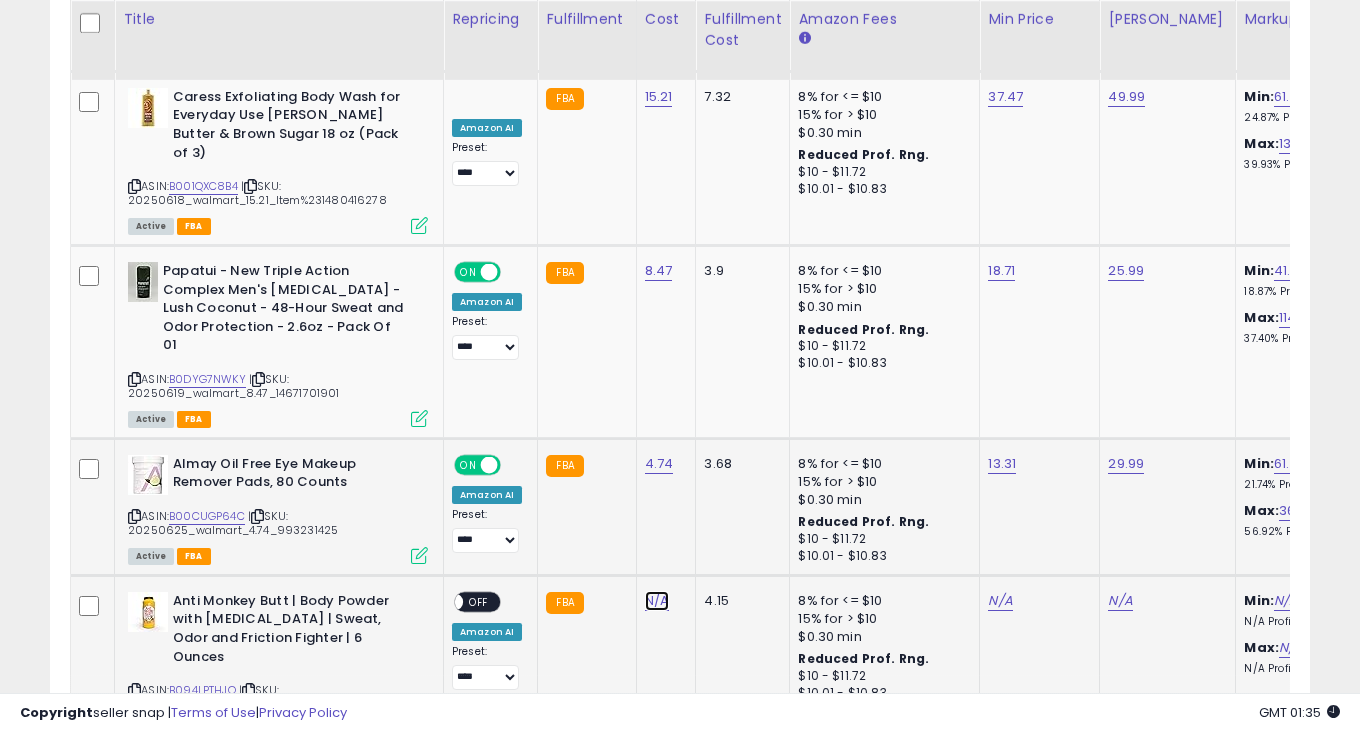 click on "N/A" at bounding box center [657, 601] 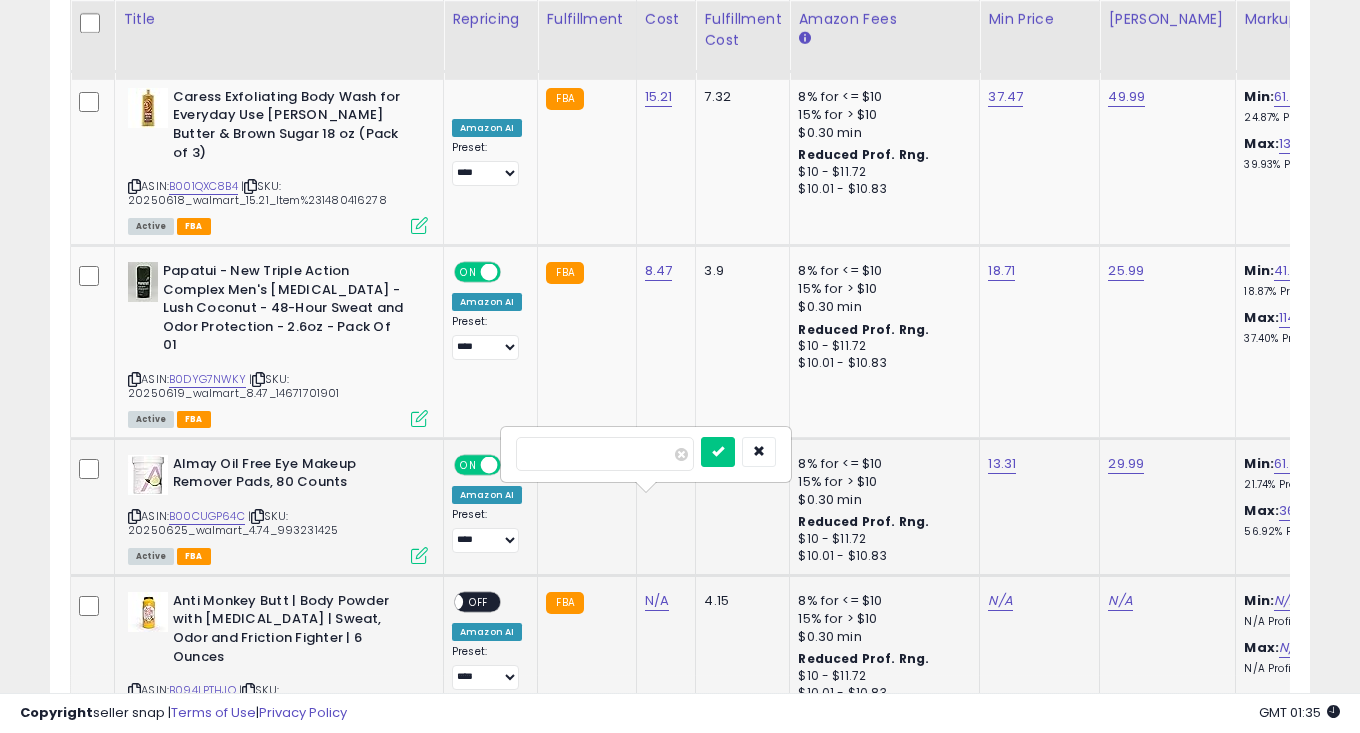 type on "****" 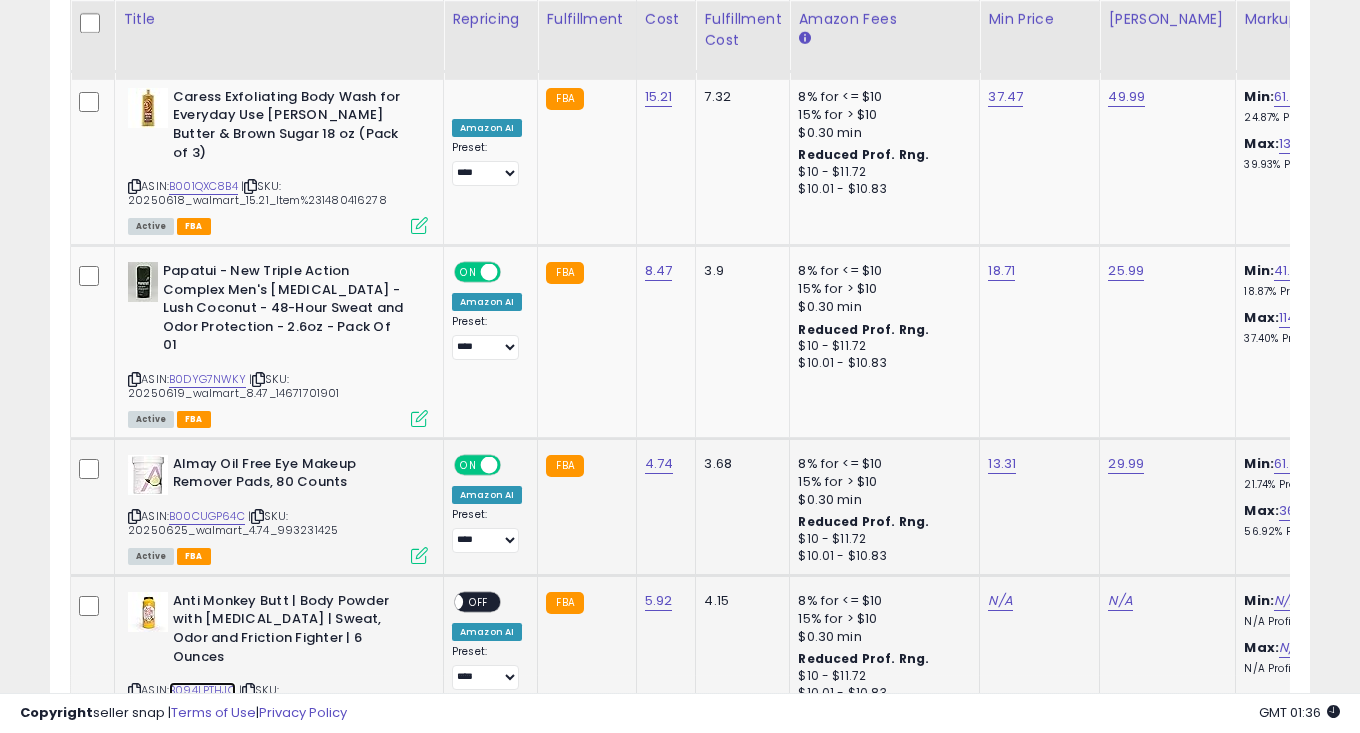 click on "B094LPTHJQ" at bounding box center (202, 690) 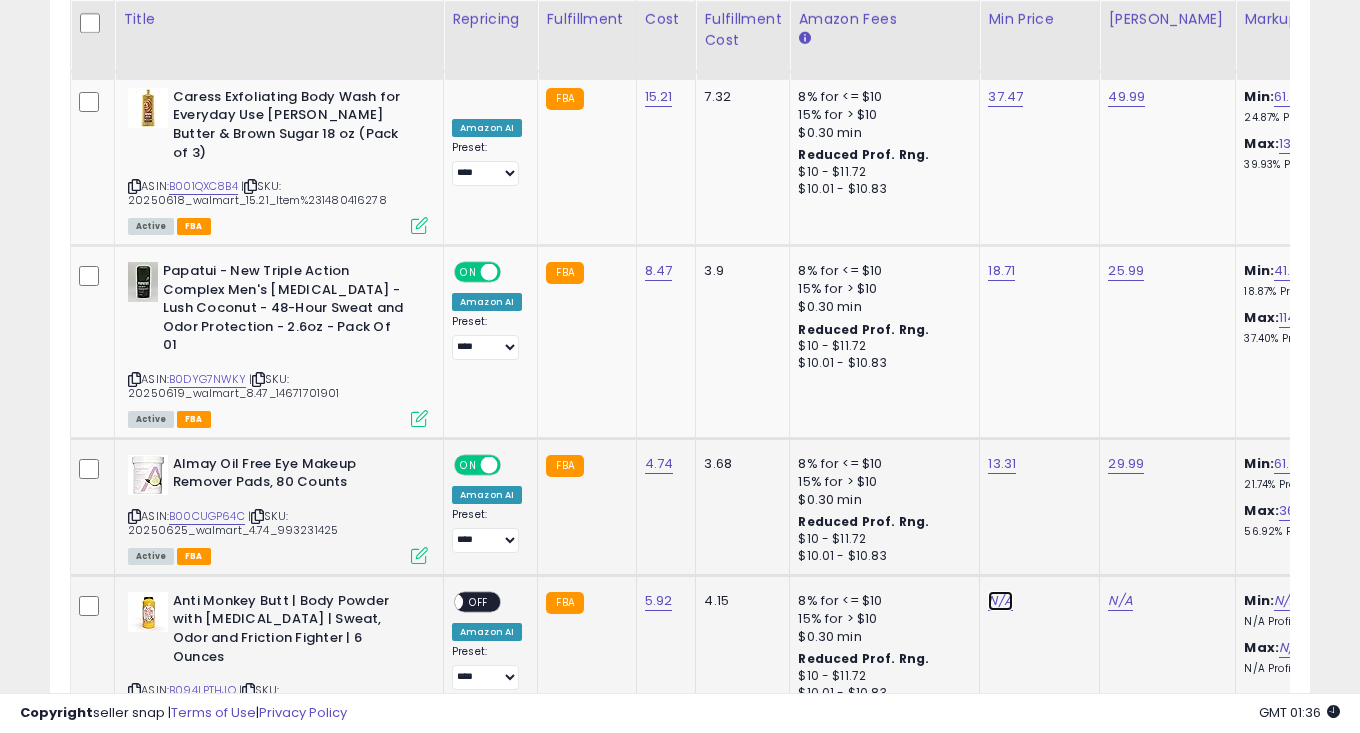 click on "N/A" at bounding box center [1000, 601] 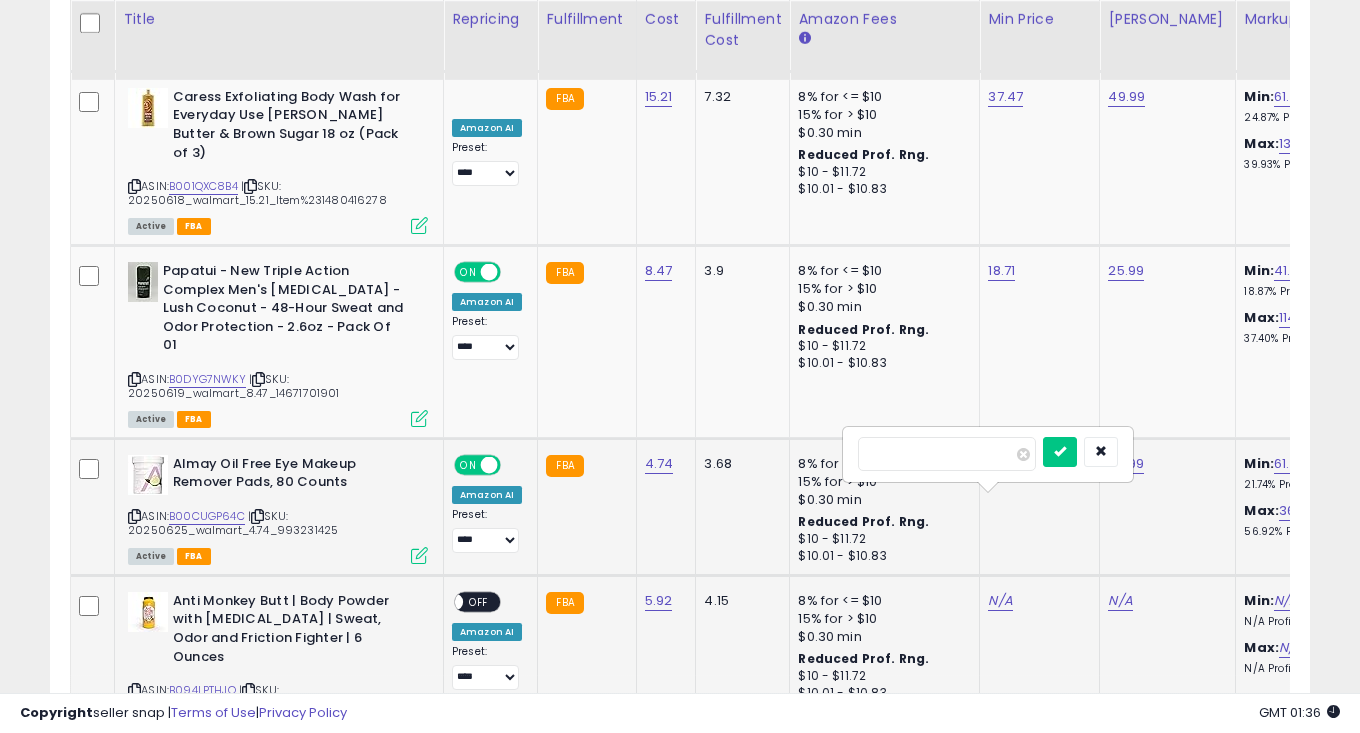 type on "*****" 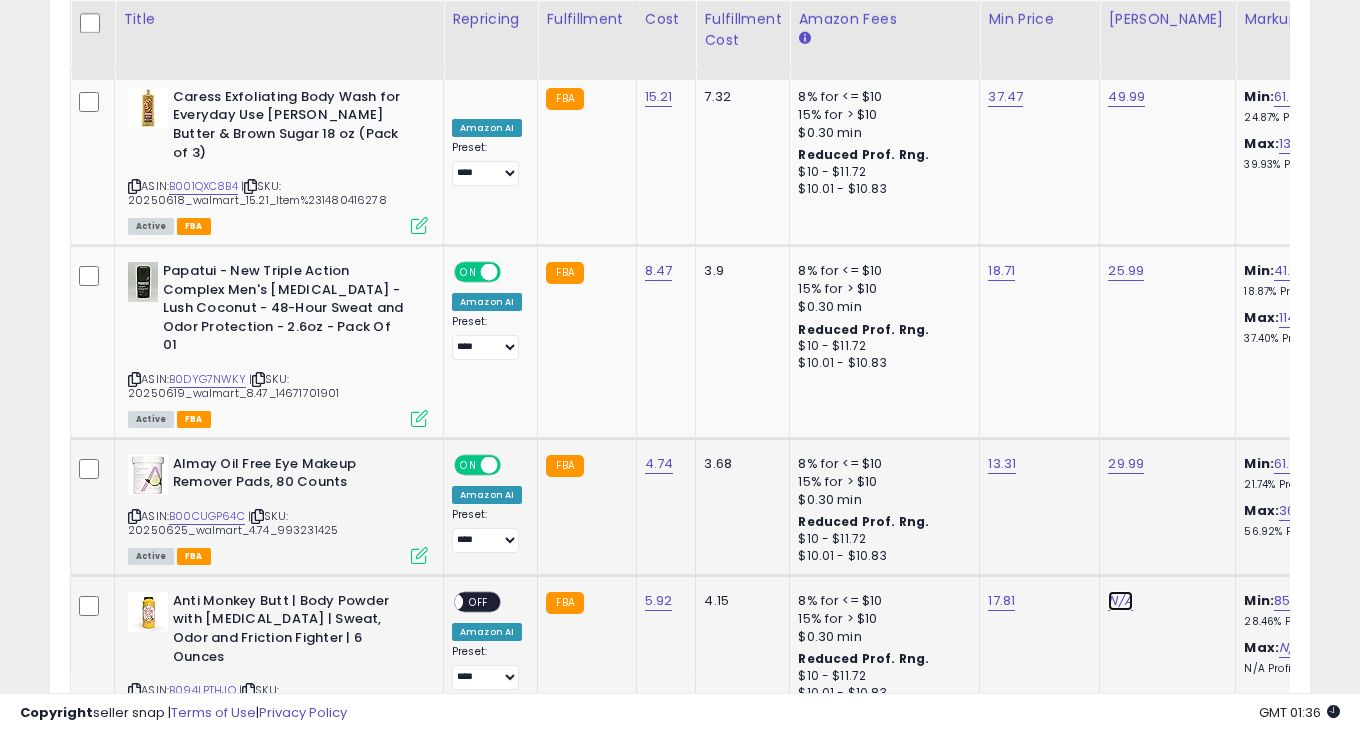 click on "N/A" at bounding box center (1120, 601) 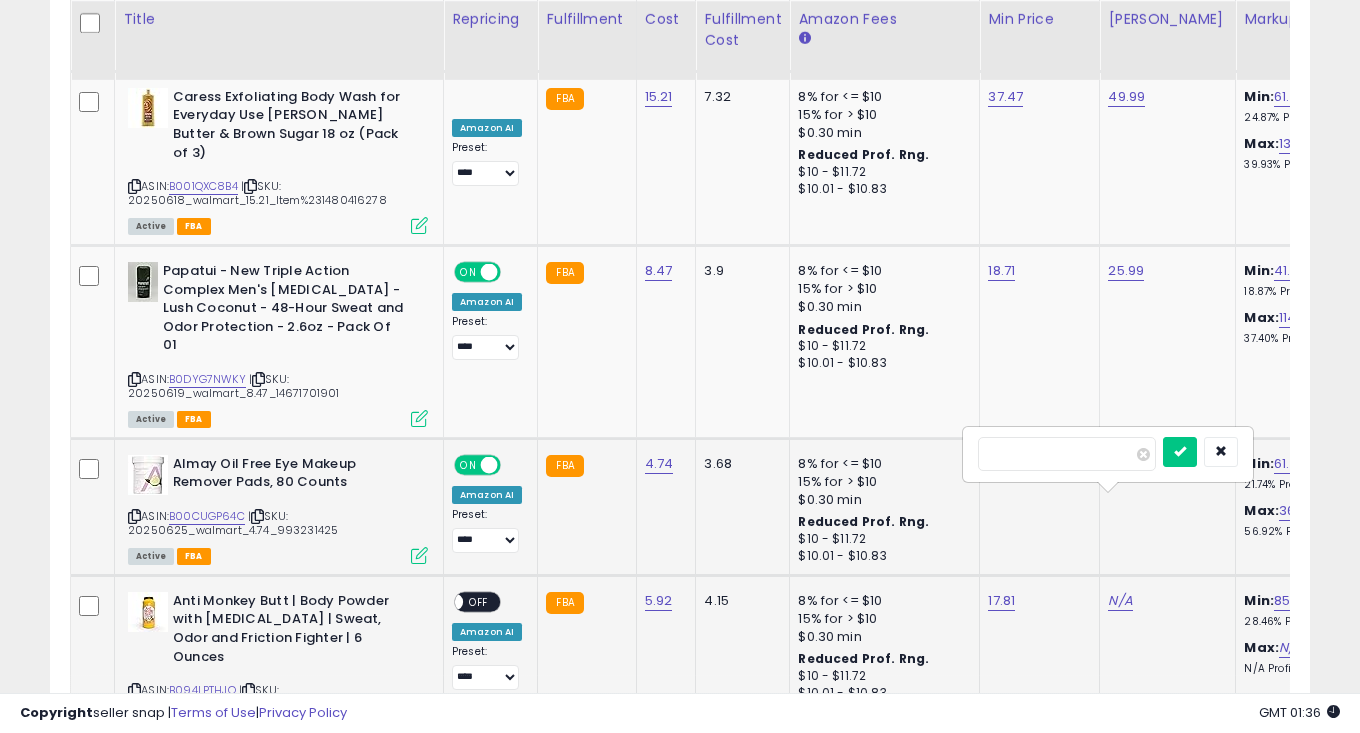 type on "*****" 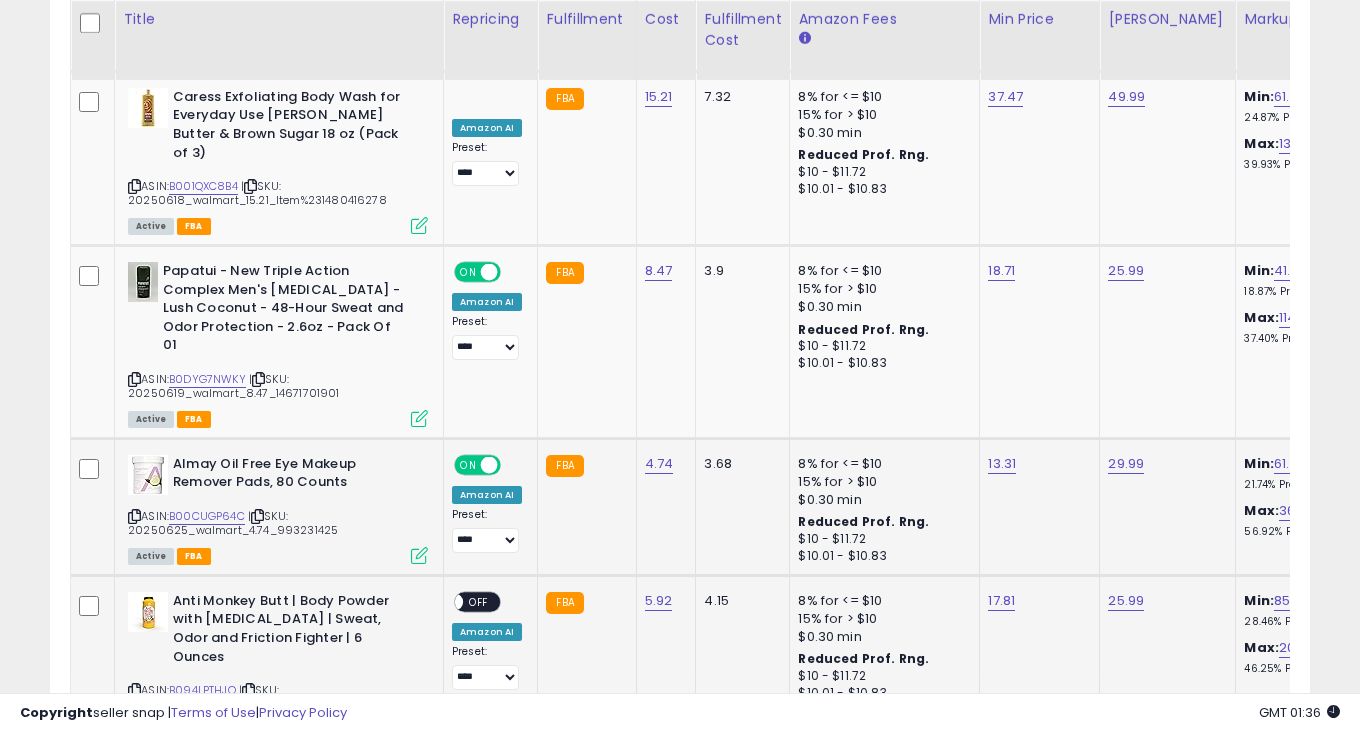 click on "ON   OFF" at bounding box center [477, 601] 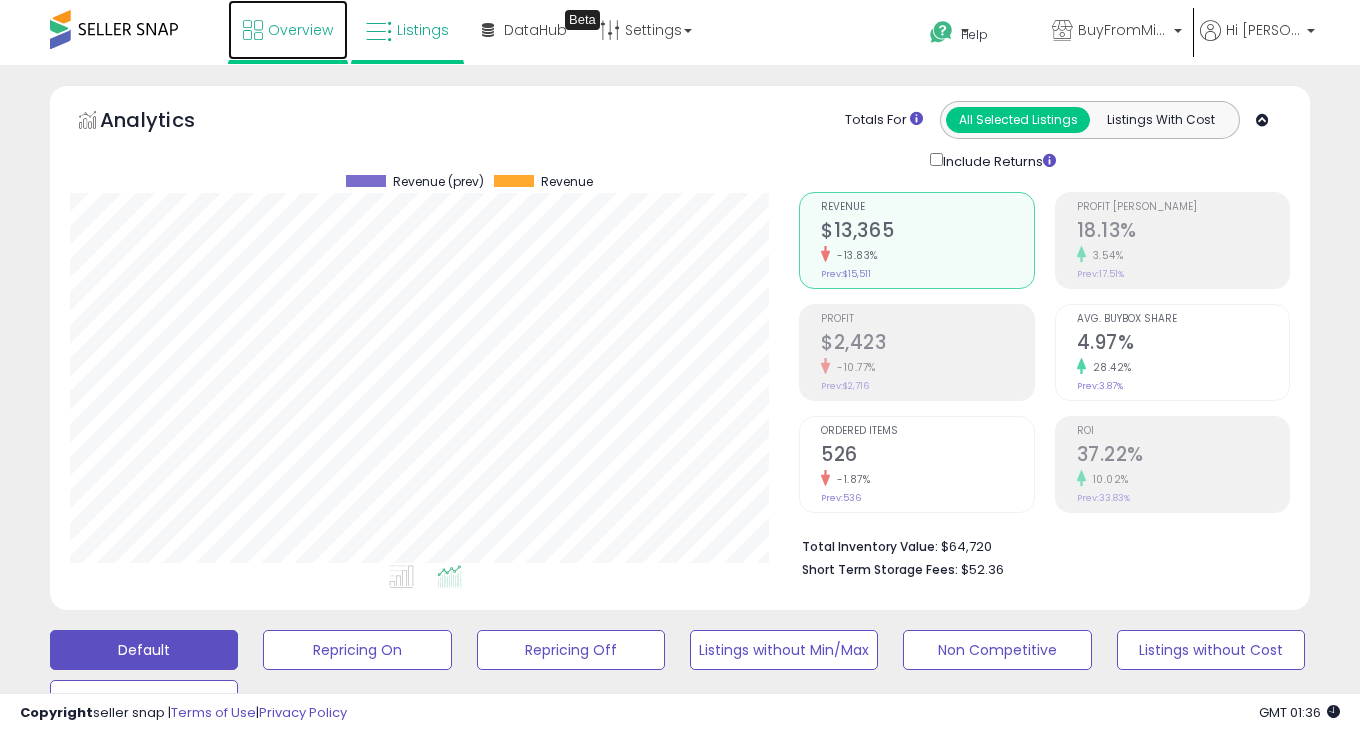 click on "Overview" at bounding box center (300, 30) 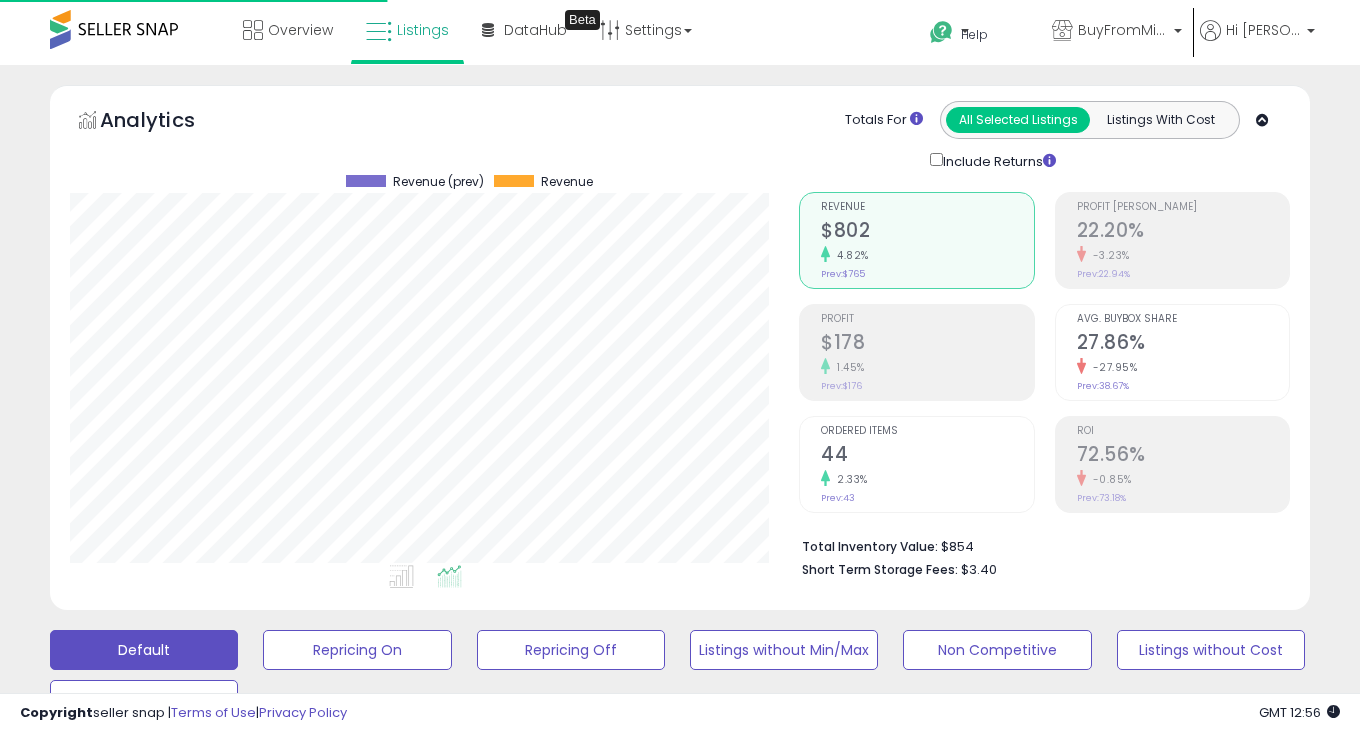 scroll, scrollTop: 164, scrollLeft: 0, axis: vertical 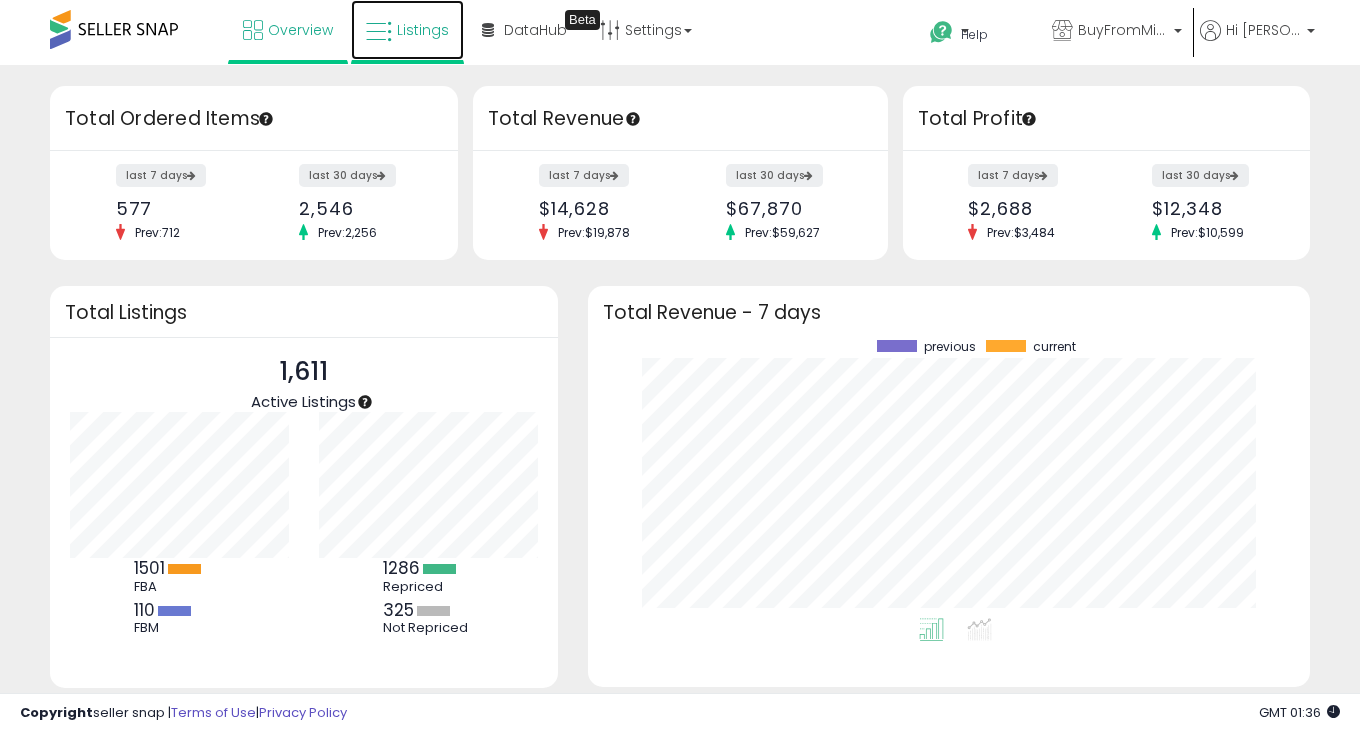 click on "Listings" at bounding box center (407, 30) 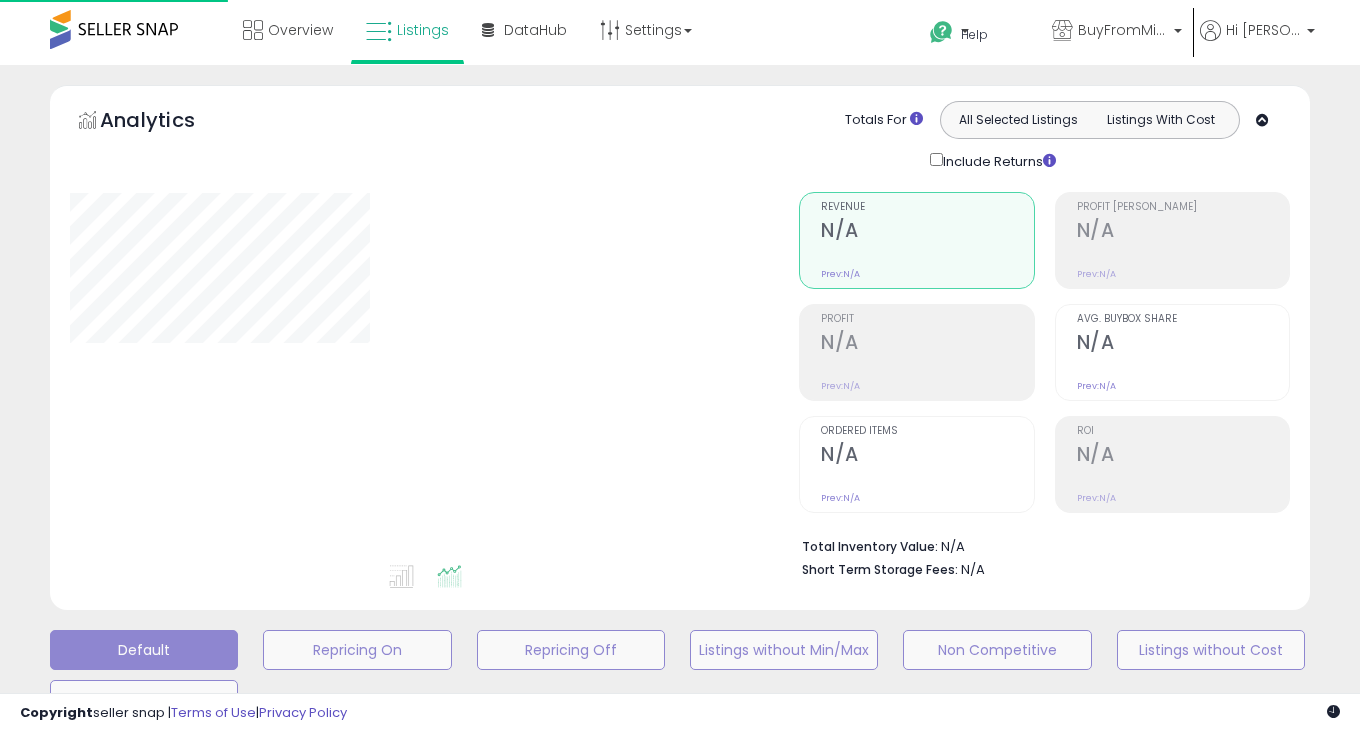 scroll, scrollTop: 0, scrollLeft: 0, axis: both 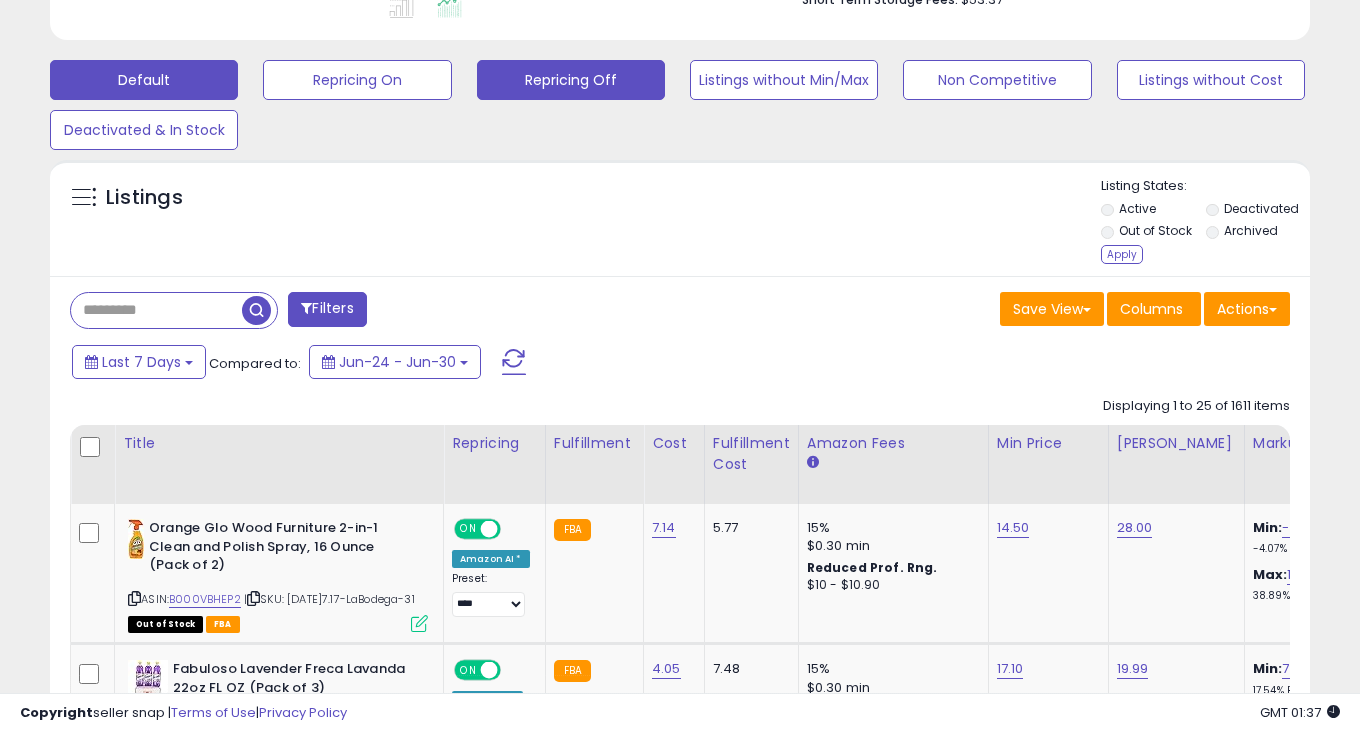 click on "Repricing Off" at bounding box center [357, 80] 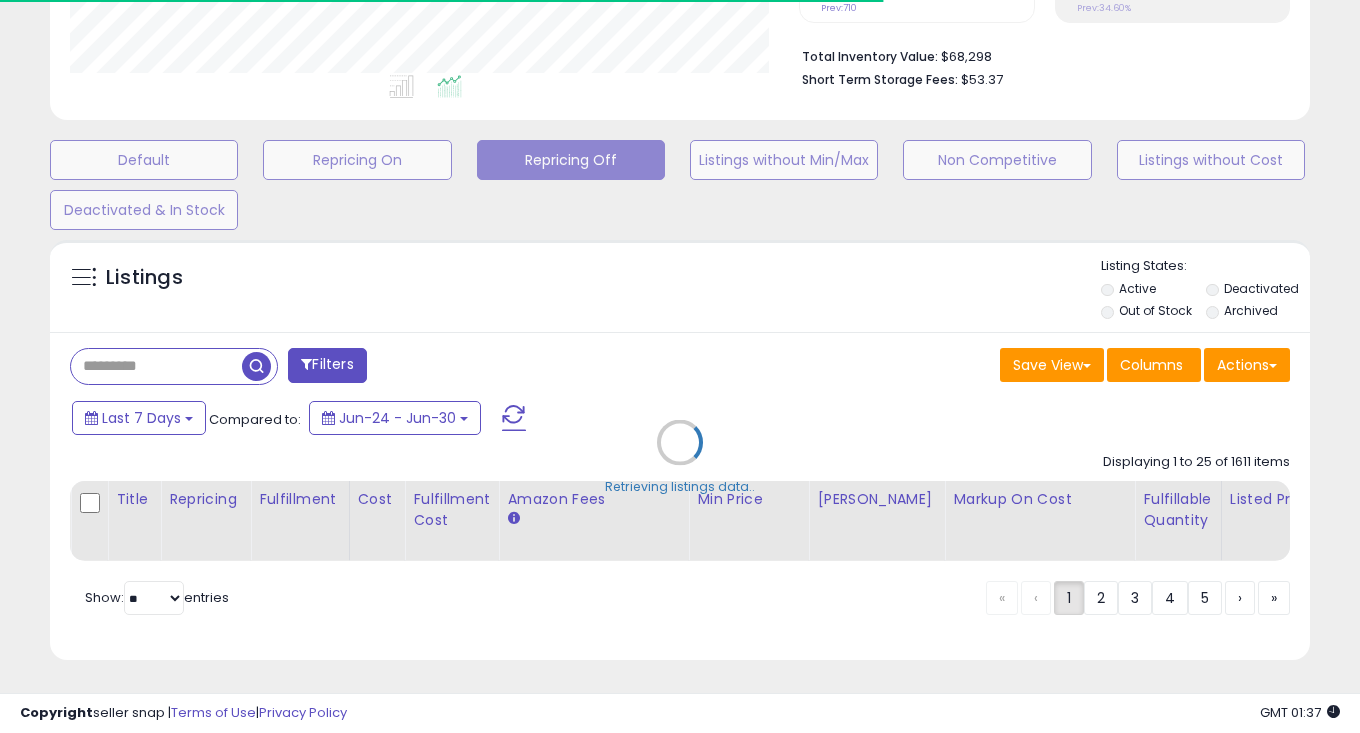 scroll, scrollTop: 570, scrollLeft: 0, axis: vertical 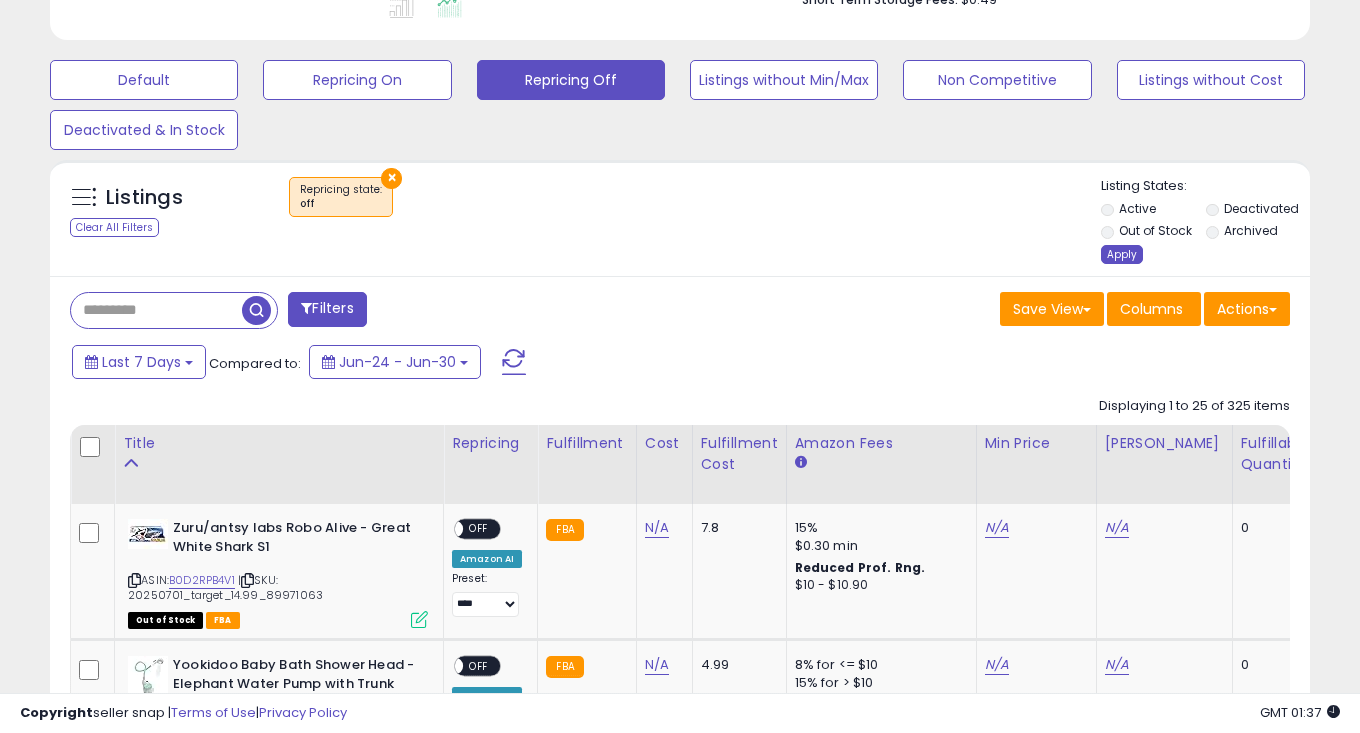 click on "Apply" at bounding box center [1122, 254] 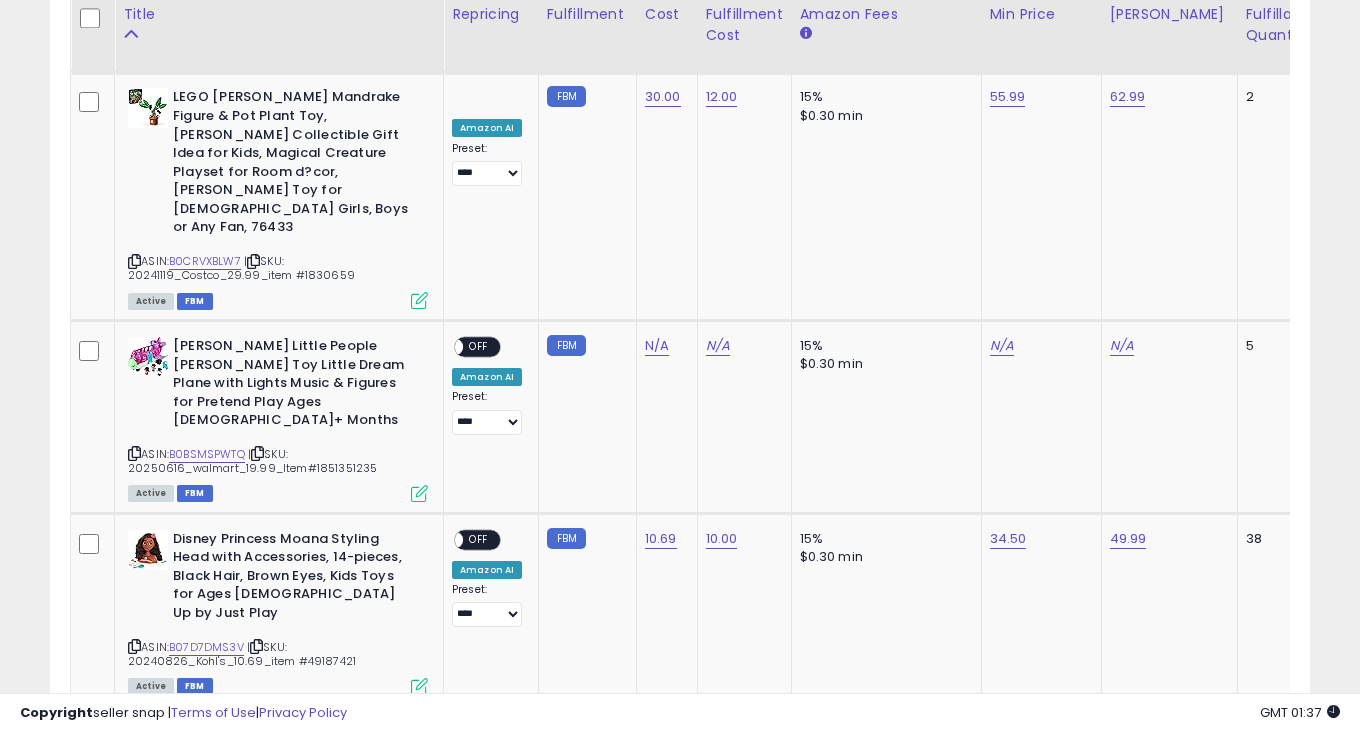 scroll, scrollTop: 1534, scrollLeft: 0, axis: vertical 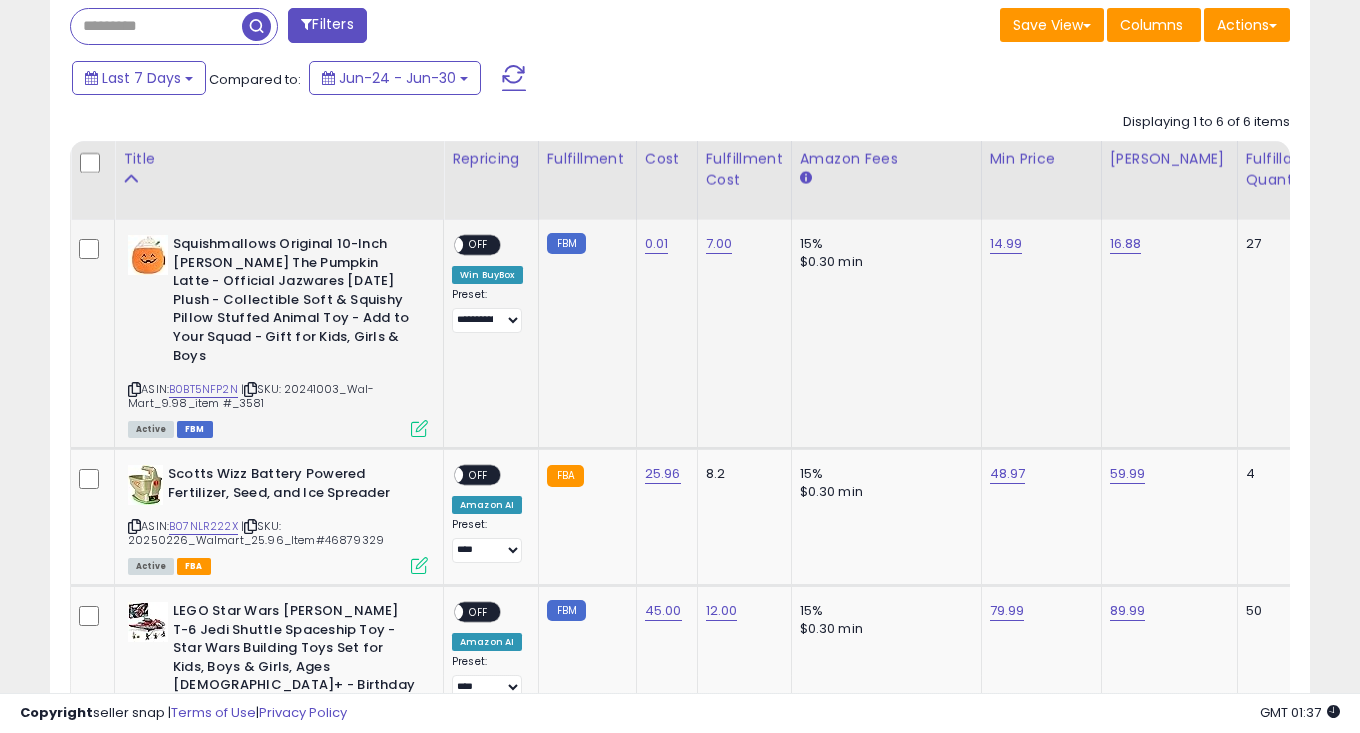 click at bounding box center (134, 389) 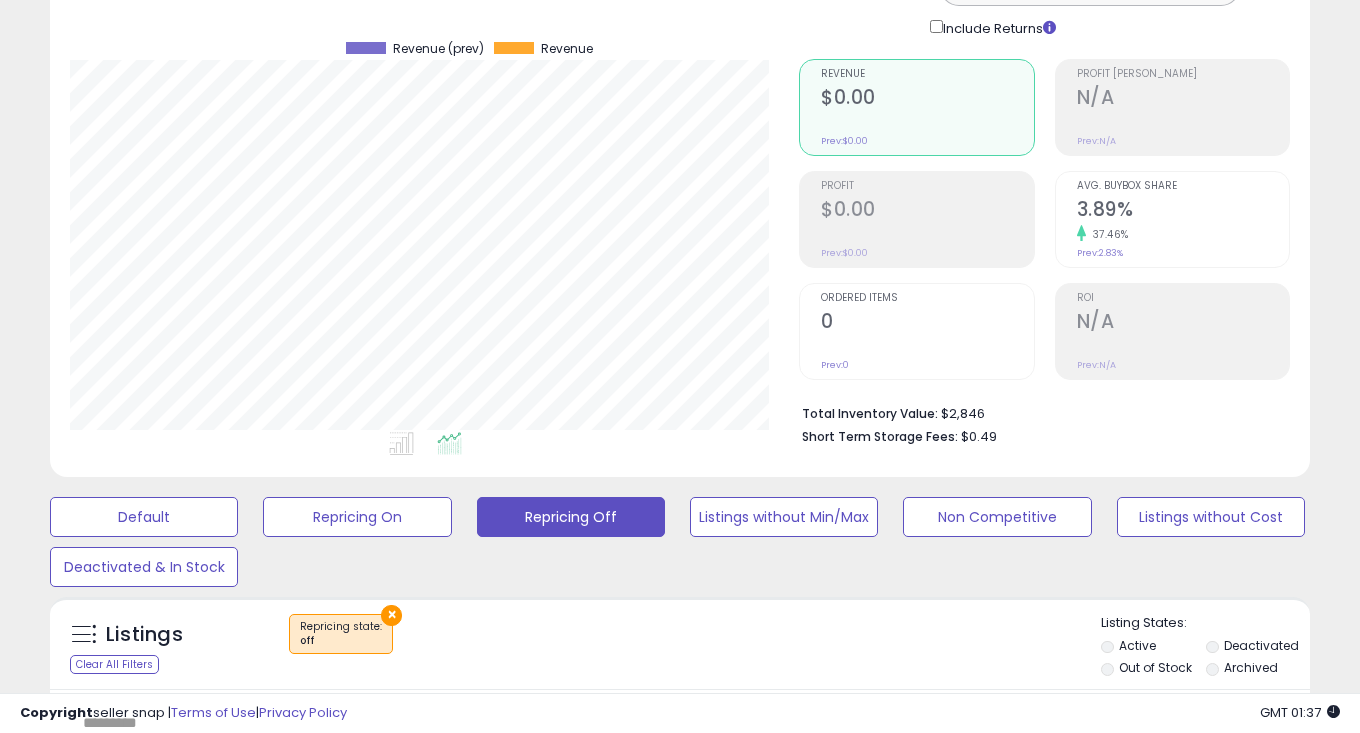 scroll, scrollTop: 0, scrollLeft: 0, axis: both 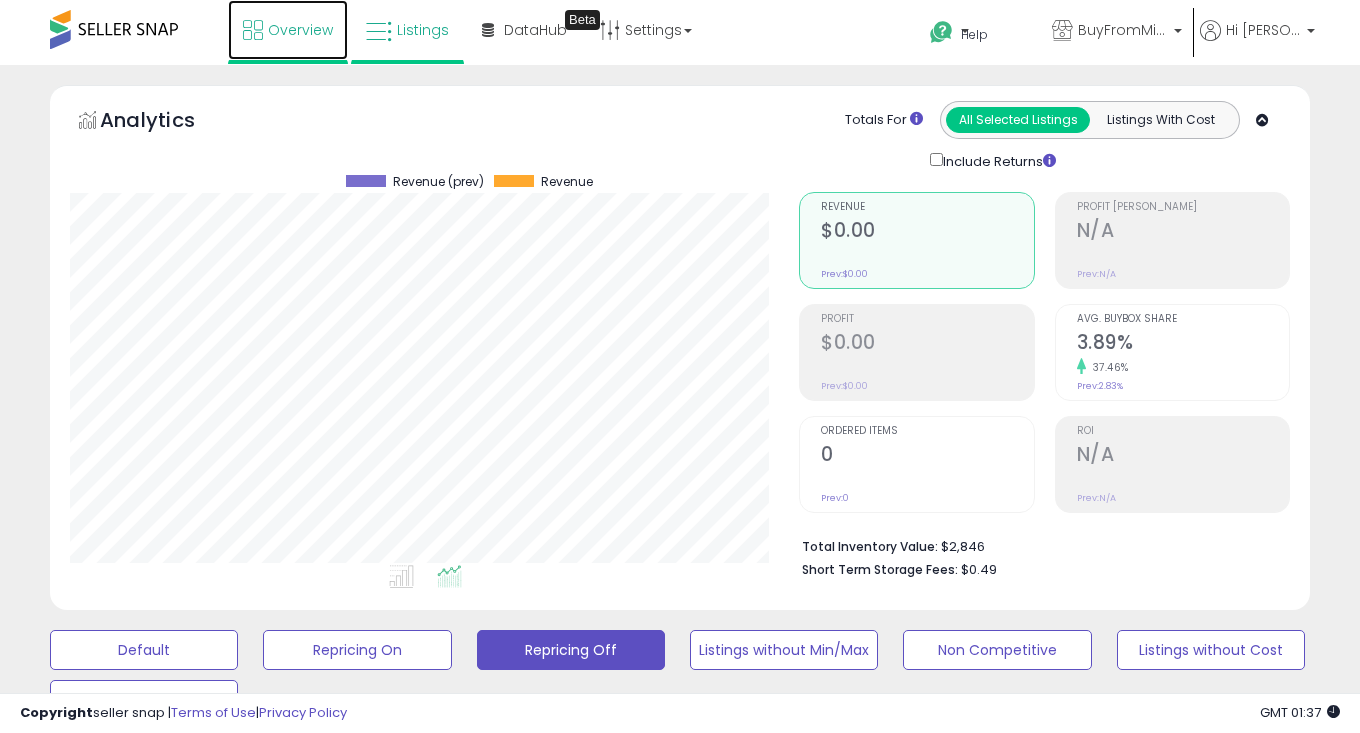 click on "Overview" at bounding box center [300, 30] 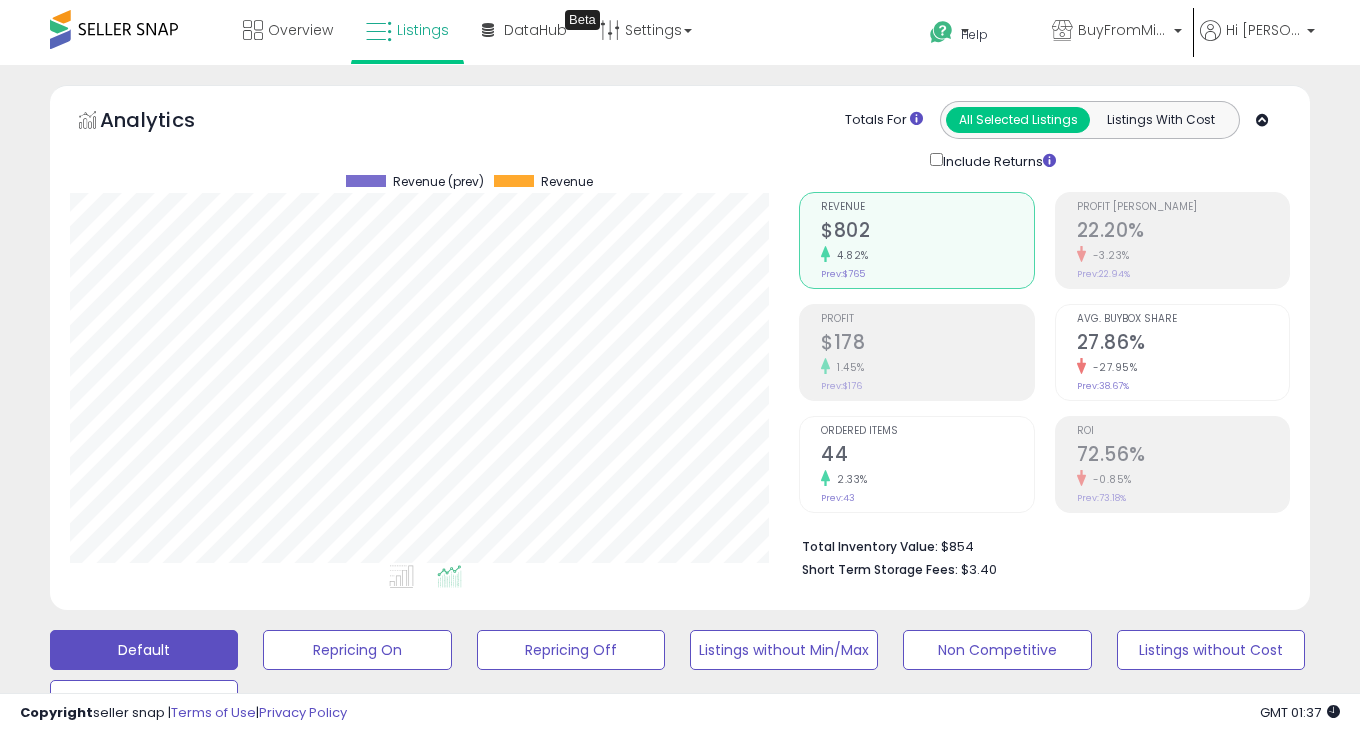 scroll, scrollTop: 606, scrollLeft: 0, axis: vertical 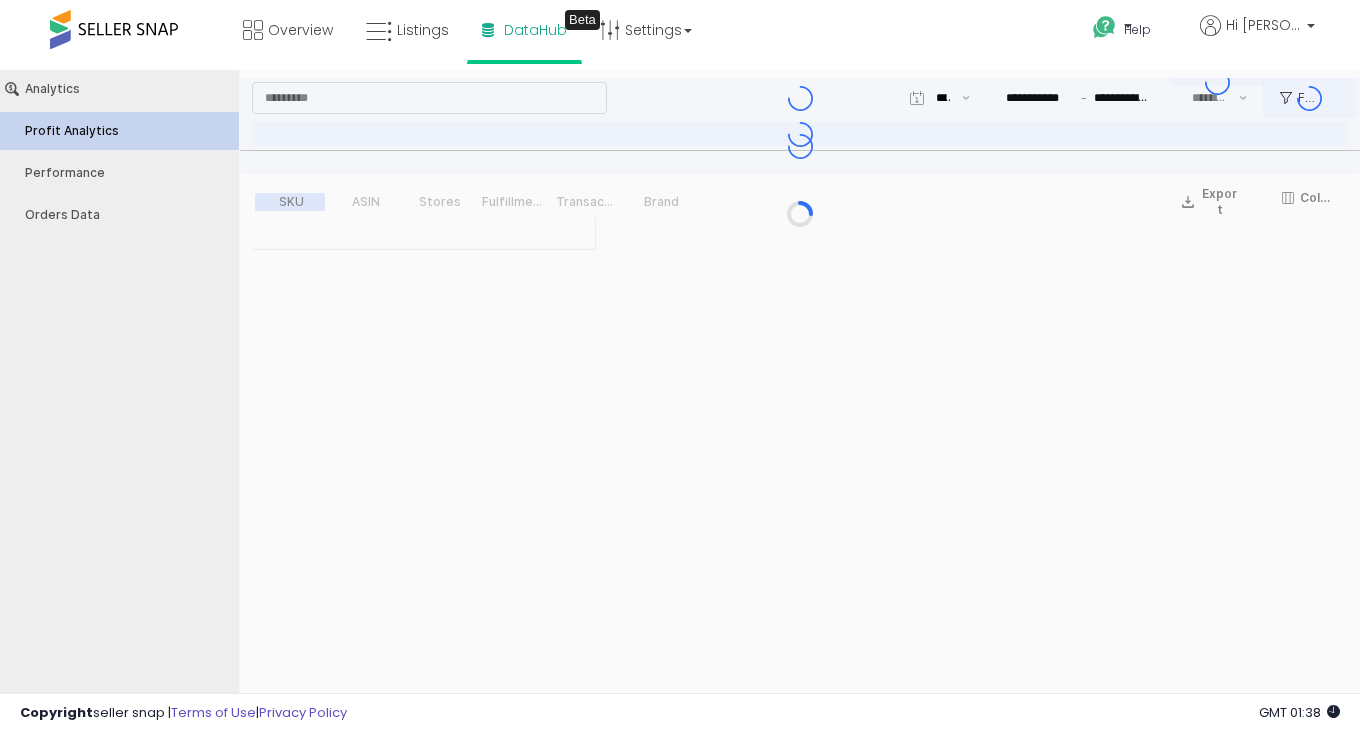 type on "***" 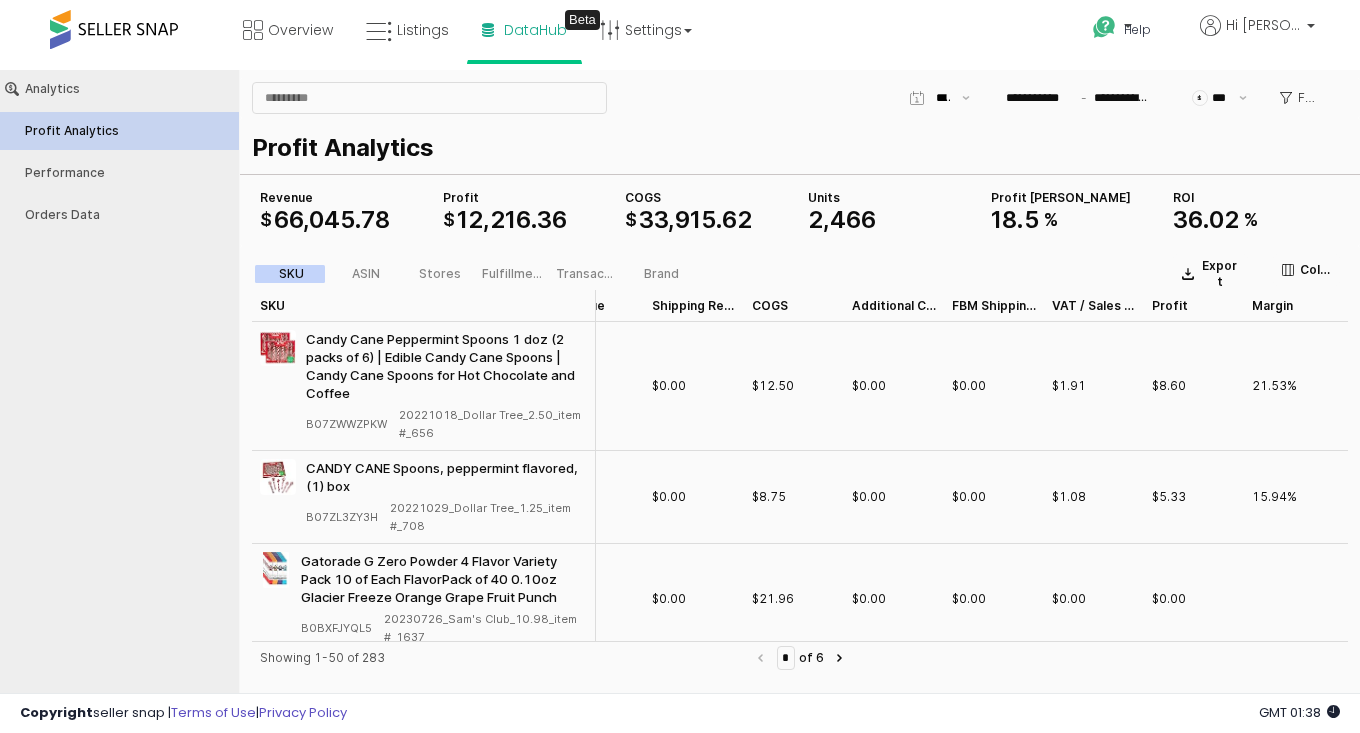 scroll, scrollTop: 0, scrollLeft: 0, axis: both 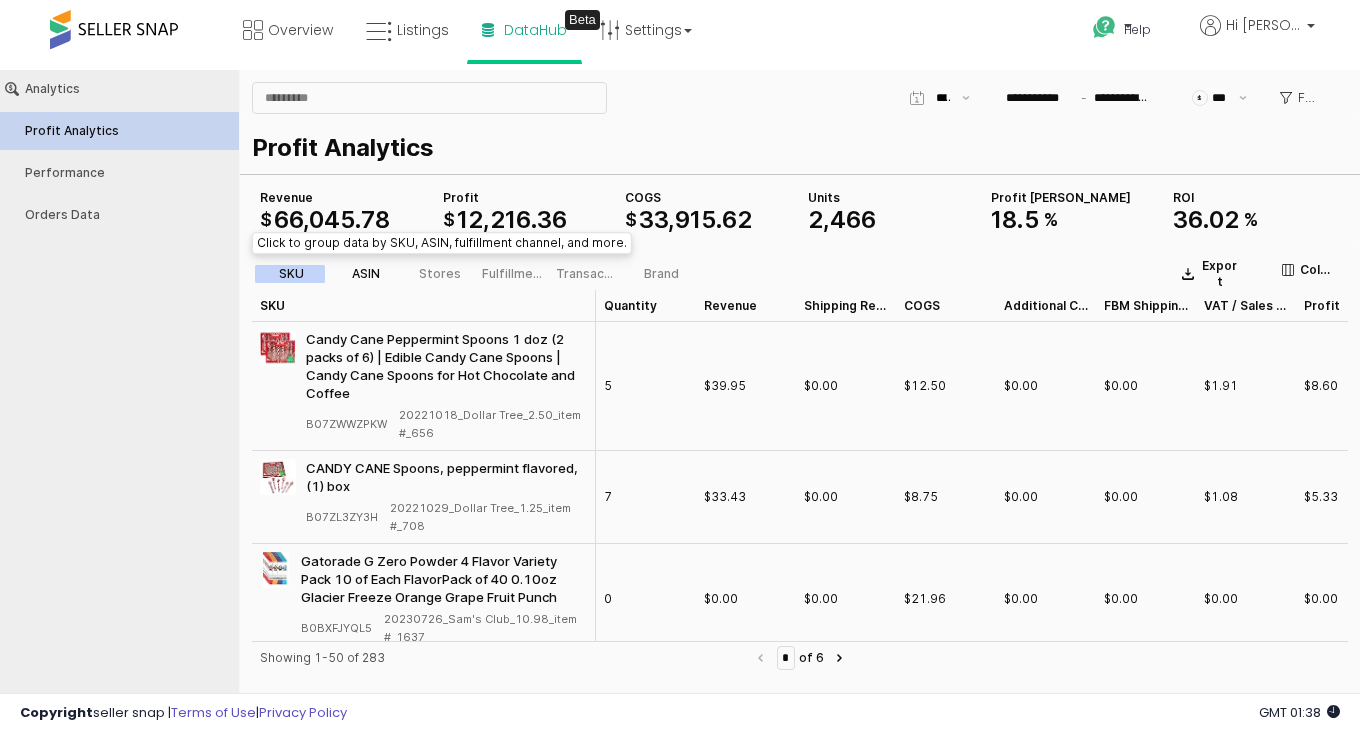click on "ASIN" at bounding box center (366, 274) 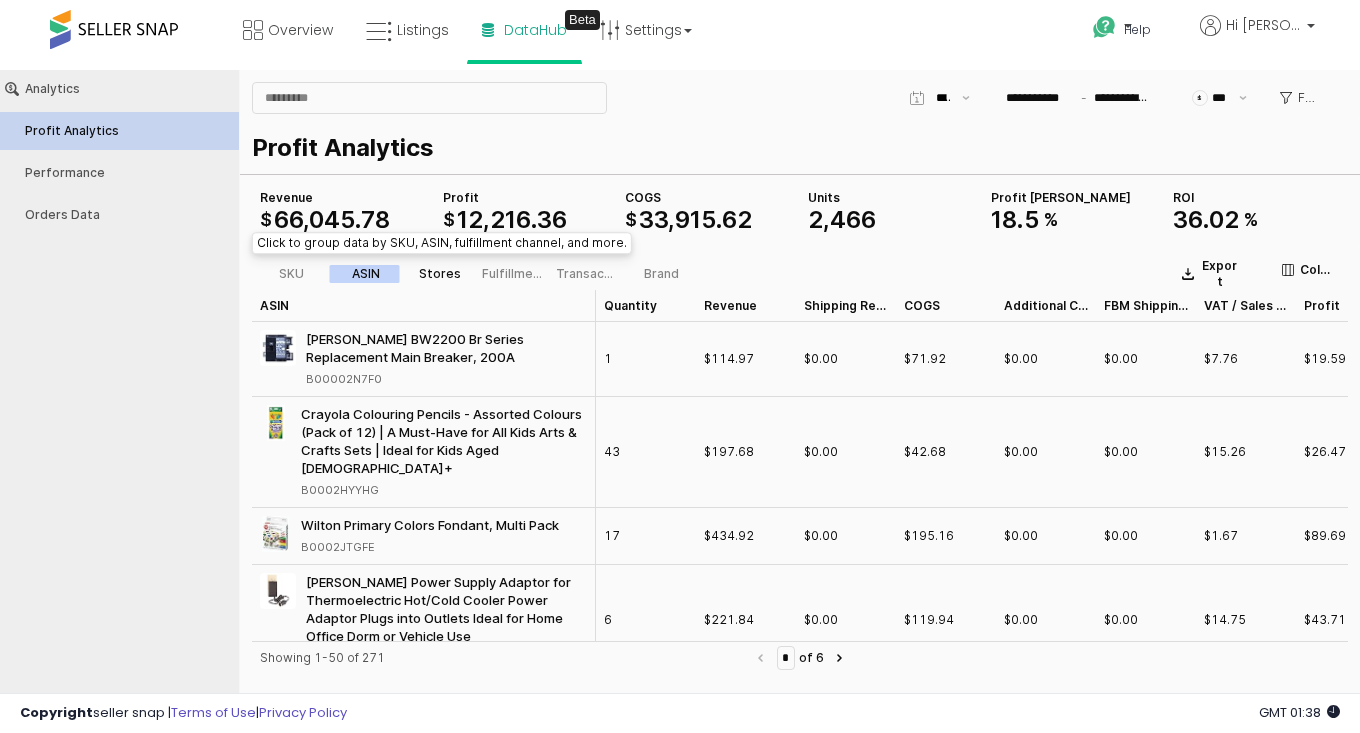click on "Stores" at bounding box center [440, 274] 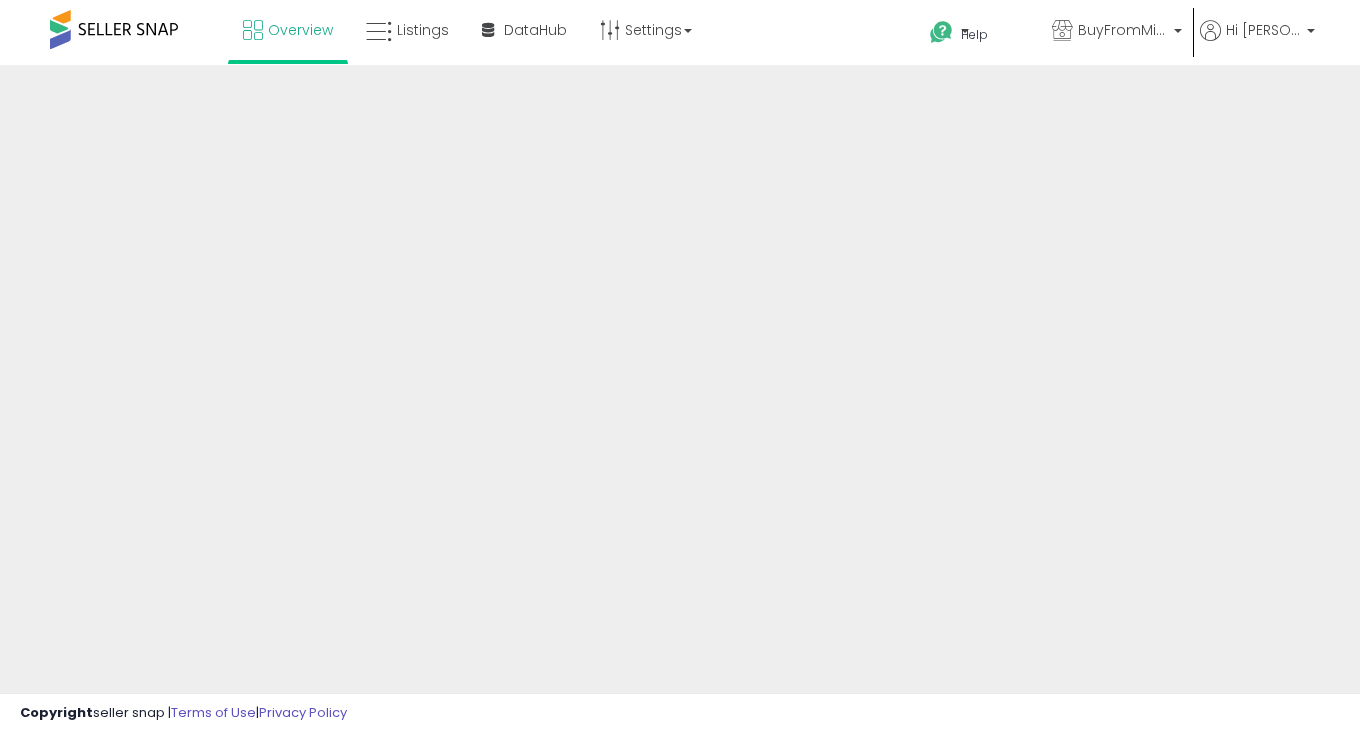 scroll, scrollTop: 0, scrollLeft: 0, axis: both 